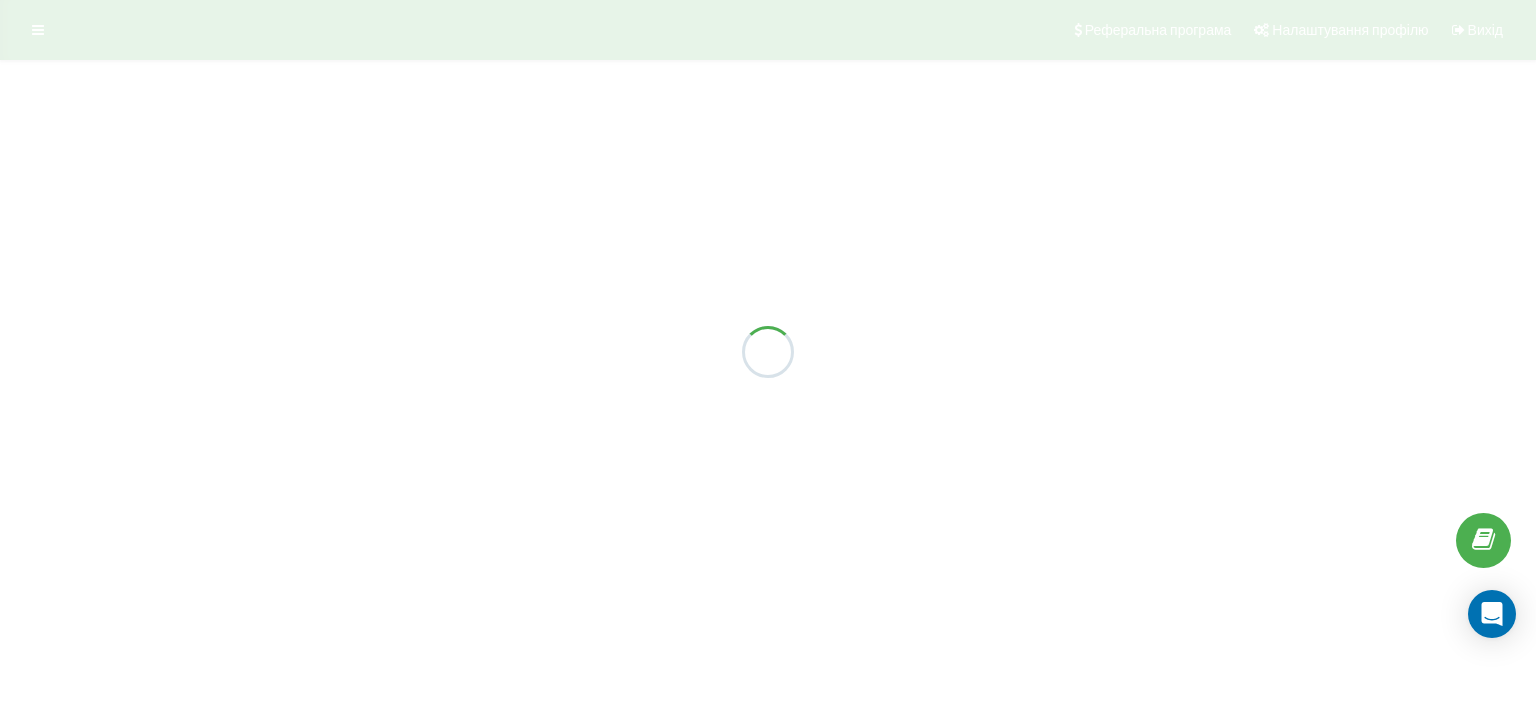 scroll, scrollTop: 0, scrollLeft: 0, axis: both 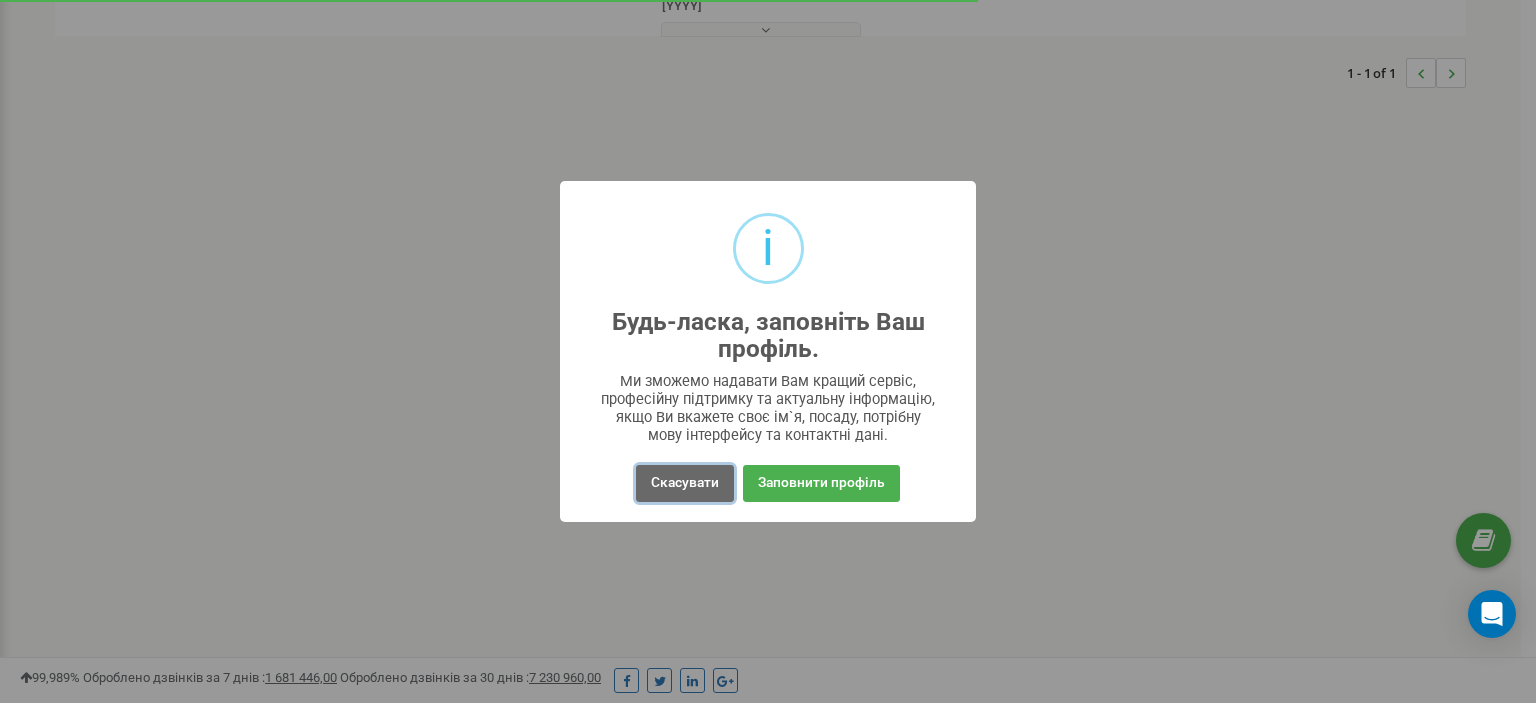 click on "Скасувати" at bounding box center [685, 483] 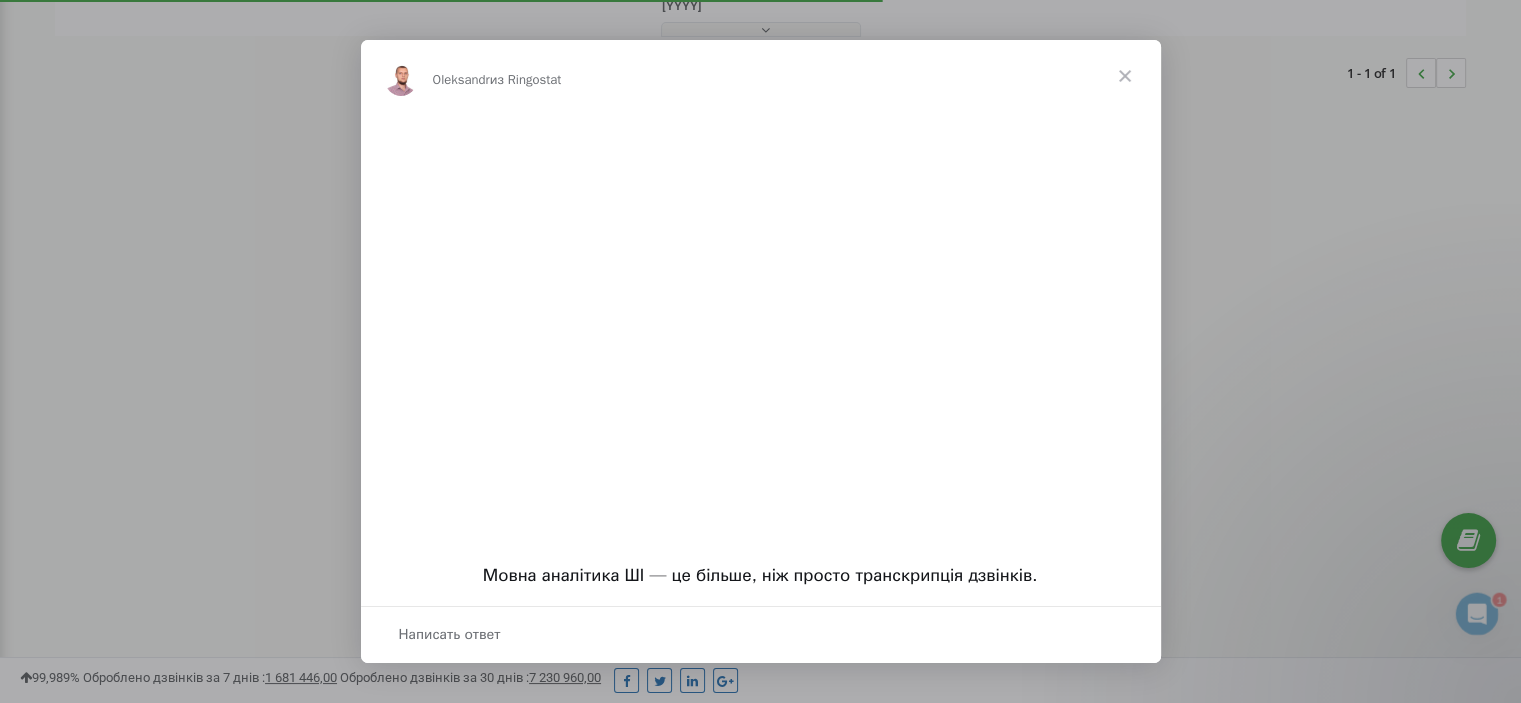 scroll, scrollTop: 0, scrollLeft: 0, axis: both 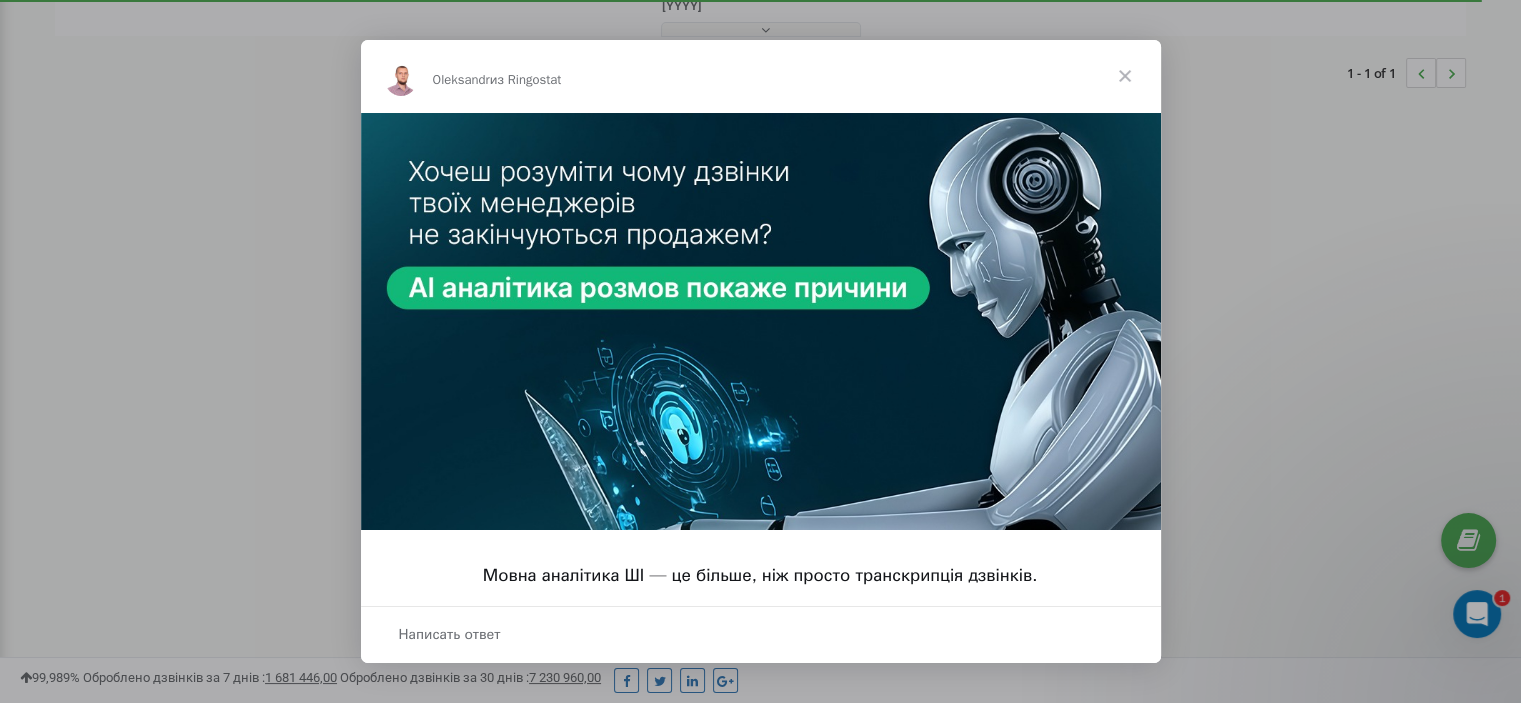 click at bounding box center (1125, 76) 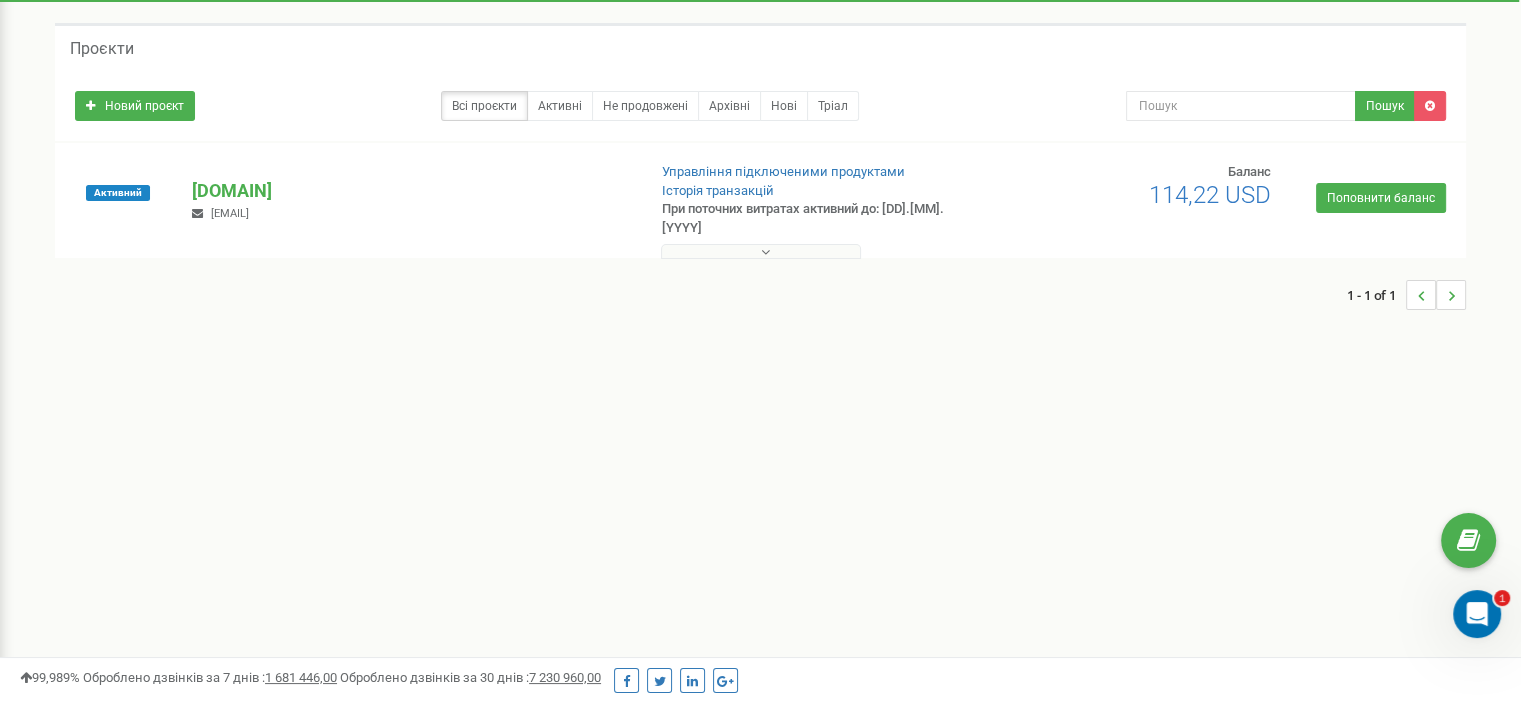 scroll, scrollTop: 0, scrollLeft: 0, axis: both 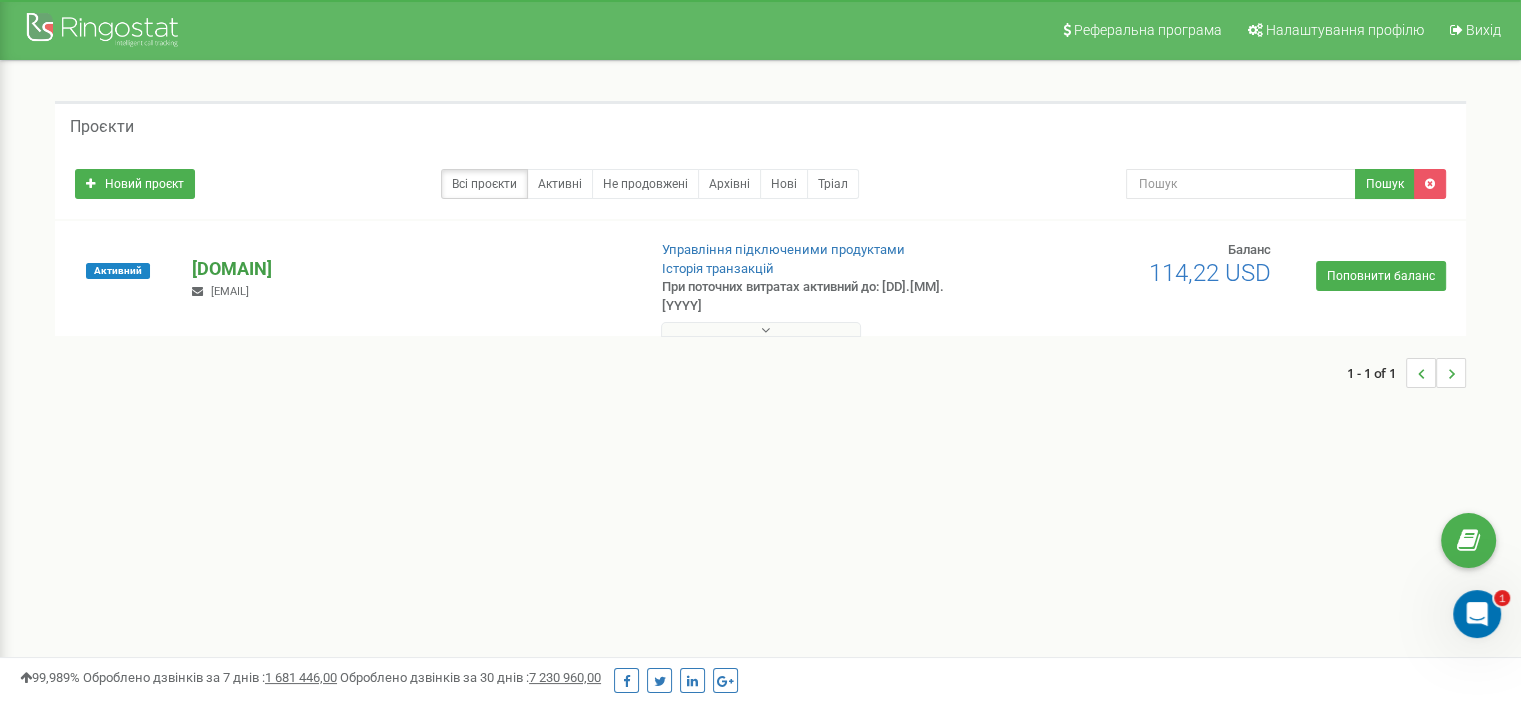 click on "dtb.com" at bounding box center [410, 269] 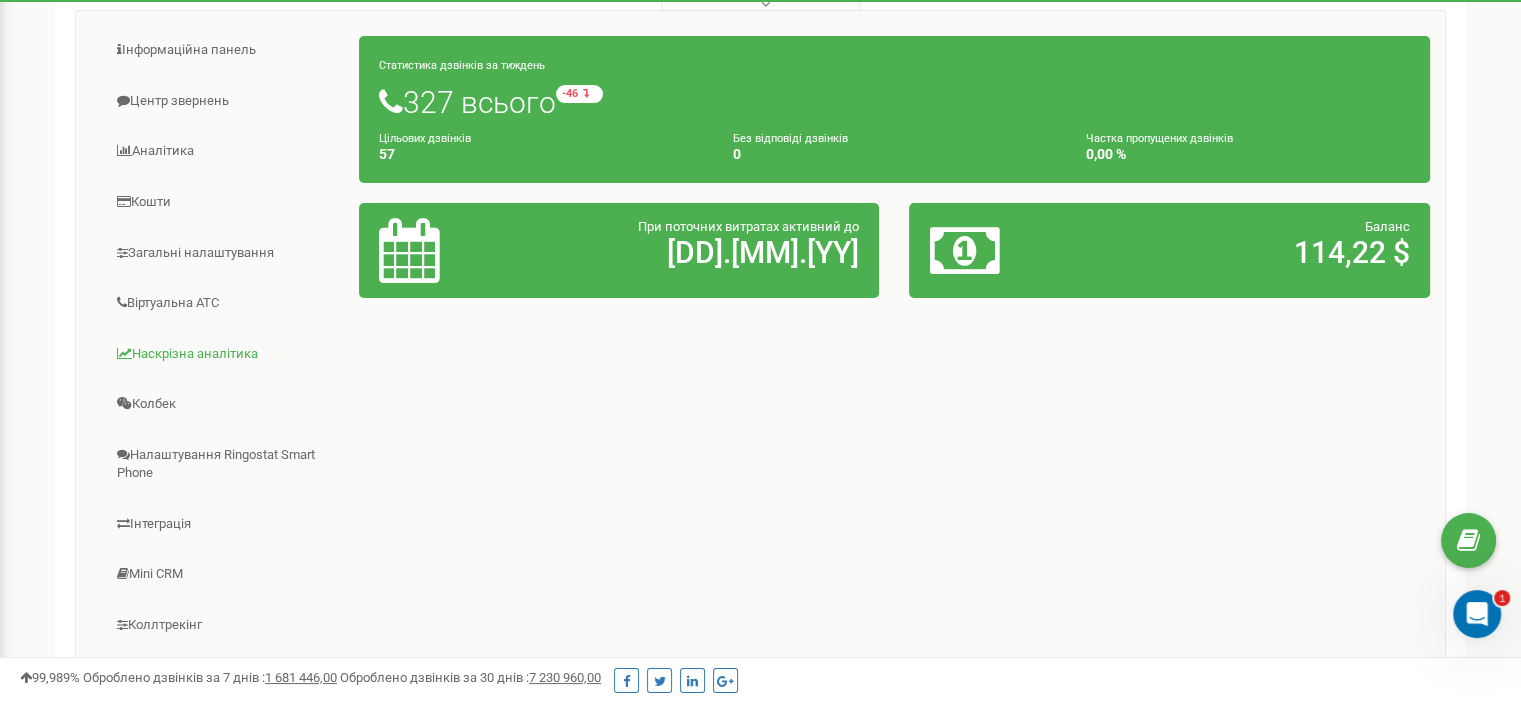 scroll, scrollTop: 296, scrollLeft: 0, axis: vertical 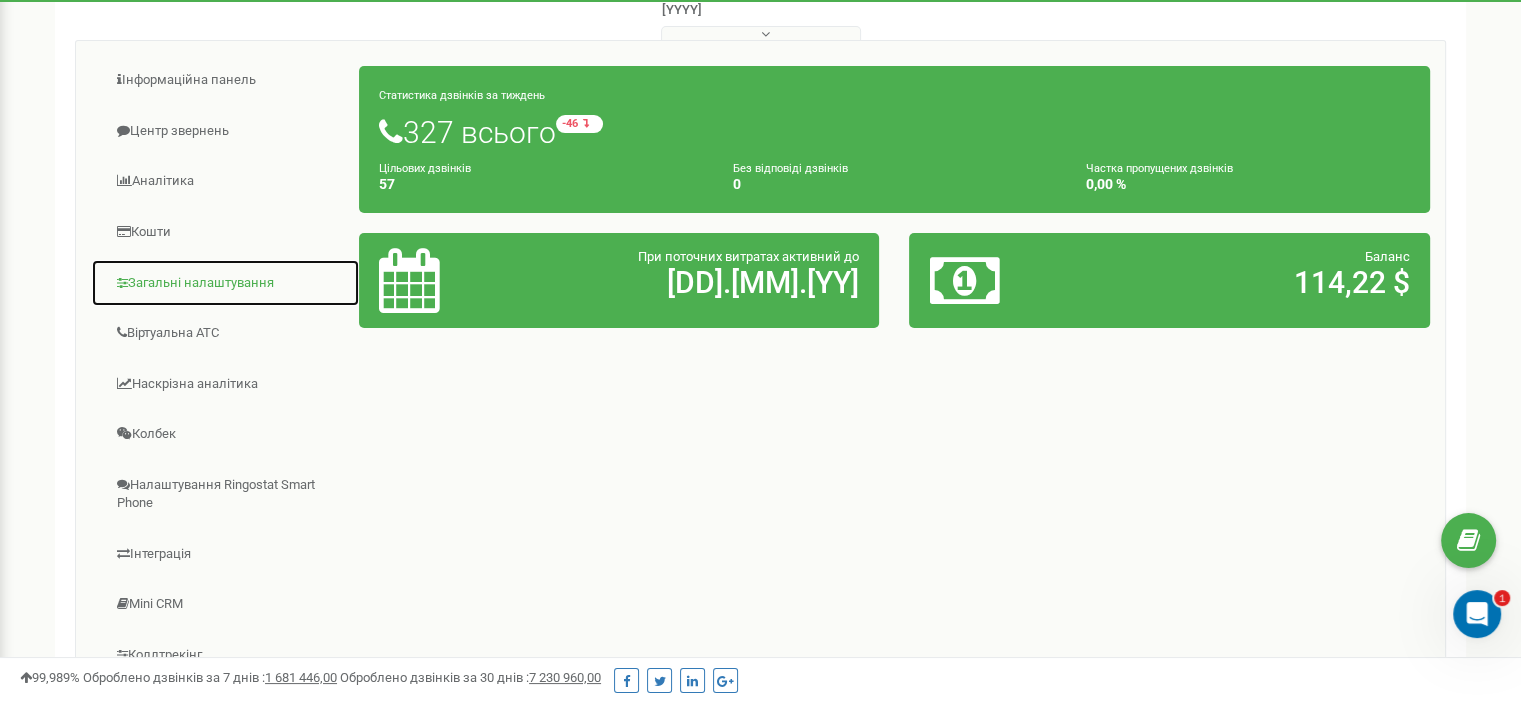 click on "Загальні налаштування" at bounding box center [225, 283] 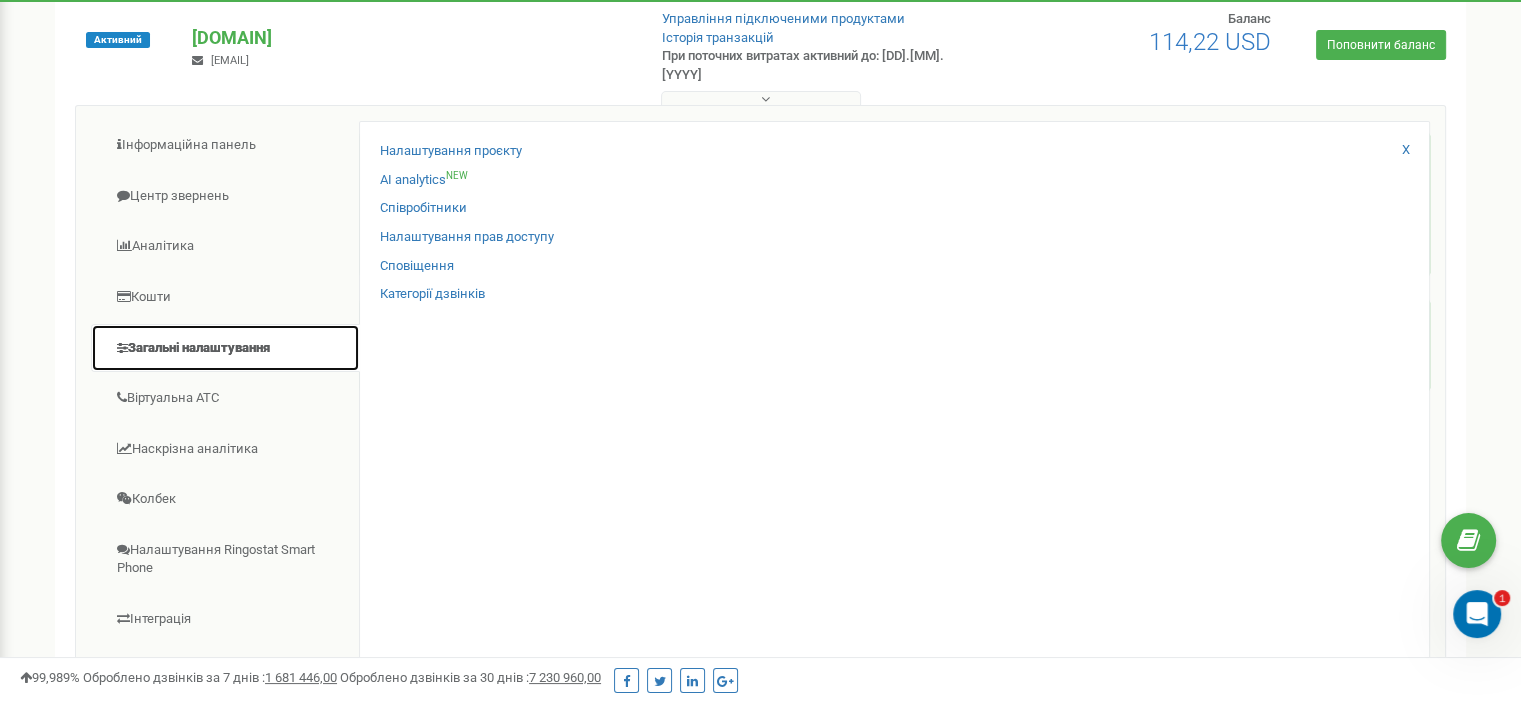 scroll, scrollTop: 196, scrollLeft: 0, axis: vertical 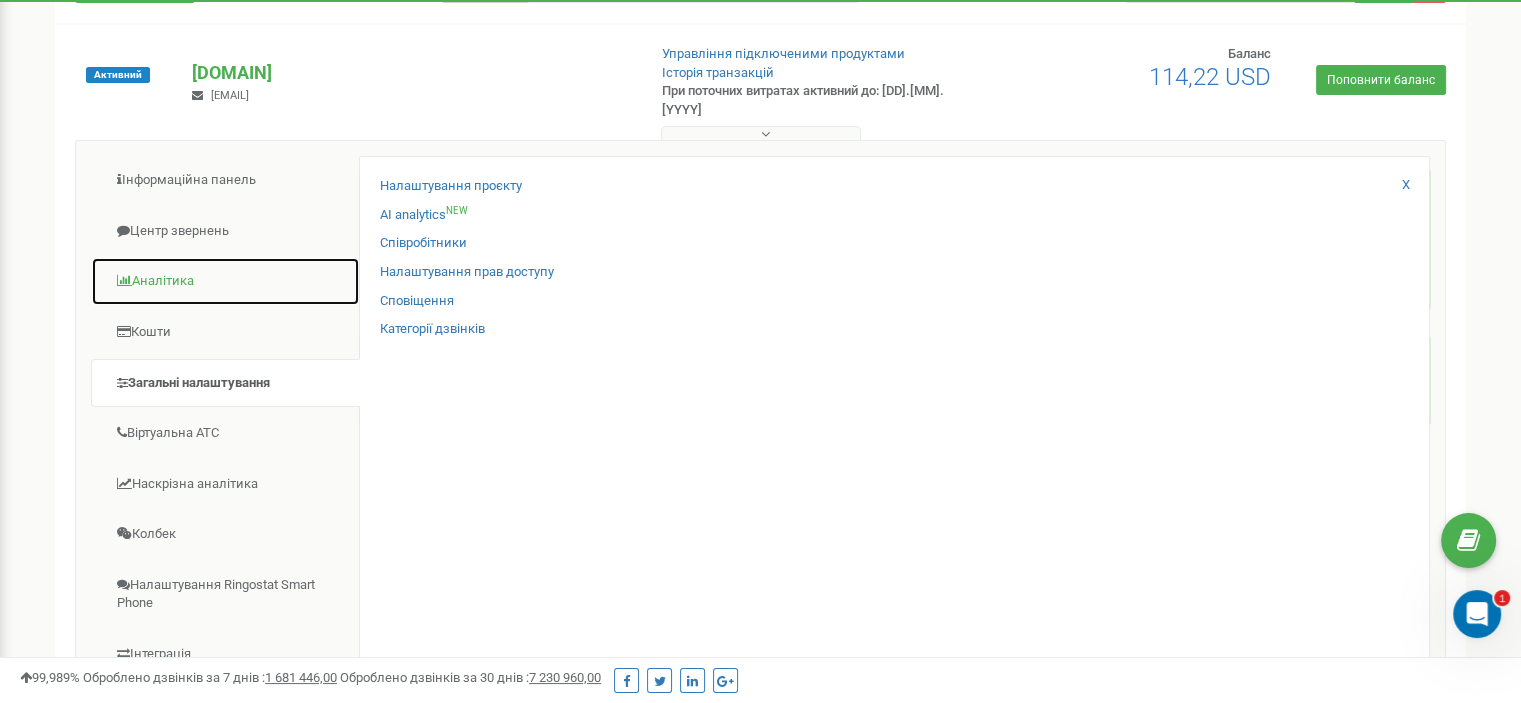 click on "Аналiтика" at bounding box center (225, 281) 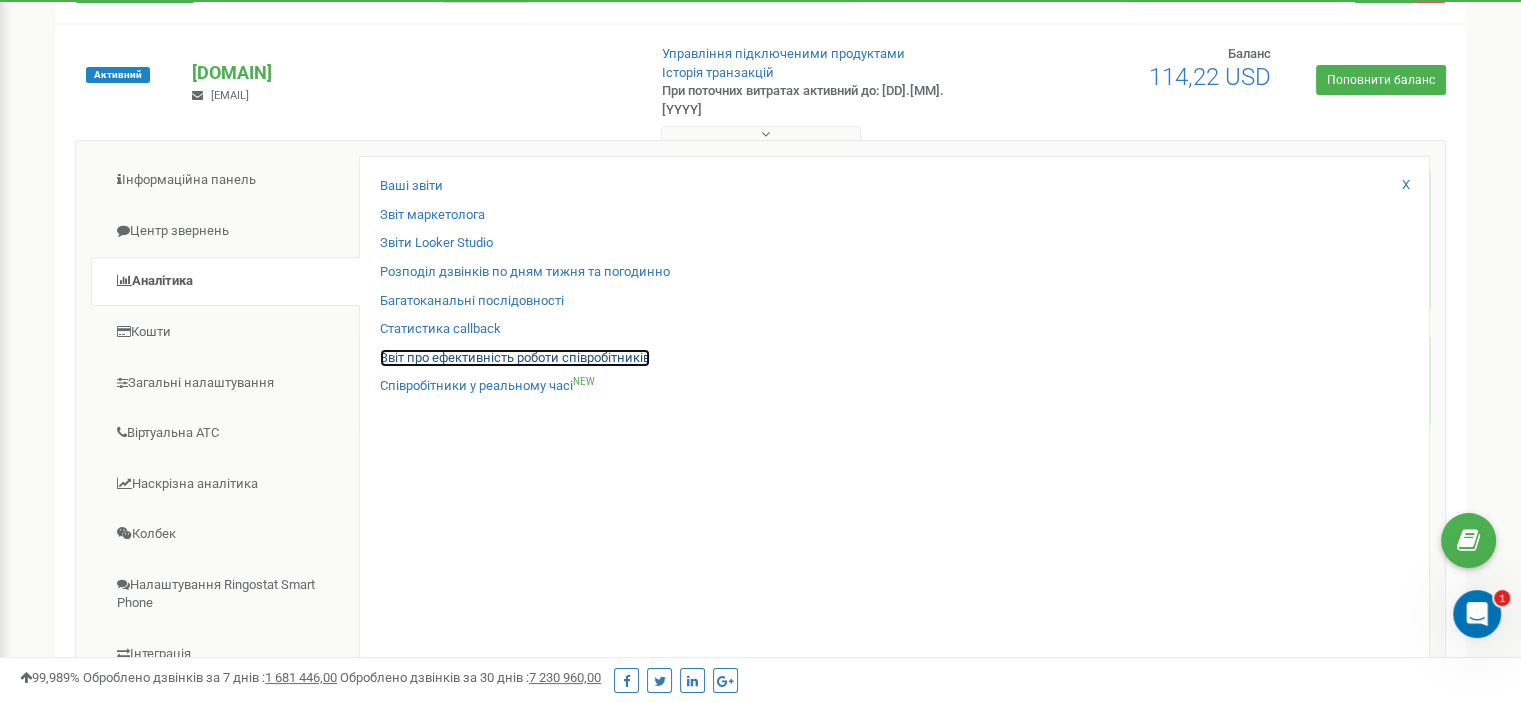 click on "Звіт про ефективність роботи співробітників" at bounding box center [515, 358] 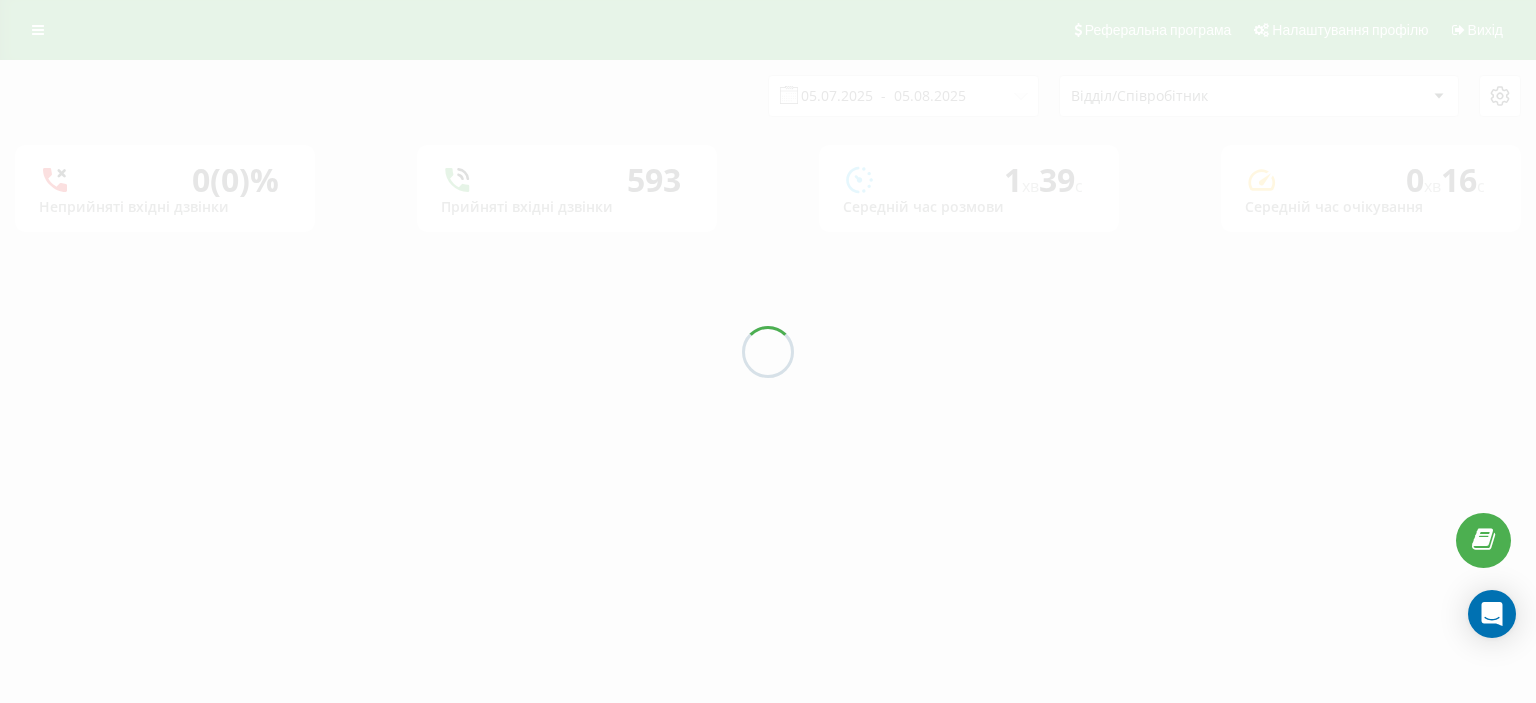 scroll, scrollTop: 0, scrollLeft: 0, axis: both 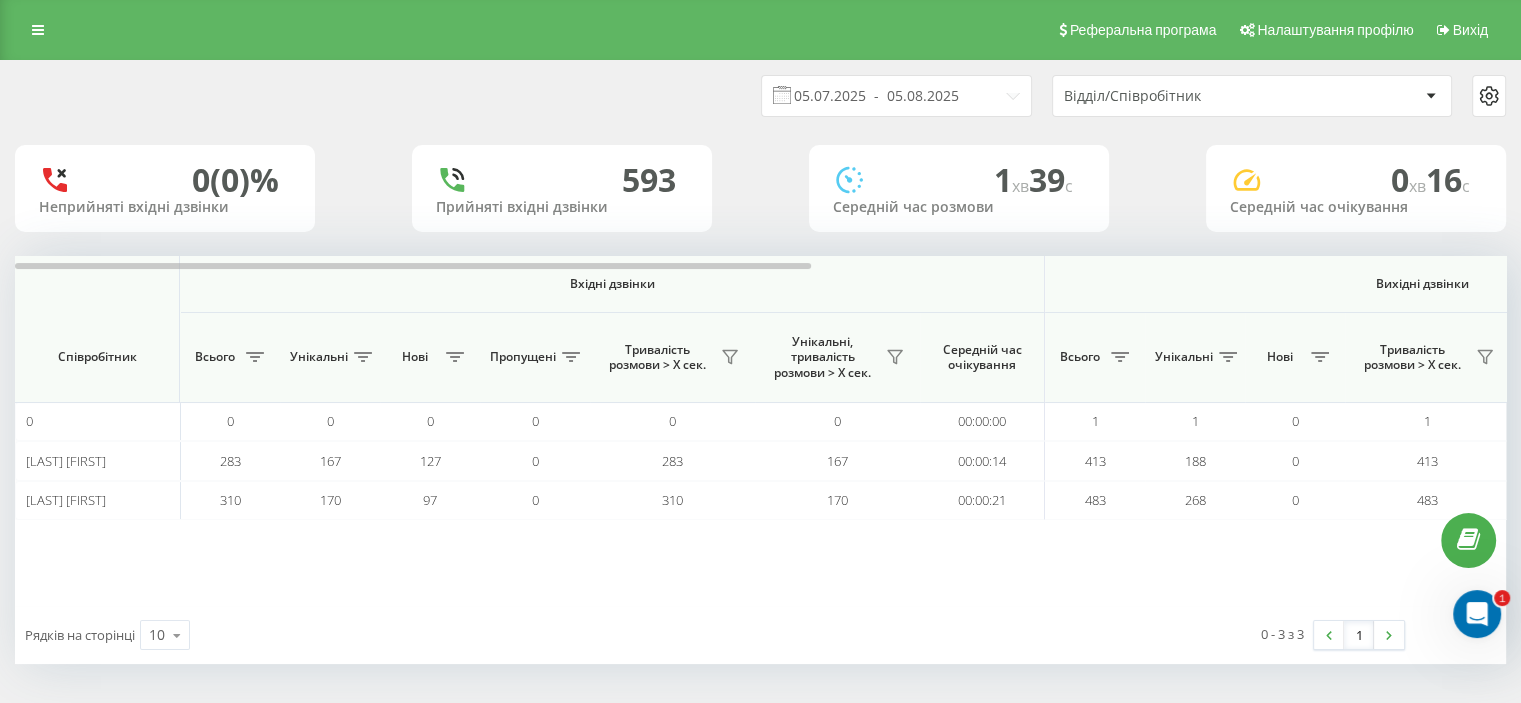 click 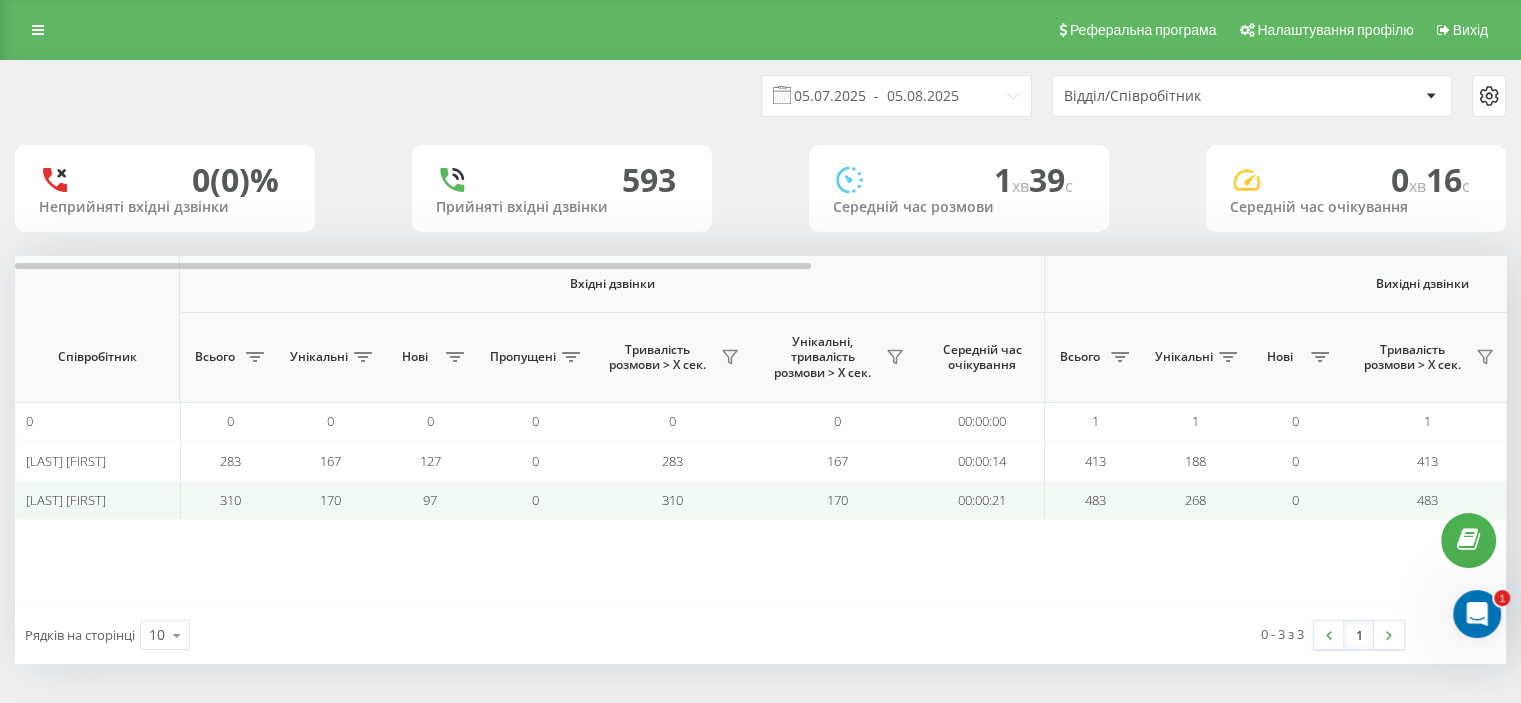 scroll, scrollTop: 0, scrollLeft: 0, axis: both 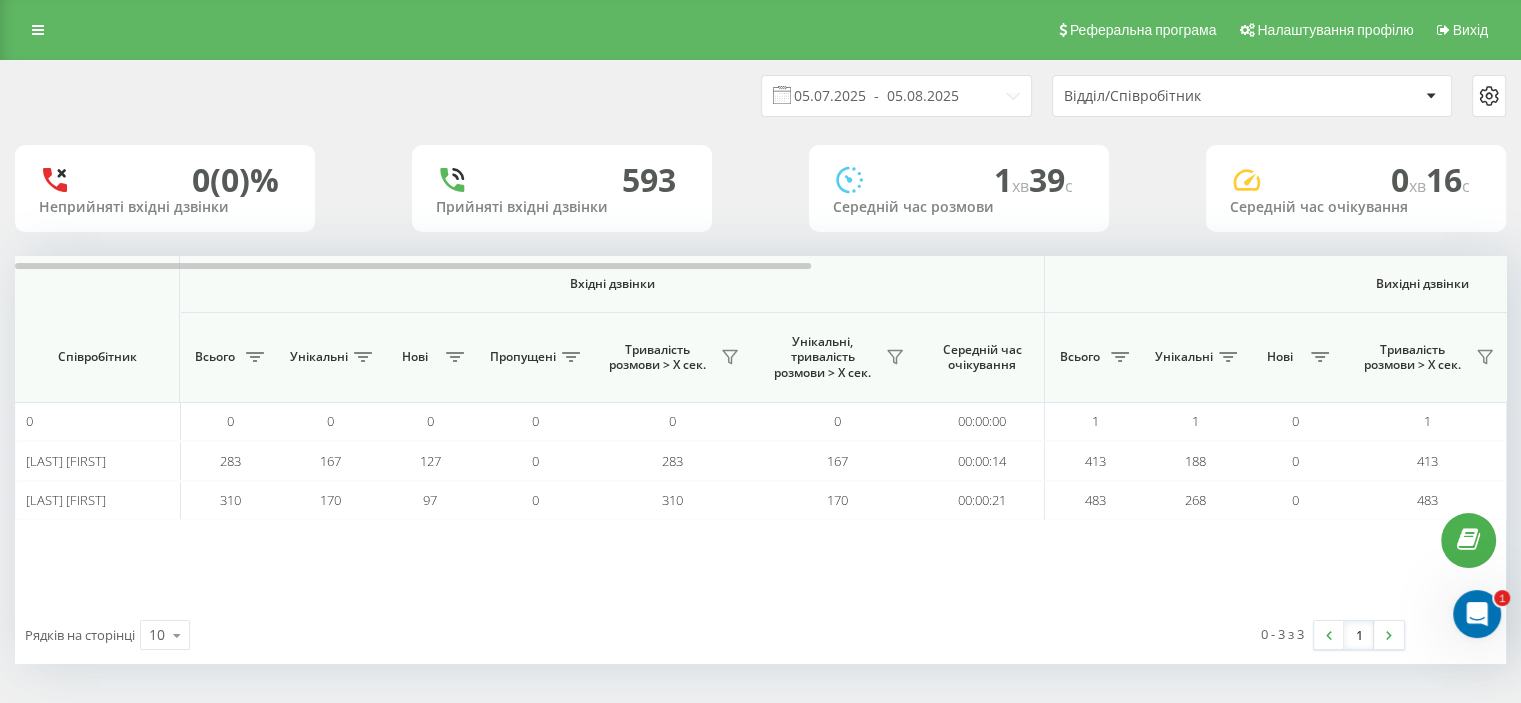 click 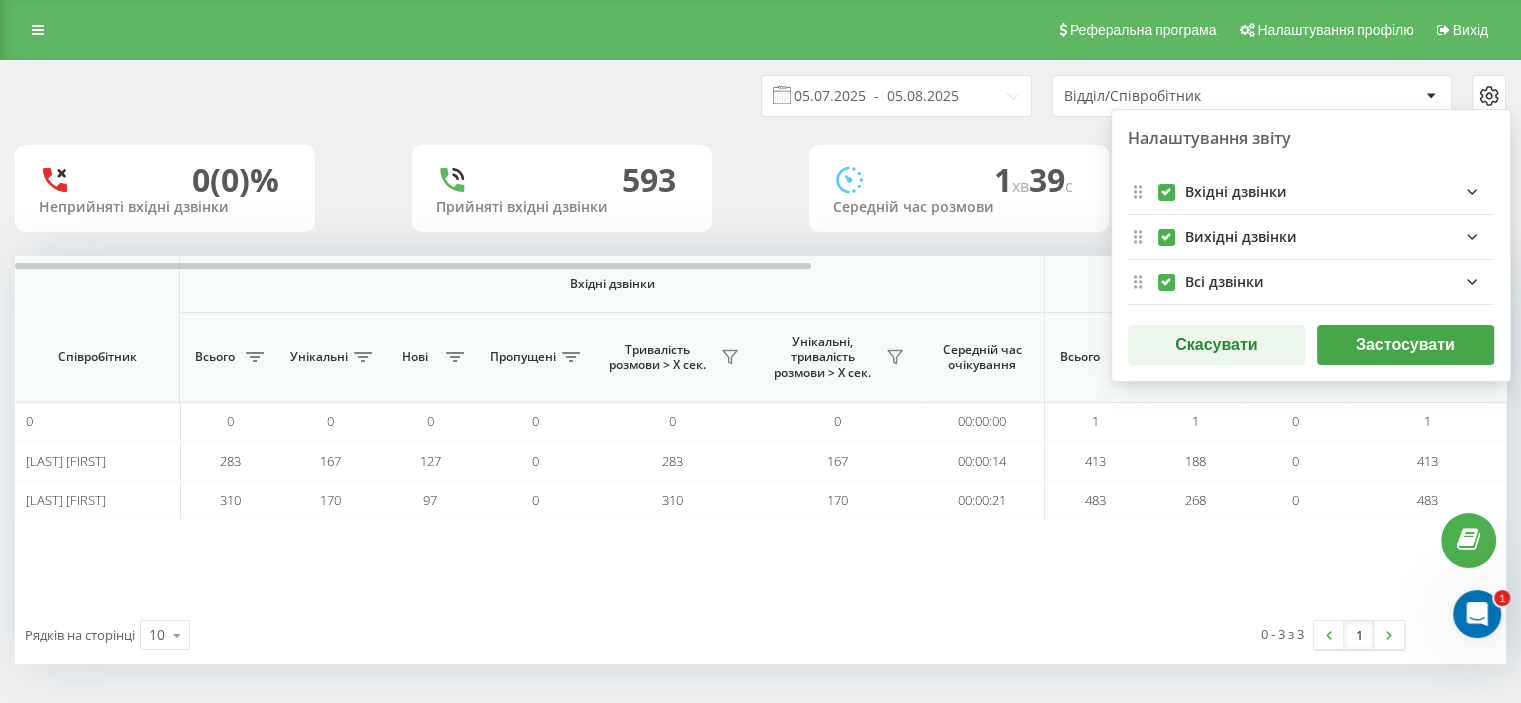 click 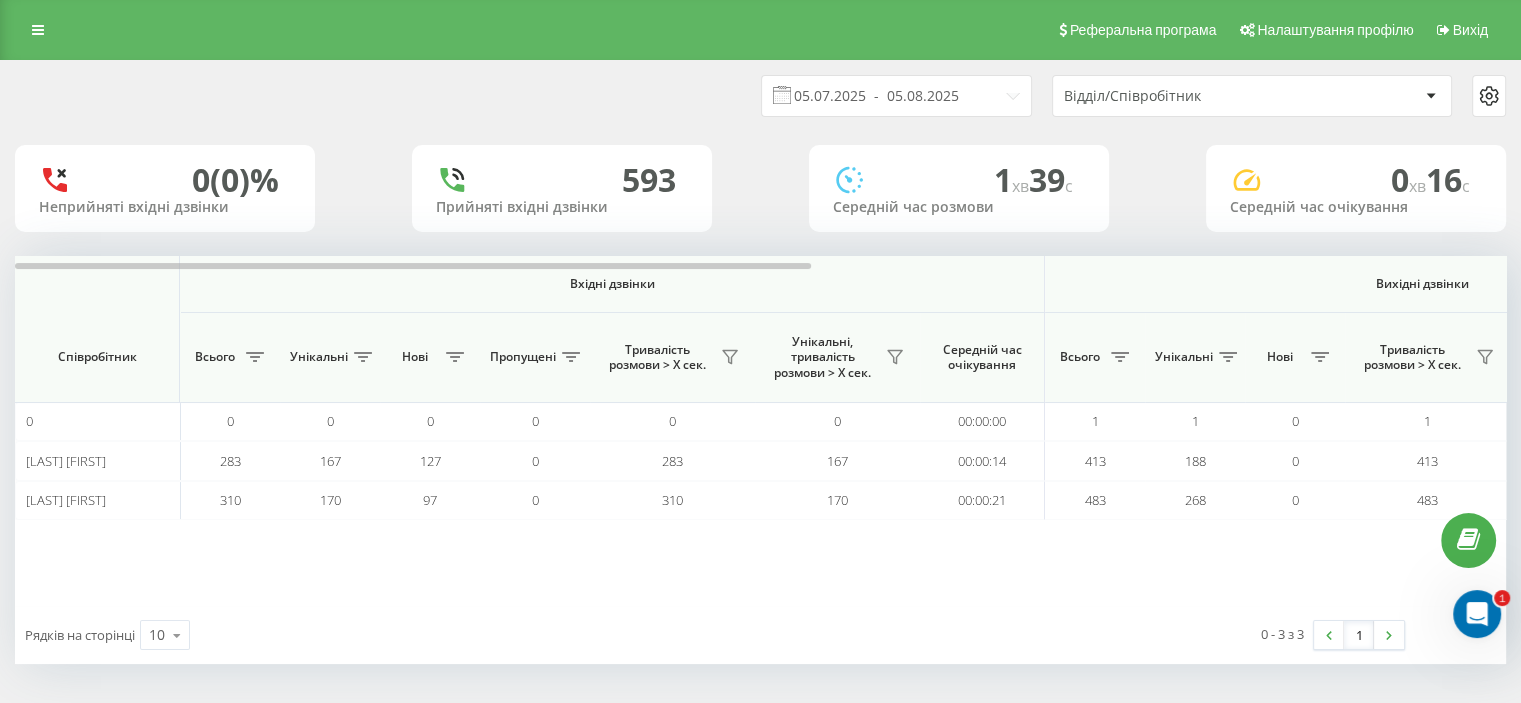 click on "Нові" at bounding box center (415, 357) 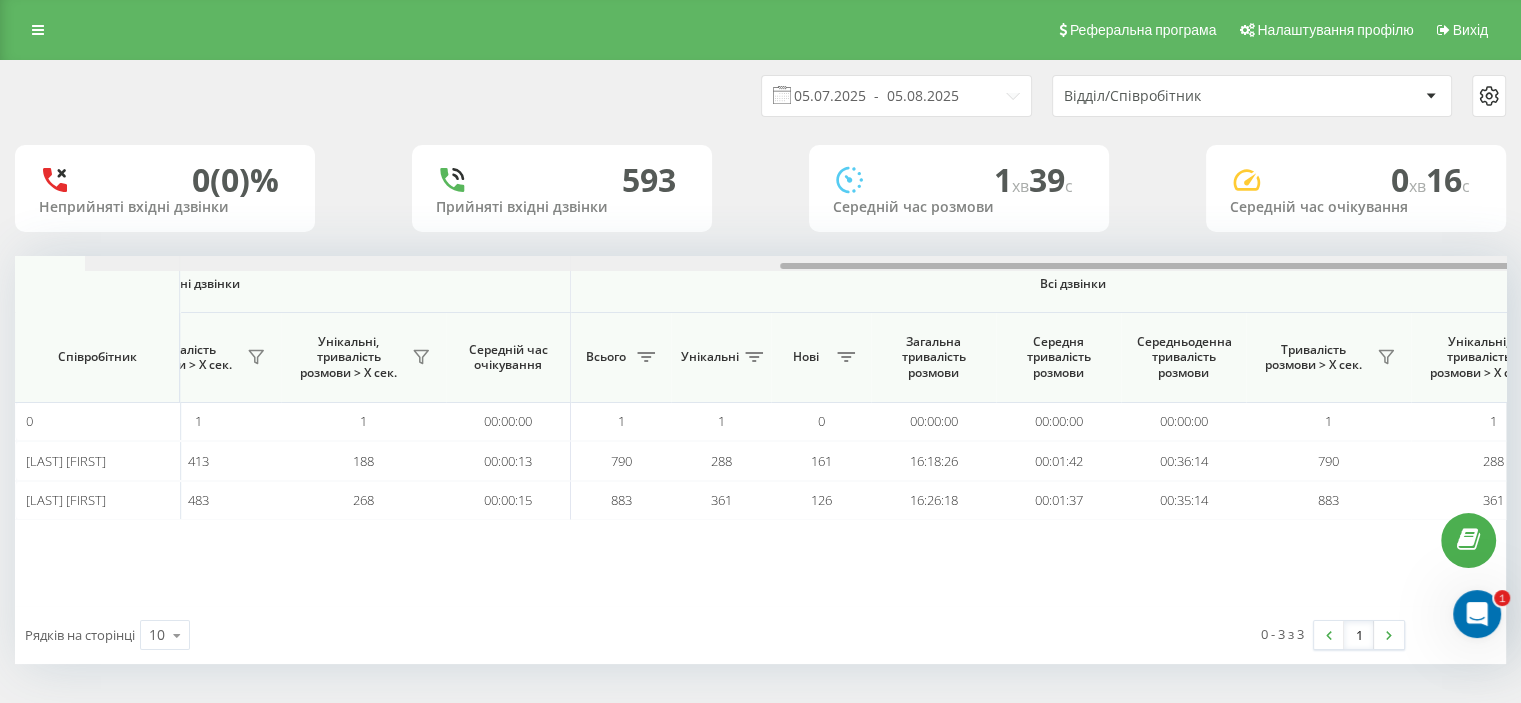 scroll, scrollTop: 0, scrollLeft: 1299, axis: horizontal 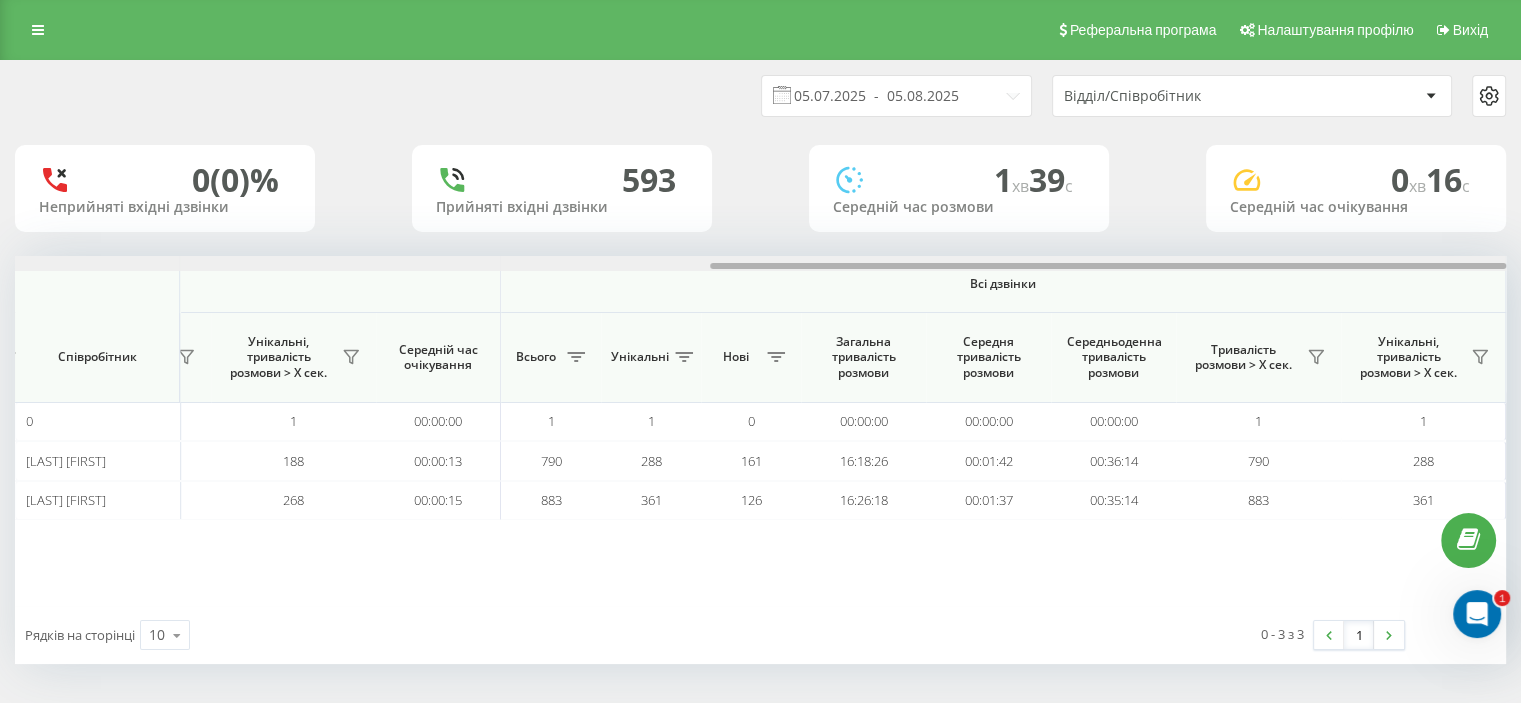 drag, startPoint x: 631, startPoint y: 263, endPoint x: 1417, endPoint y: 287, distance: 786.36633 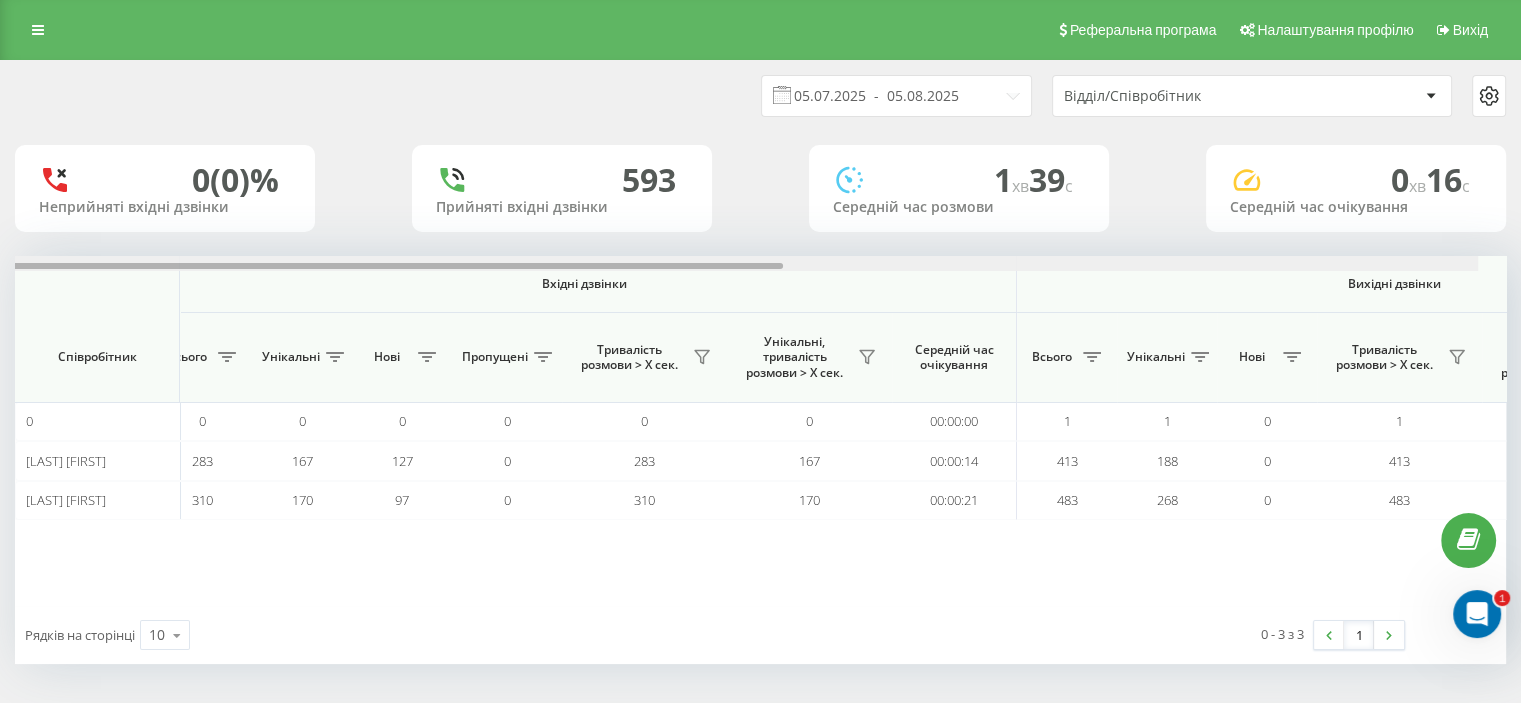scroll, scrollTop: 0, scrollLeft: 0, axis: both 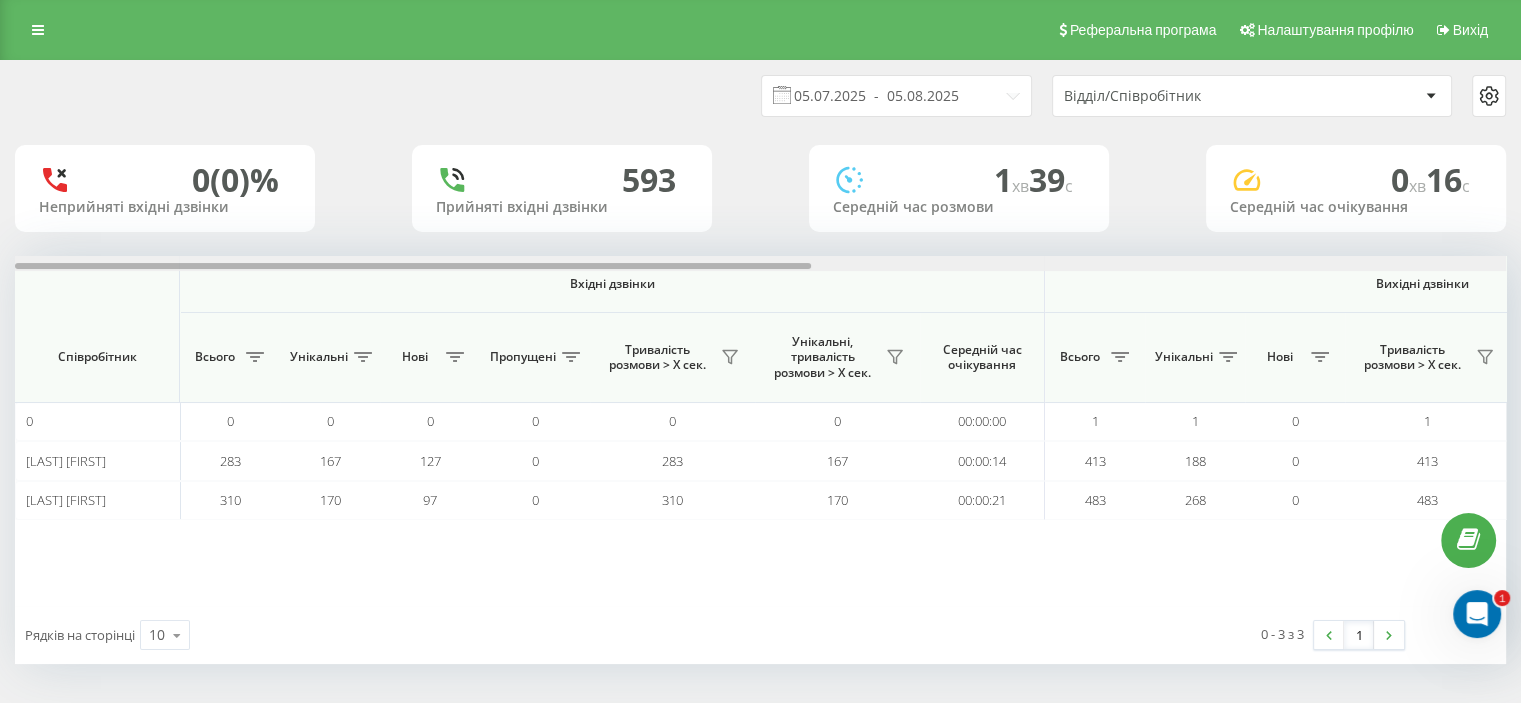 drag, startPoint x: 1417, startPoint y: 263, endPoint x: 629, endPoint y: 287, distance: 788.3654 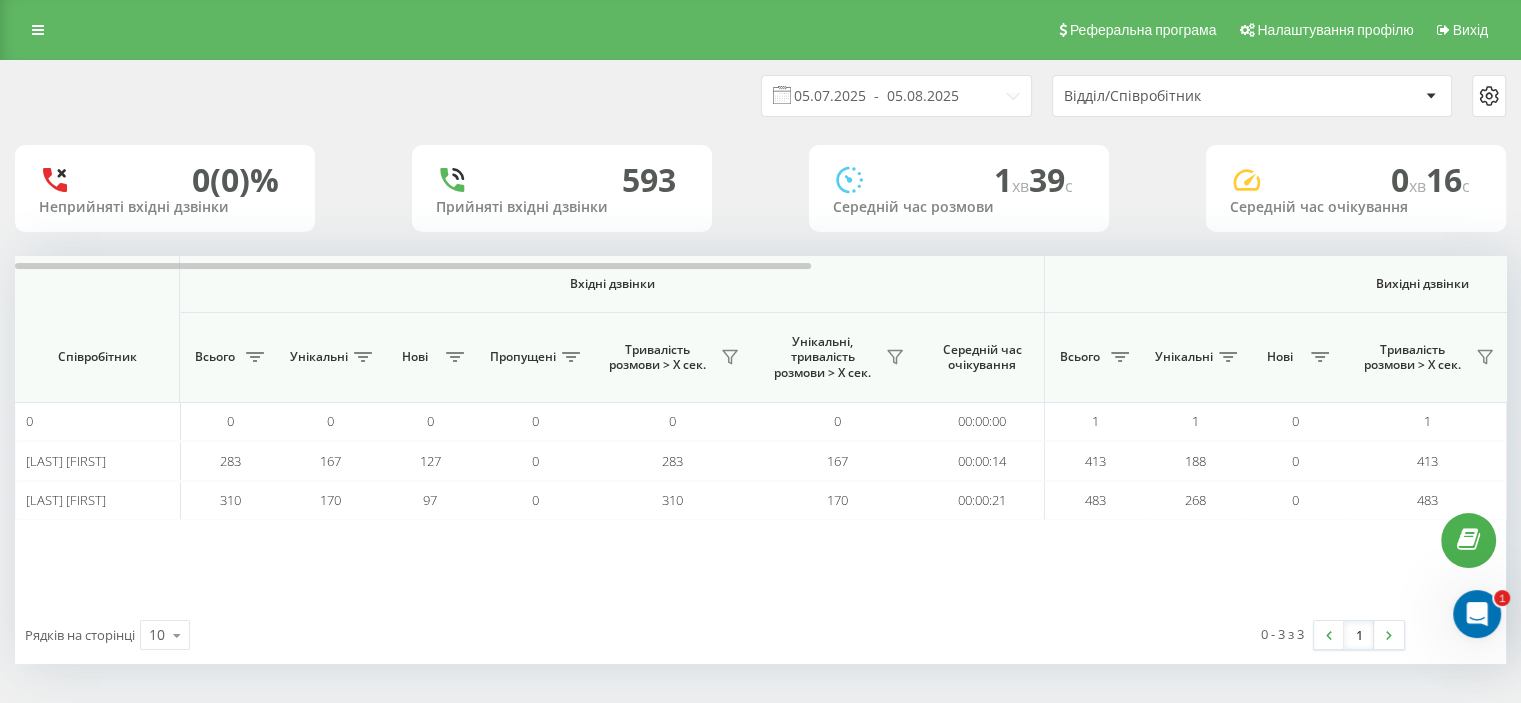 click on "593" at bounding box center (562, 180) 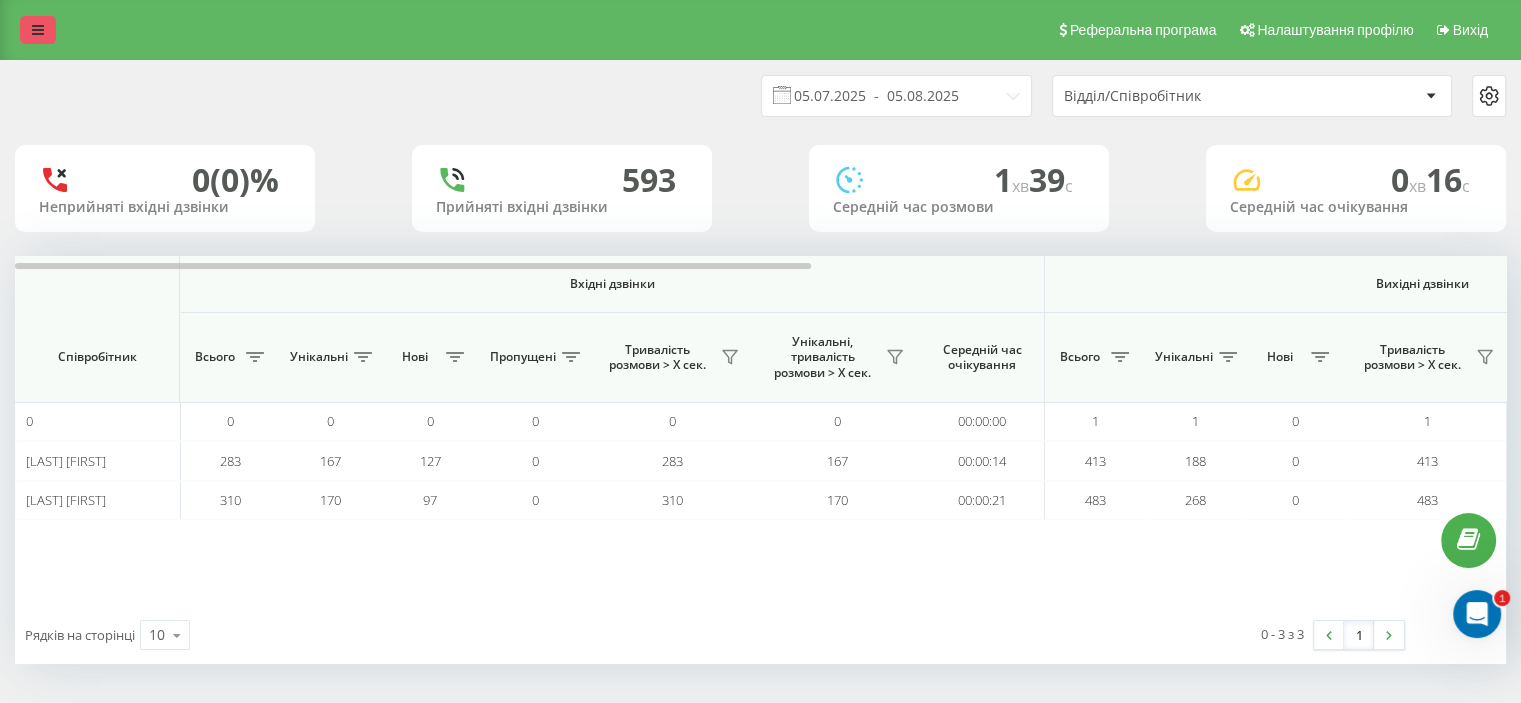 click at bounding box center (38, 30) 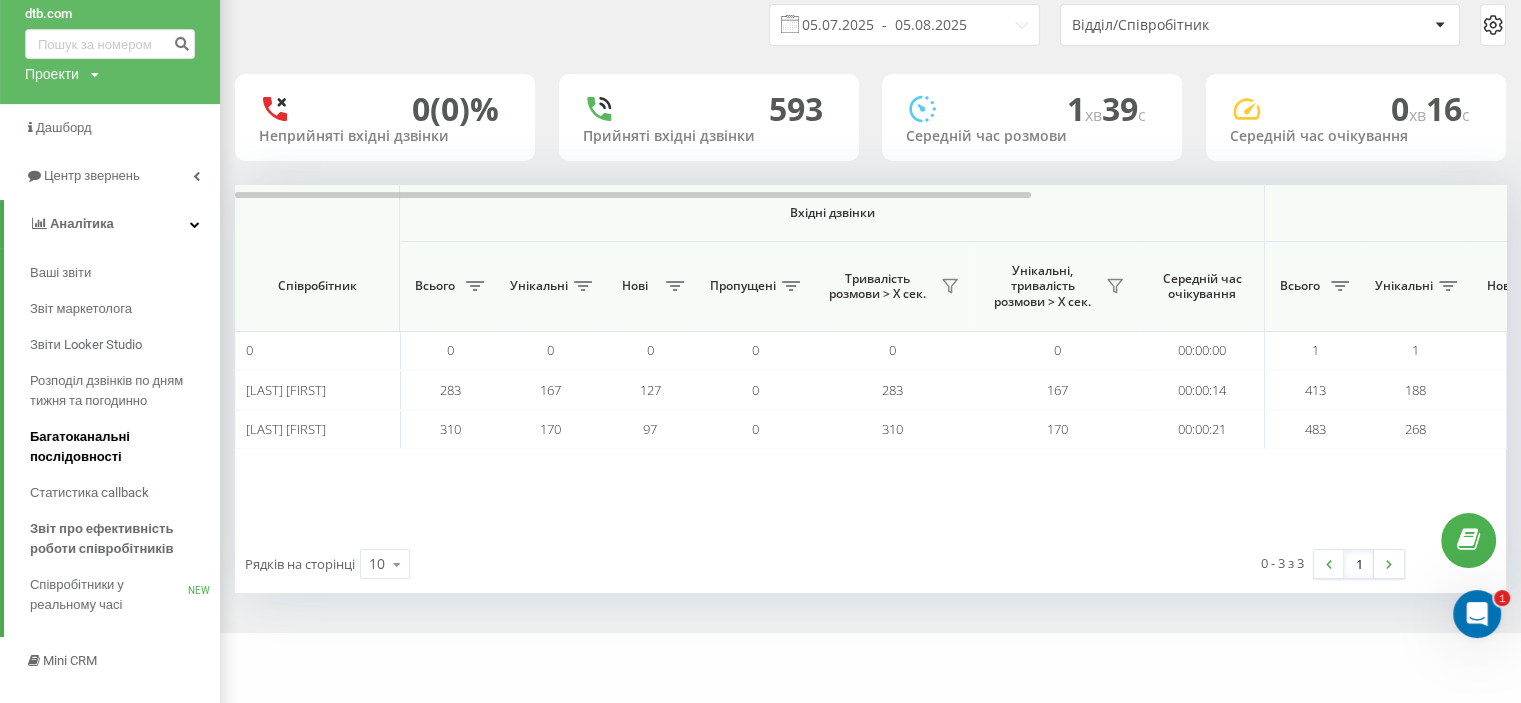 scroll, scrollTop: 100, scrollLeft: 0, axis: vertical 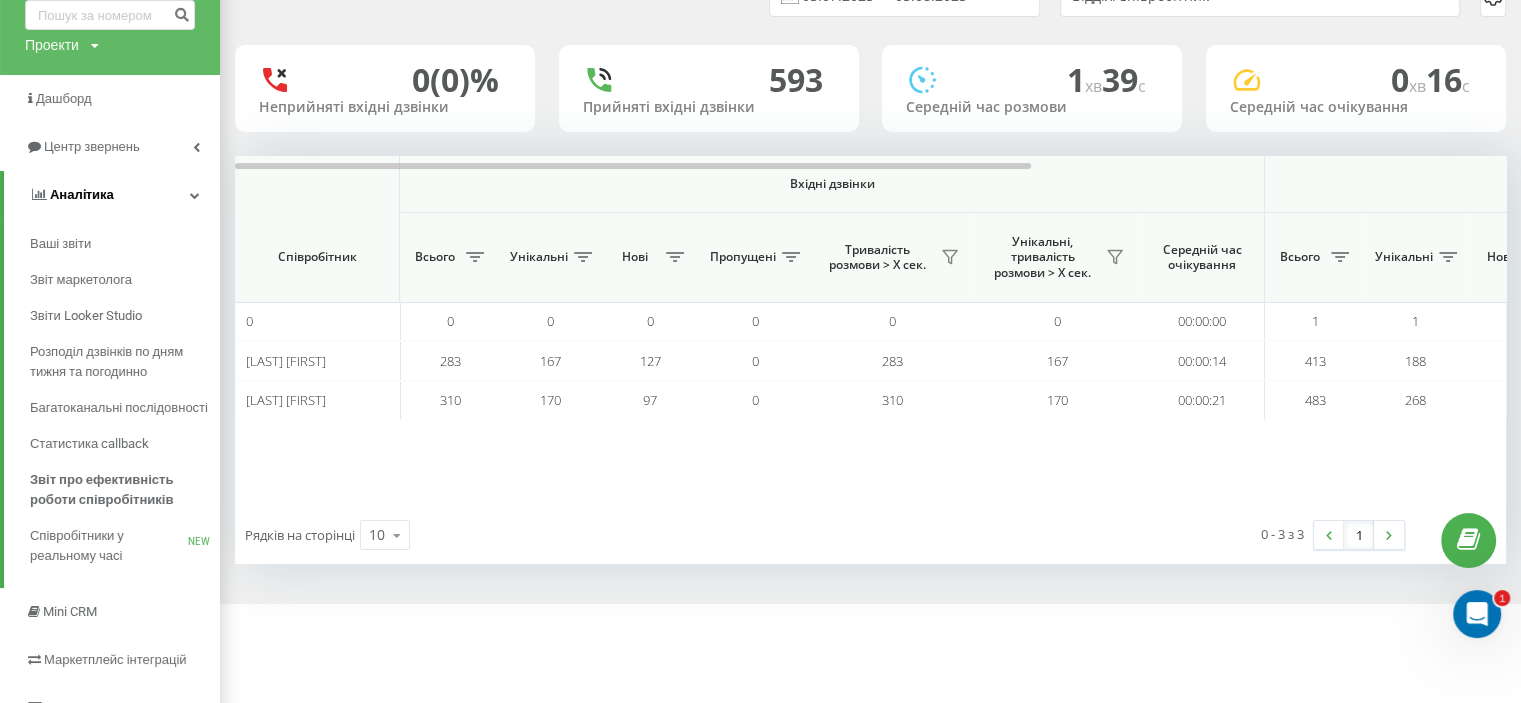click on "Аналiтика" at bounding box center [82, 194] 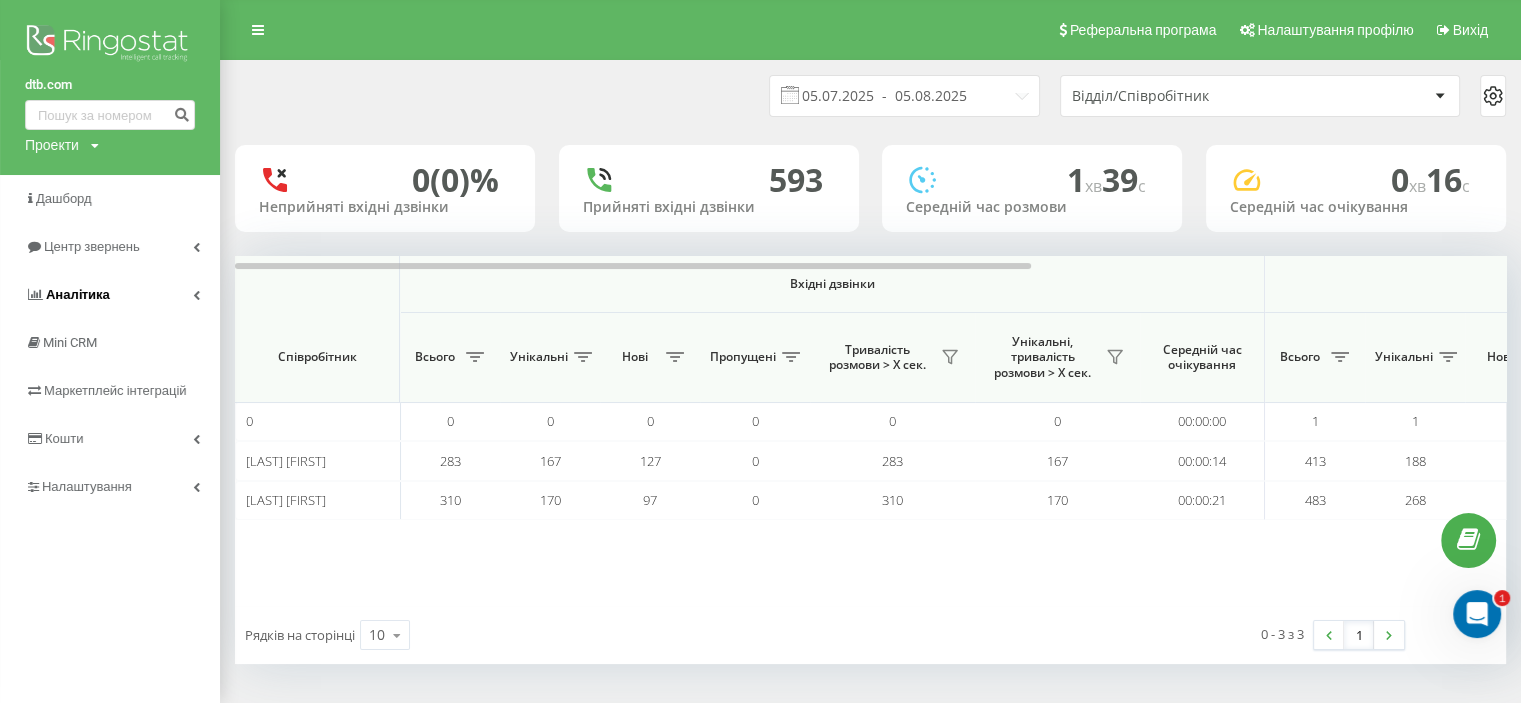 click on "Аналiтика" at bounding box center [78, 294] 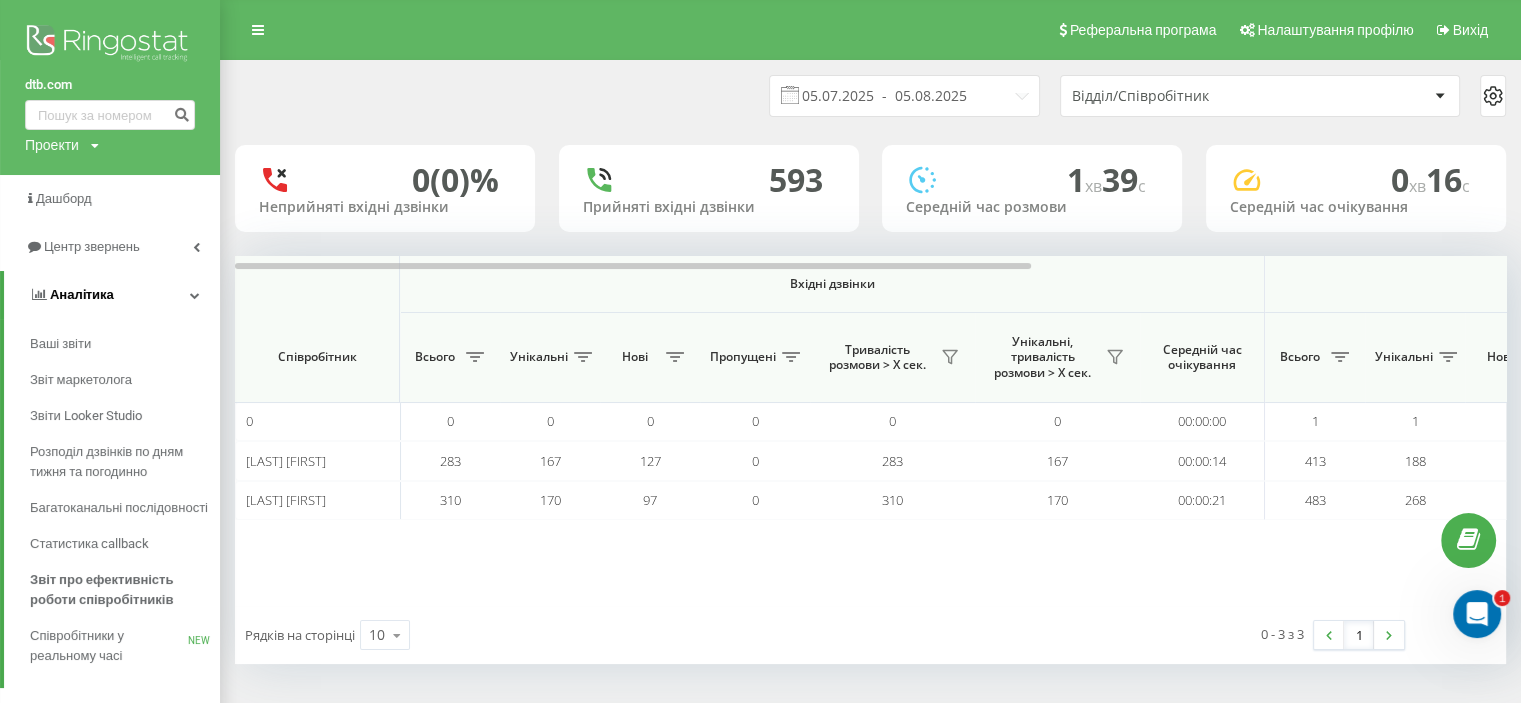 scroll, scrollTop: 100, scrollLeft: 0, axis: vertical 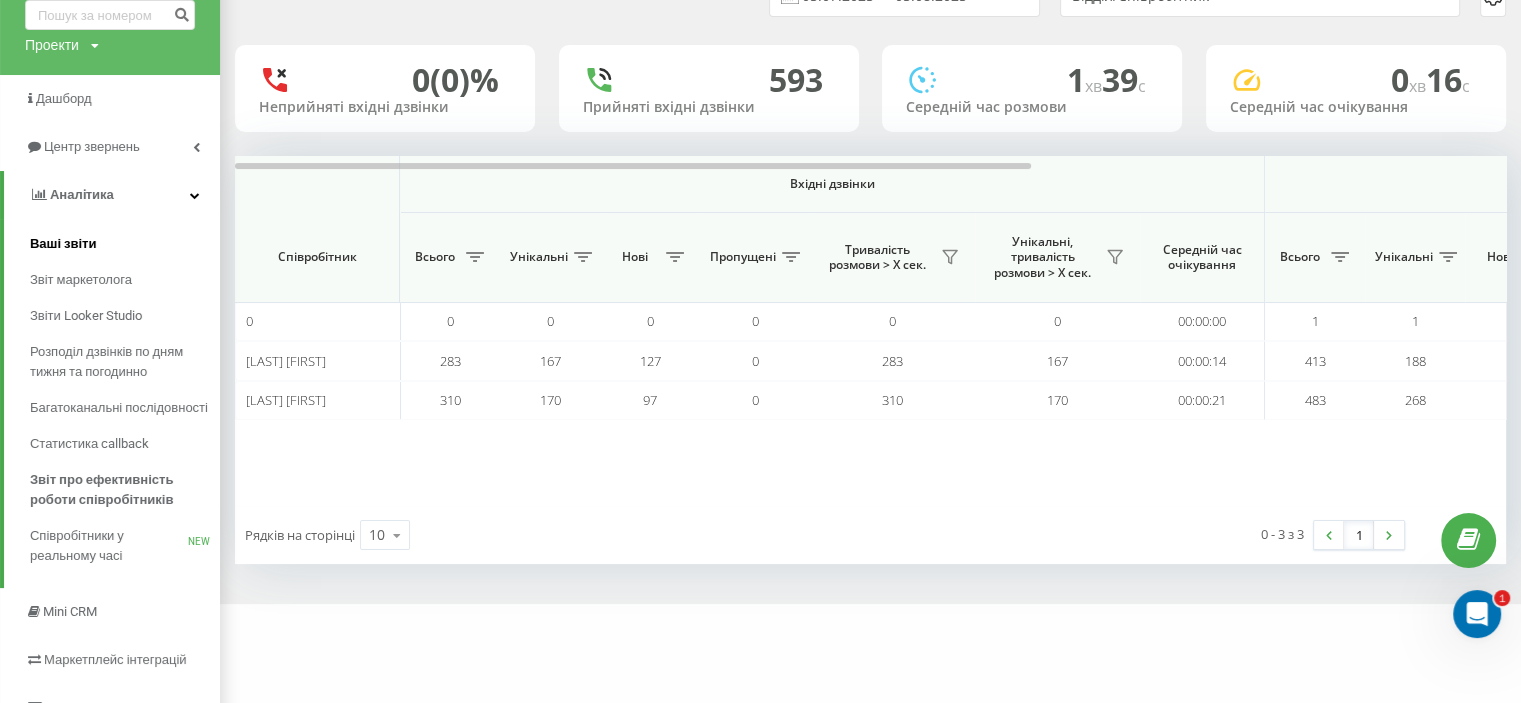 click on "Ваші звіти" at bounding box center [63, 244] 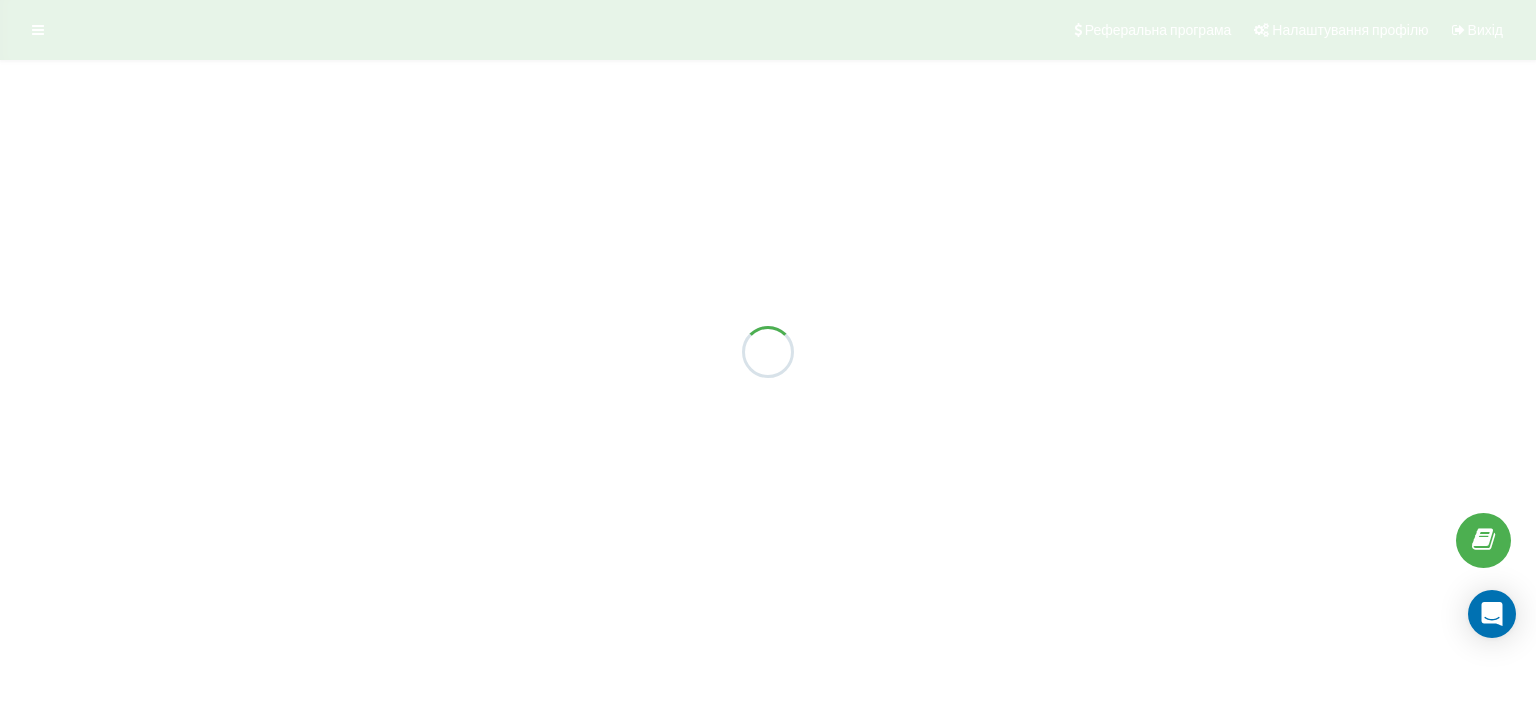 scroll, scrollTop: 0, scrollLeft: 0, axis: both 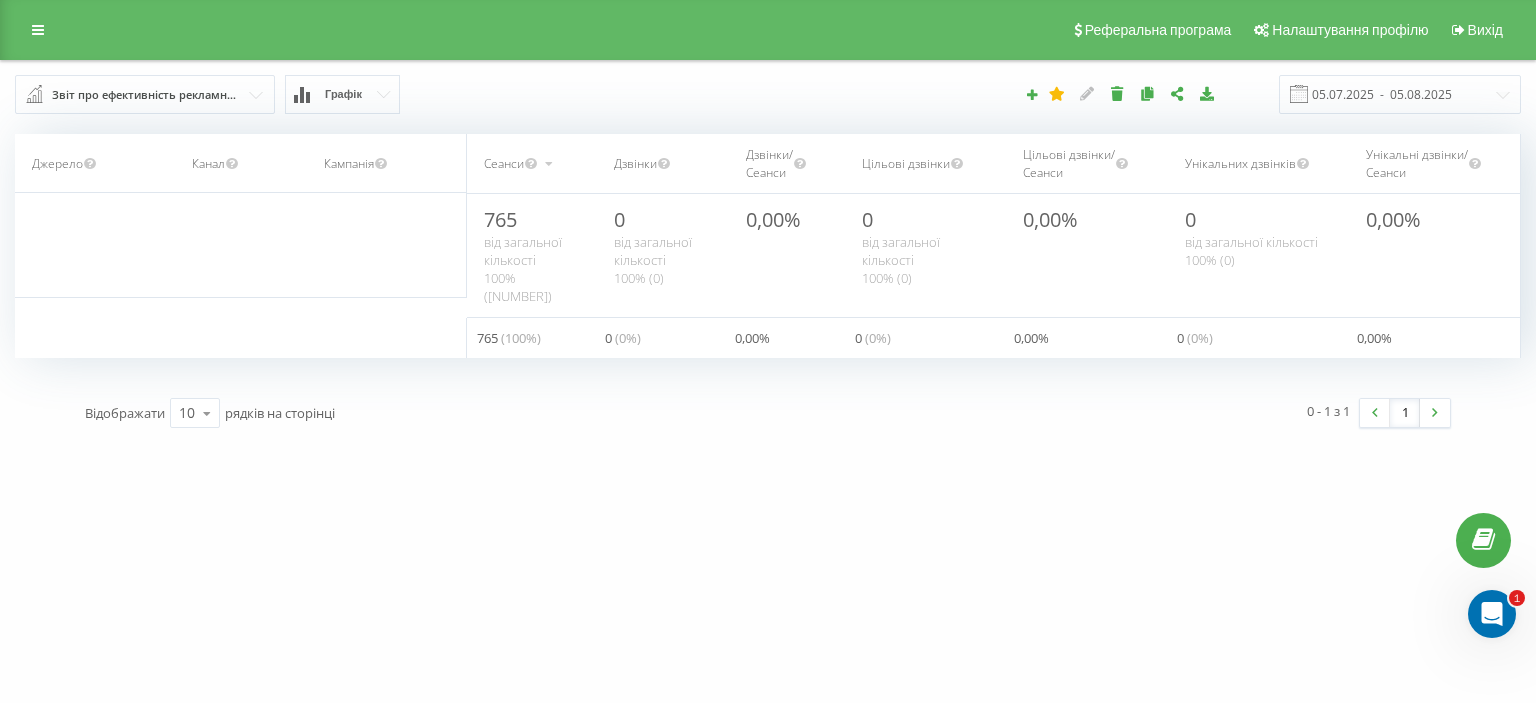 click on "Звіт про ефективність рекламних кампаній" at bounding box center (146, 95) 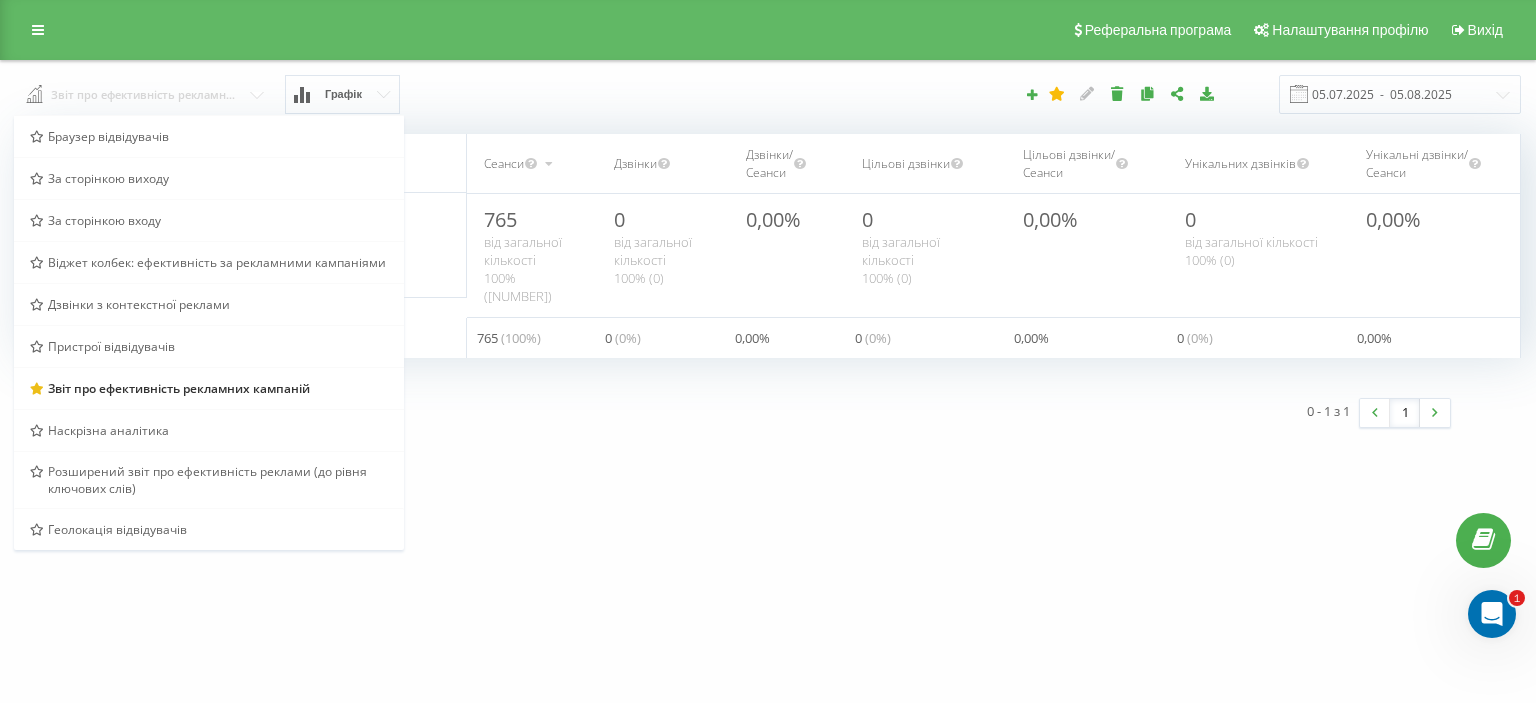 click at bounding box center (146, 93) 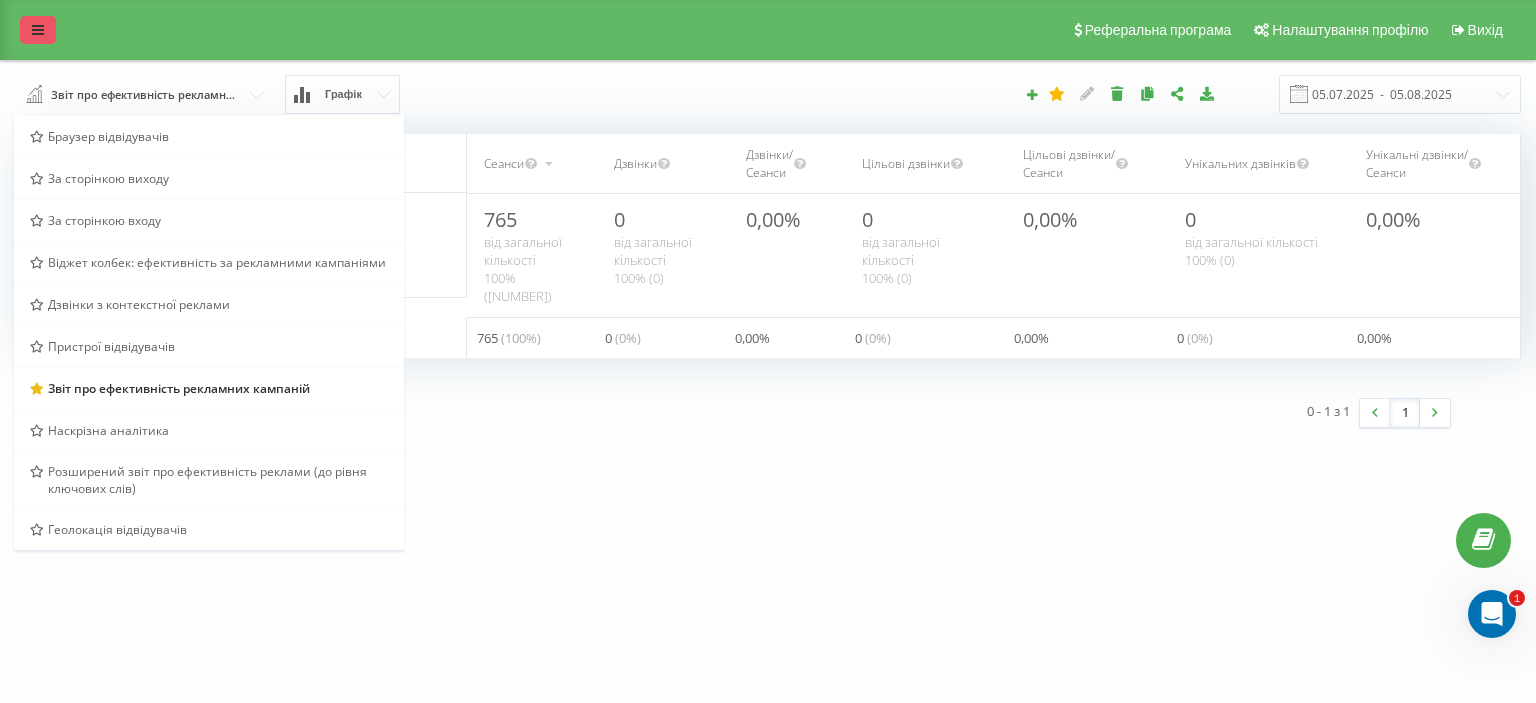 click at bounding box center [38, 30] 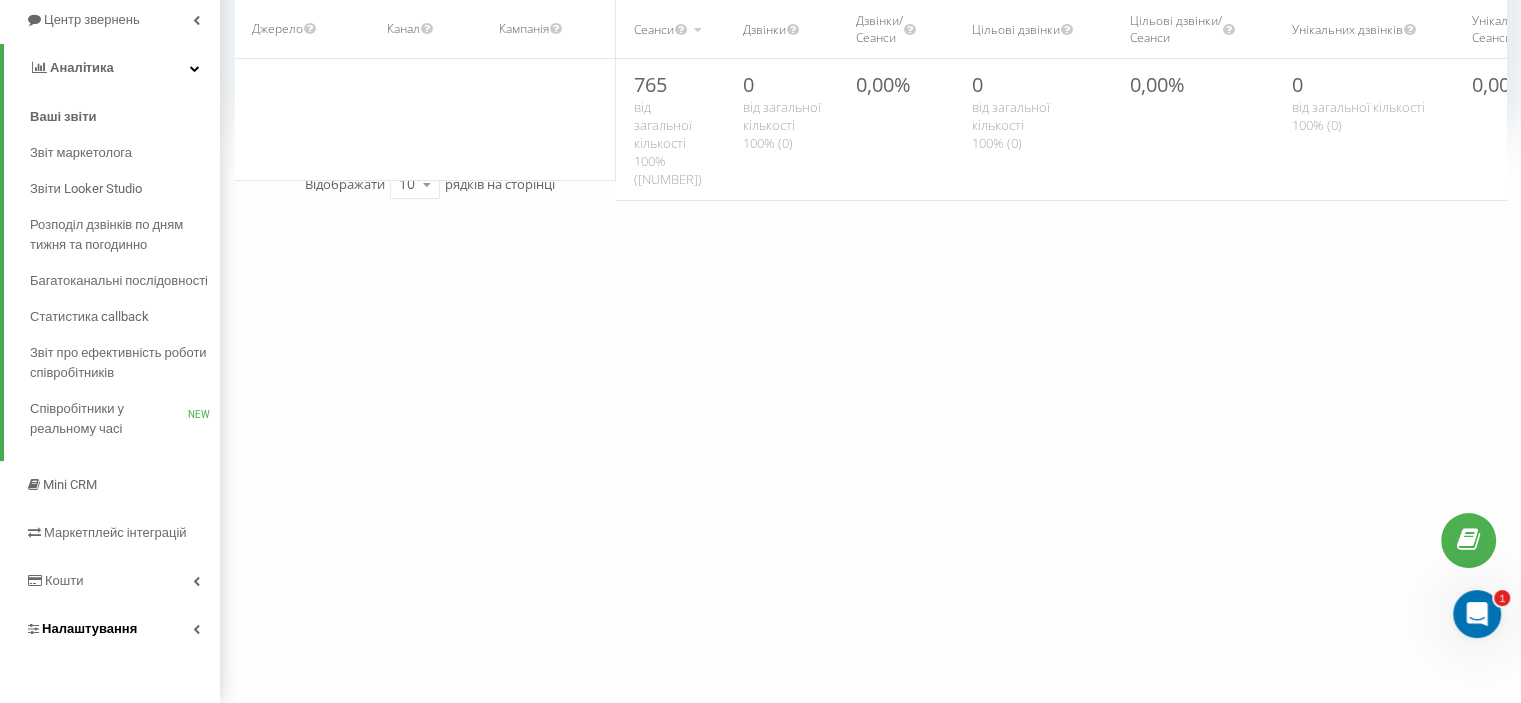 click on "Налаштування" at bounding box center [89, 628] 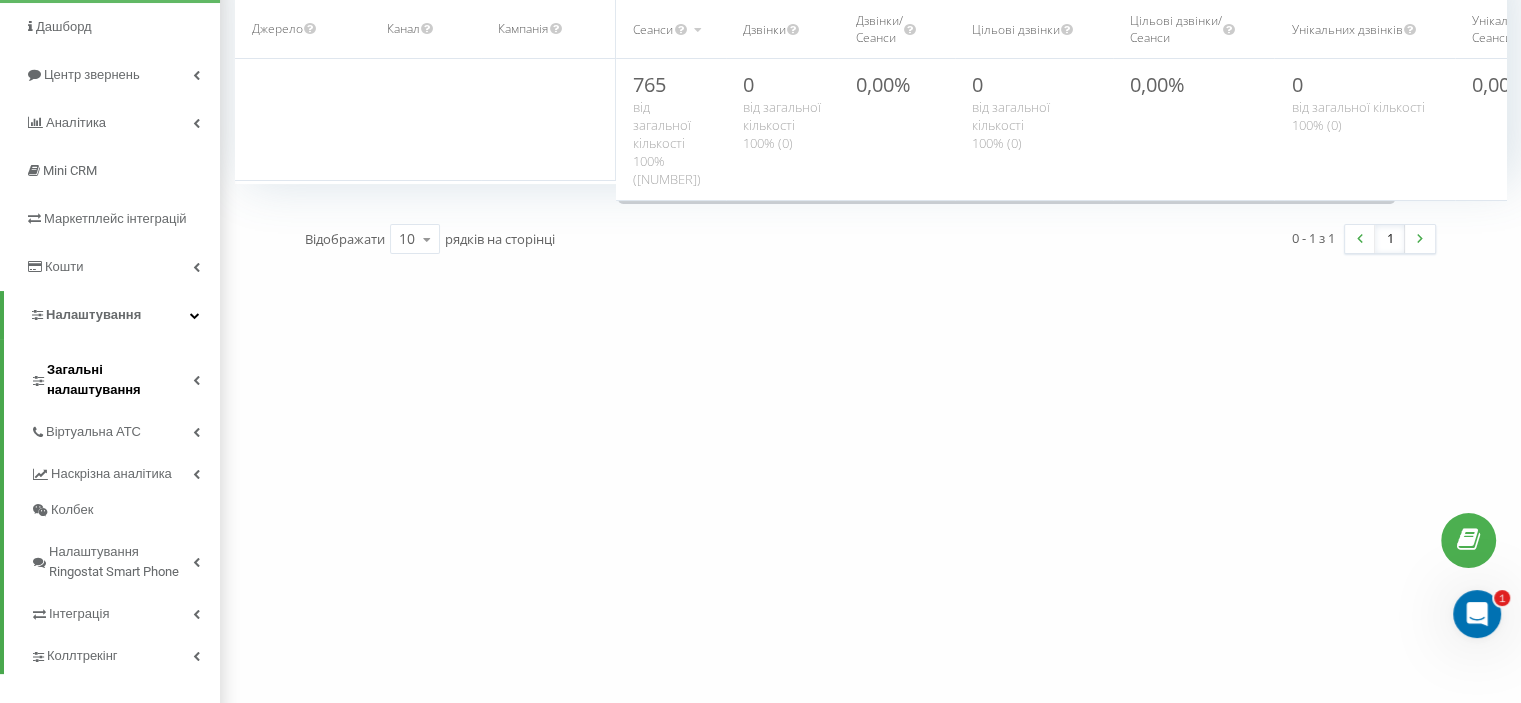 click on "Загальні налаштування" at bounding box center (120, 380) 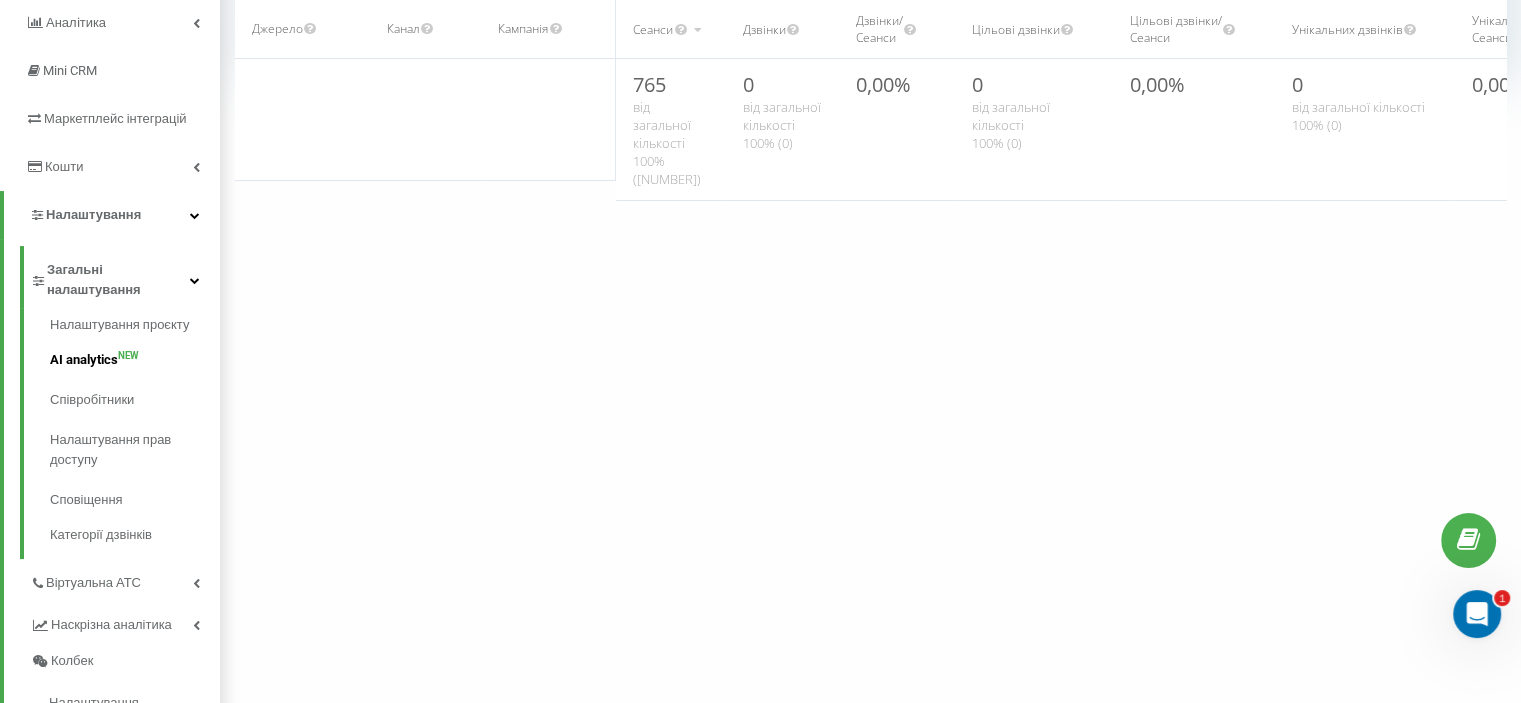 click on "AI analytics NEW" at bounding box center [135, 360] 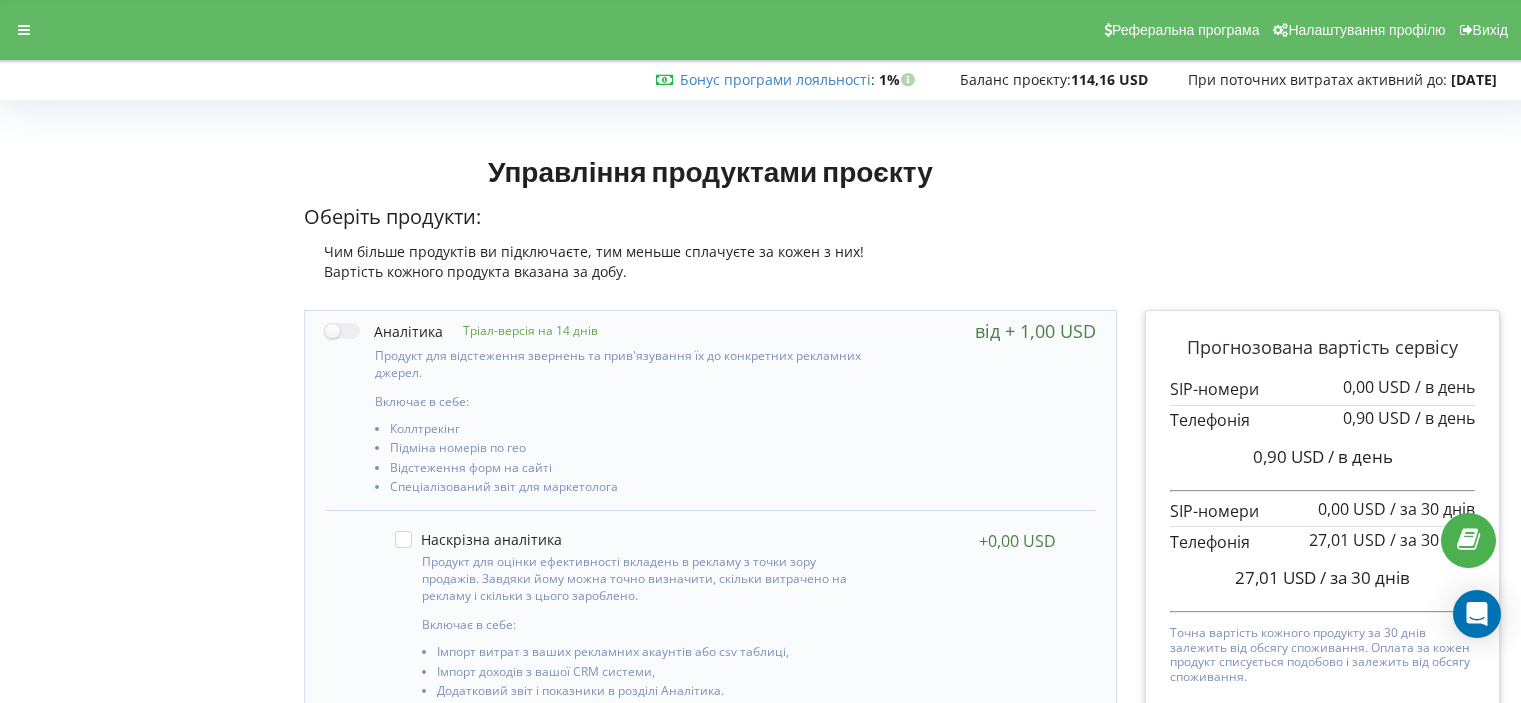 scroll, scrollTop: 0, scrollLeft: 0, axis: both 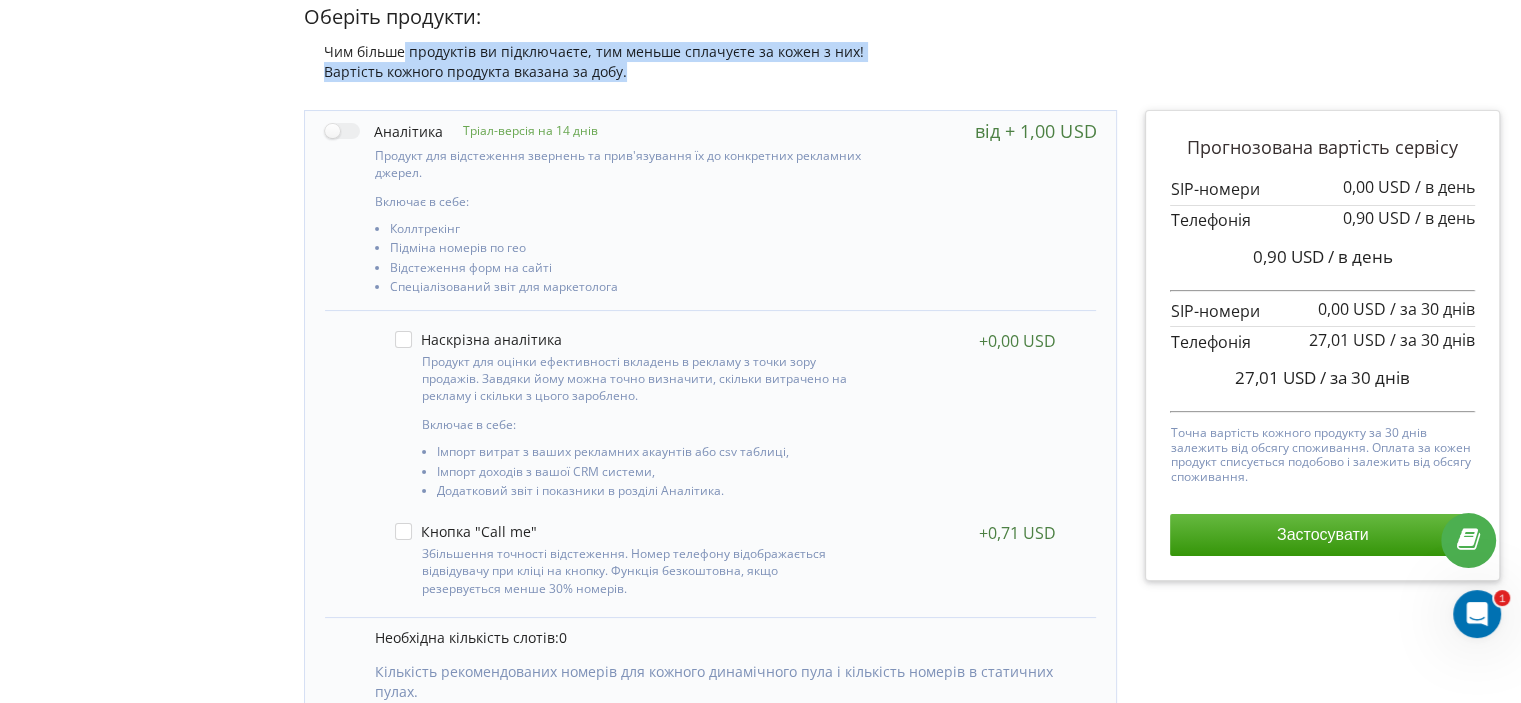 drag, startPoint x: 404, startPoint y: 57, endPoint x: 662, endPoint y: 63, distance: 258.06976 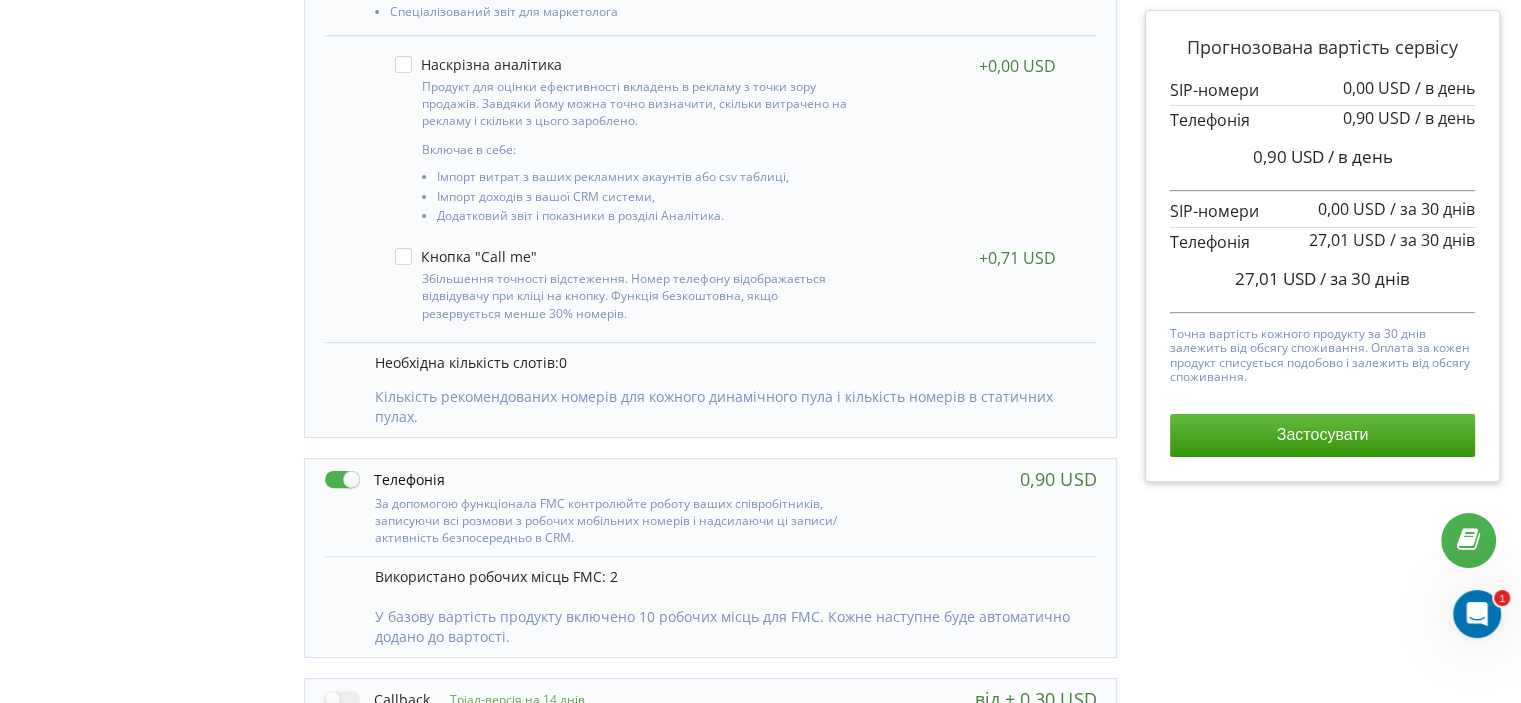 scroll, scrollTop: 84, scrollLeft: 0, axis: vertical 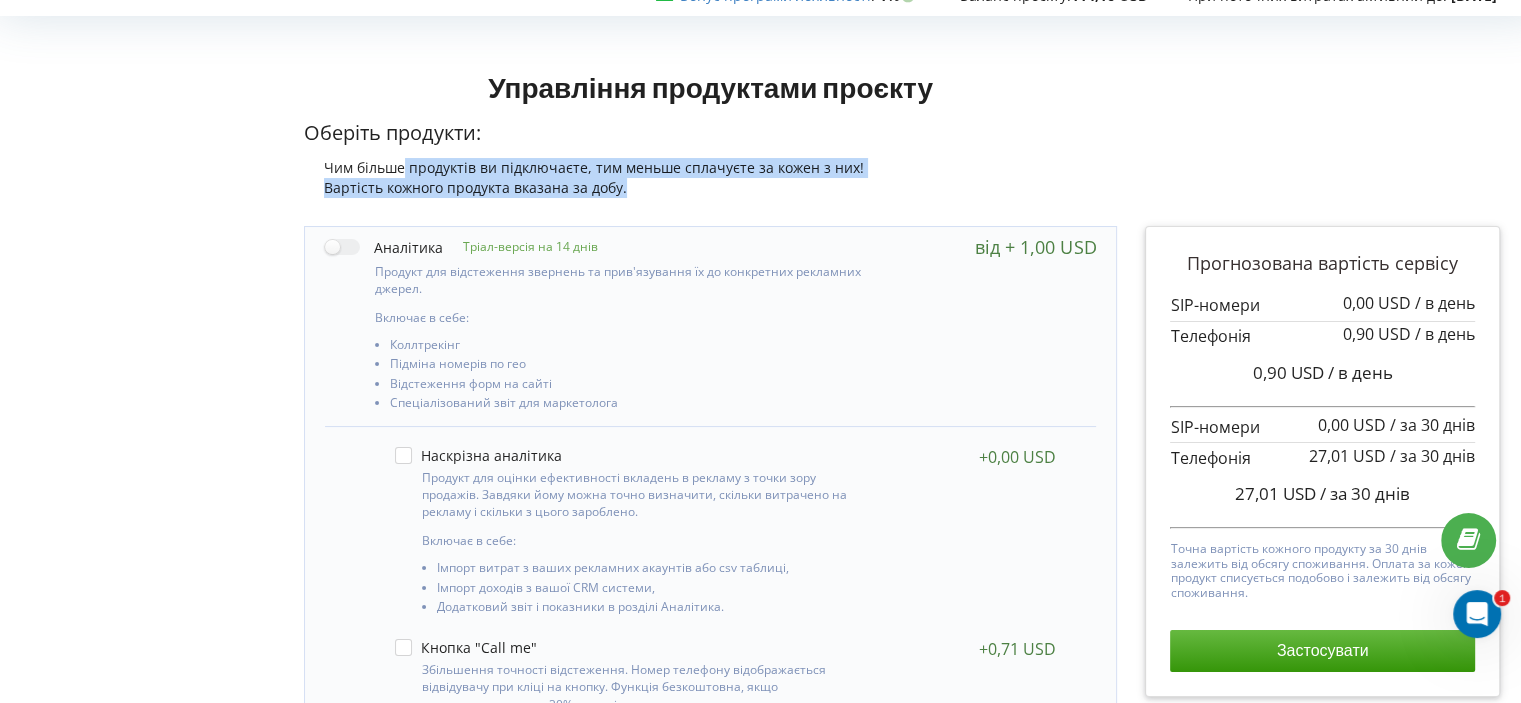 click on "Чим більше продуктів ви підключаєте, тим меньше сплачуєте за кожен з них!" at bounding box center (711, 168) 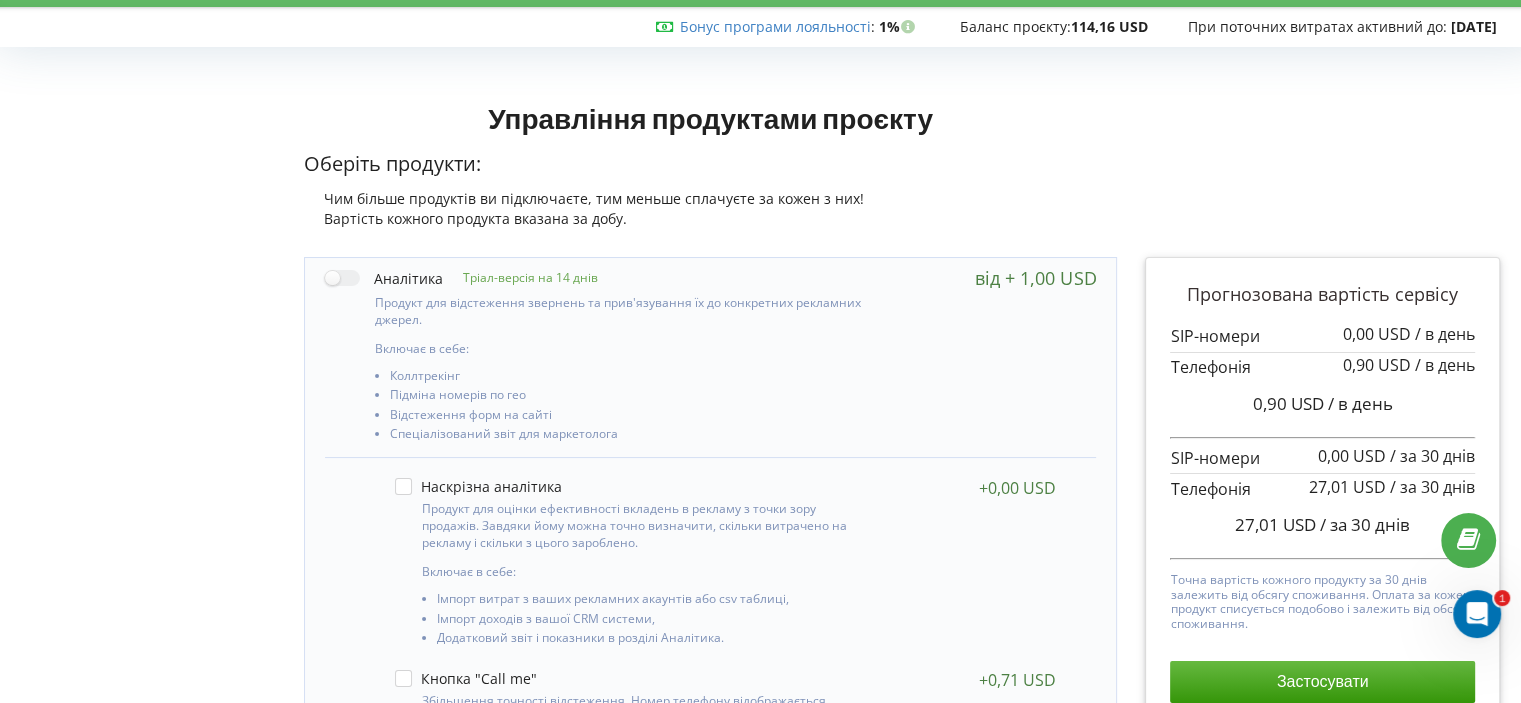 scroll, scrollTop: 0, scrollLeft: 0, axis: both 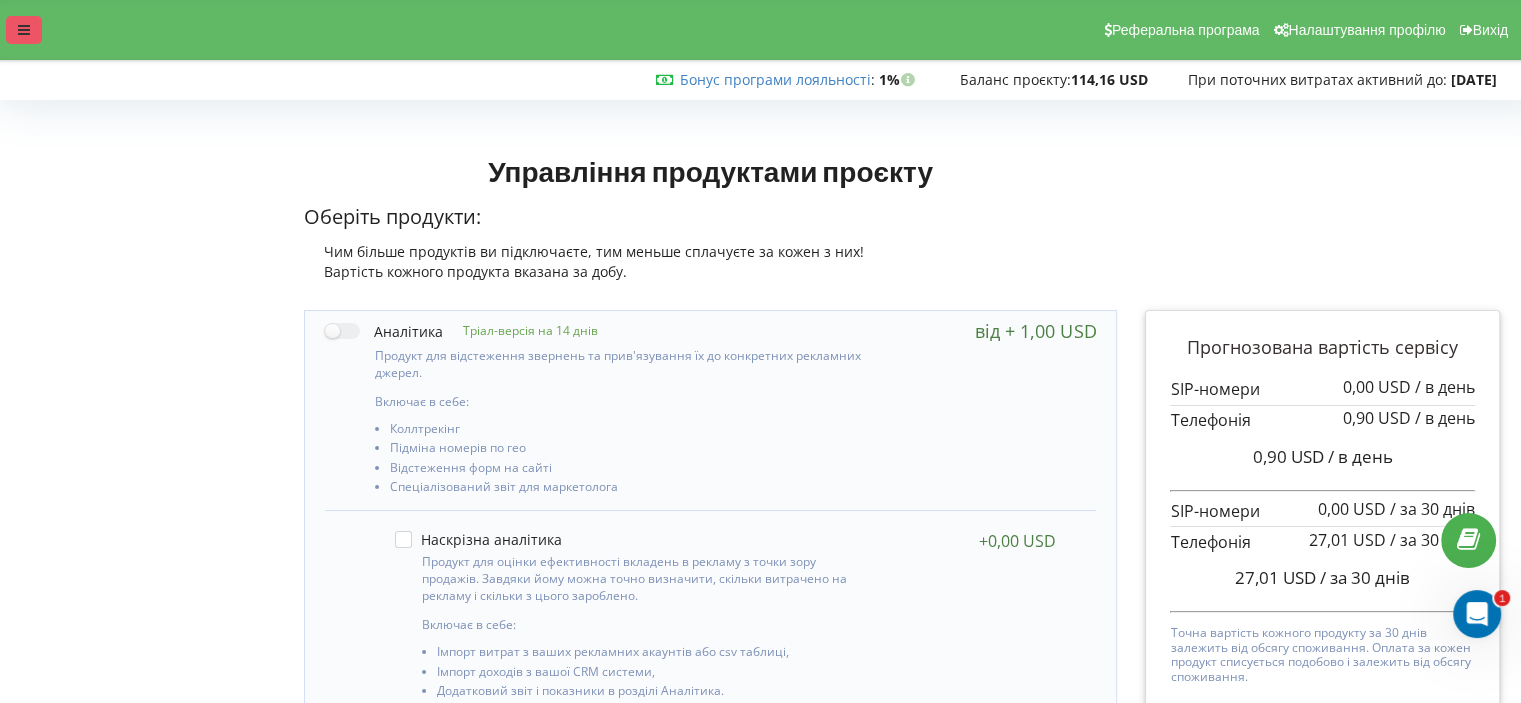 click at bounding box center [24, 30] 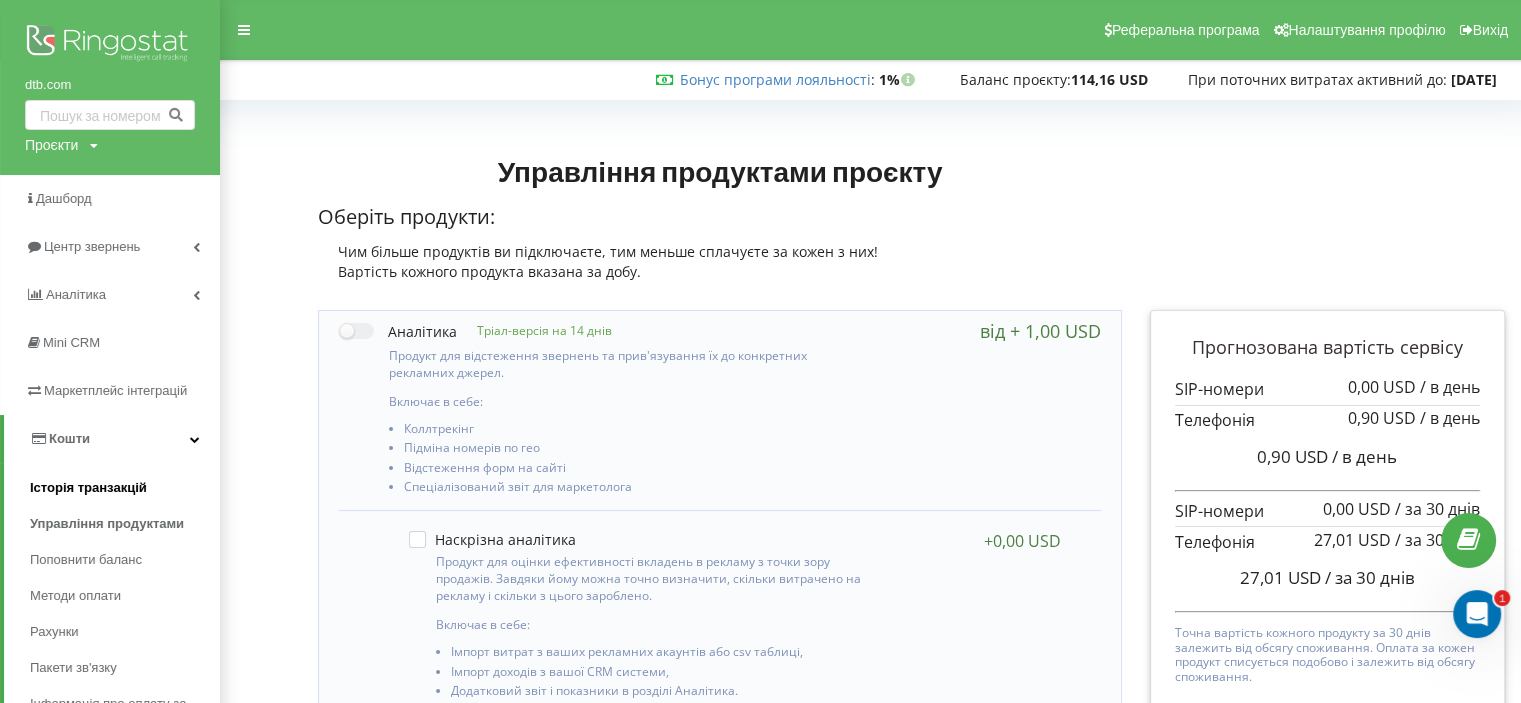 click on "Історія транзакцій" at bounding box center [88, 488] 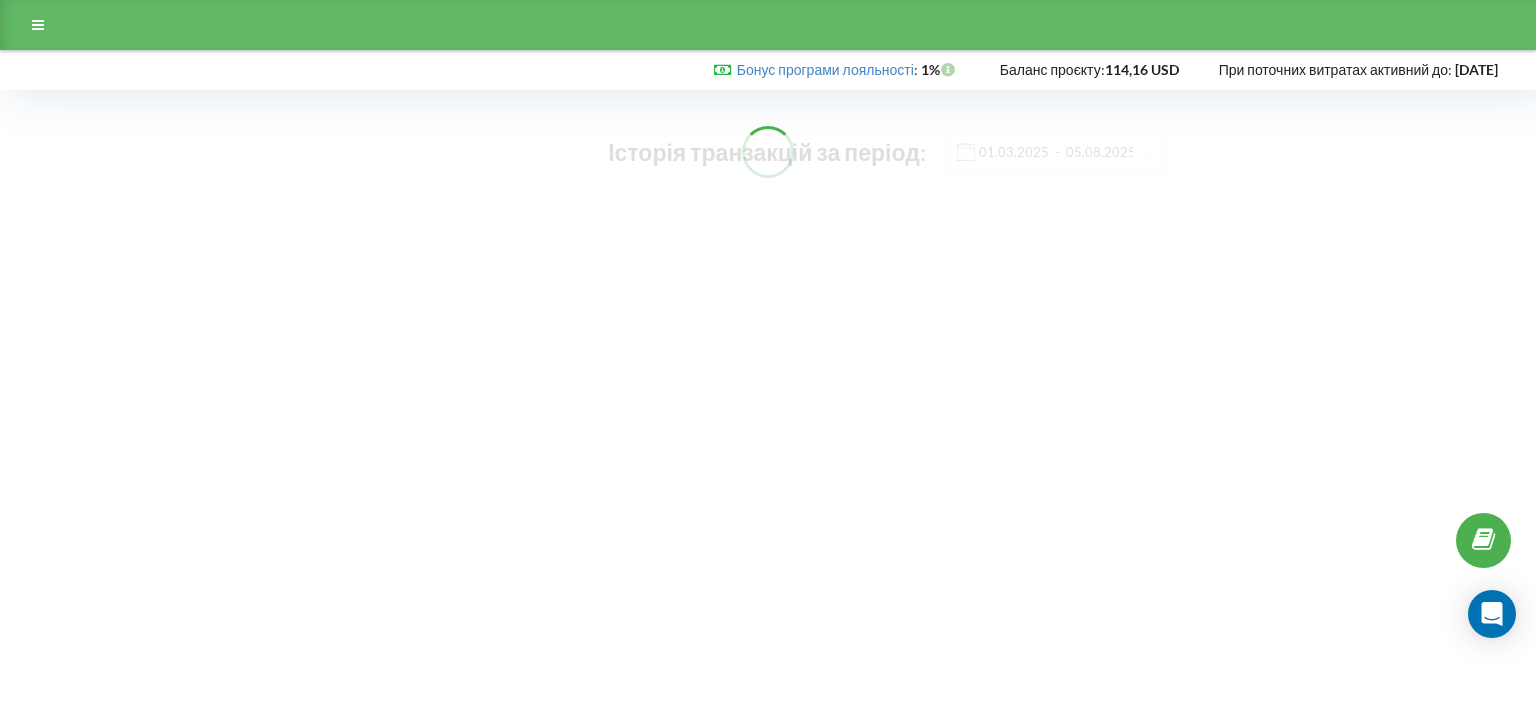 scroll, scrollTop: 0, scrollLeft: 0, axis: both 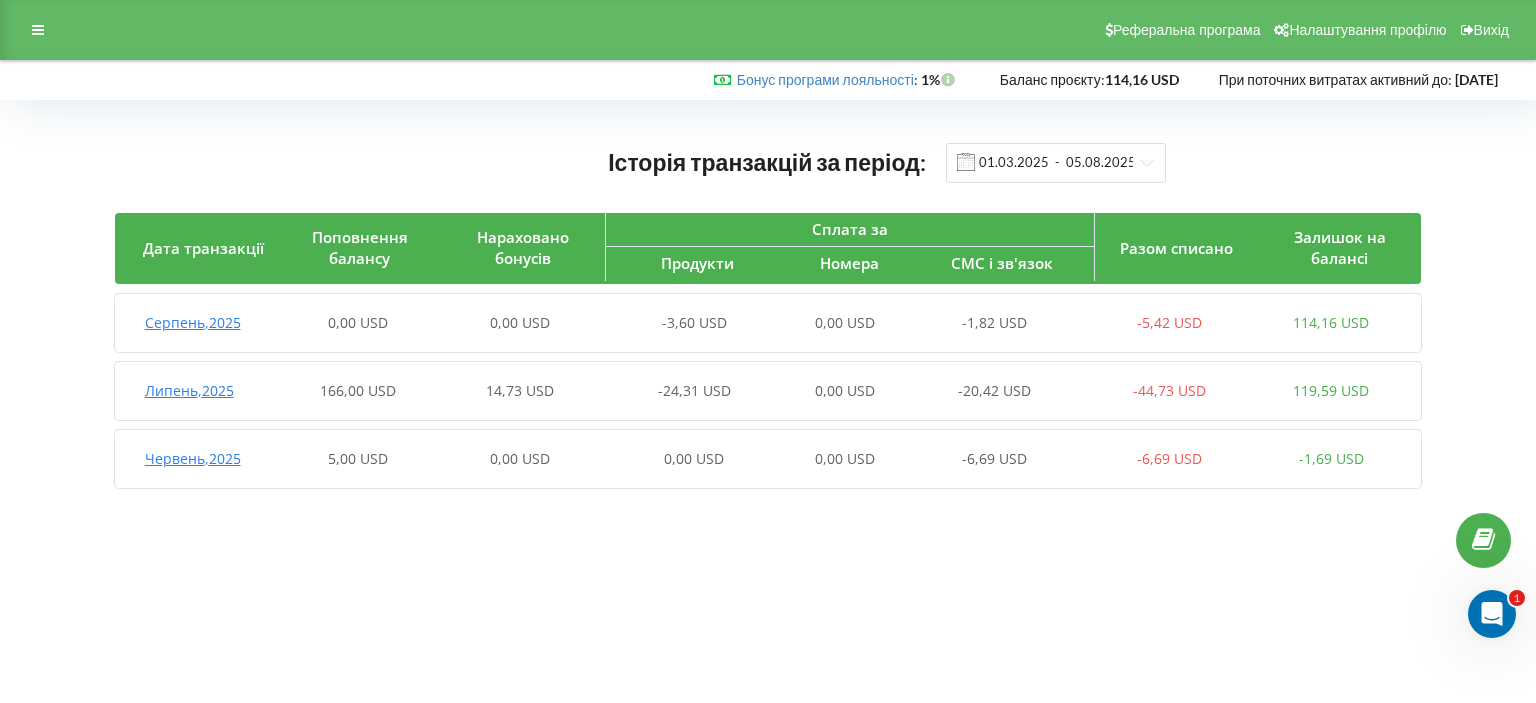 click on "[MONTH] ,  2025 [PRICE] [PRICE] [PRICE] [PRICE] [PRICE] [PRICE]" at bounding box center (764, 391) 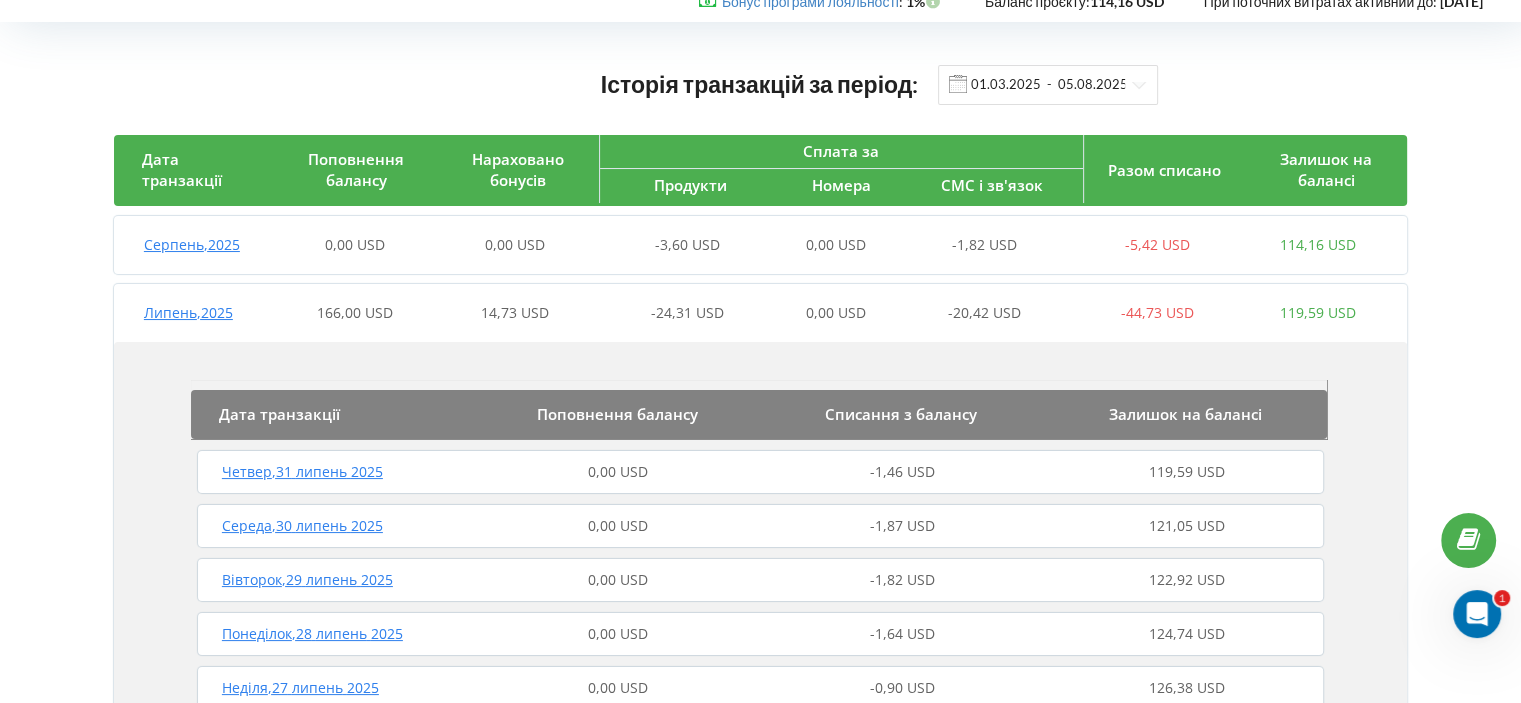 scroll, scrollTop: 0, scrollLeft: 0, axis: both 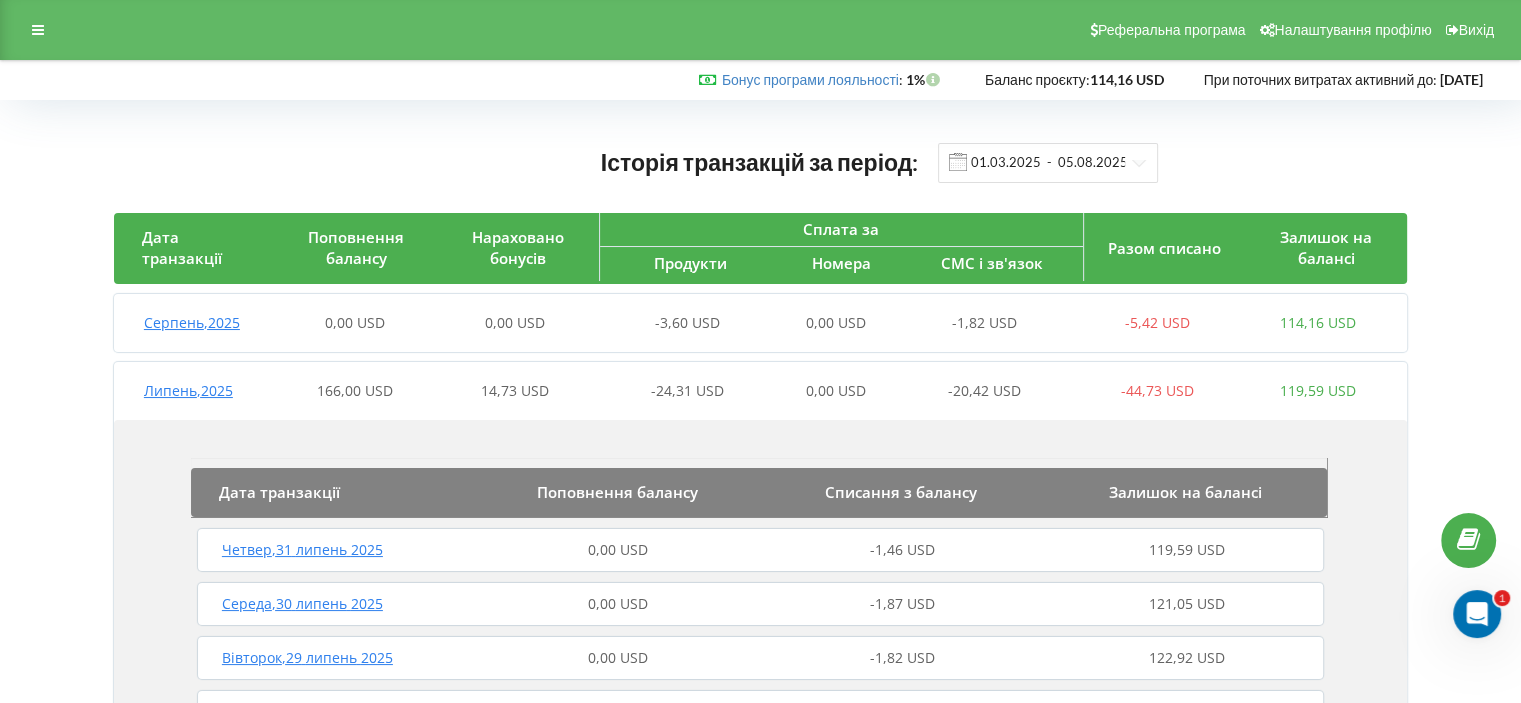 click on "-1,82 USD" at bounding box center (984, 322) 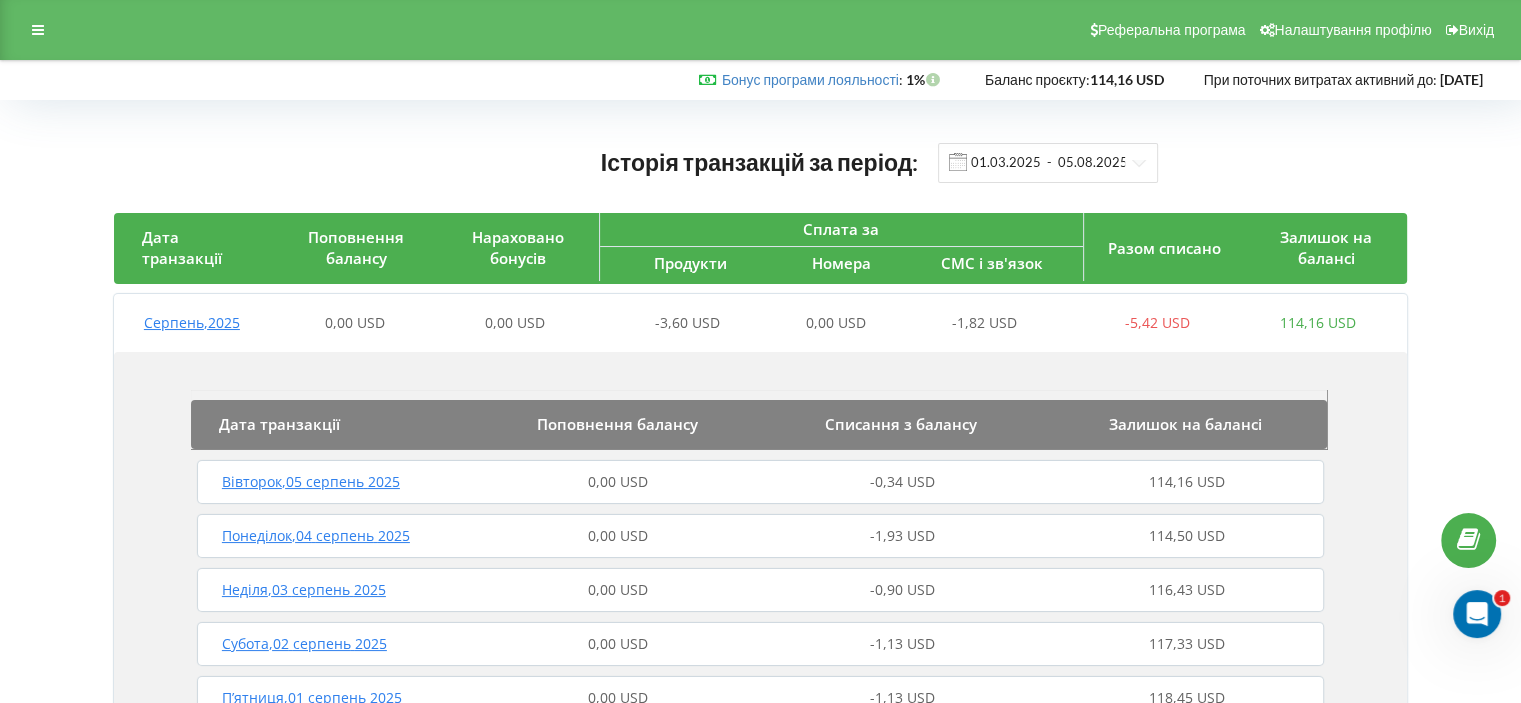 click on "-1,82 USD" at bounding box center (984, 322) 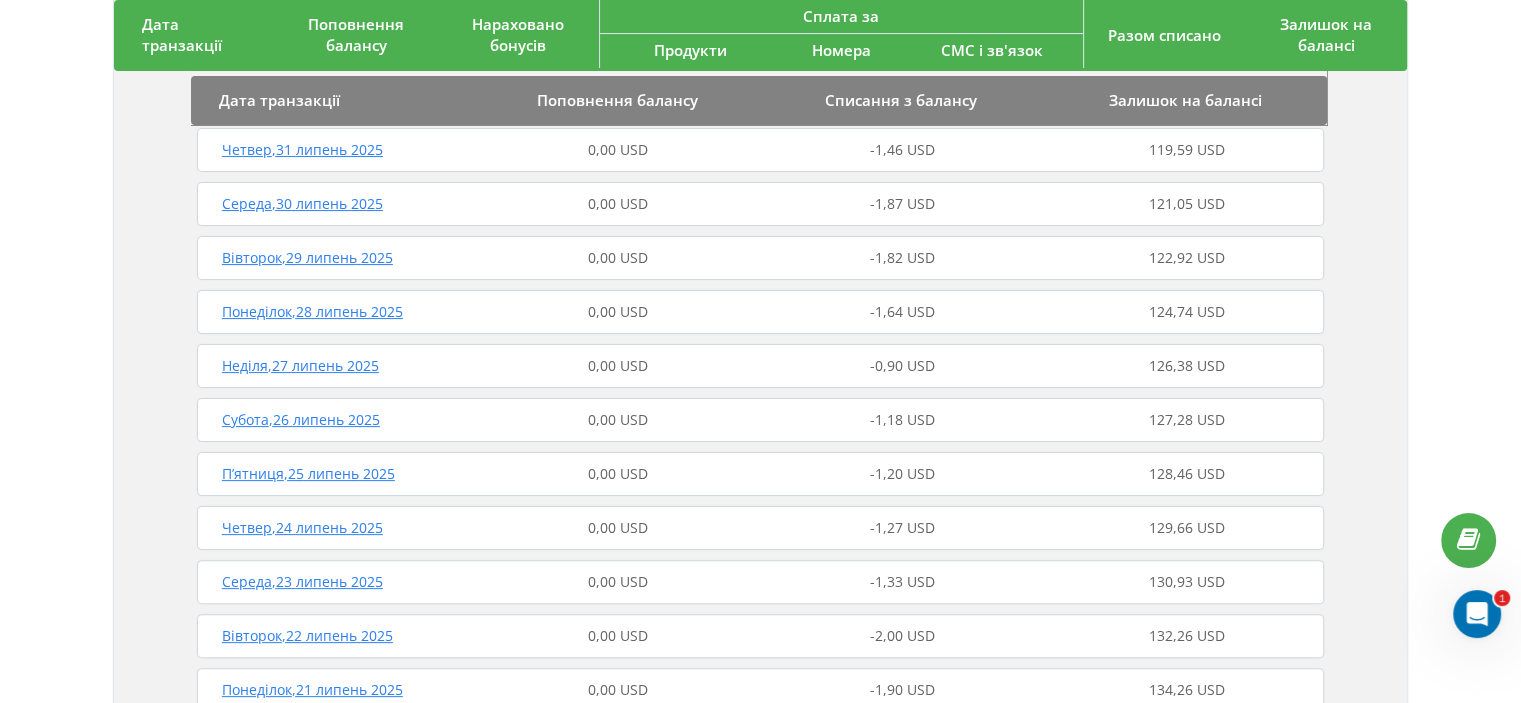 scroll, scrollTop: 0, scrollLeft: 0, axis: both 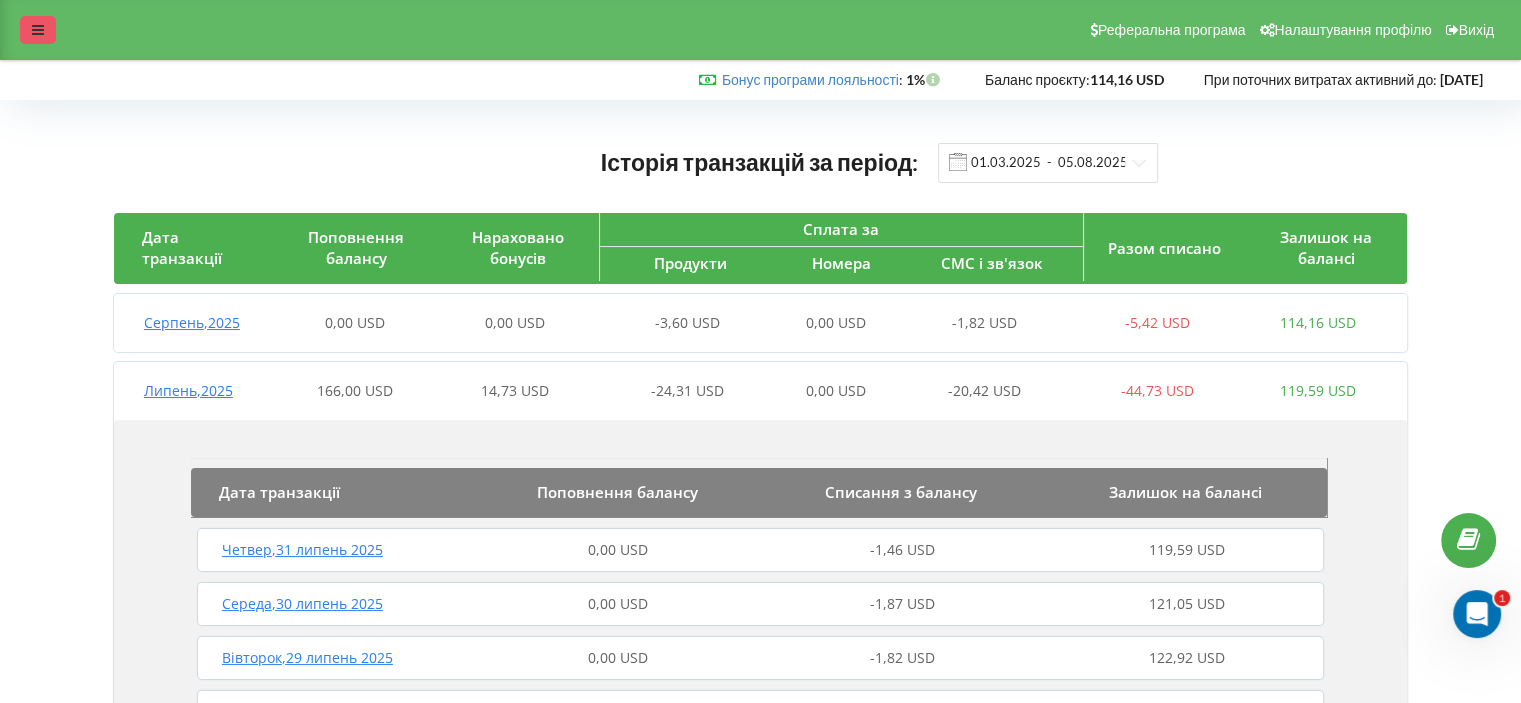 click at bounding box center (38, 30) 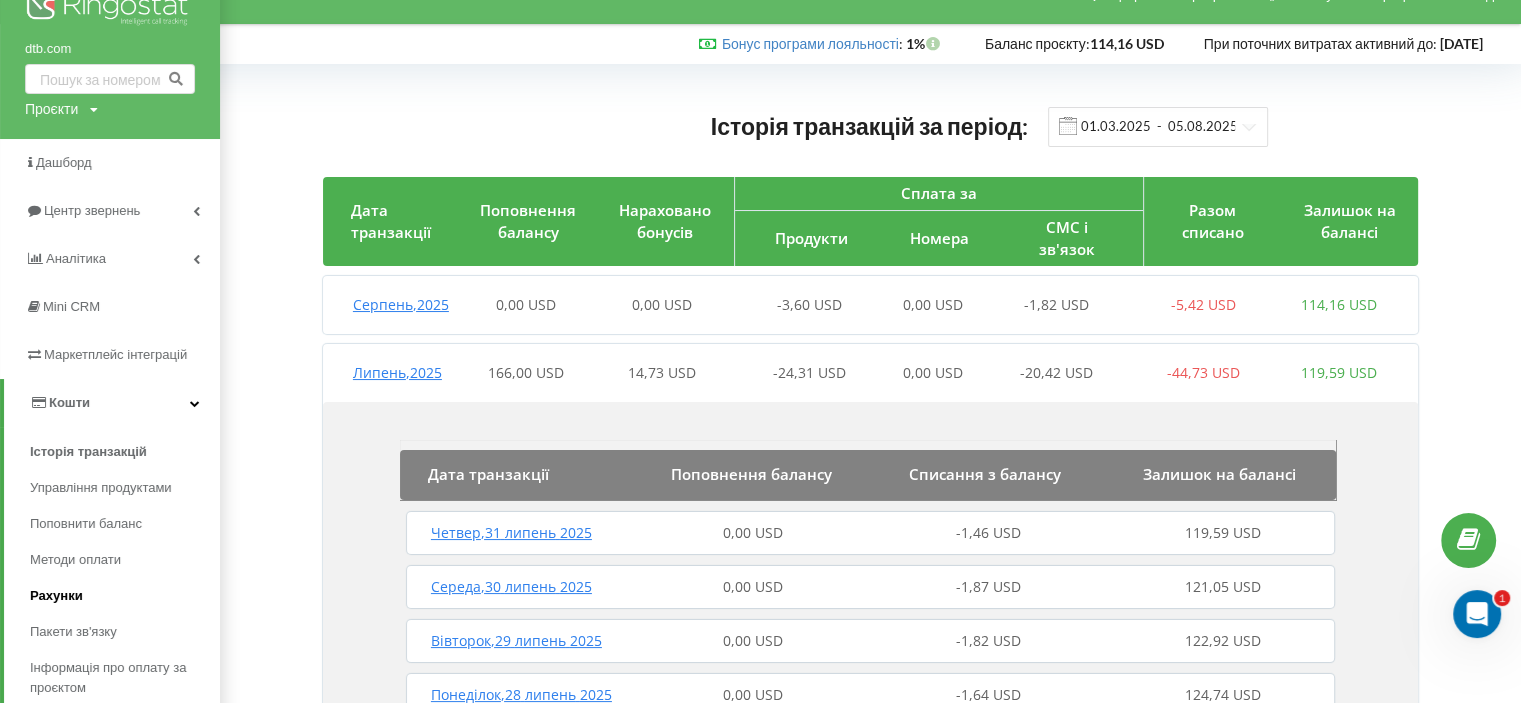 scroll, scrollTop: 100, scrollLeft: 0, axis: vertical 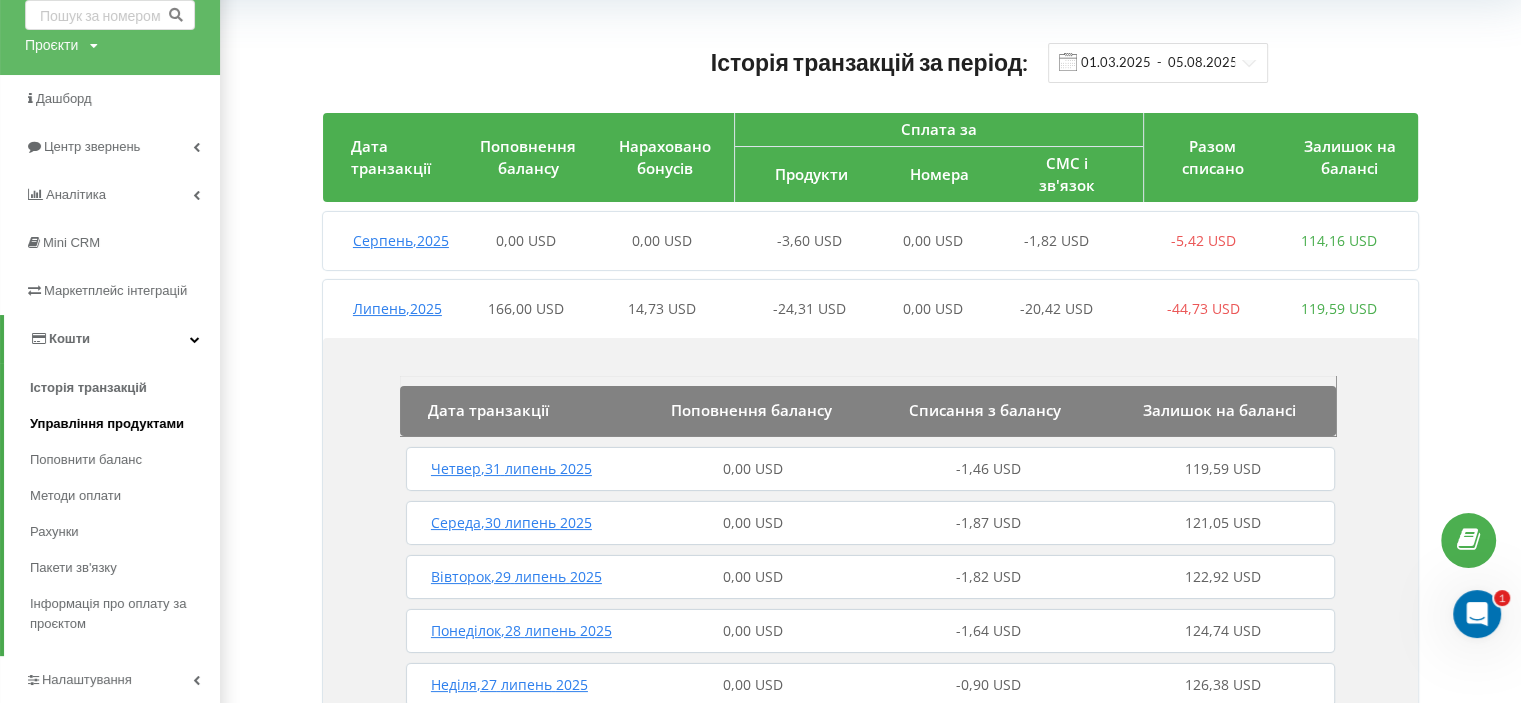 click on "Управління продуктами" at bounding box center (107, 424) 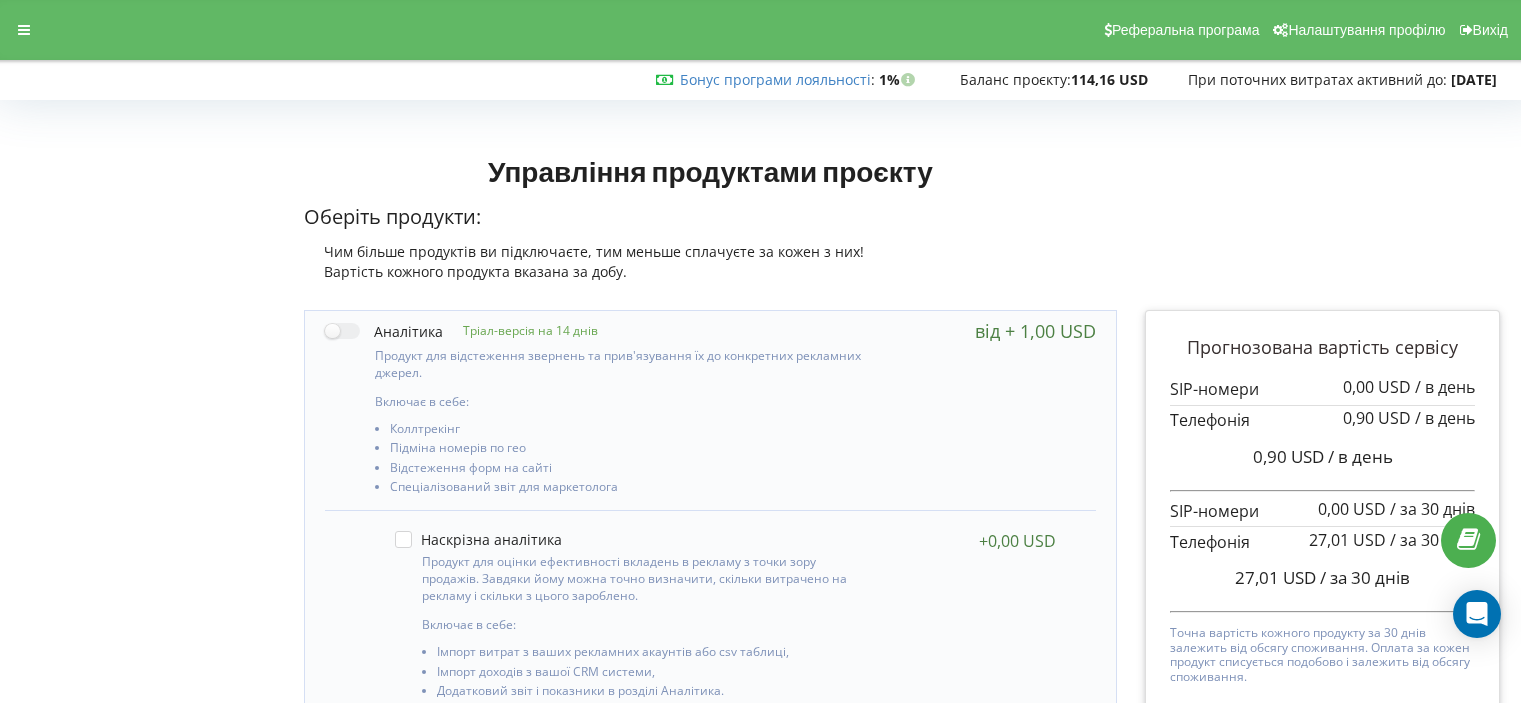 scroll, scrollTop: 0, scrollLeft: 0, axis: both 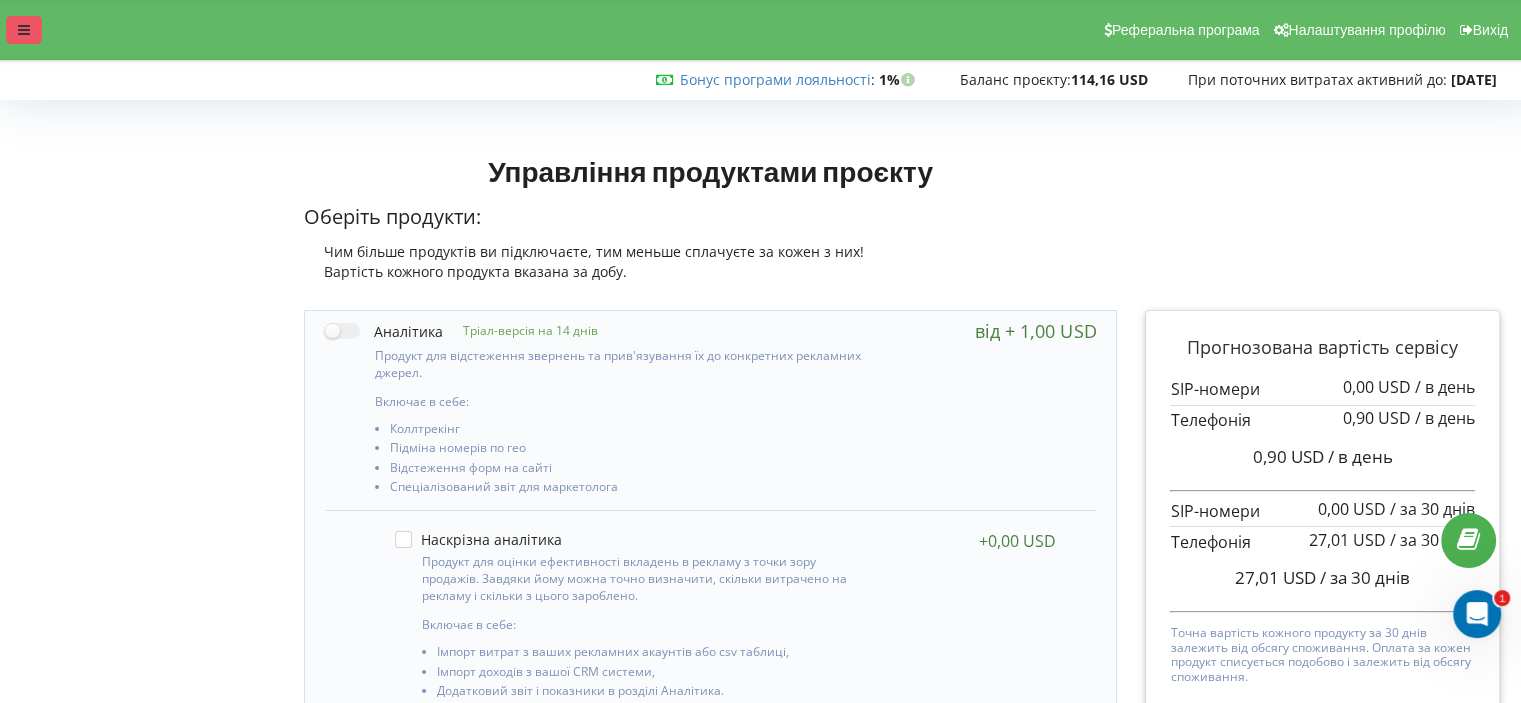 click at bounding box center (24, 30) 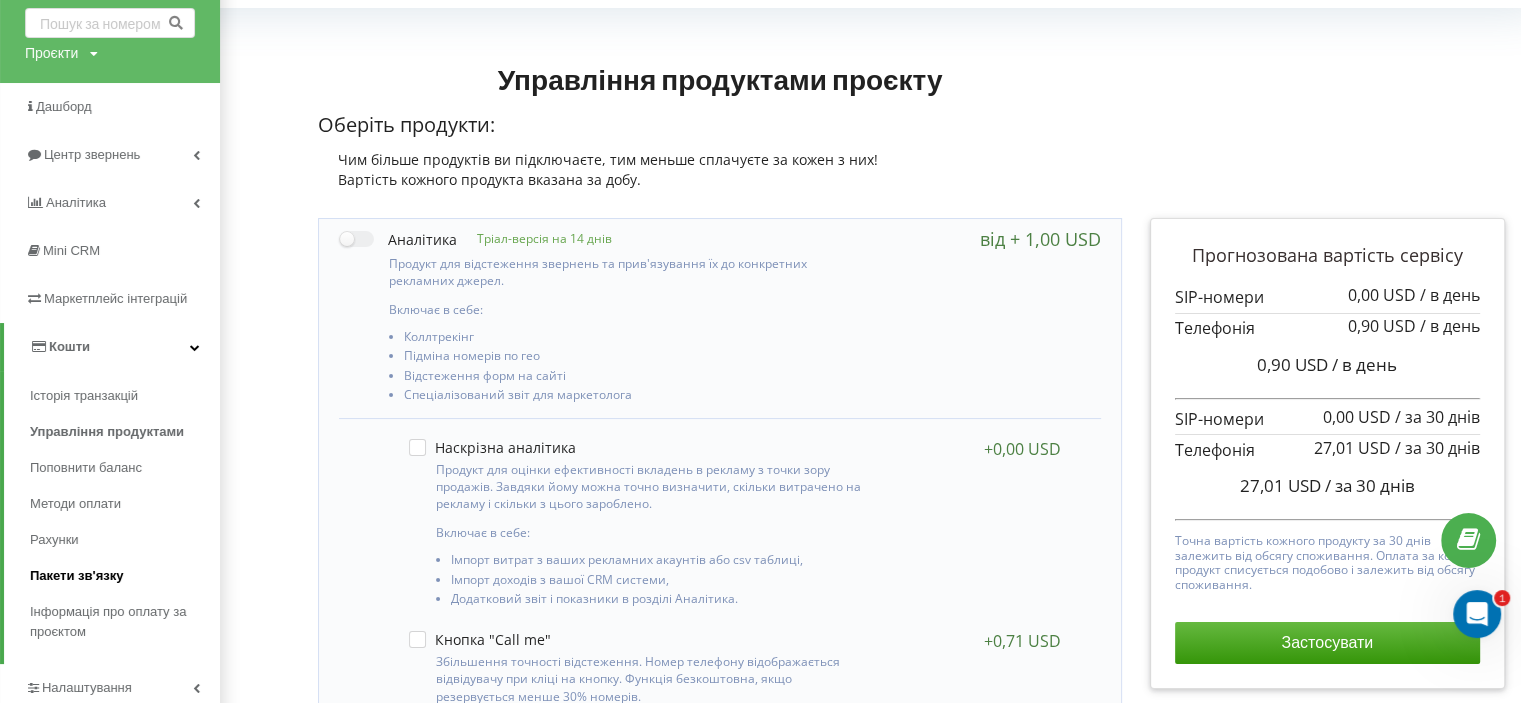 scroll, scrollTop: 300, scrollLeft: 0, axis: vertical 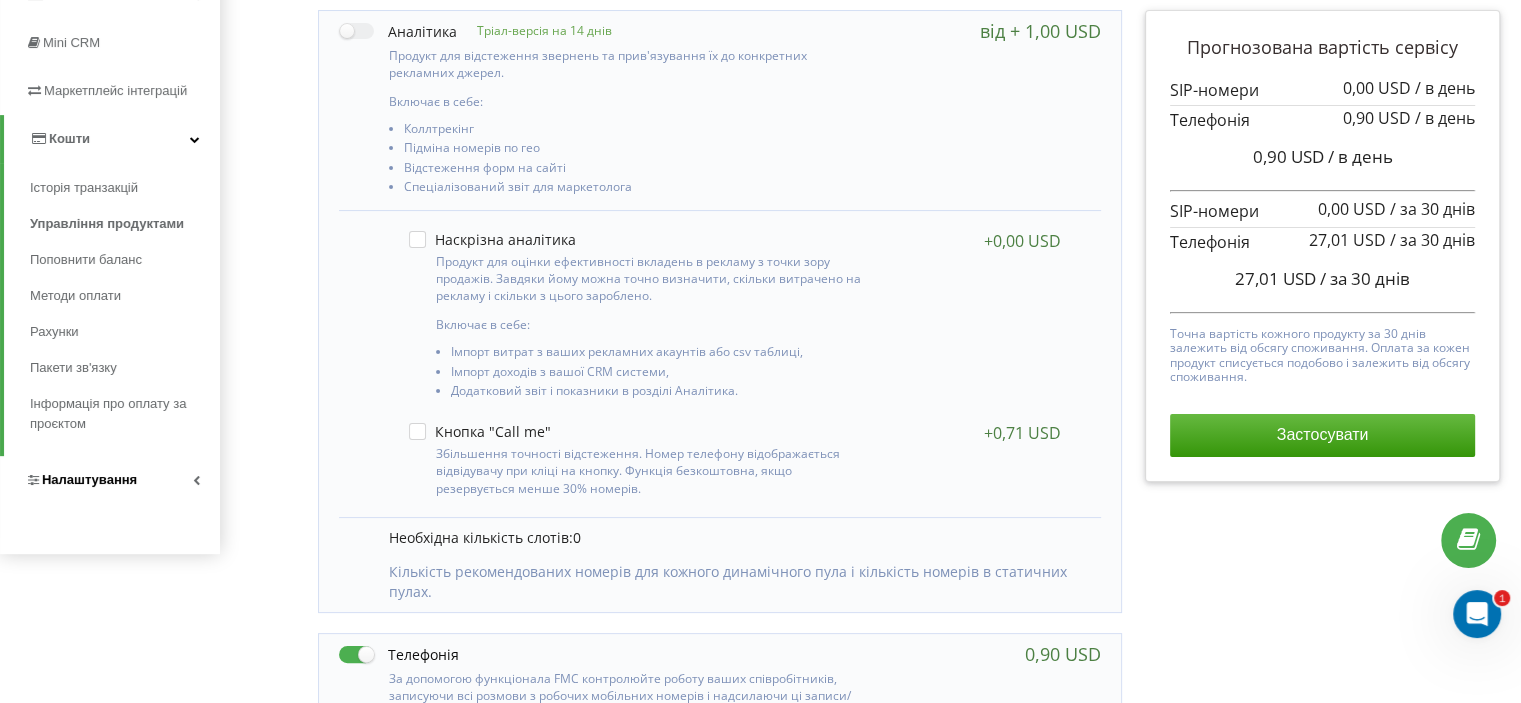 click on "Налаштування" at bounding box center [89, 479] 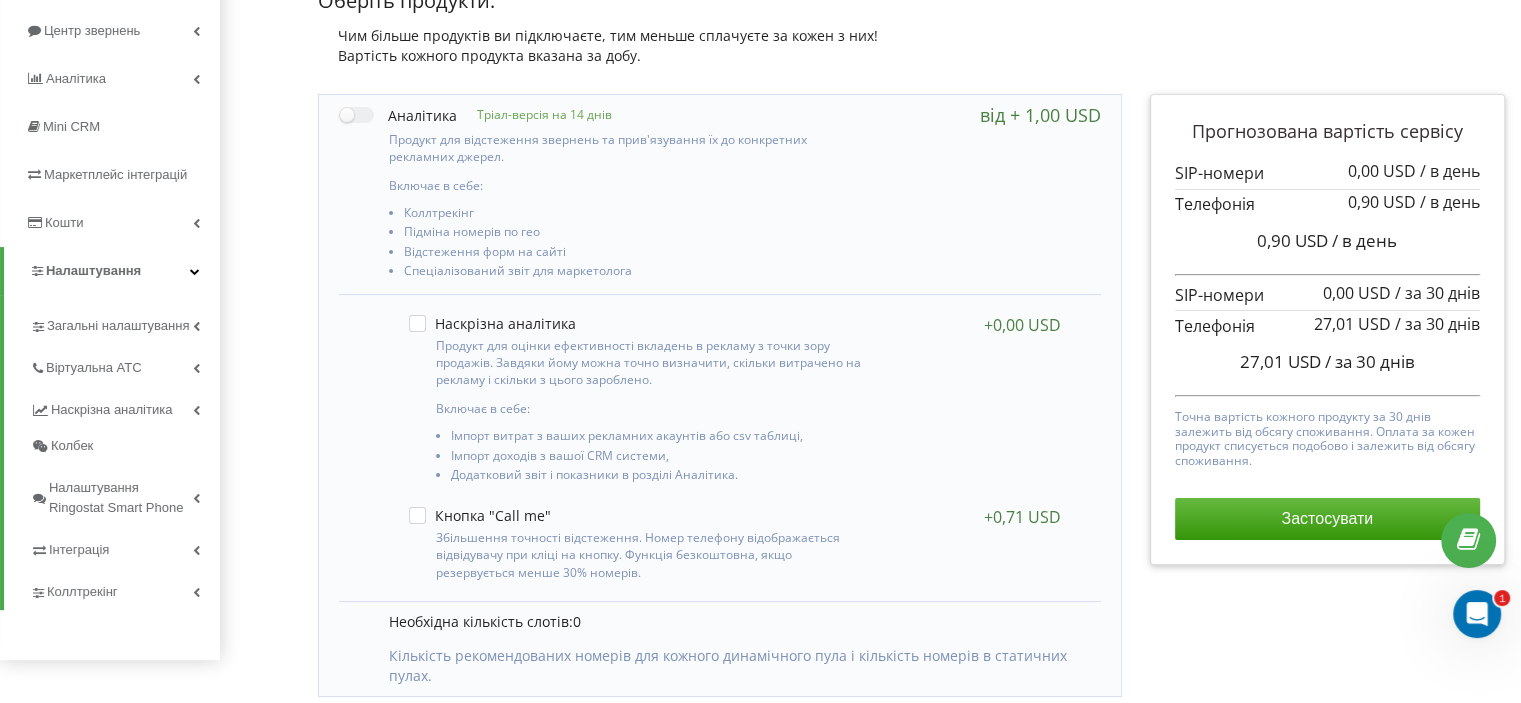 scroll, scrollTop: 100, scrollLeft: 0, axis: vertical 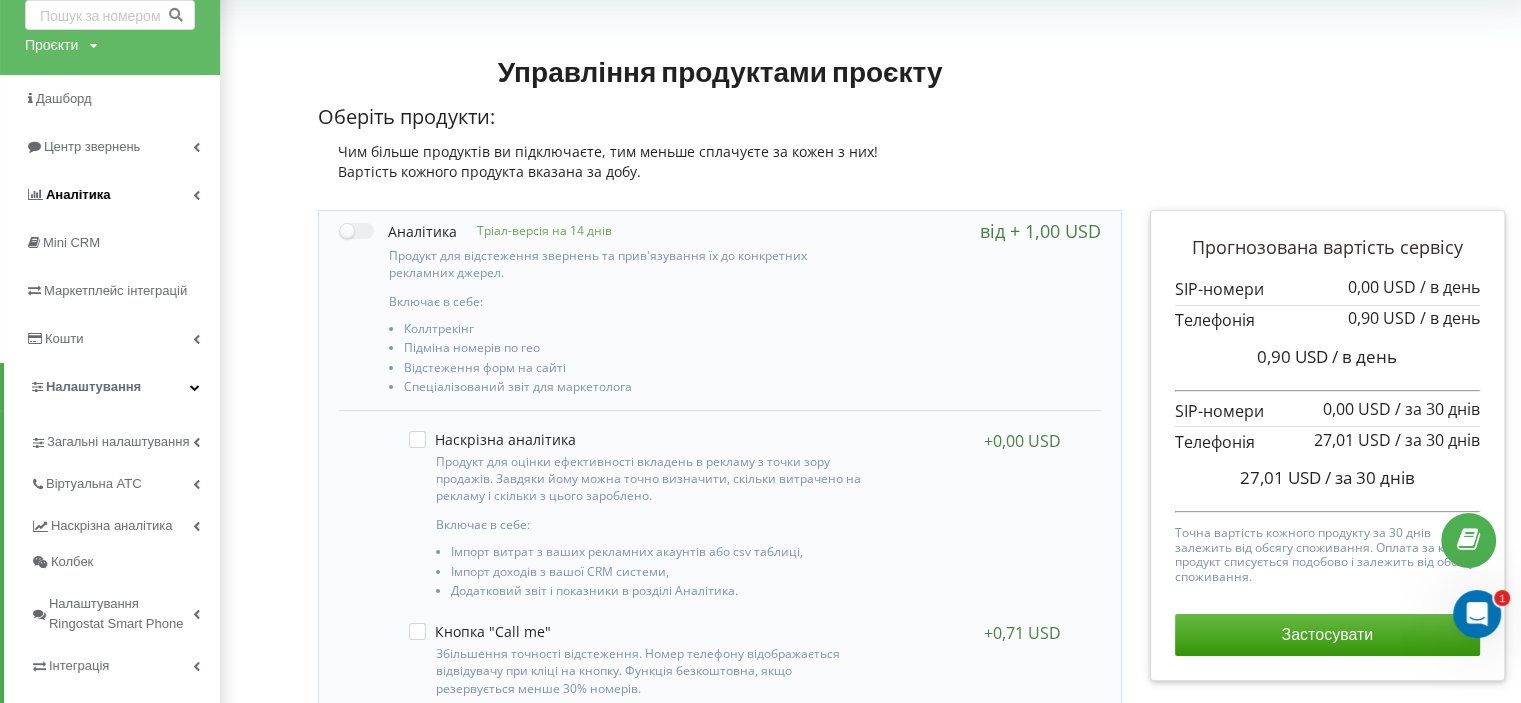 click on "Аналiтика" at bounding box center [78, 194] 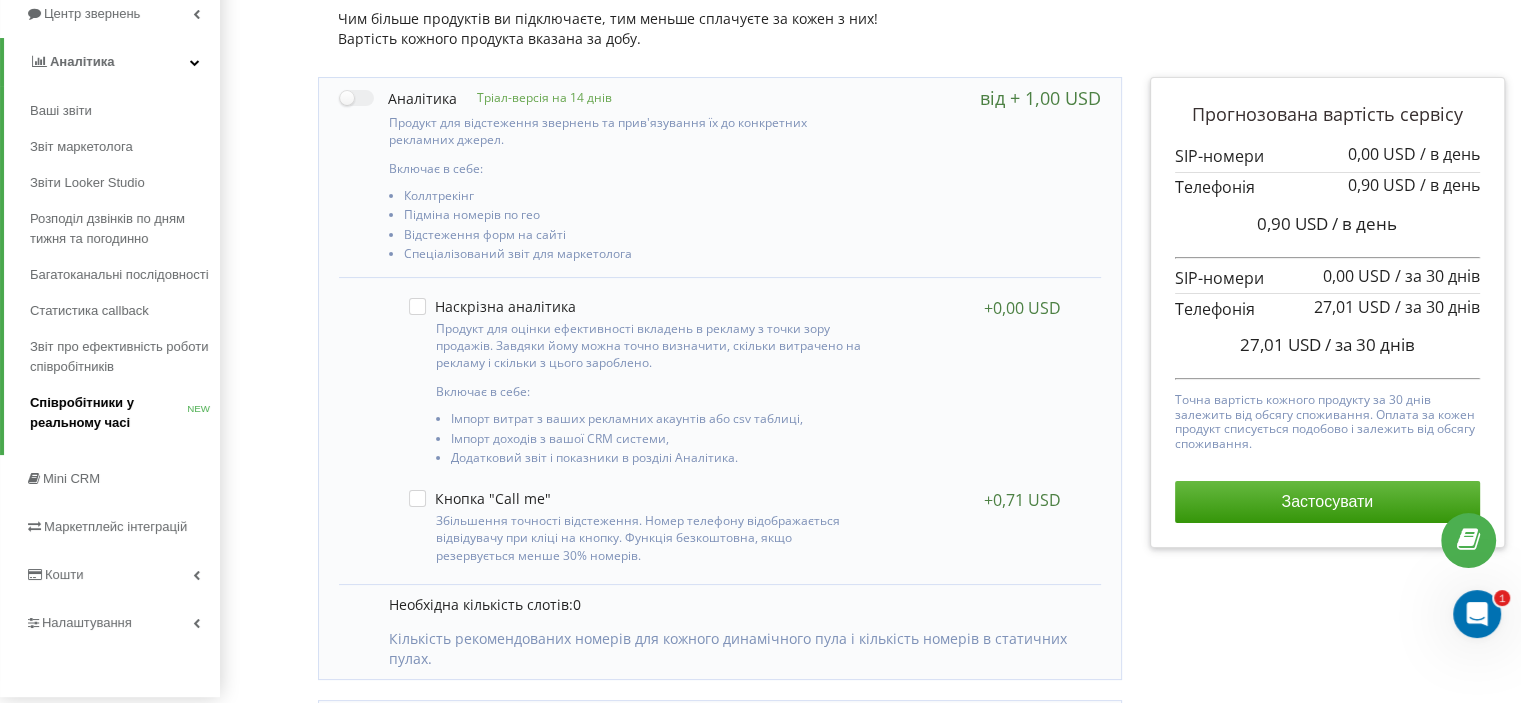 scroll, scrollTop: 300, scrollLeft: 0, axis: vertical 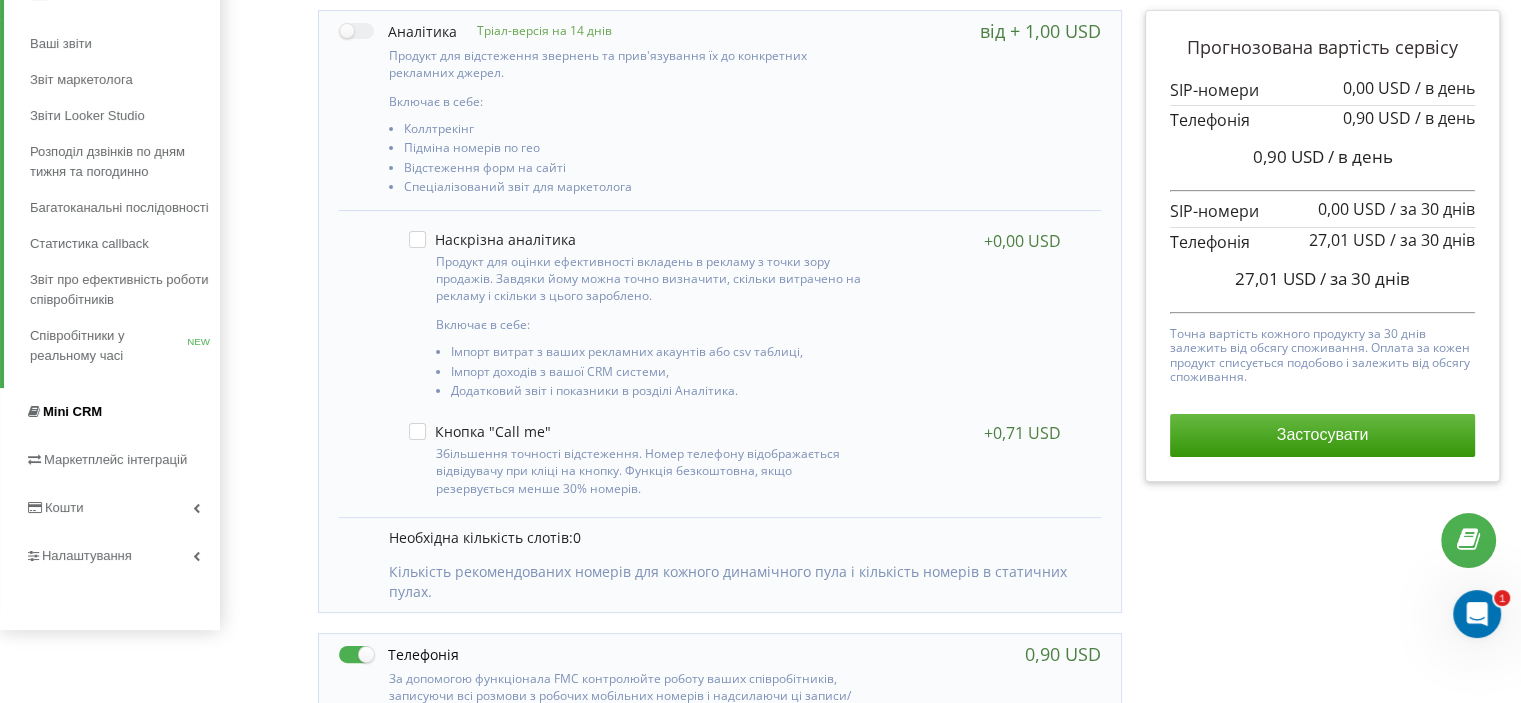 click on "Mini CRM" at bounding box center [110, 412] 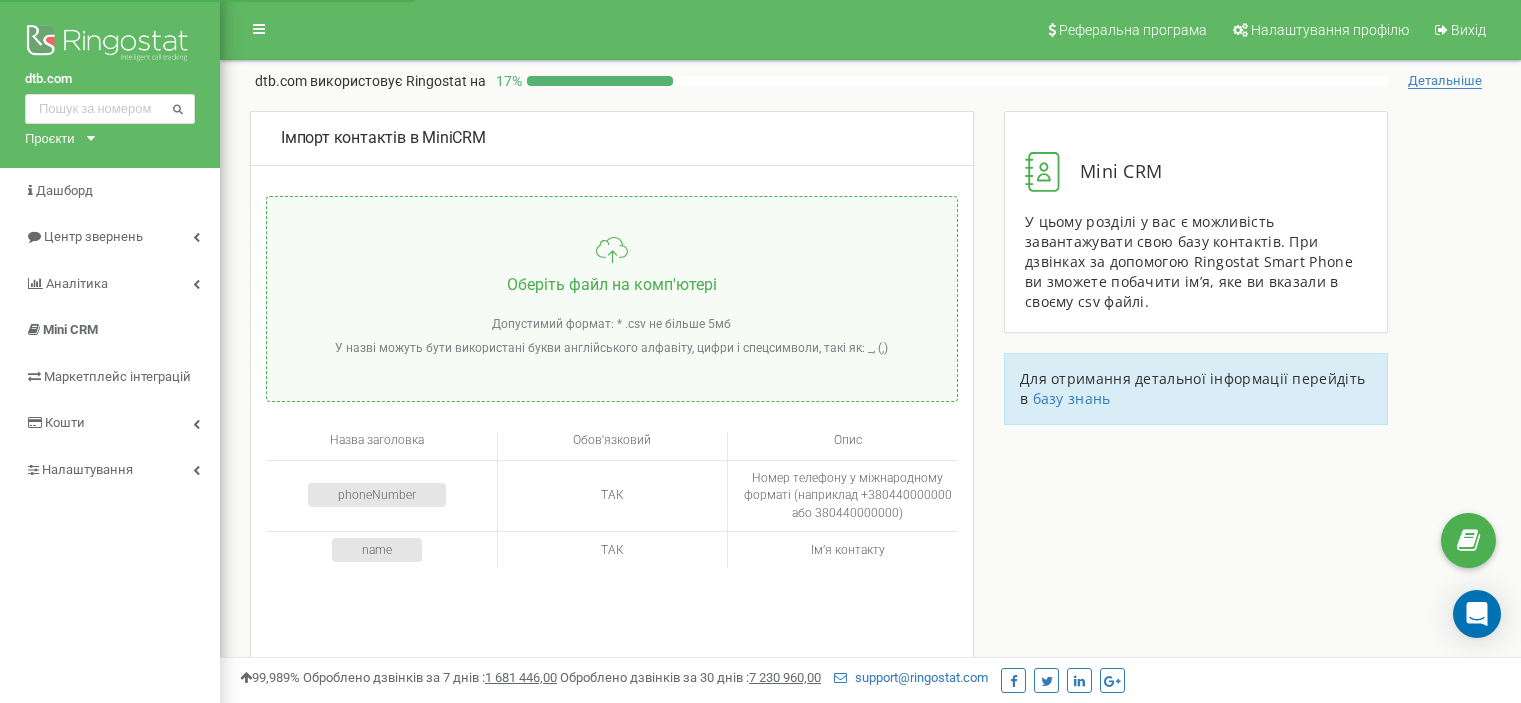 scroll, scrollTop: 0, scrollLeft: 0, axis: both 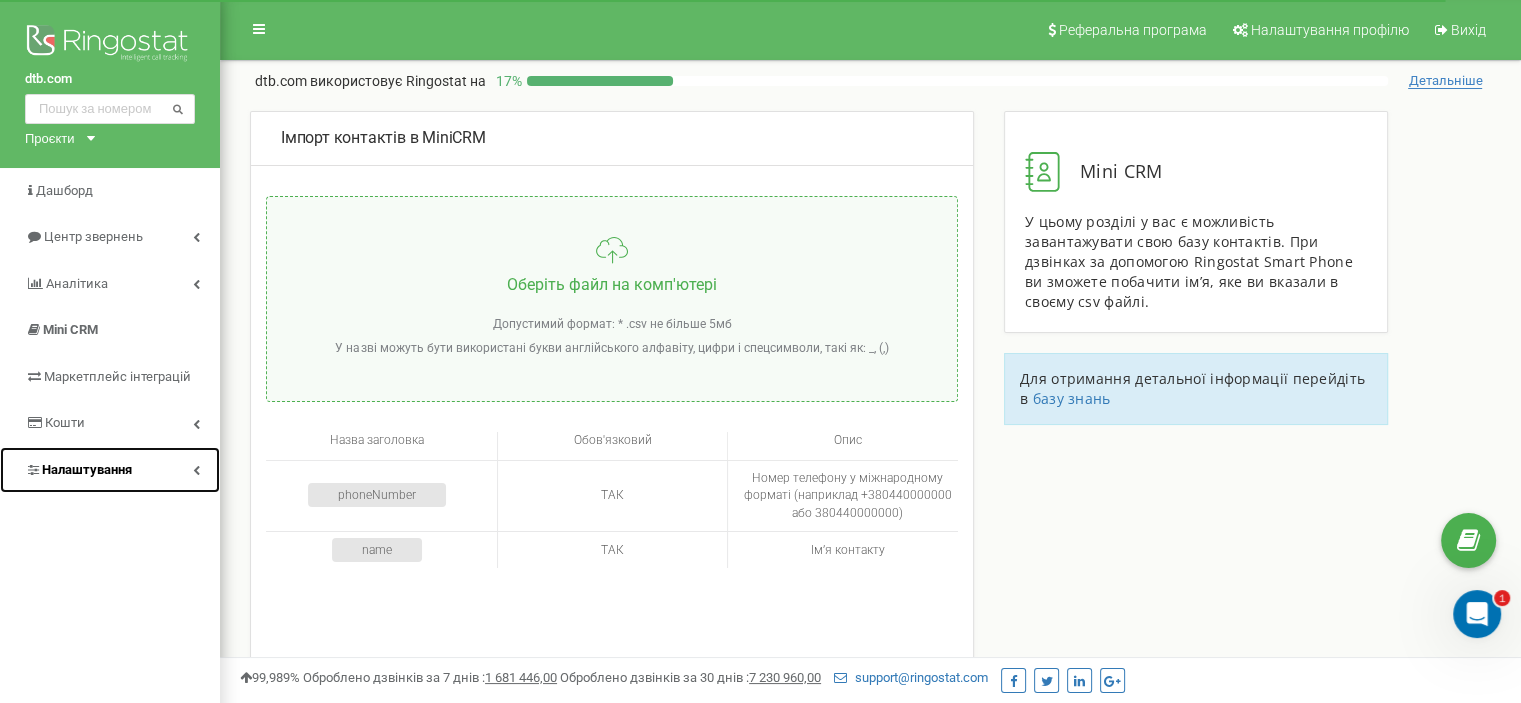 click on "Налаштування" at bounding box center [87, 469] 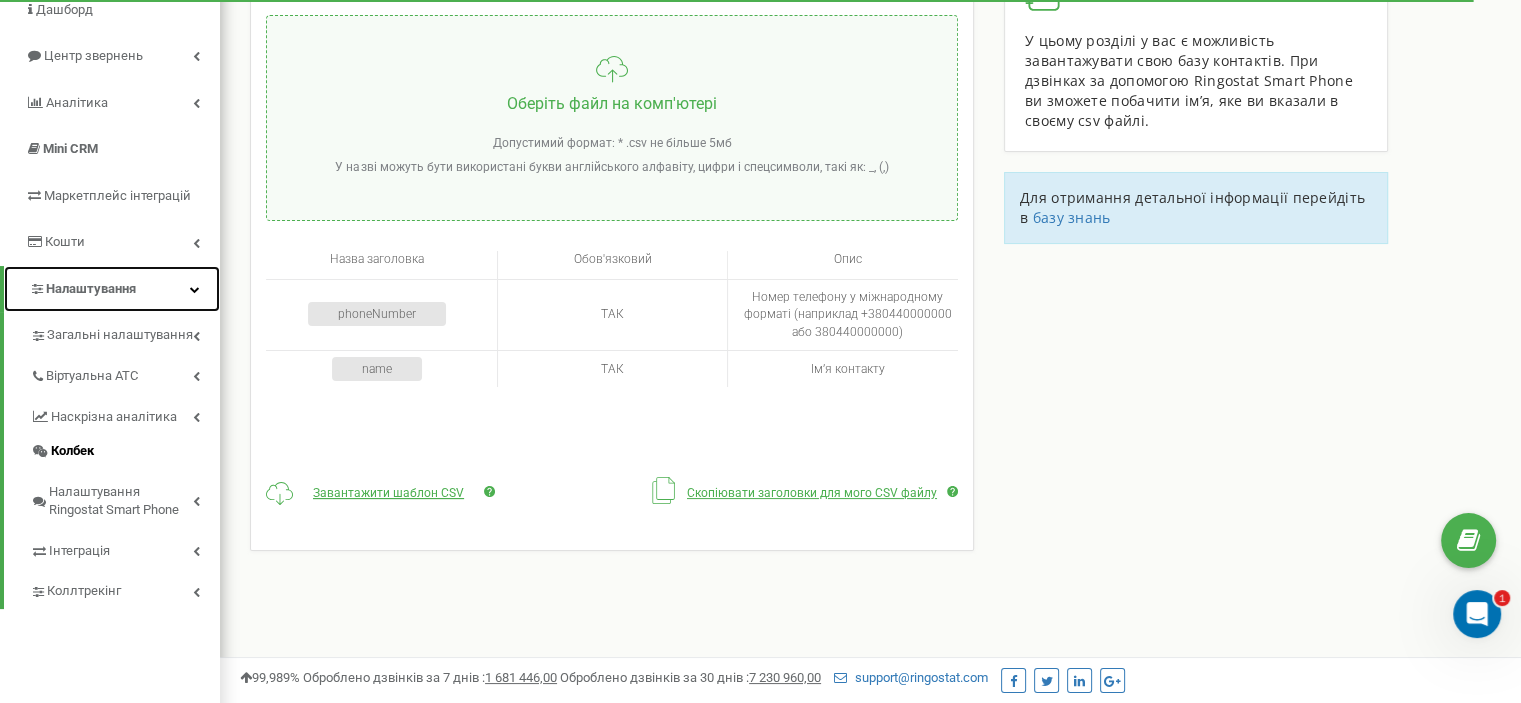 scroll, scrollTop: 200, scrollLeft: 0, axis: vertical 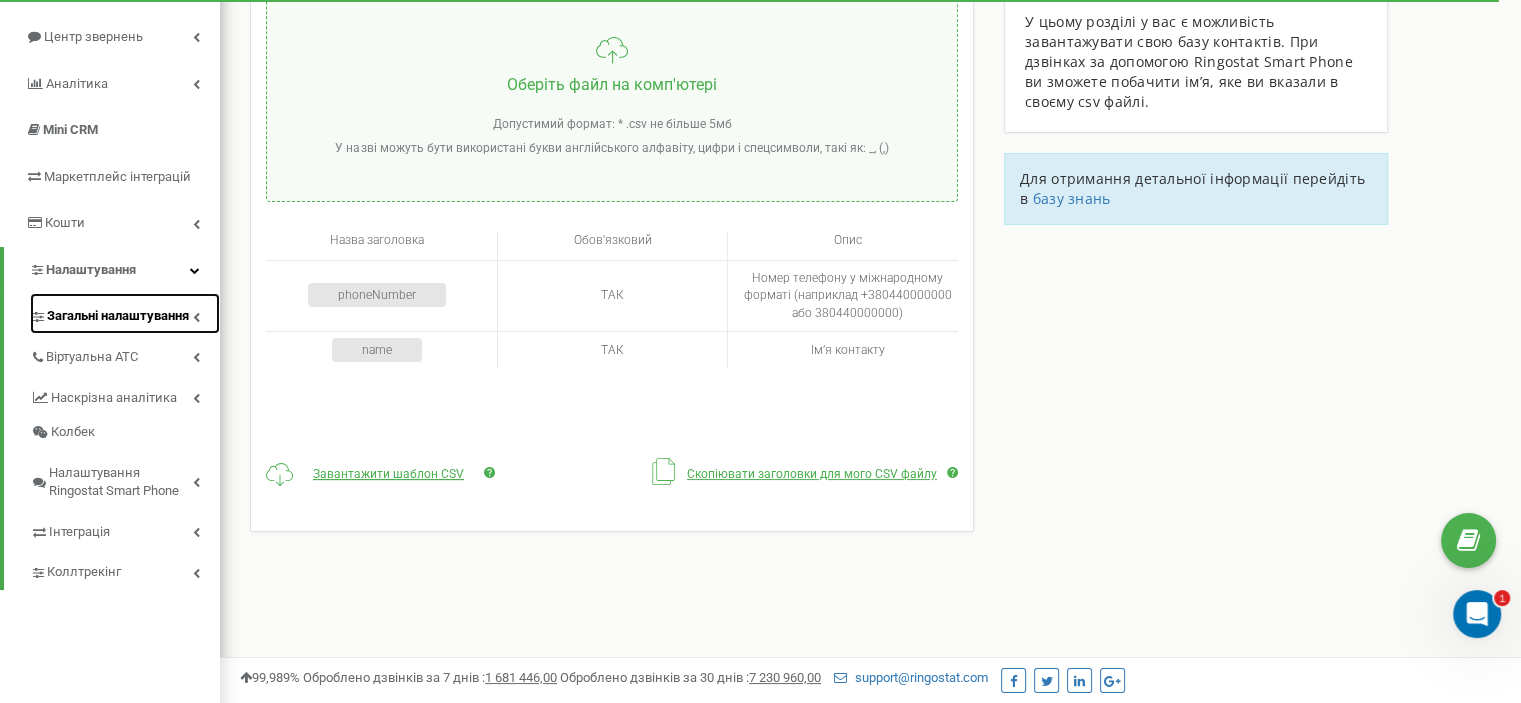 click on "Загальні налаштування" at bounding box center [118, 316] 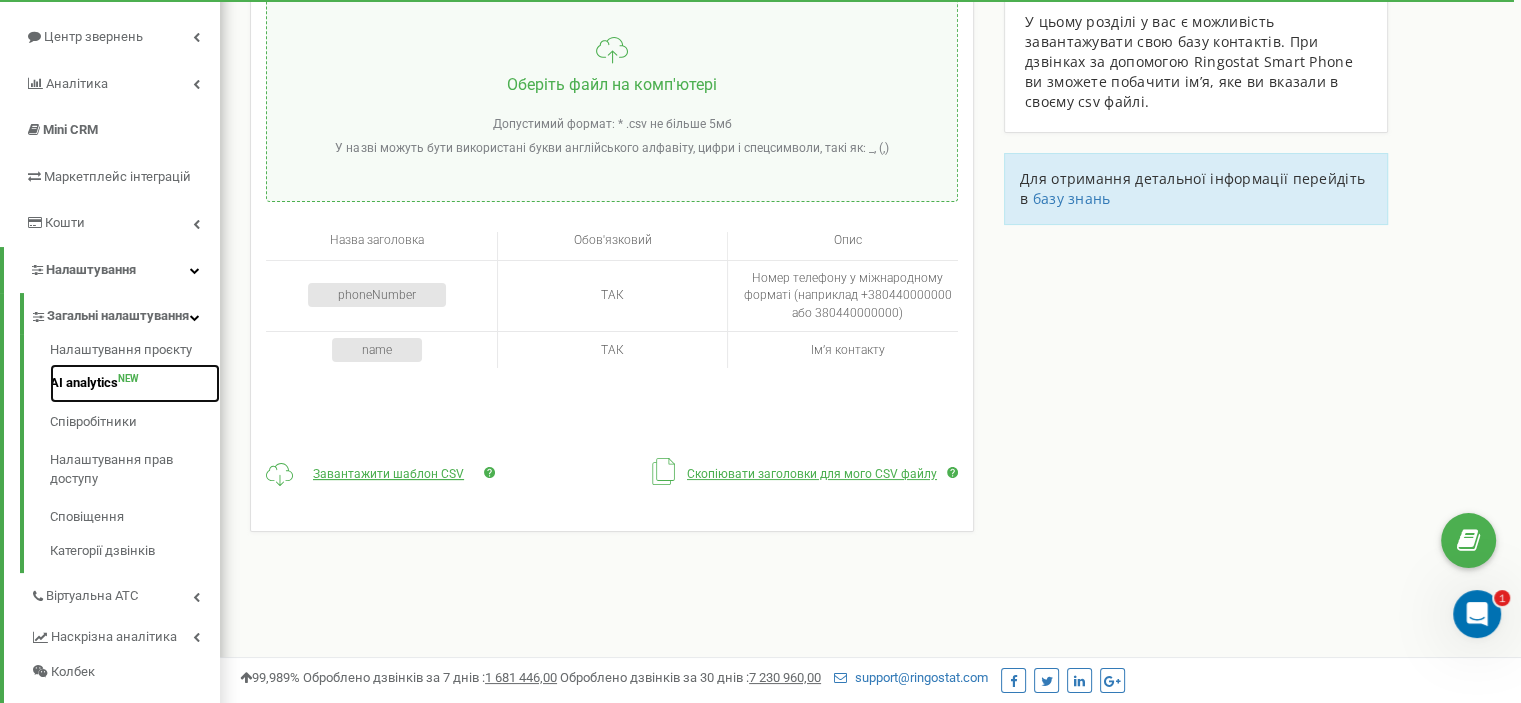 click on "AI analytics NEW" at bounding box center (135, 383) 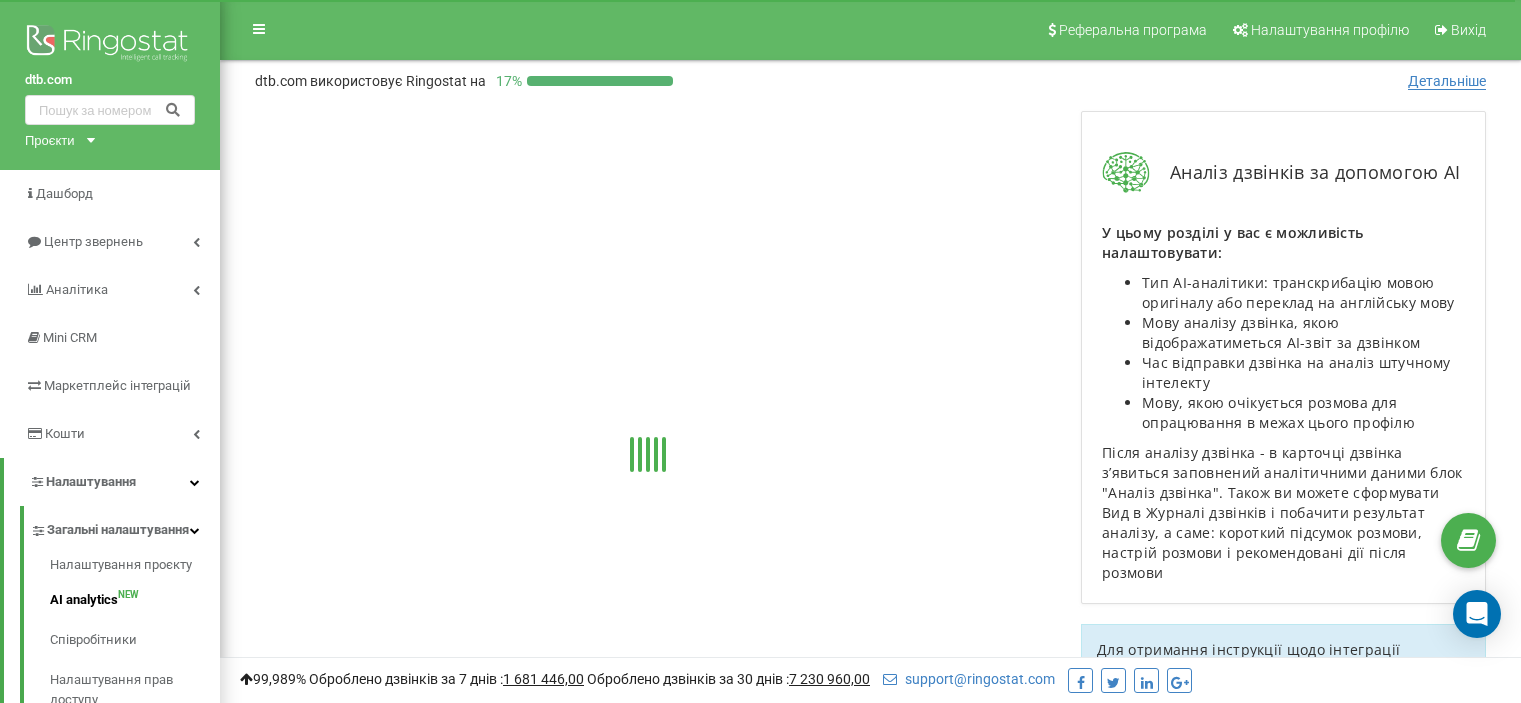 scroll, scrollTop: 0, scrollLeft: 0, axis: both 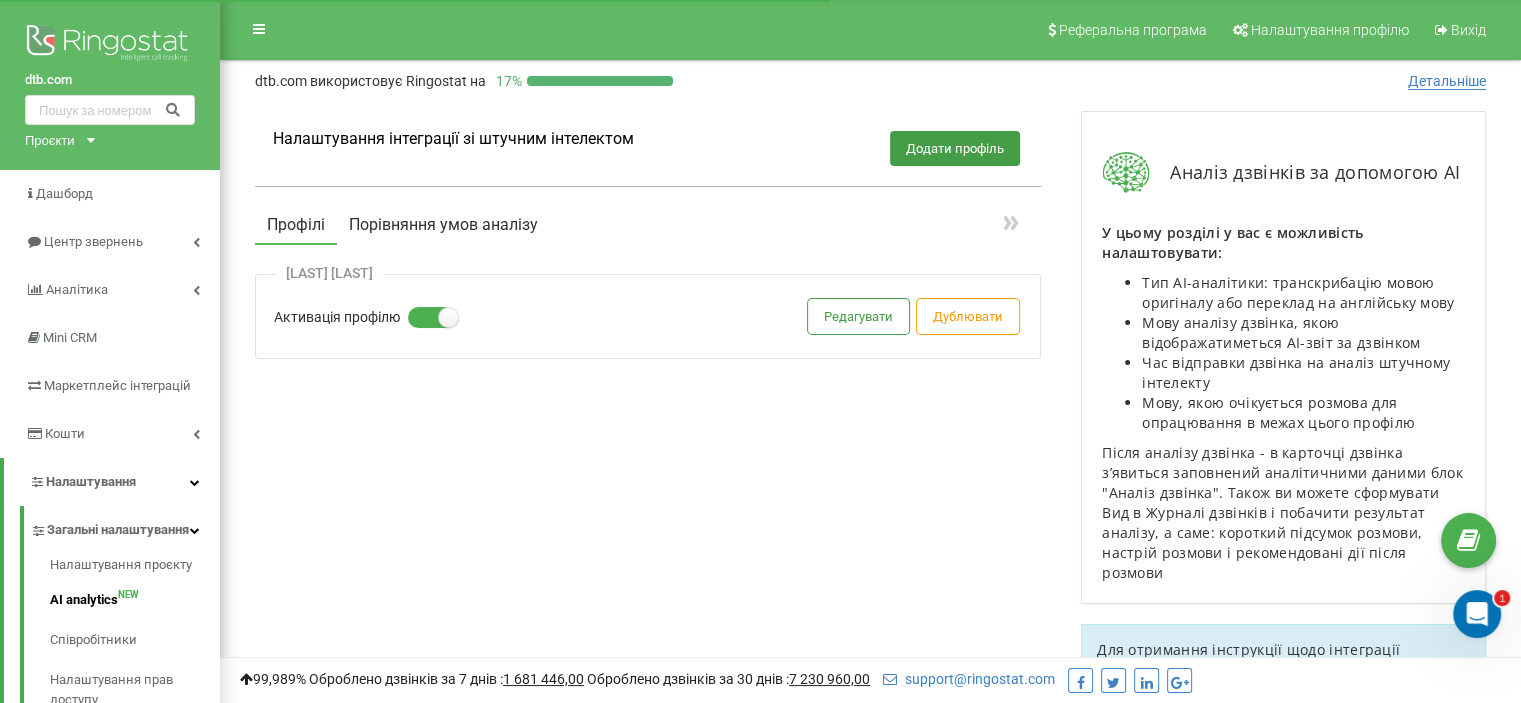 click on "Порівняння умов аналізу" at bounding box center (443, 225) 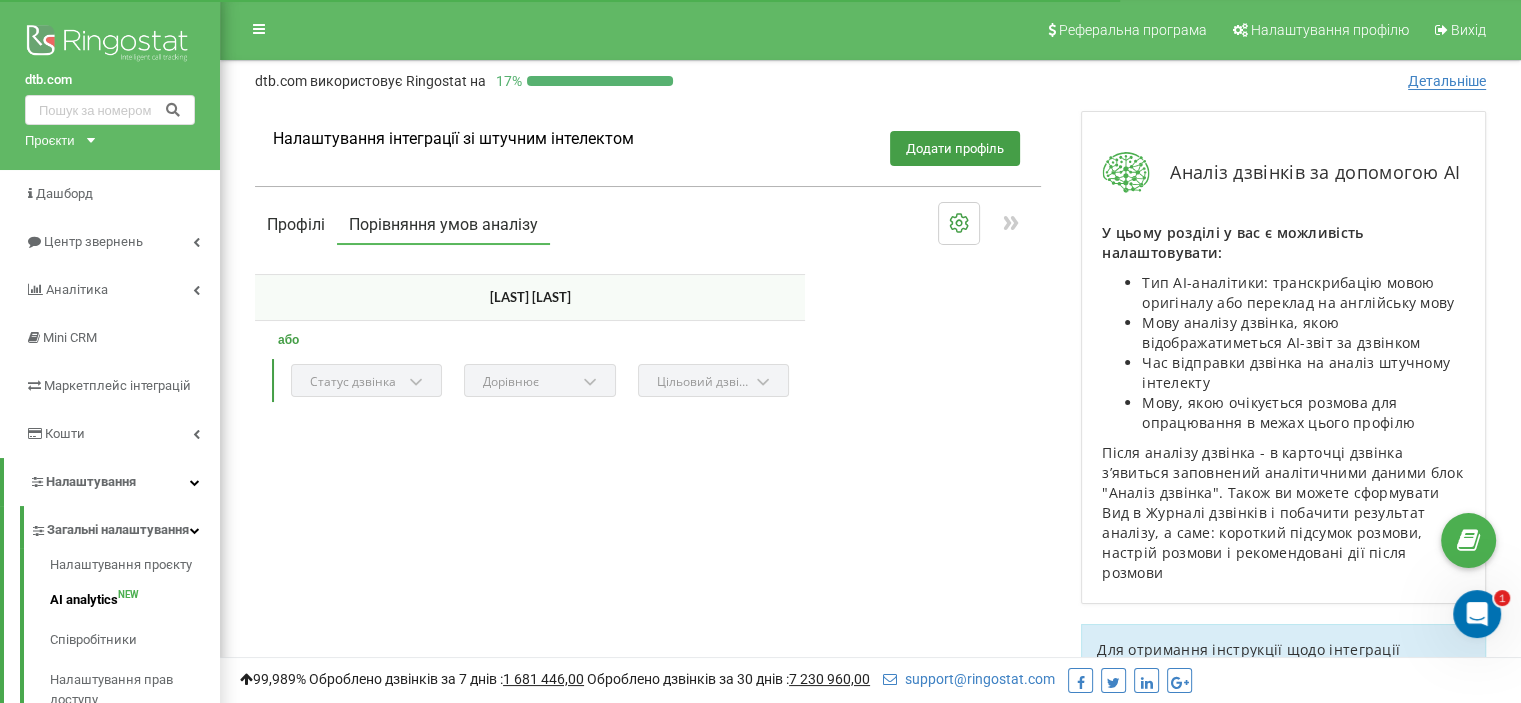 click on "Профілі" at bounding box center (296, 225) 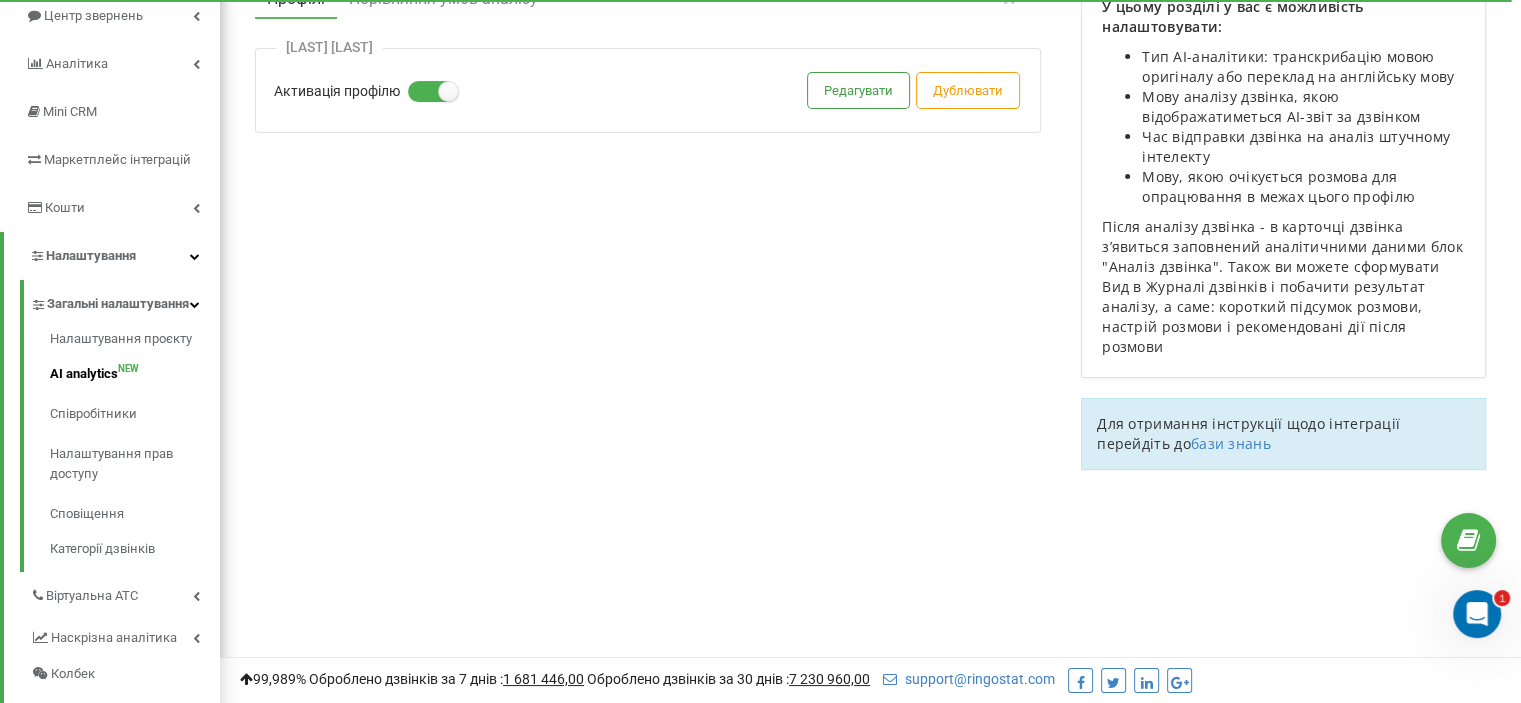 scroll, scrollTop: 0, scrollLeft: 0, axis: both 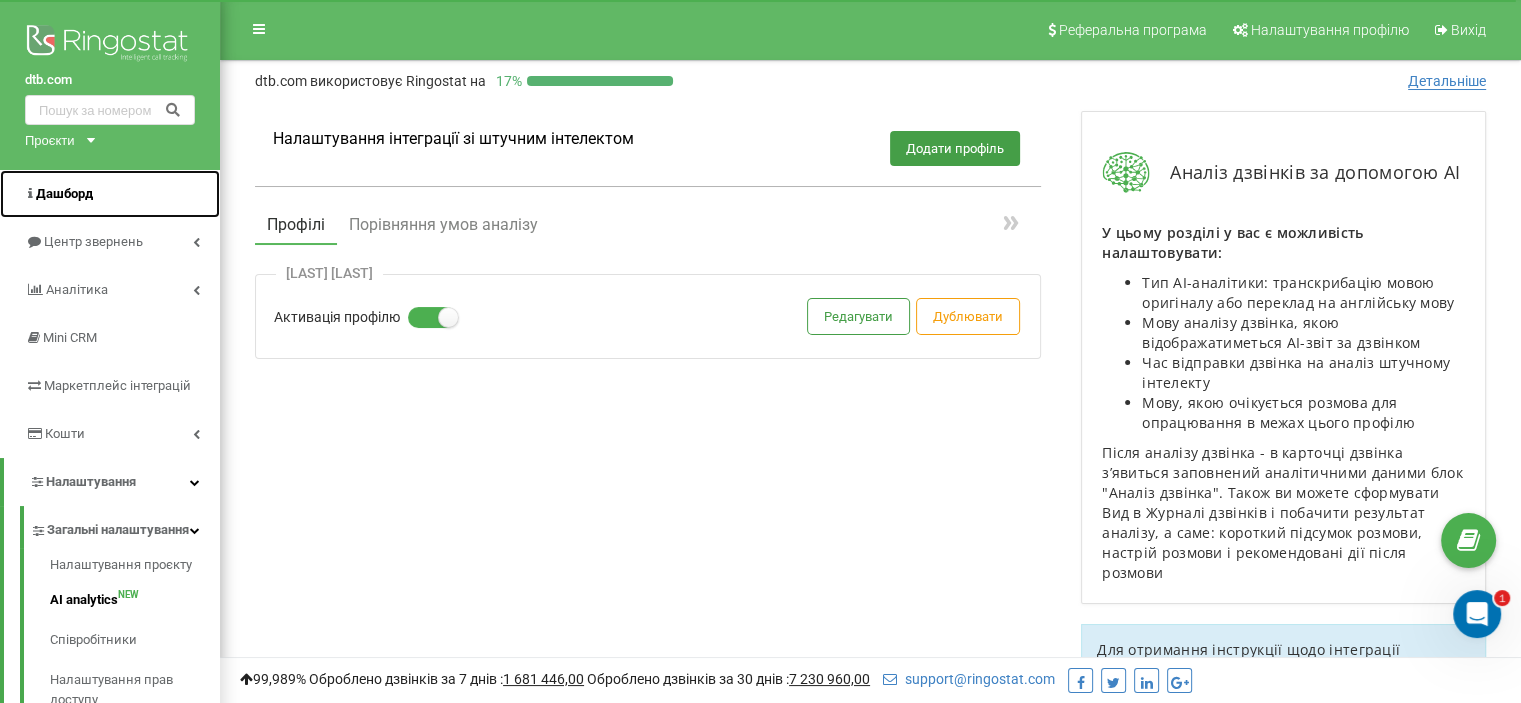 click on "Дашборд" at bounding box center (64, 193) 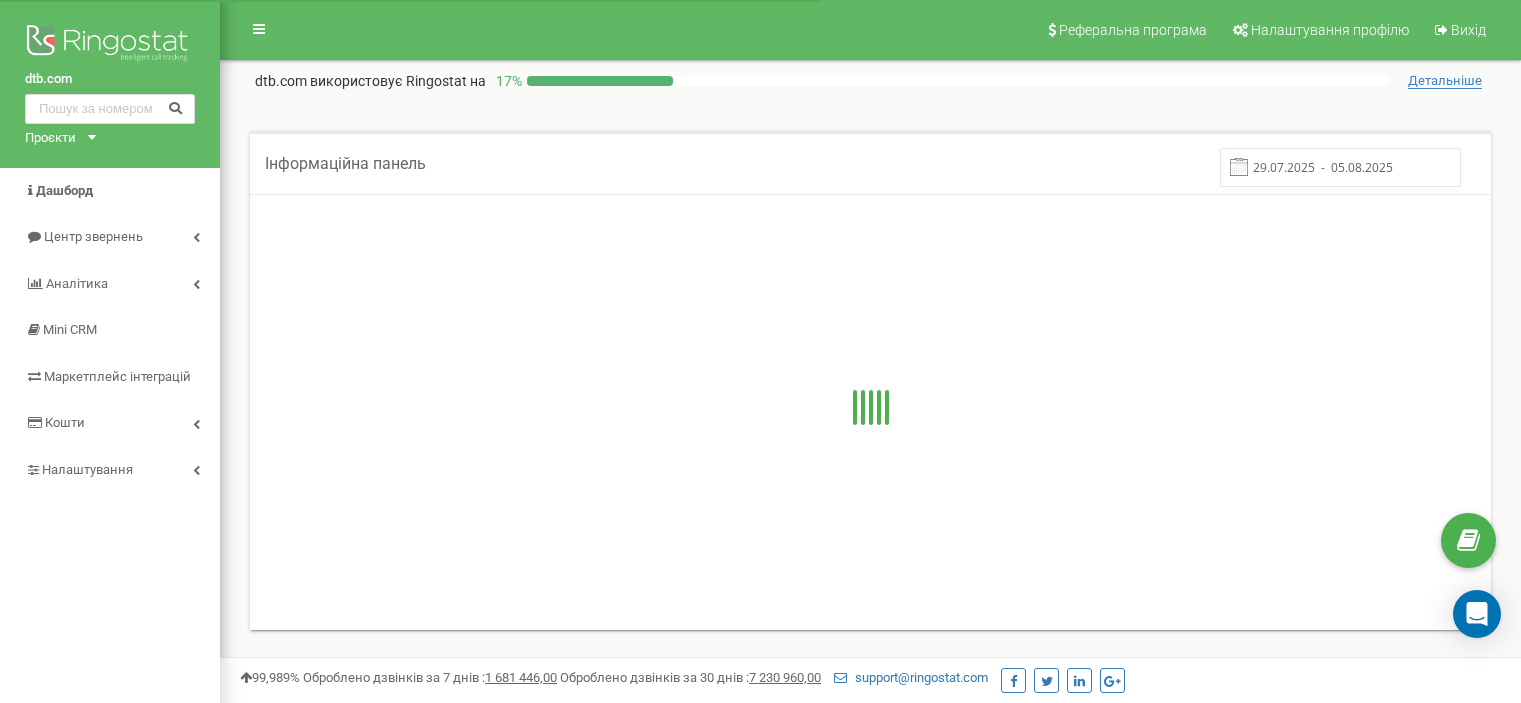 scroll, scrollTop: 0, scrollLeft: 0, axis: both 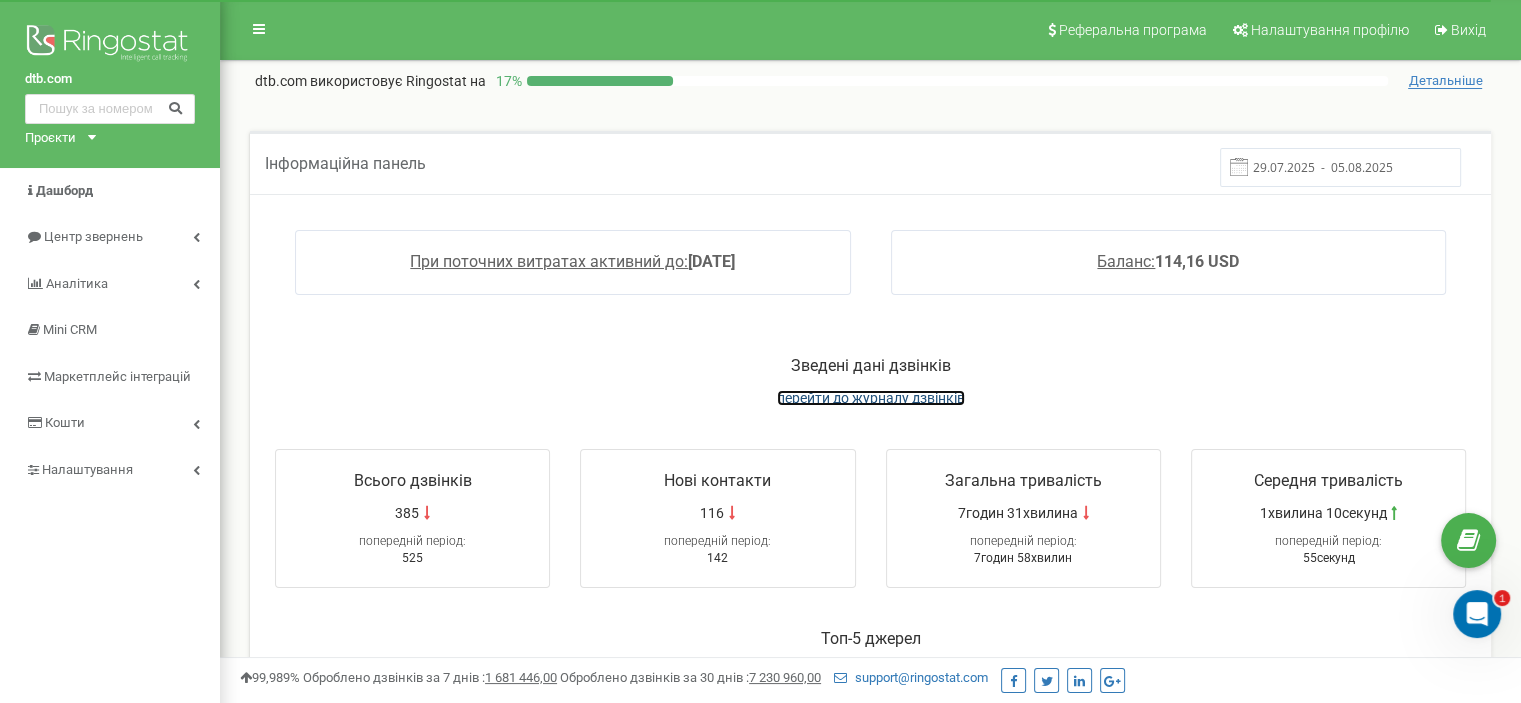 click on "перейти до журналу дзвінків" at bounding box center (871, 398) 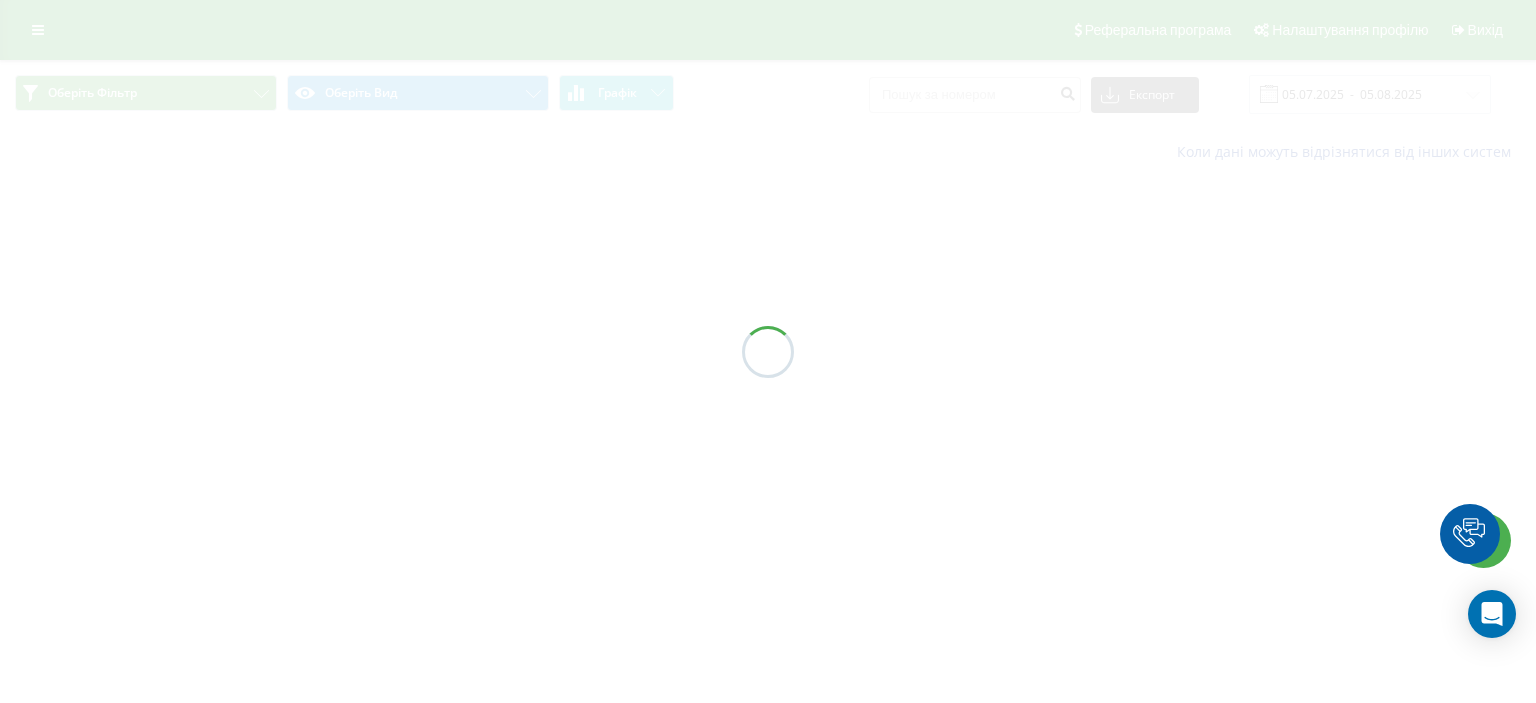 scroll, scrollTop: 0, scrollLeft: 0, axis: both 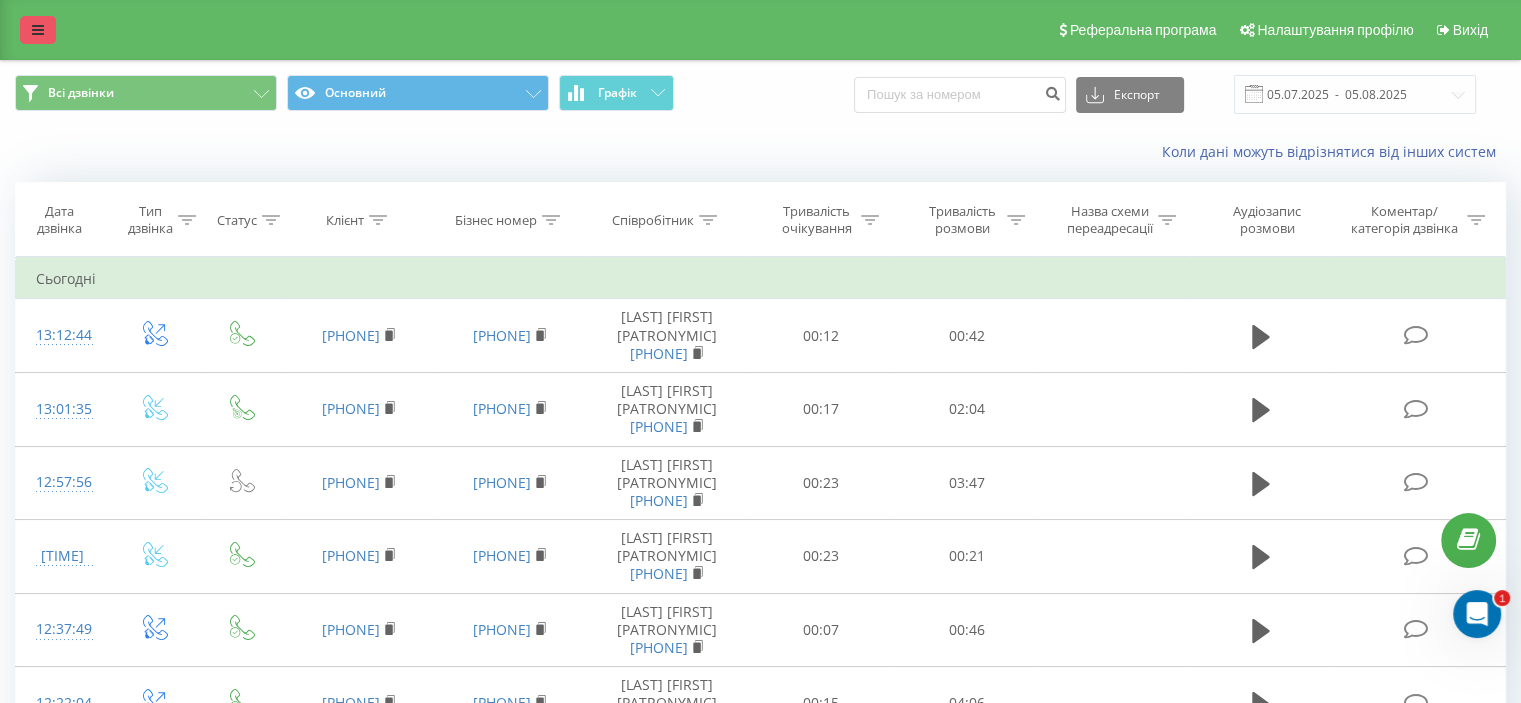 click at bounding box center [38, 30] 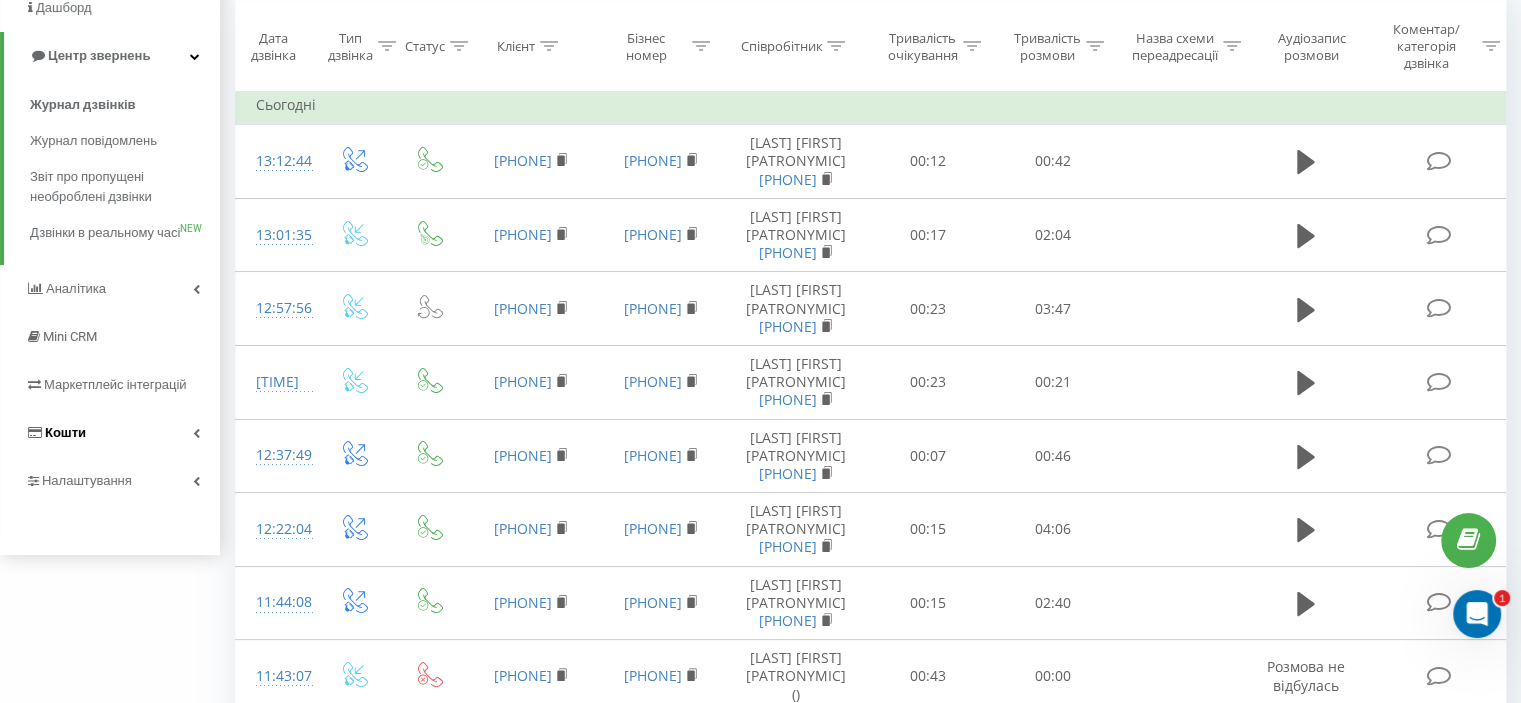 scroll, scrollTop: 200, scrollLeft: 0, axis: vertical 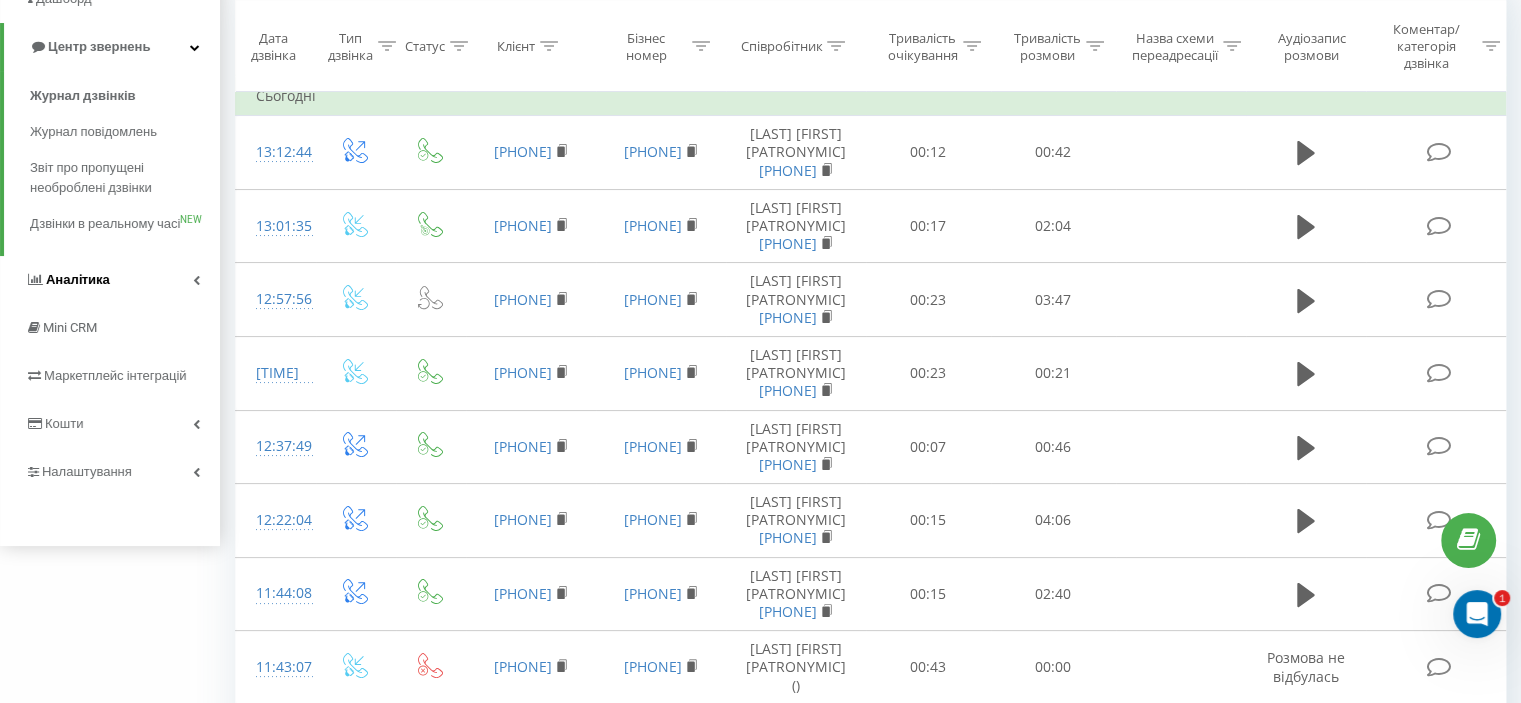 click on "Аналiтика" at bounding box center [110, 280] 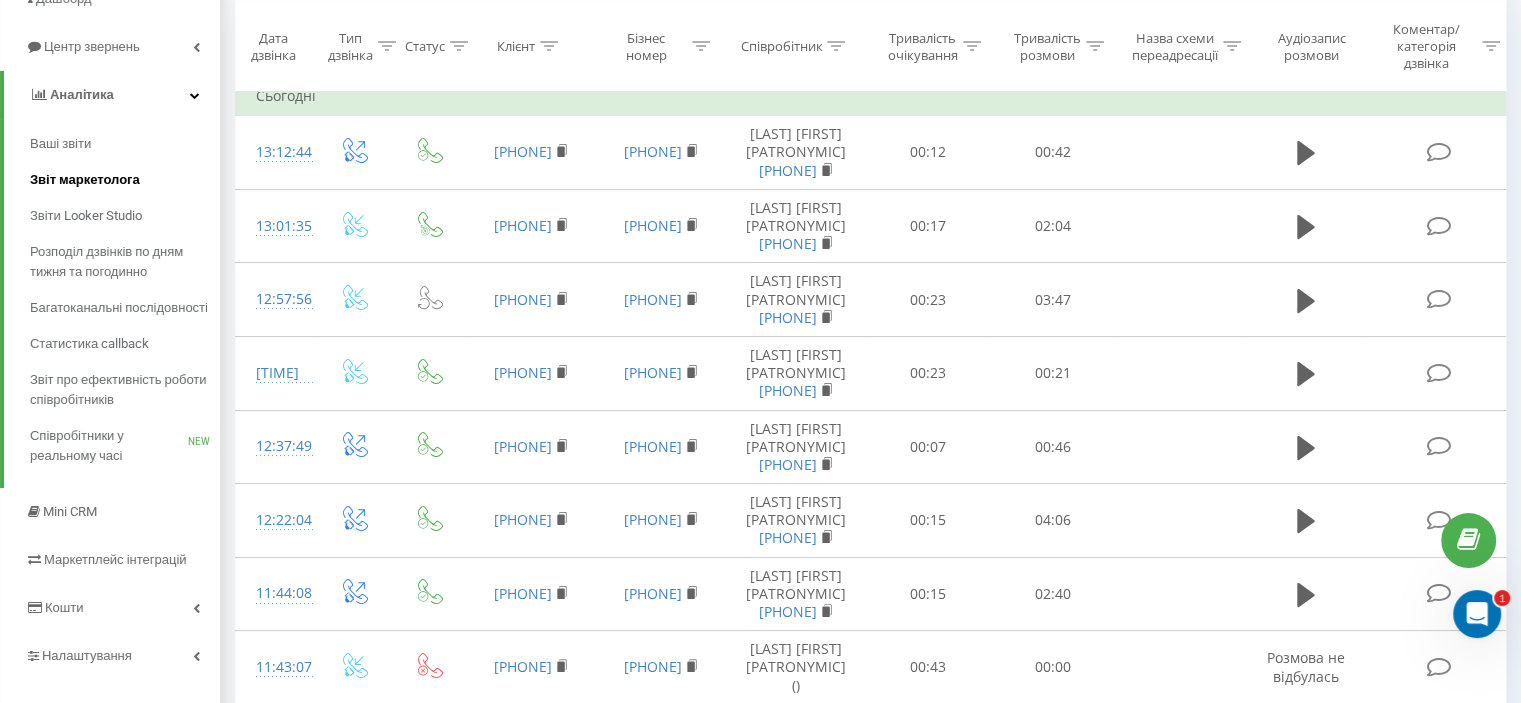 click on "Звіт маркетолога" at bounding box center [85, 180] 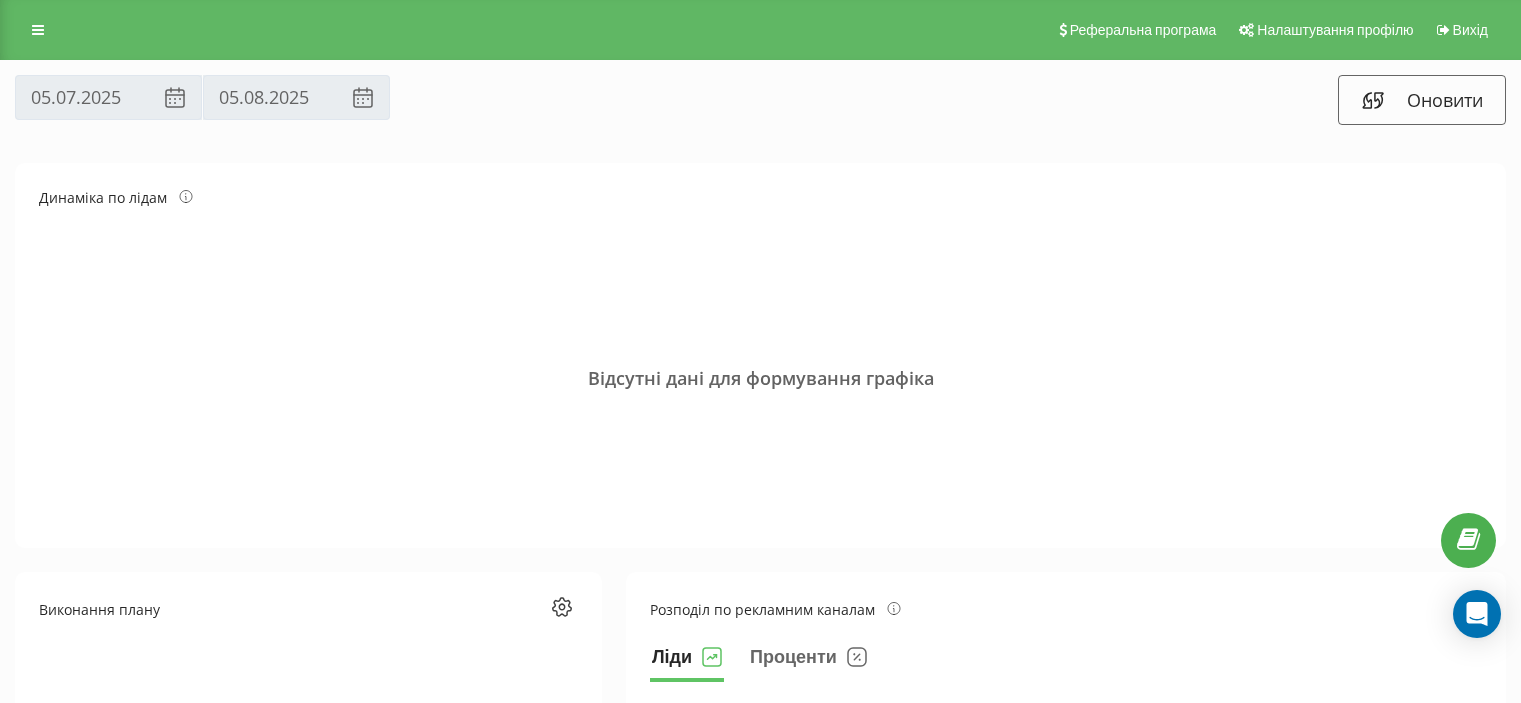 scroll, scrollTop: 0, scrollLeft: 0, axis: both 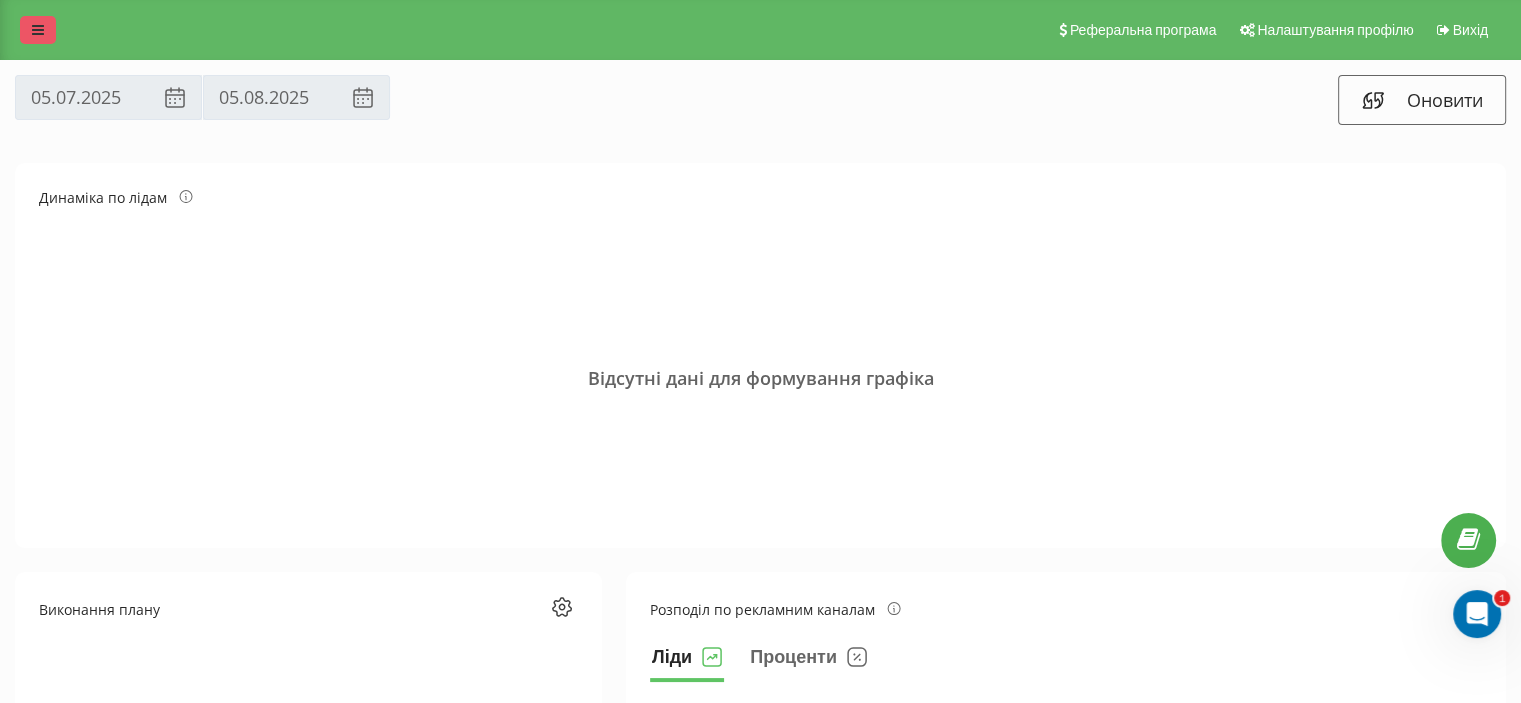 click at bounding box center (38, 30) 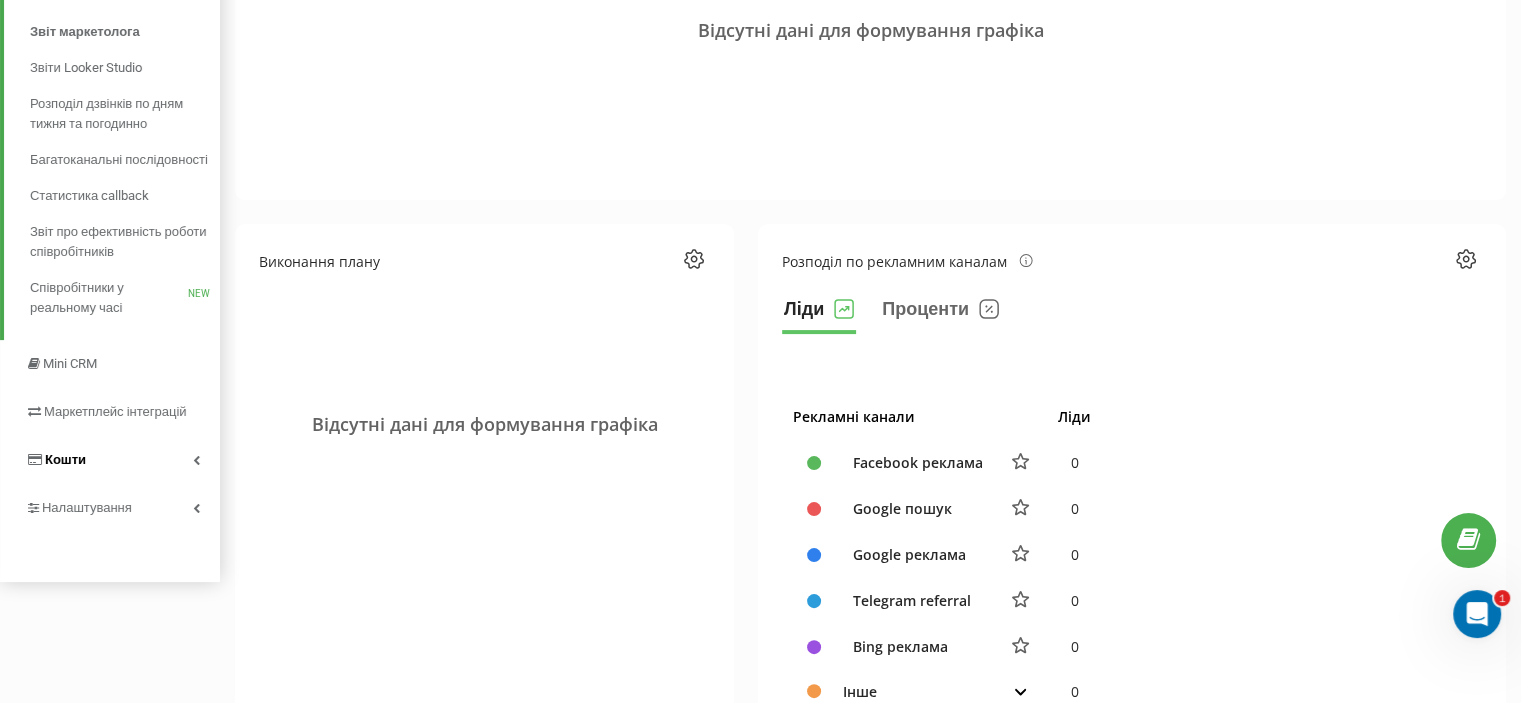 scroll, scrollTop: 400, scrollLeft: 0, axis: vertical 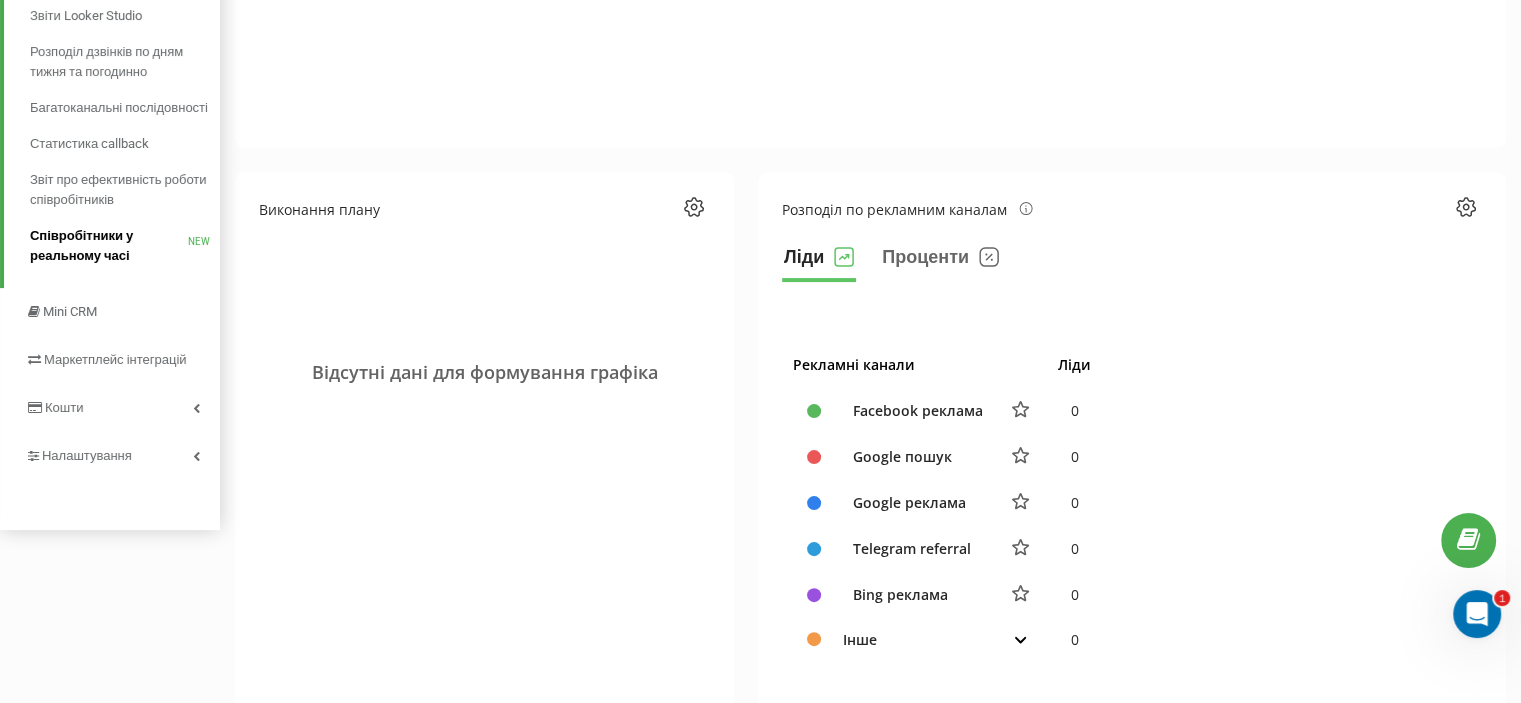 click on "Співробітники у реальному часі" at bounding box center (109, 246) 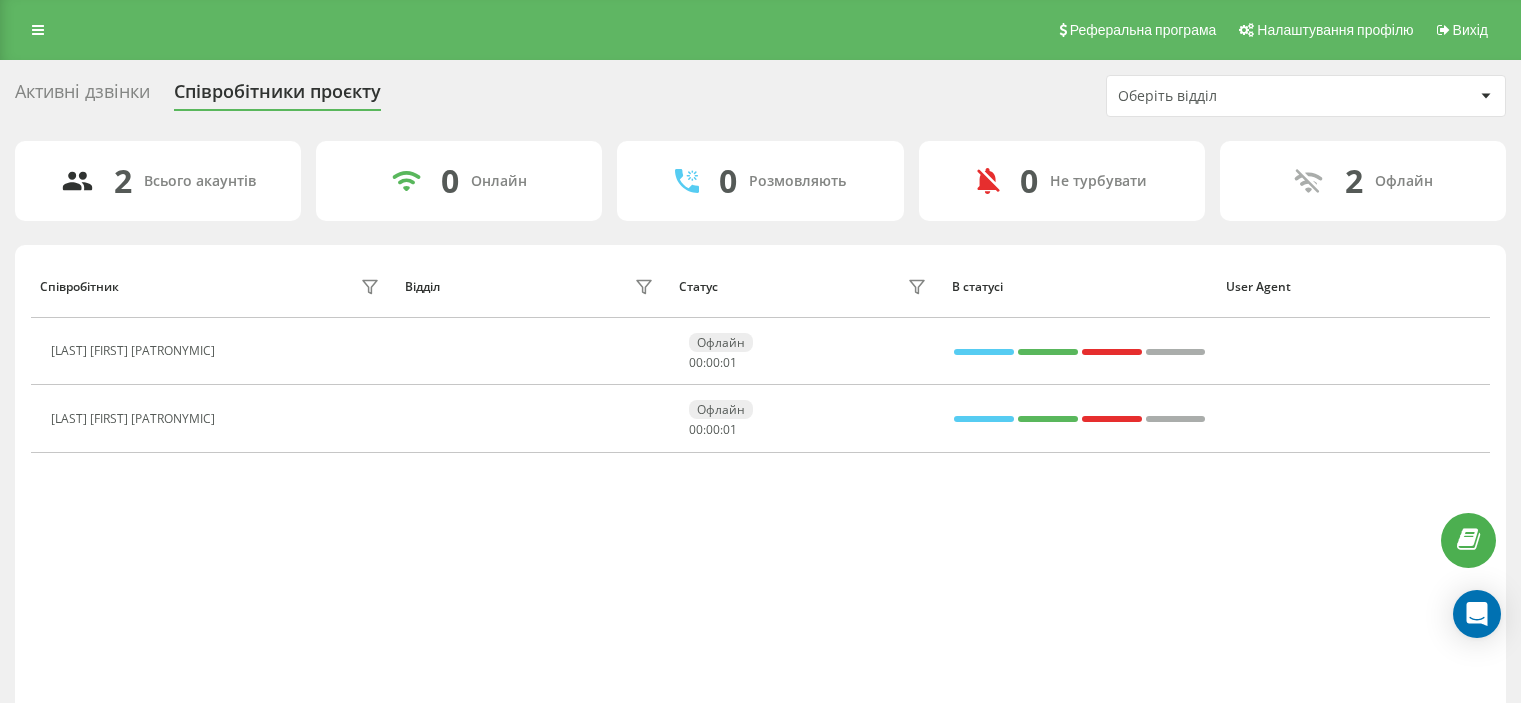 scroll, scrollTop: 0, scrollLeft: 0, axis: both 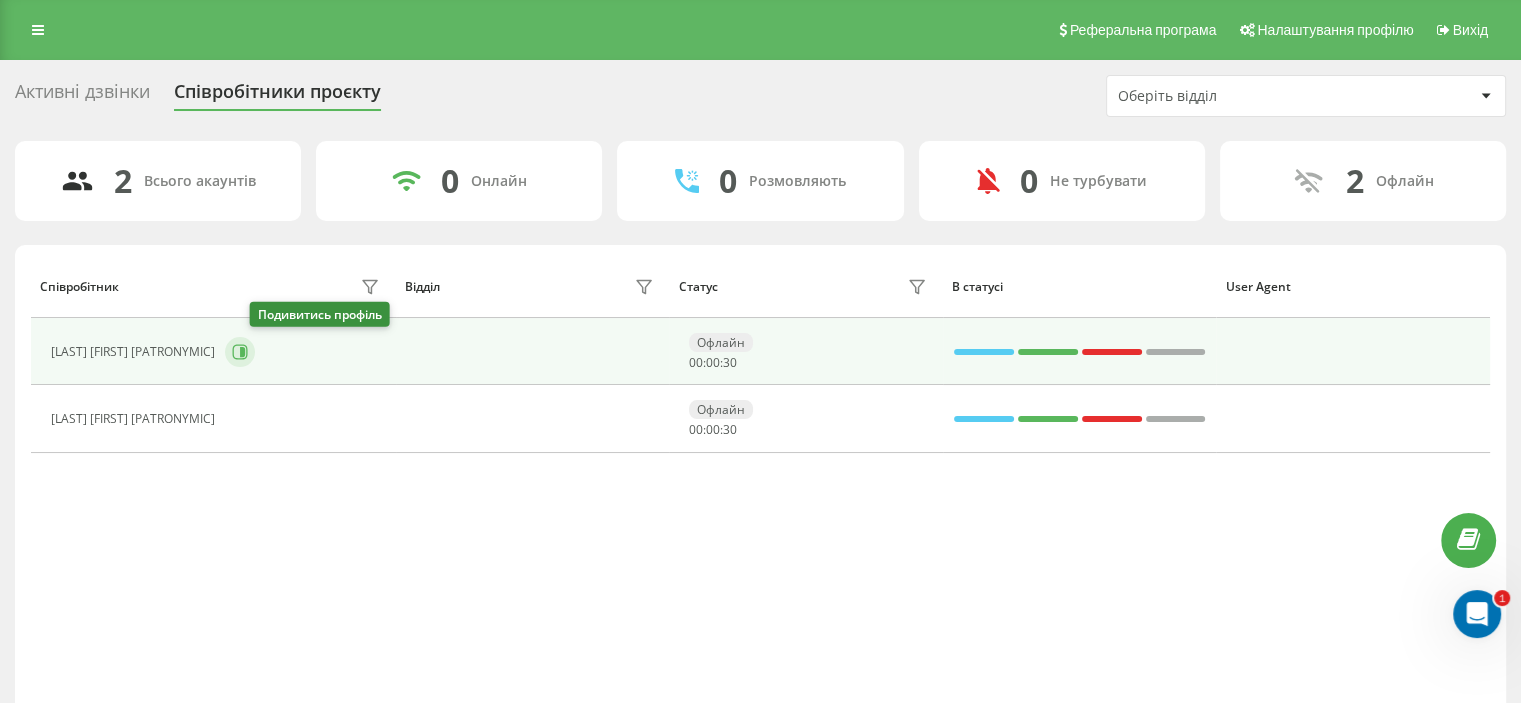 click 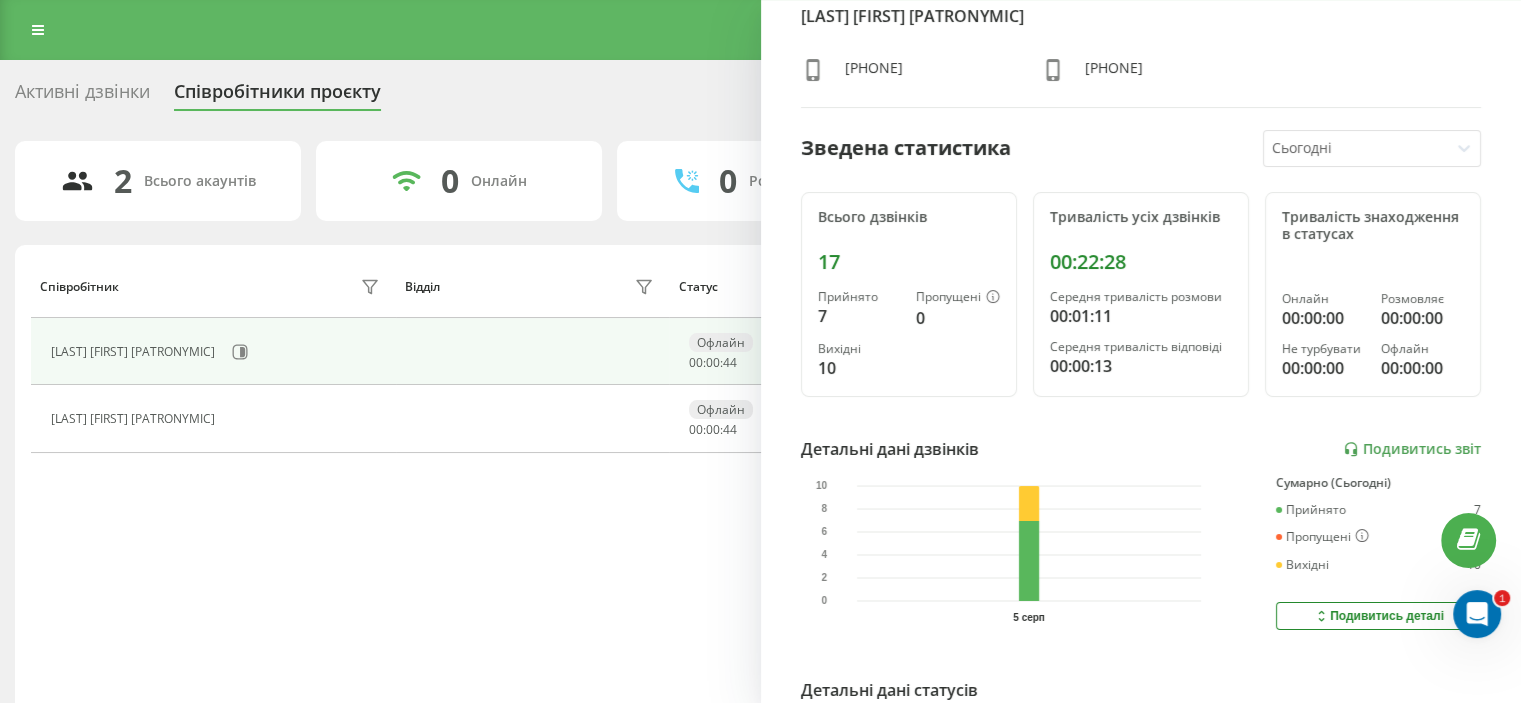 scroll, scrollTop: 0, scrollLeft: 0, axis: both 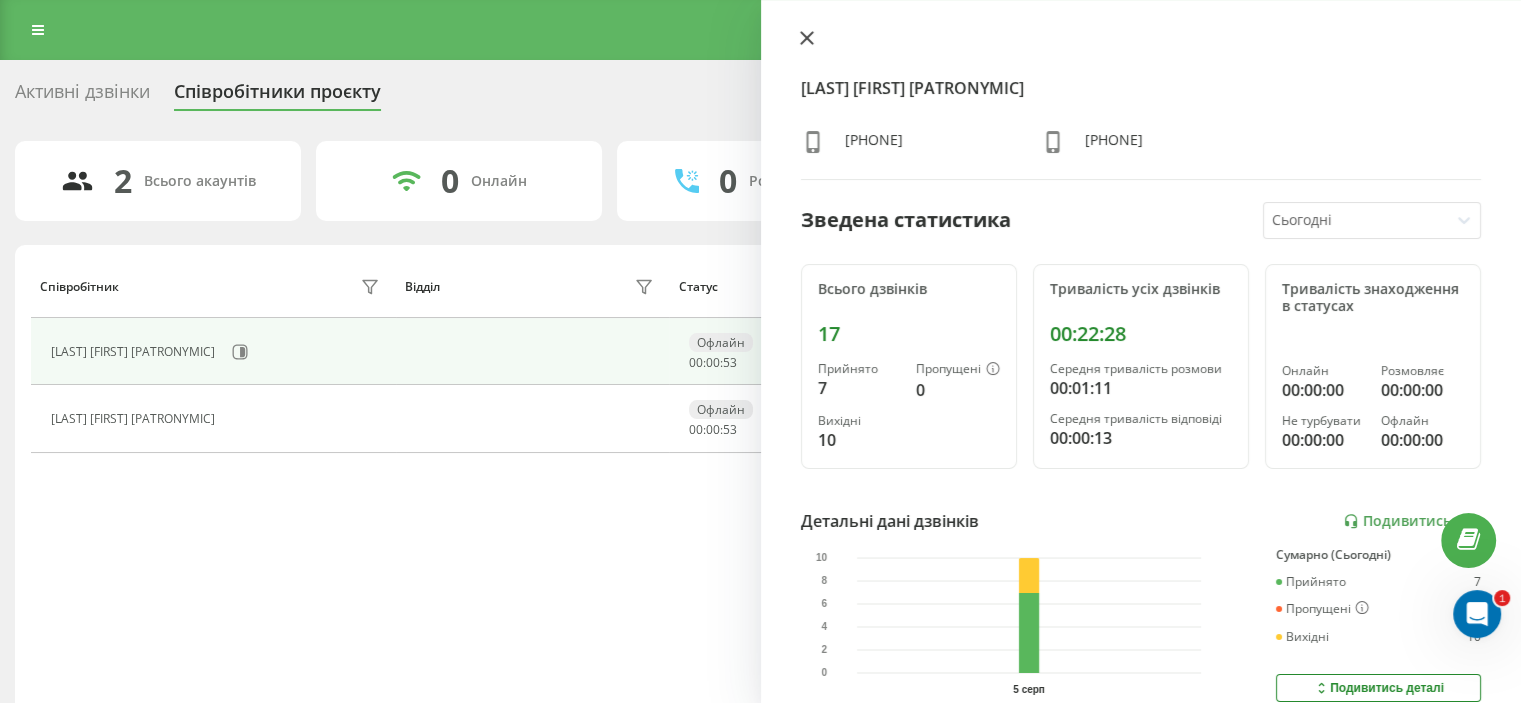 click 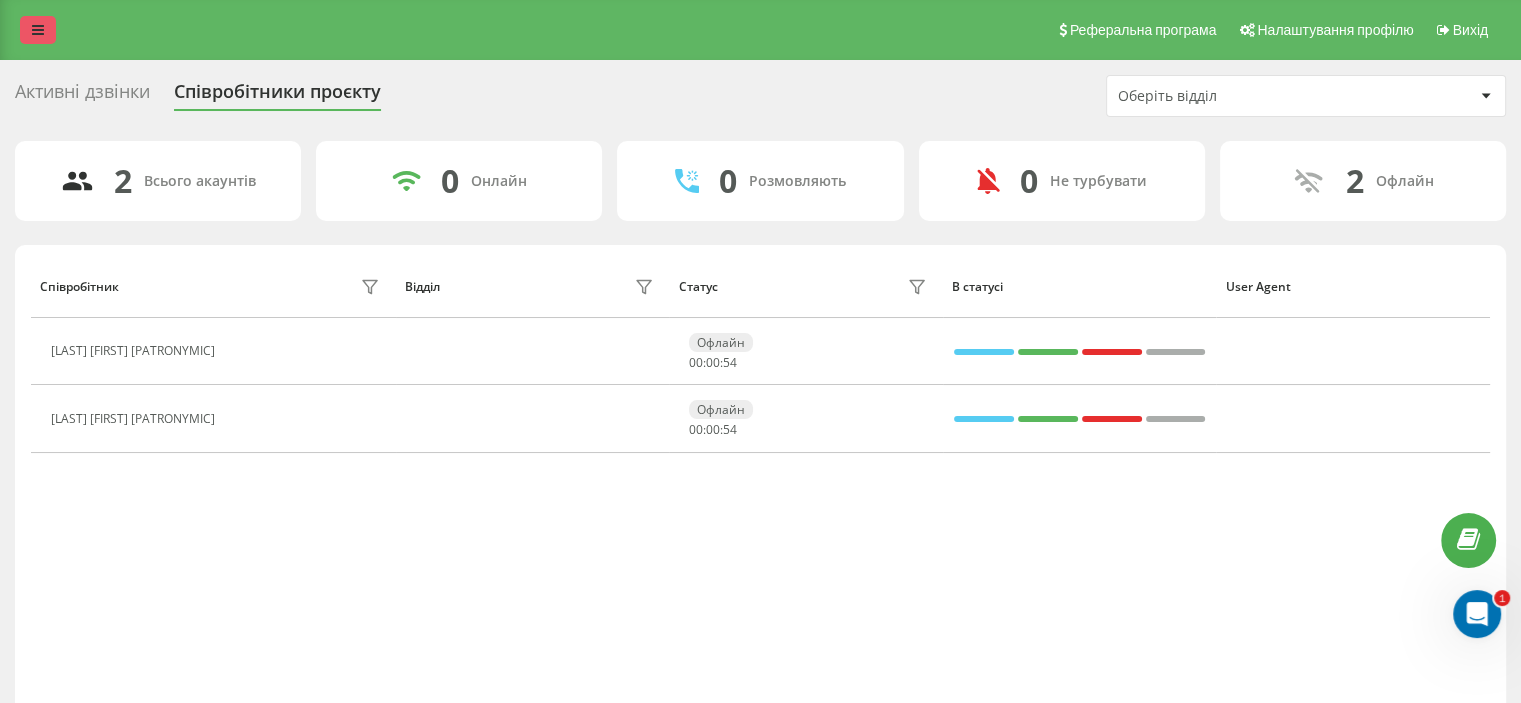 click at bounding box center (38, 30) 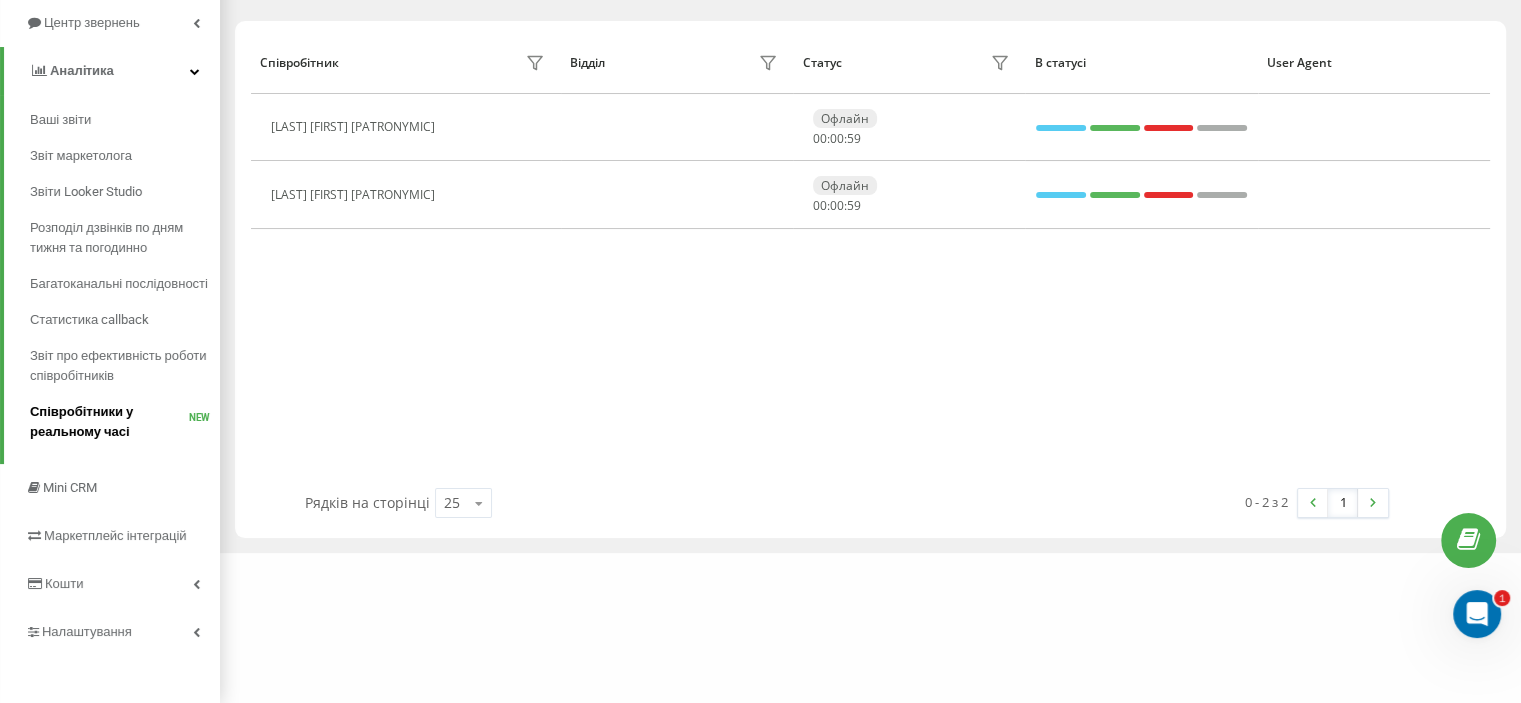 scroll, scrollTop: 247, scrollLeft: 0, axis: vertical 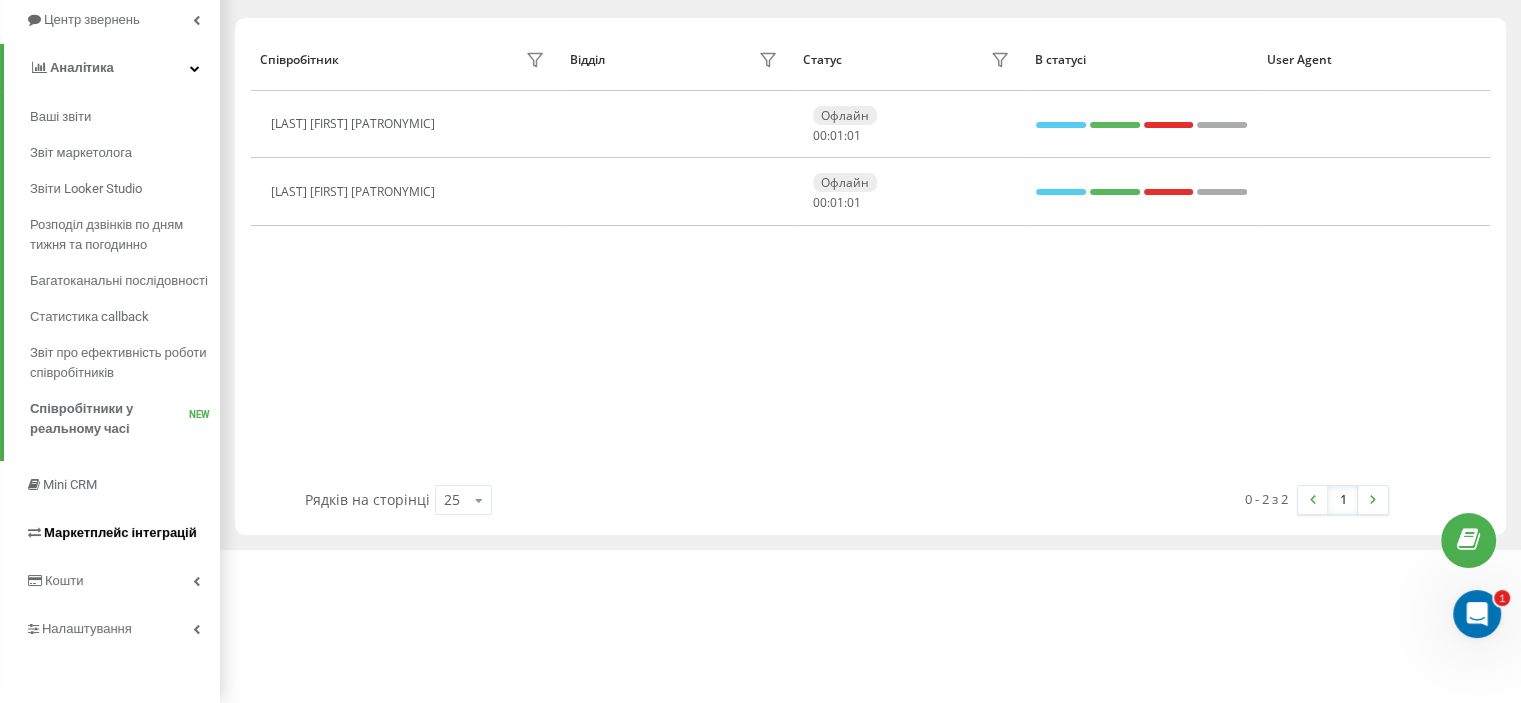 click on "Маркетплейс інтеграцій" at bounding box center [120, 532] 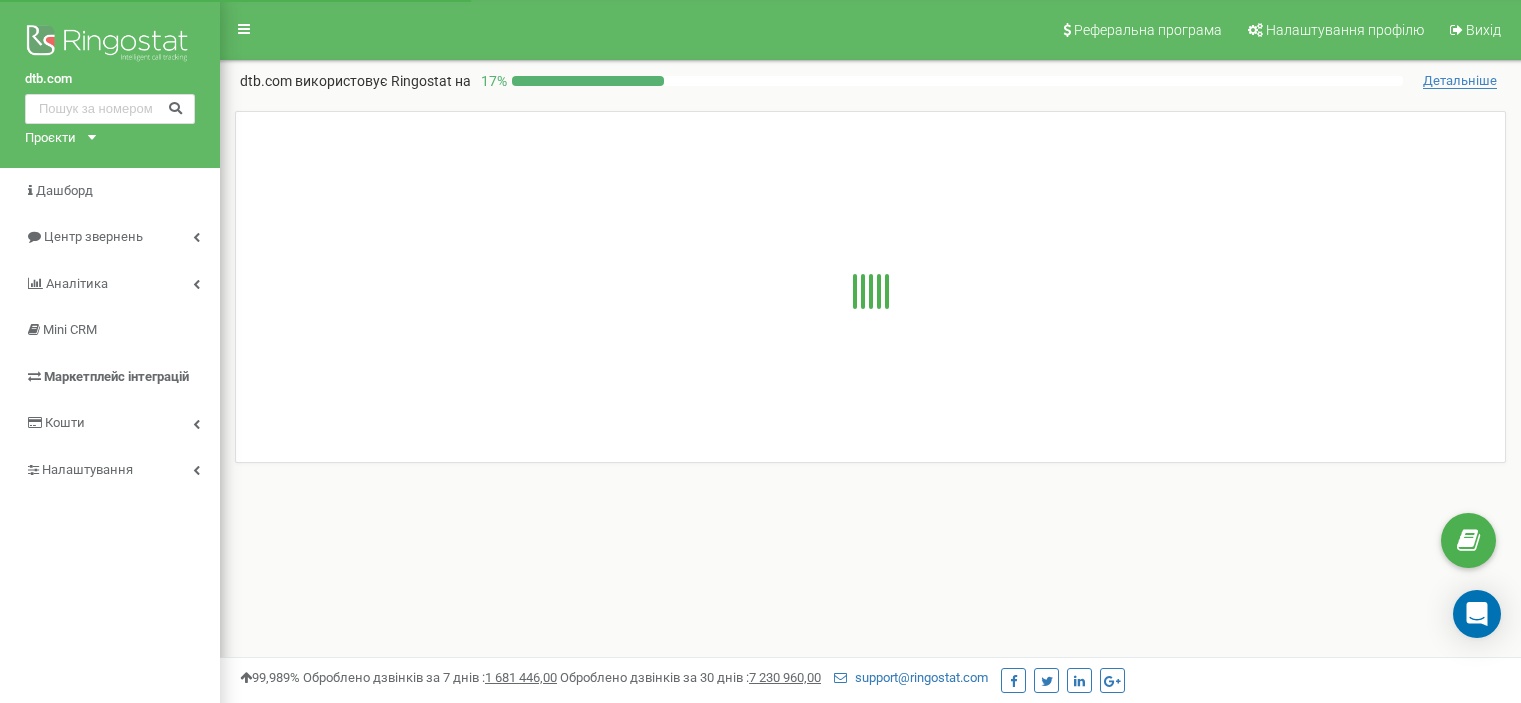 scroll, scrollTop: 0, scrollLeft: 0, axis: both 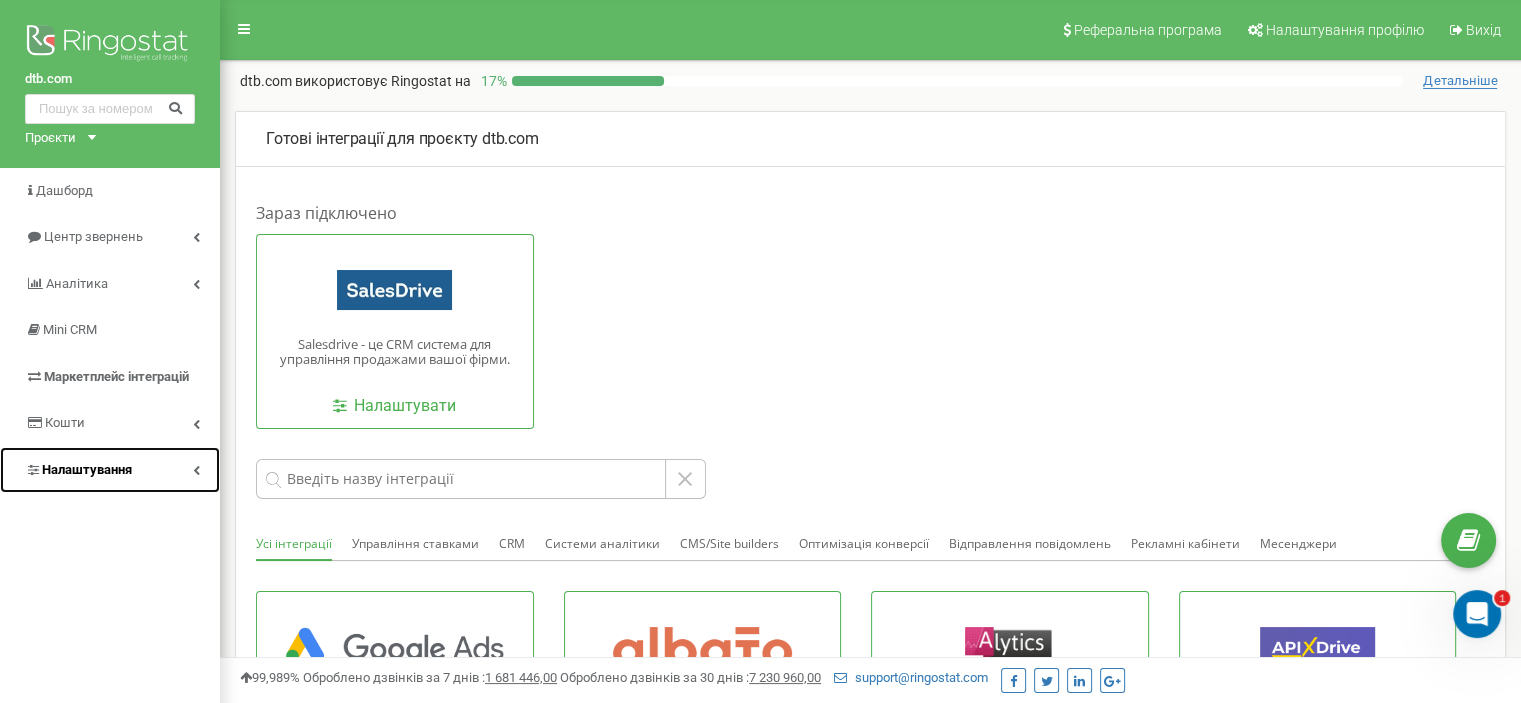 click on "Налаштування" at bounding box center (87, 469) 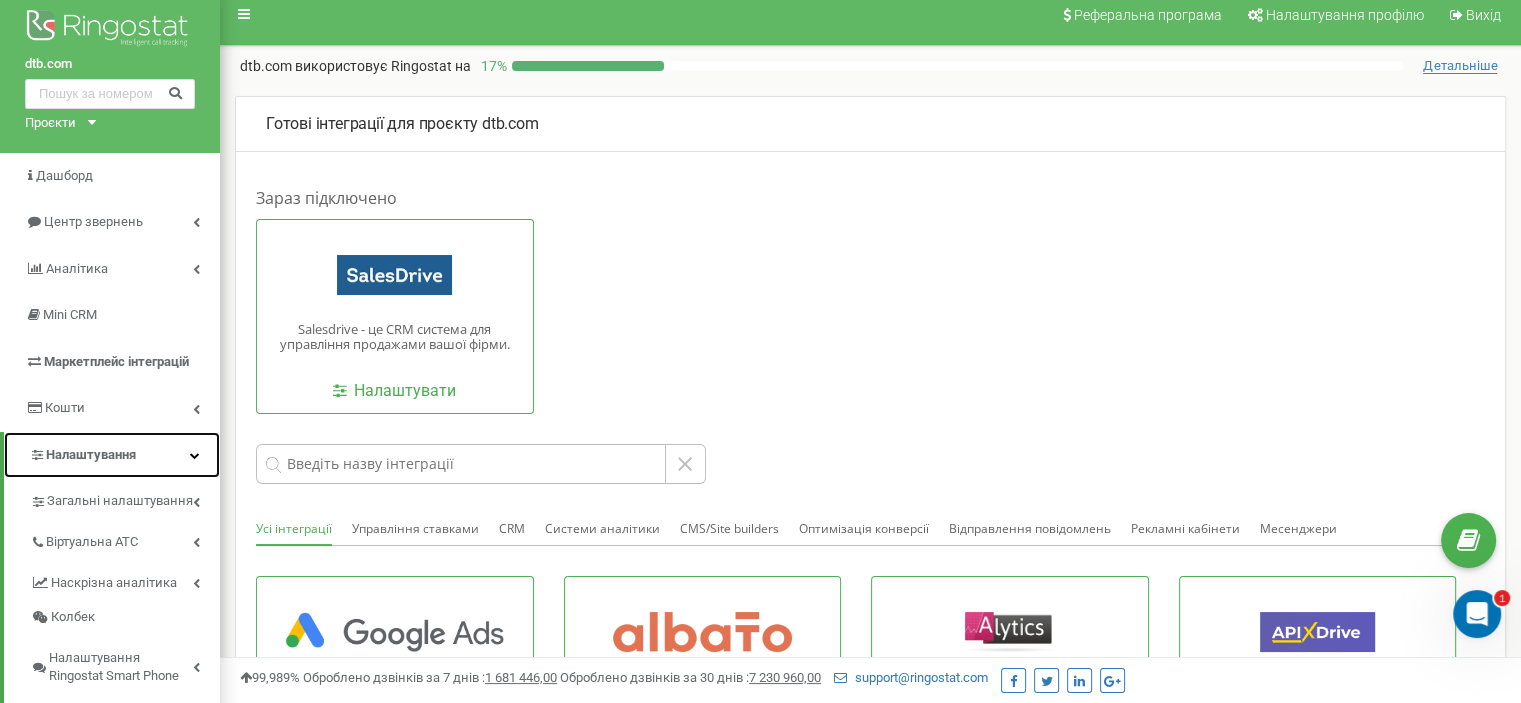 scroll, scrollTop: 0, scrollLeft: 0, axis: both 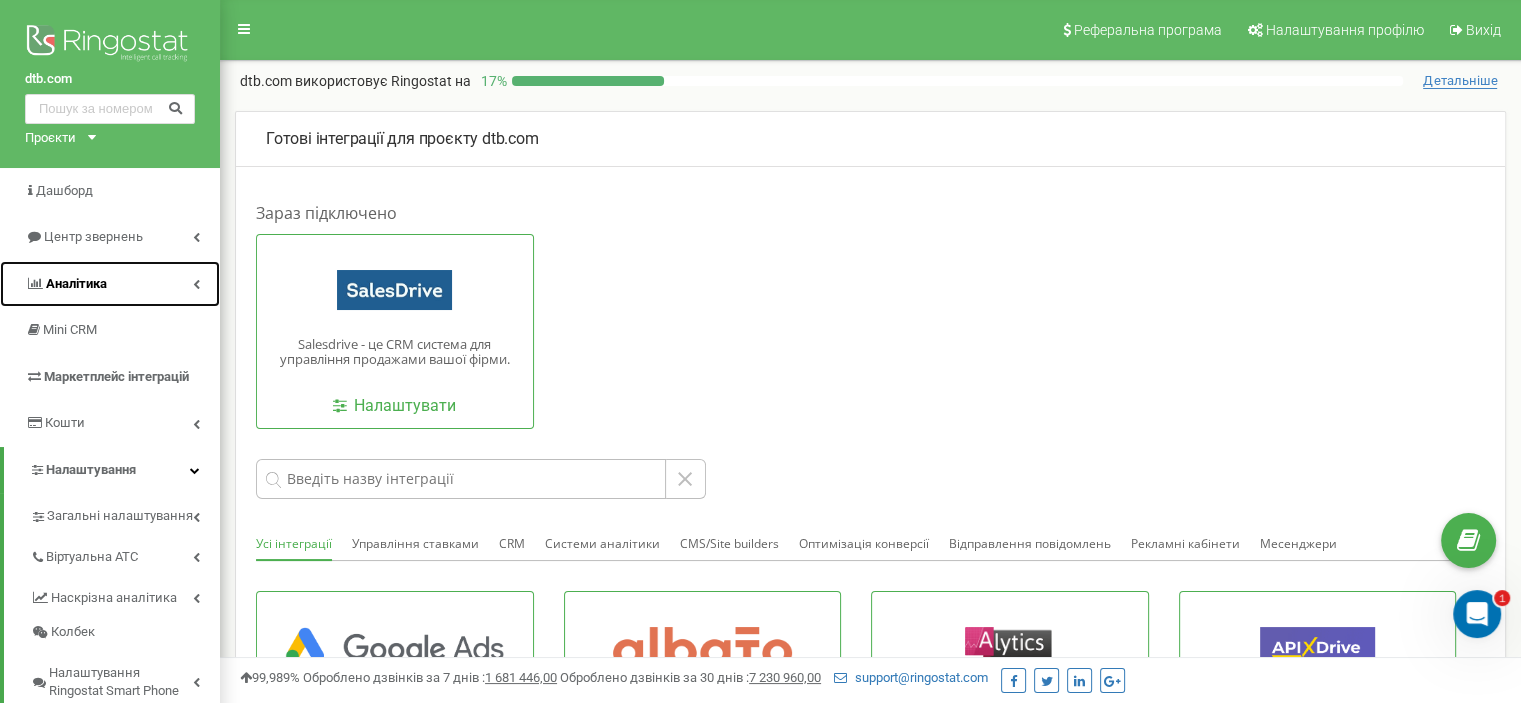 click on "Аналiтика" at bounding box center (76, 283) 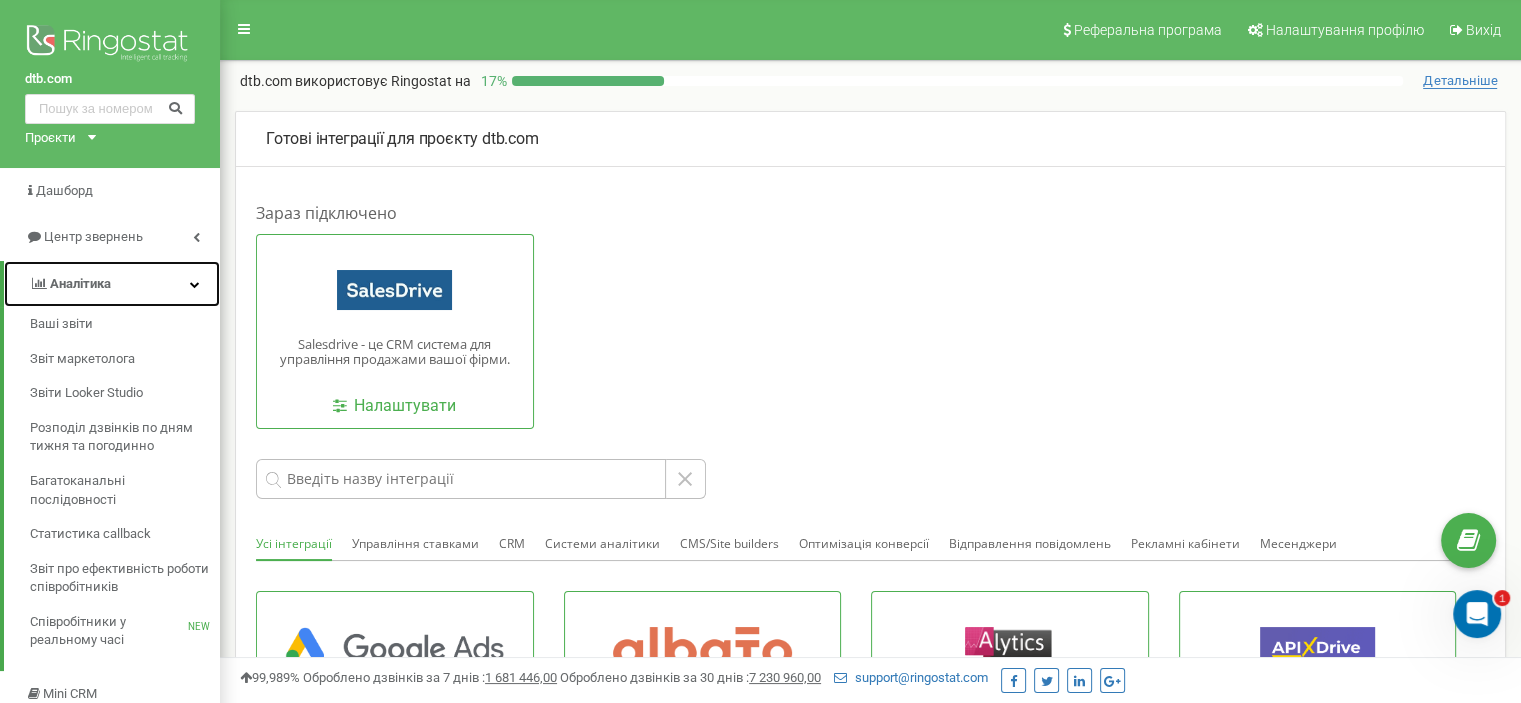 click on "Аналiтика" at bounding box center [80, 283] 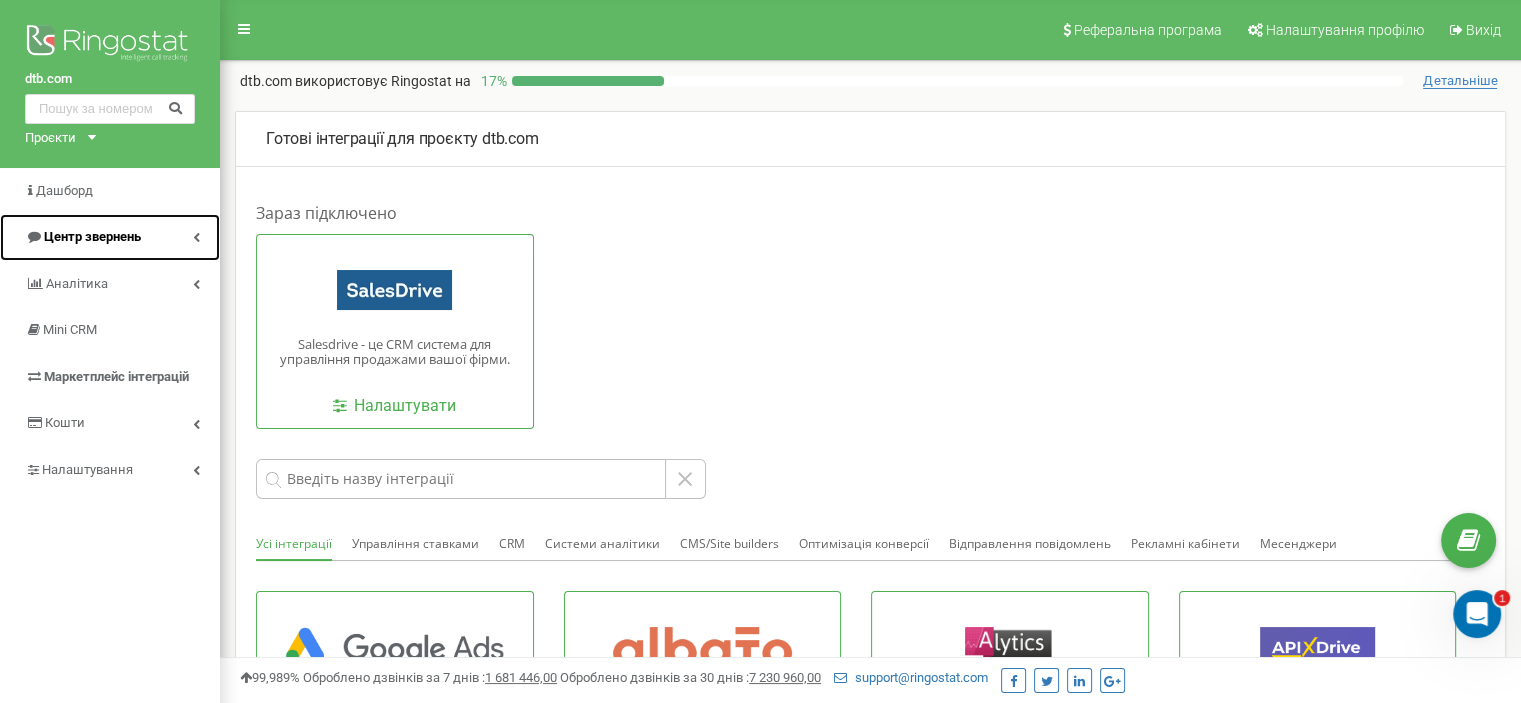 click on "Центр звернень" at bounding box center (92, 236) 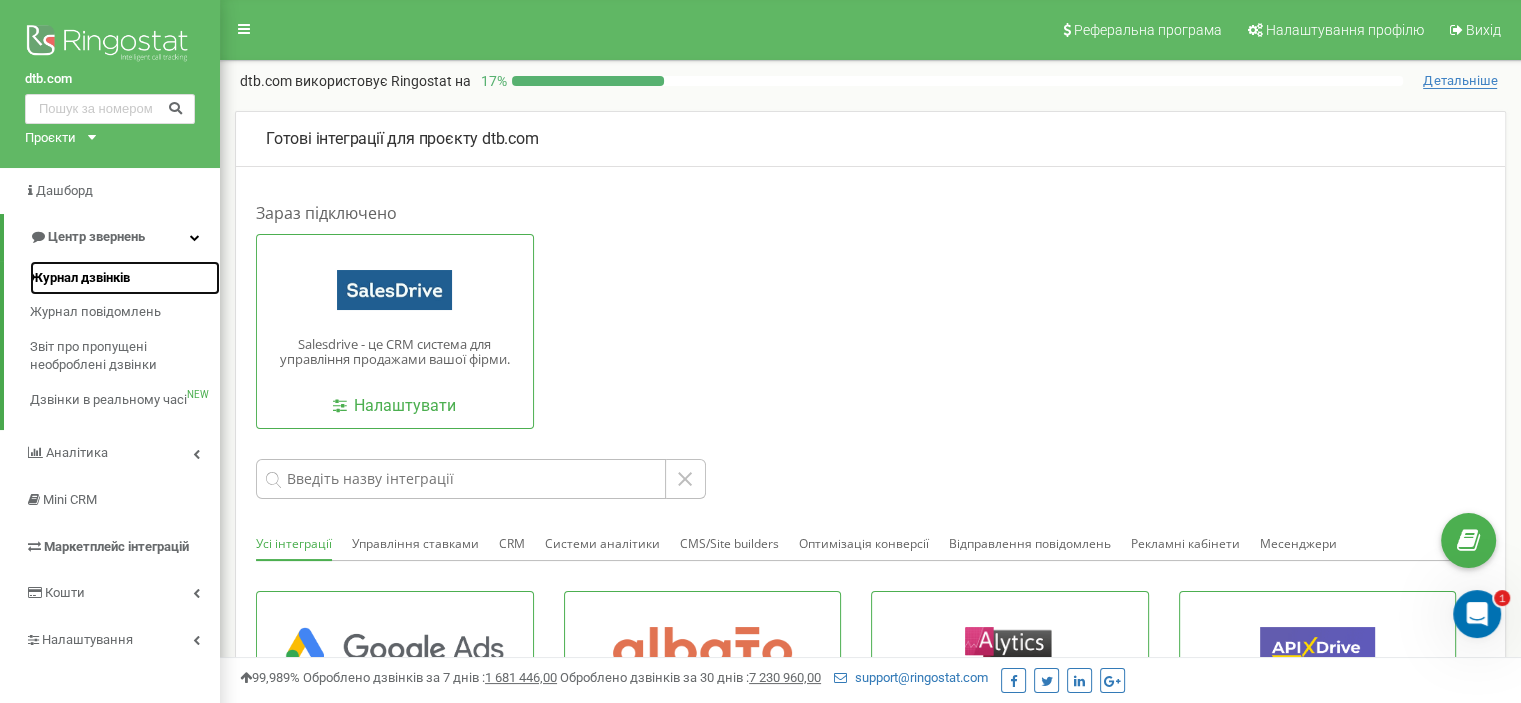 click on "Журнал дзвінків" at bounding box center [80, 278] 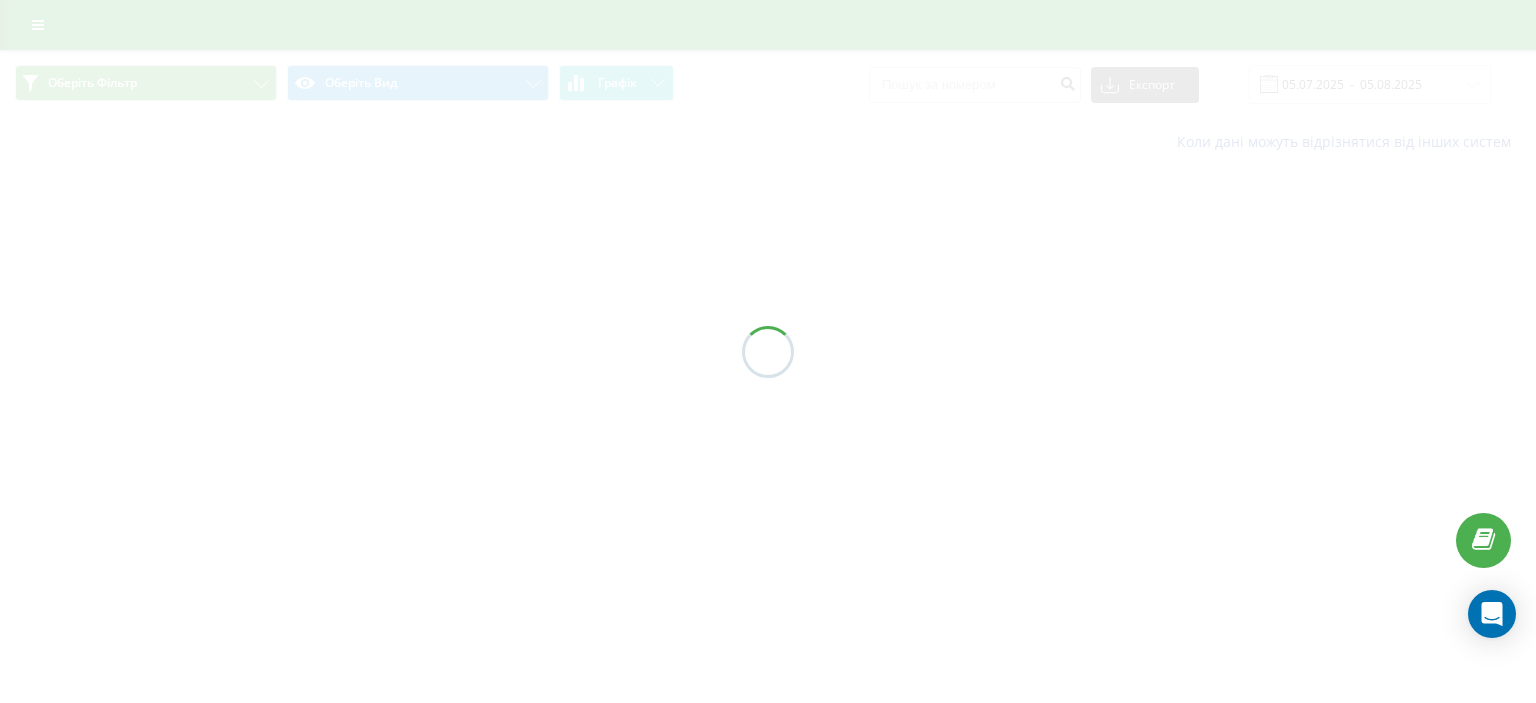 scroll, scrollTop: 0, scrollLeft: 0, axis: both 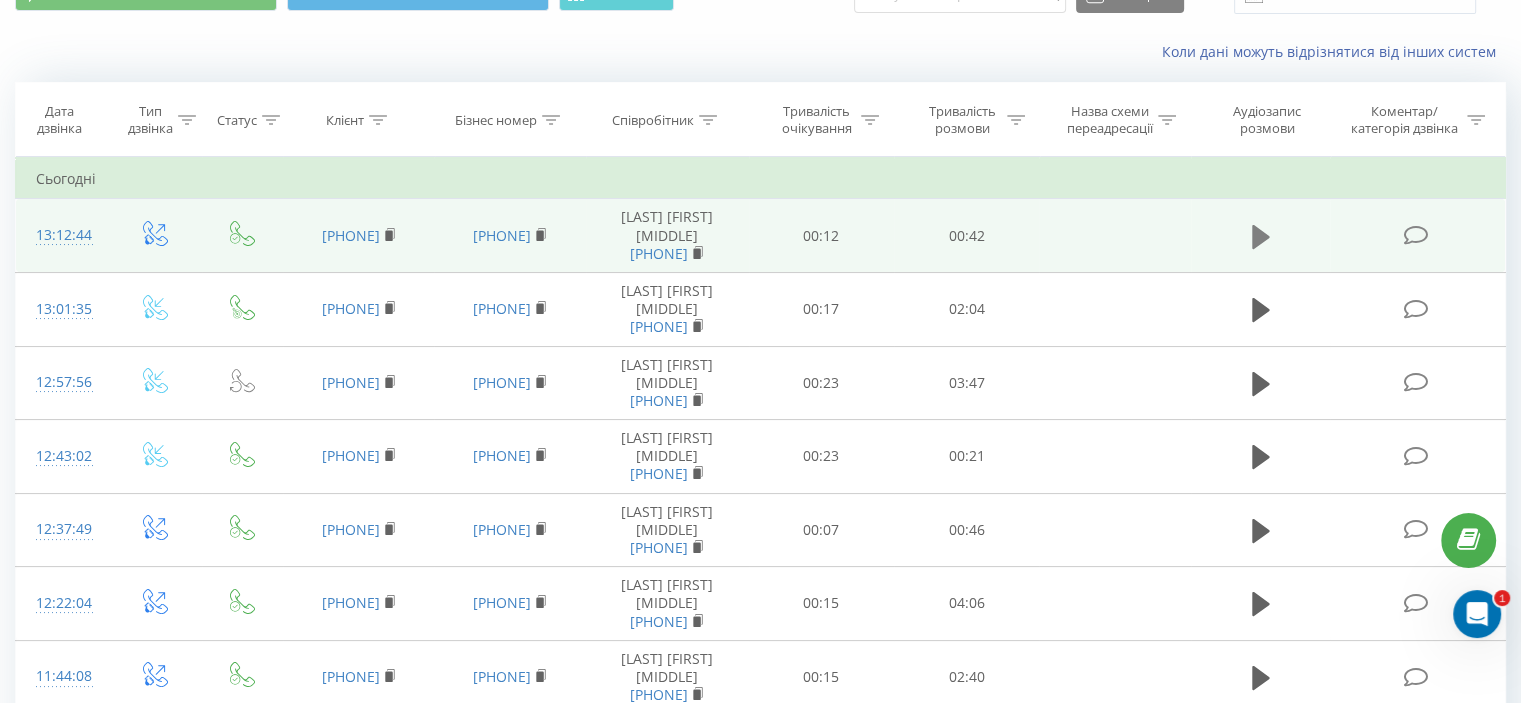 click 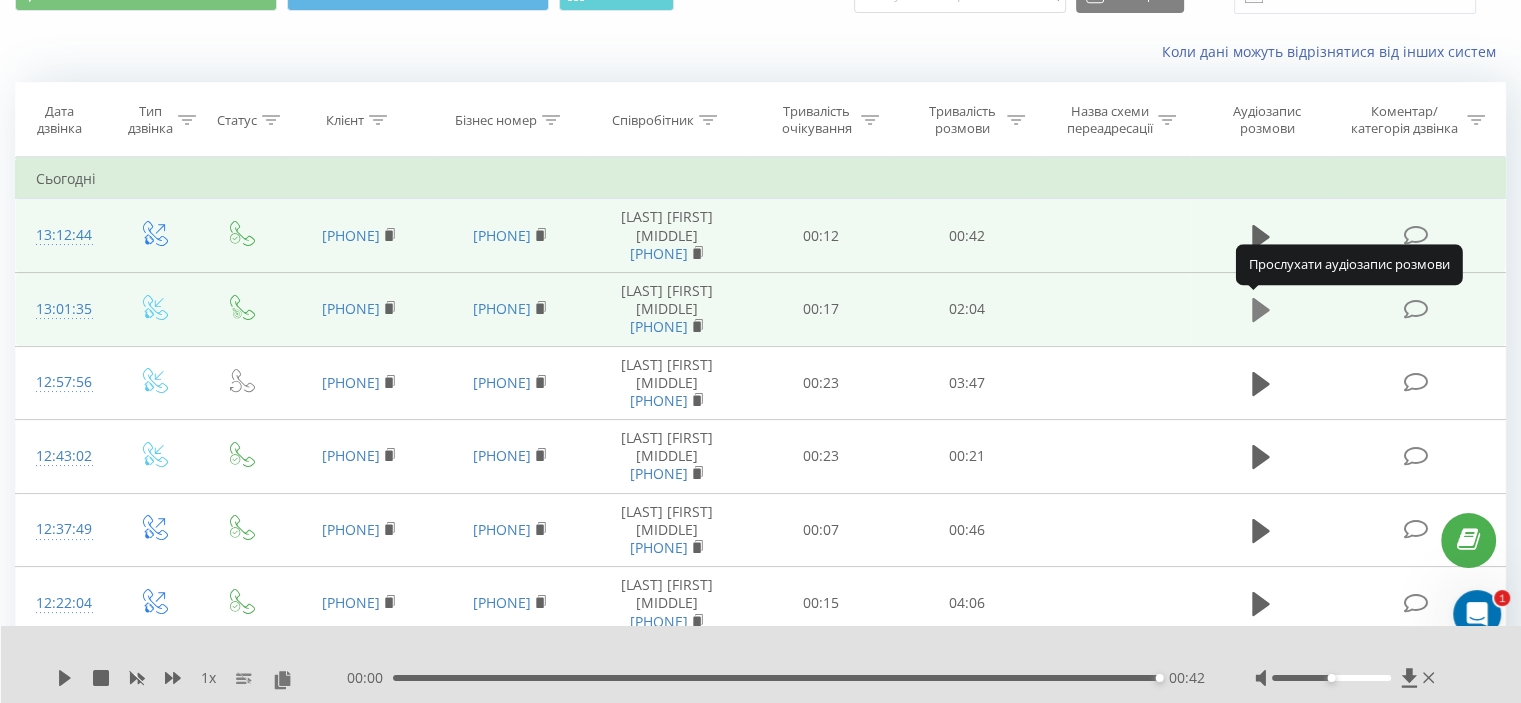 click 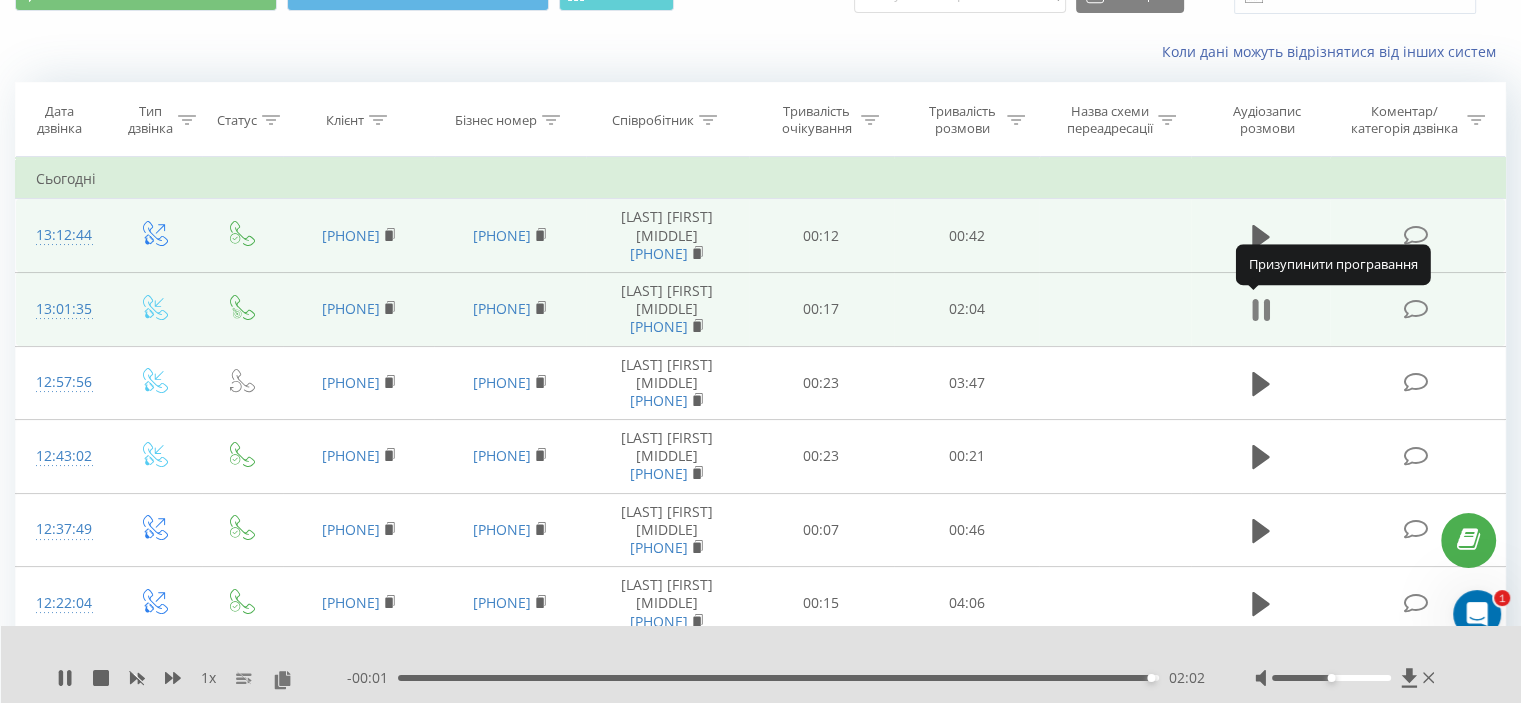 click 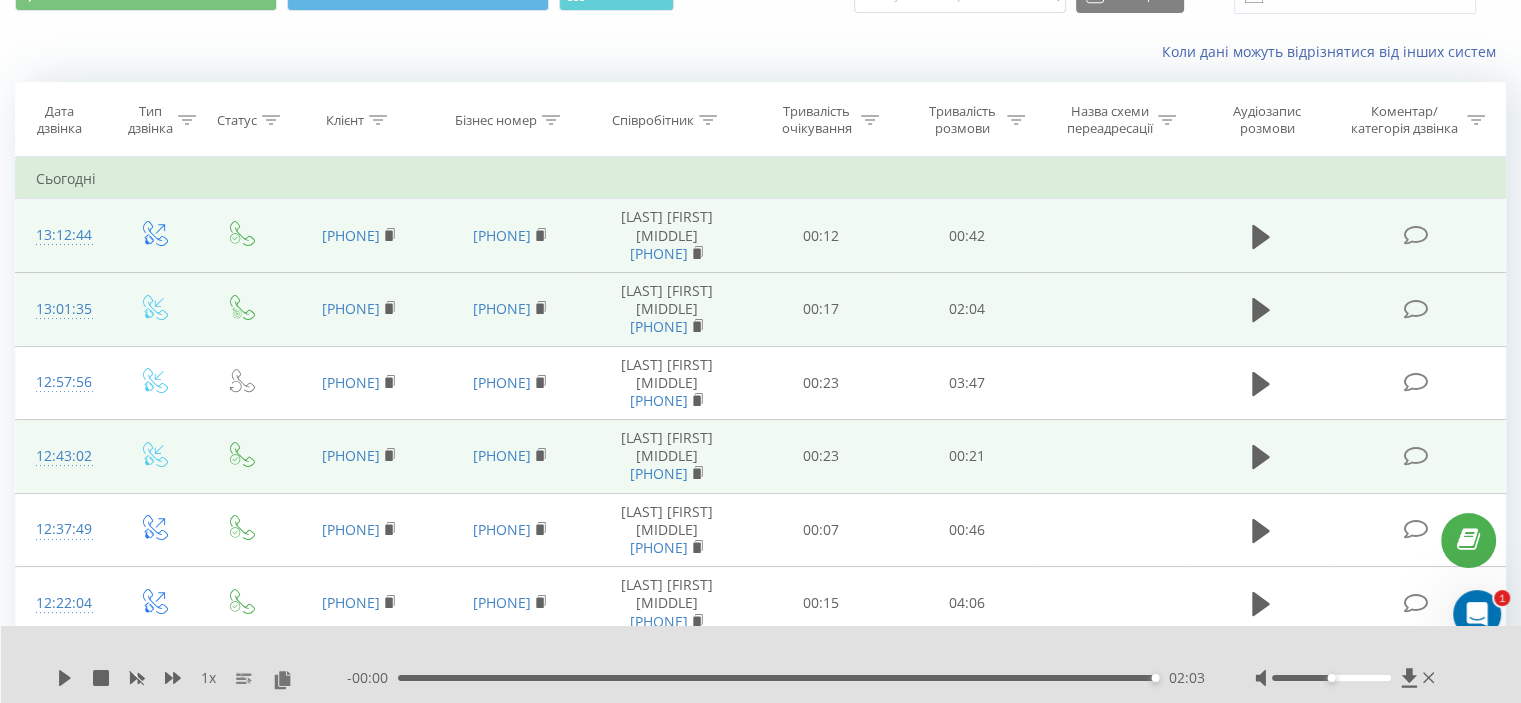 scroll, scrollTop: 200, scrollLeft: 0, axis: vertical 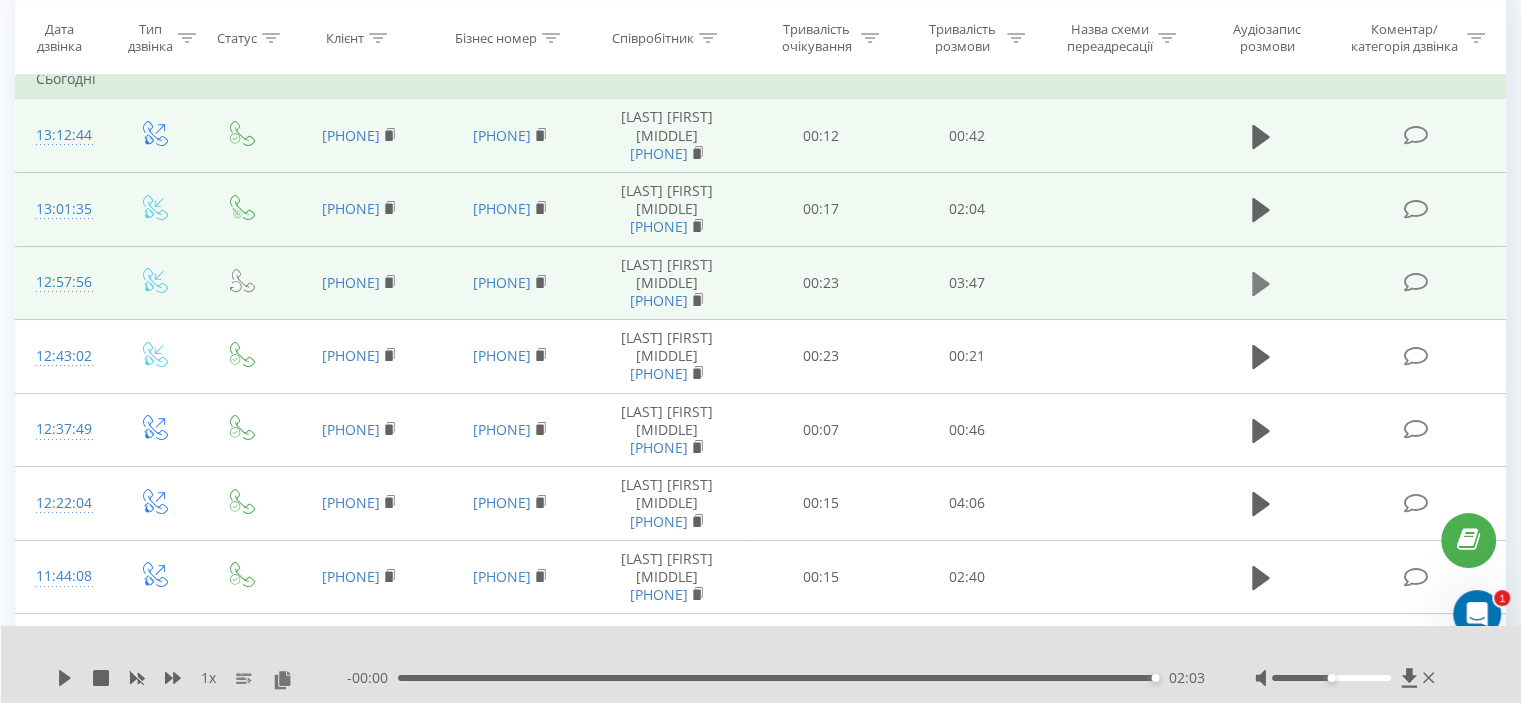 click 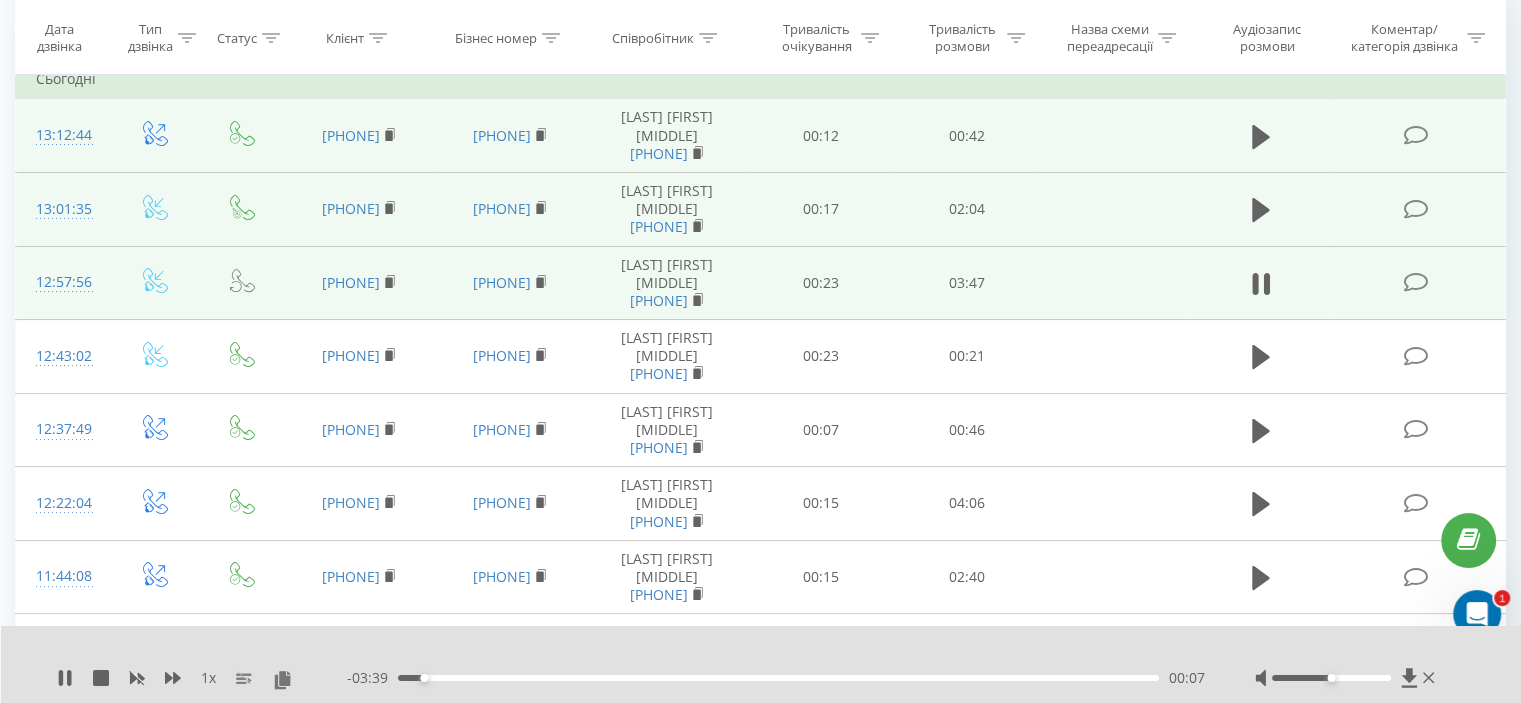 click 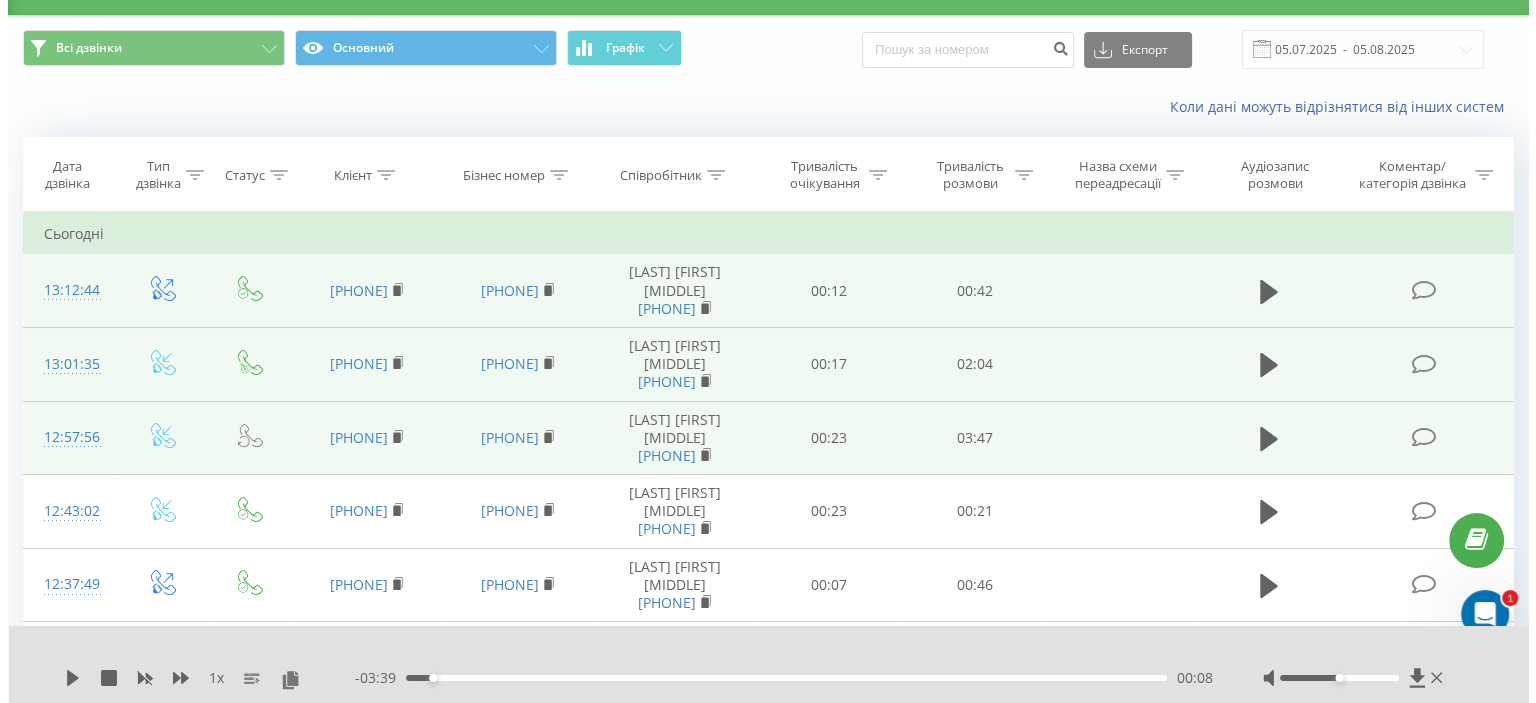 scroll, scrollTop: 0, scrollLeft: 0, axis: both 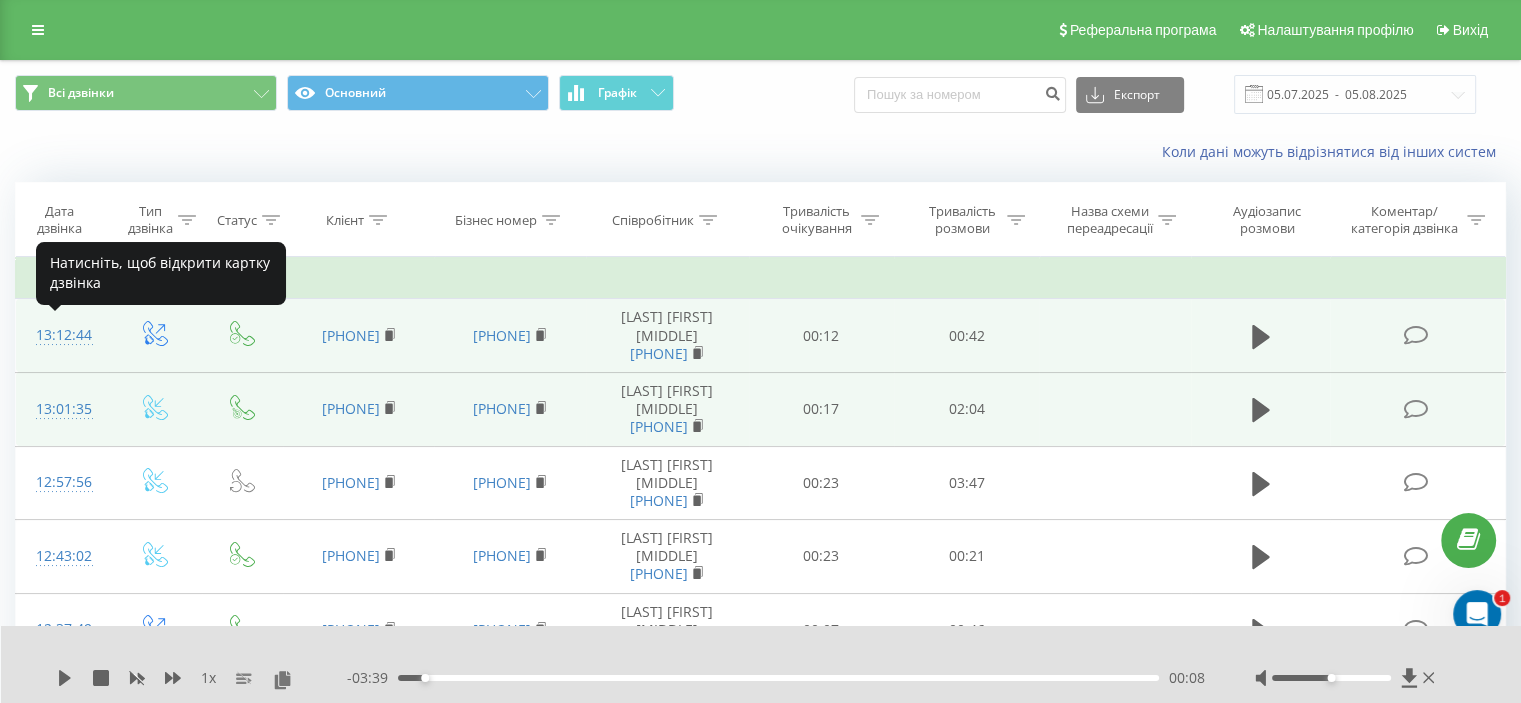 click on "13:12:44" at bounding box center (62, 335) 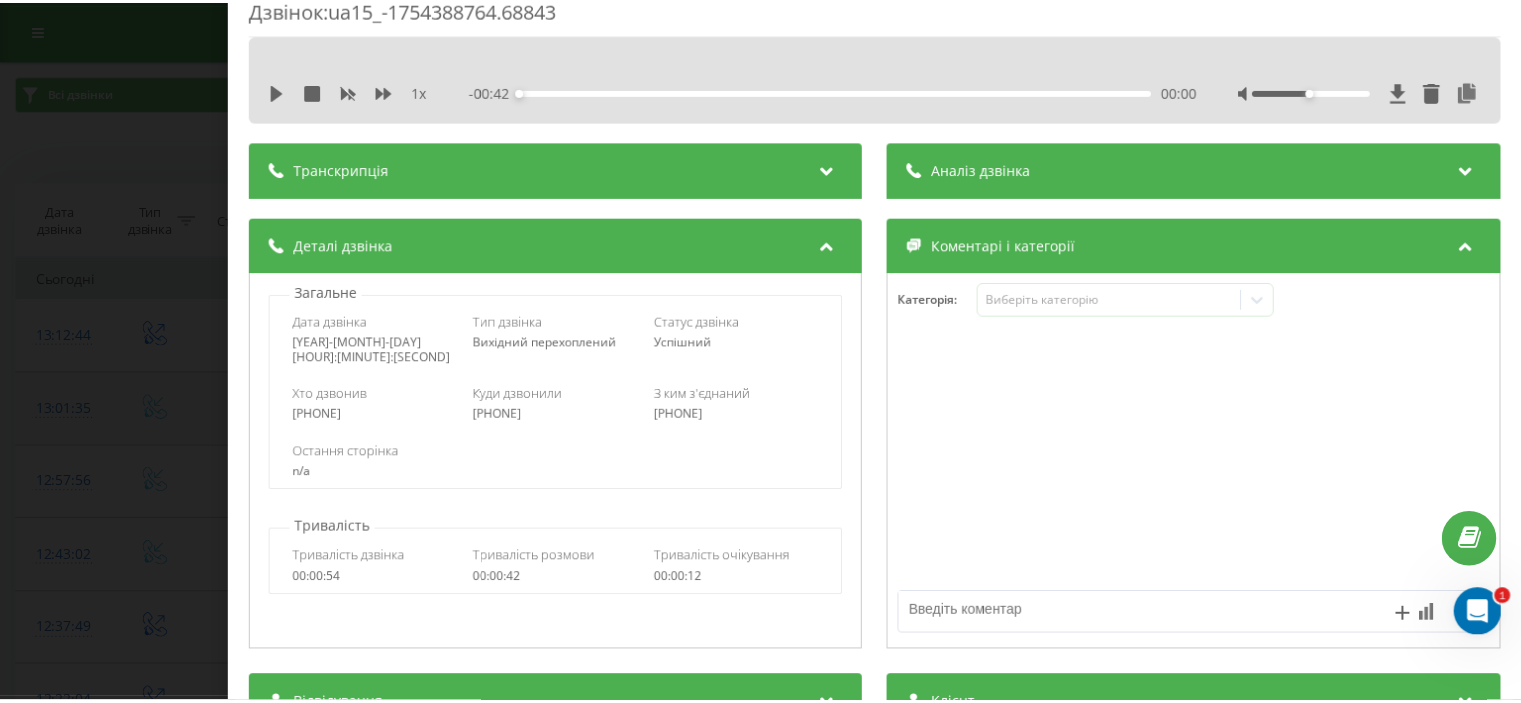 scroll, scrollTop: 0, scrollLeft: 0, axis: both 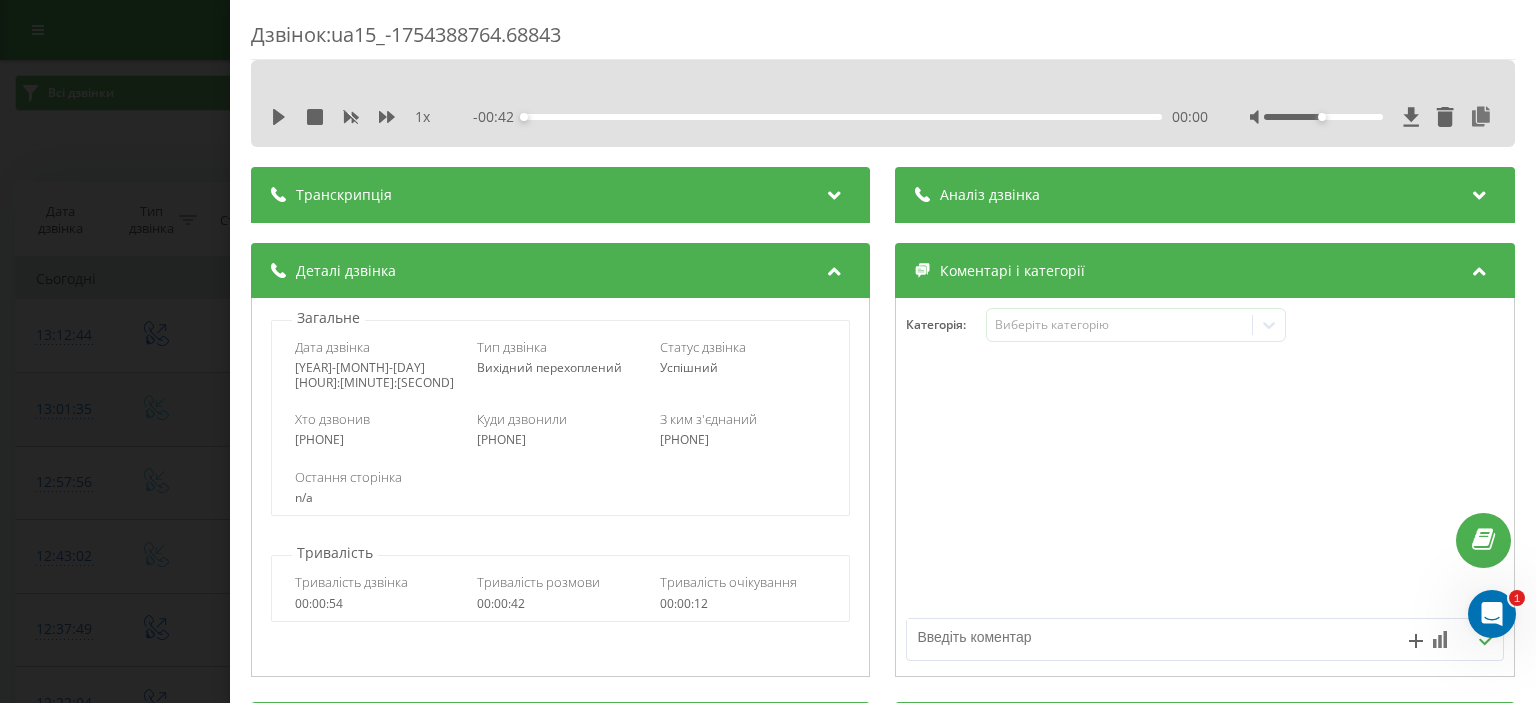 click on "Транскрипція" at bounding box center [560, 195] 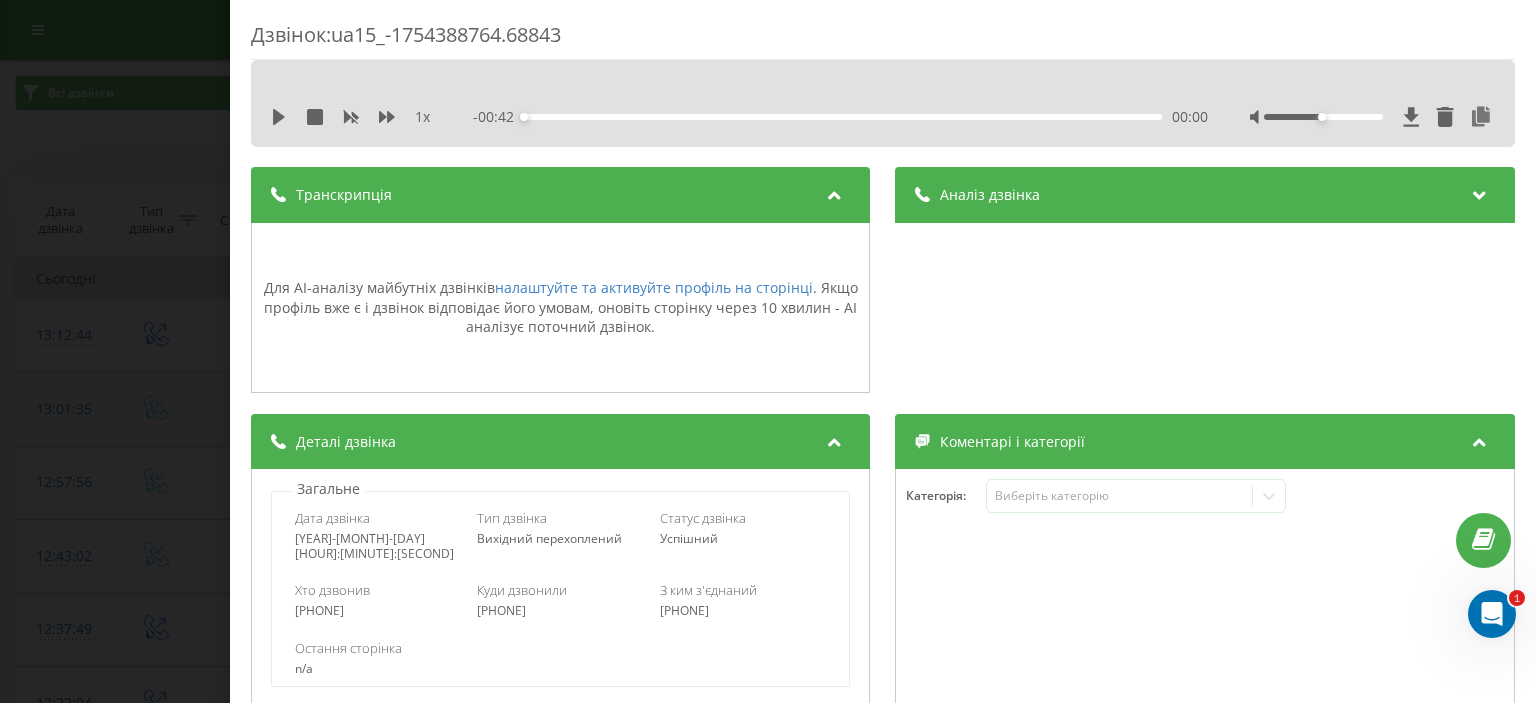 click at bounding box center (835, 192) 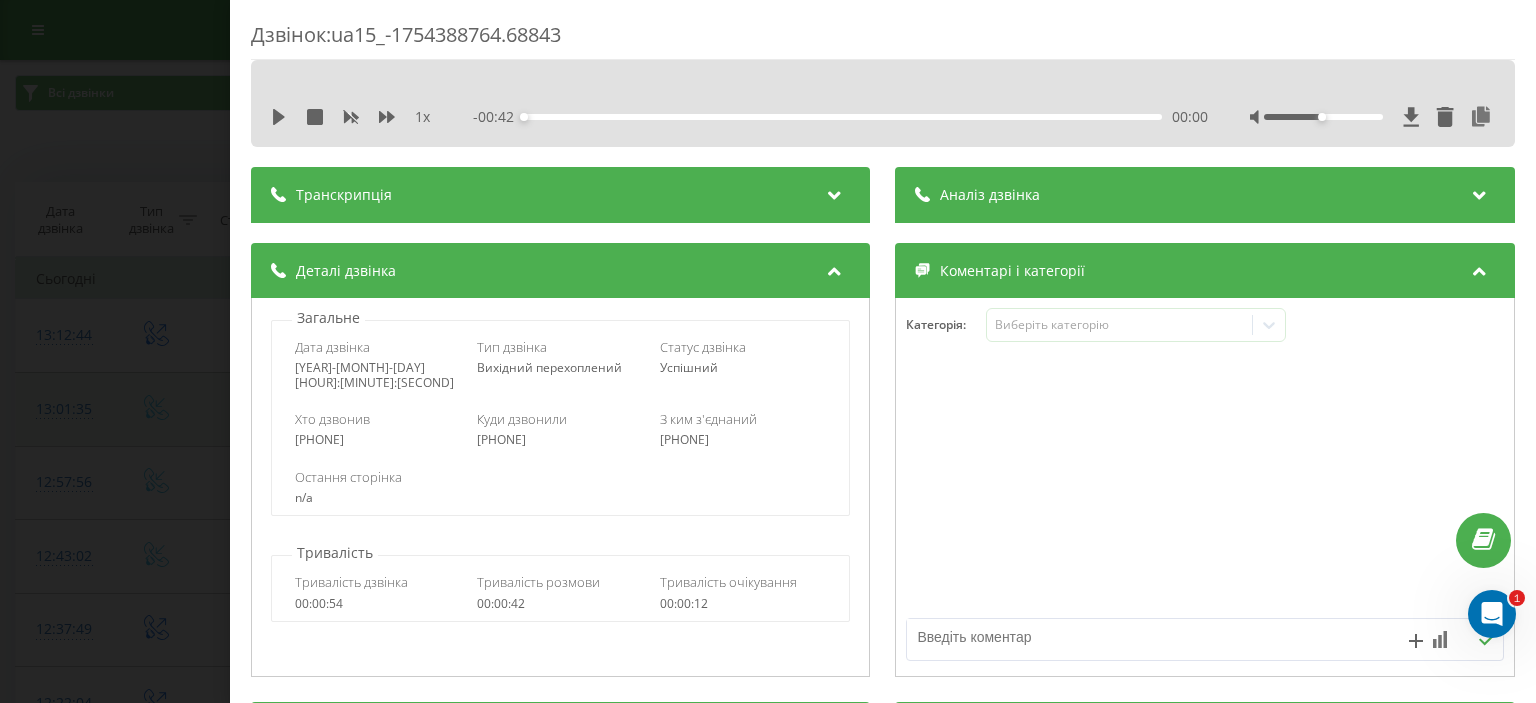 click on "Аналіз дзвінка" at bounding box center (1205, 195) 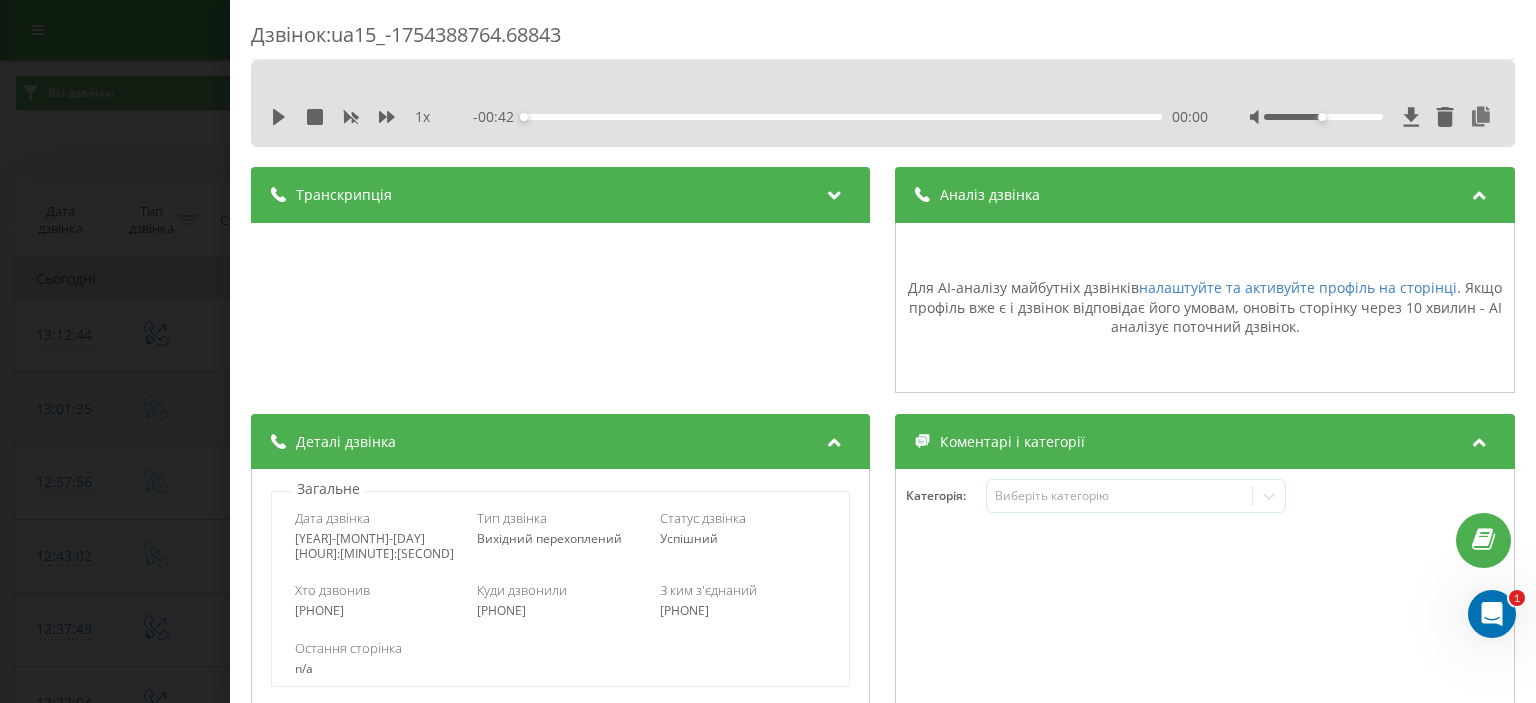 click on "Аналіз дзвінка" at bounding box center [1205, 195] 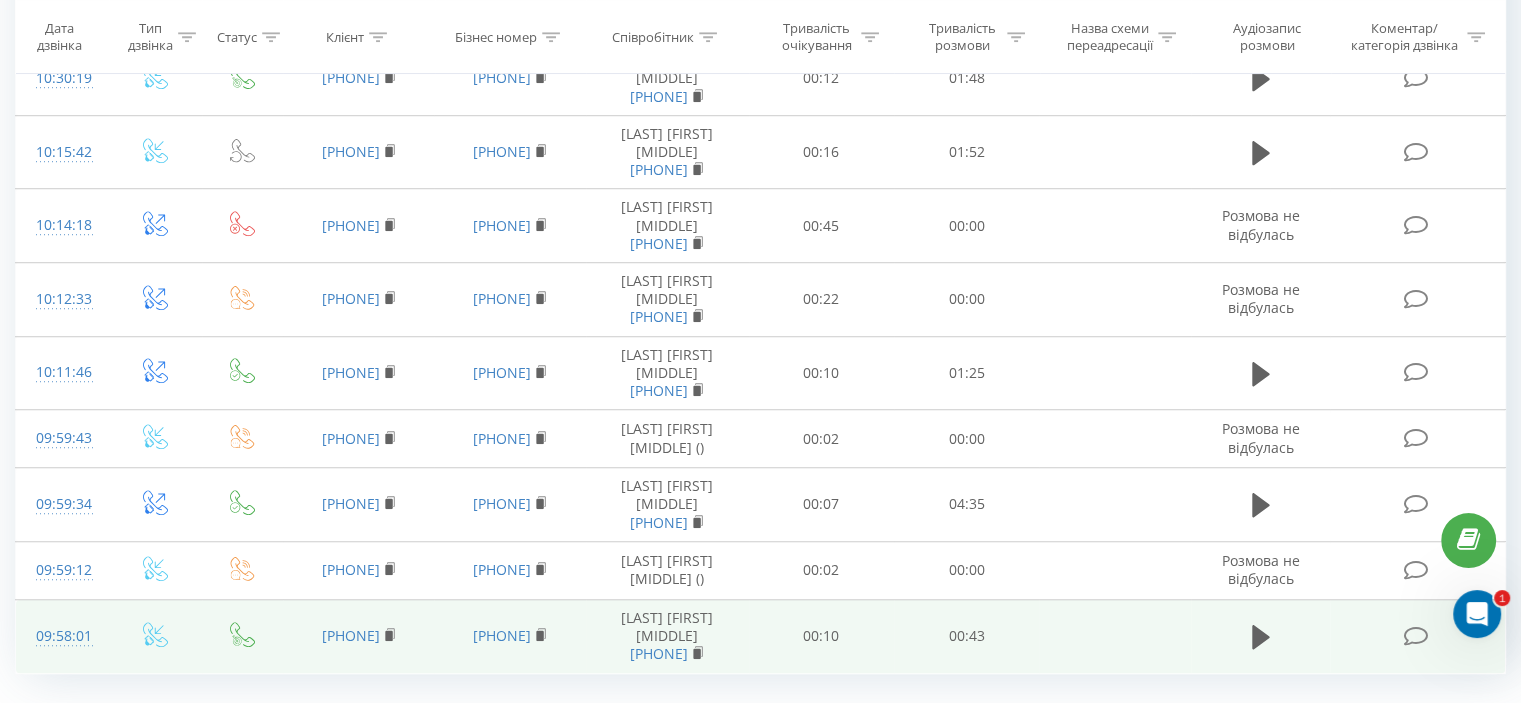 scroll, scrollTop: 1458, scrollLeft: 0, axis: vertical 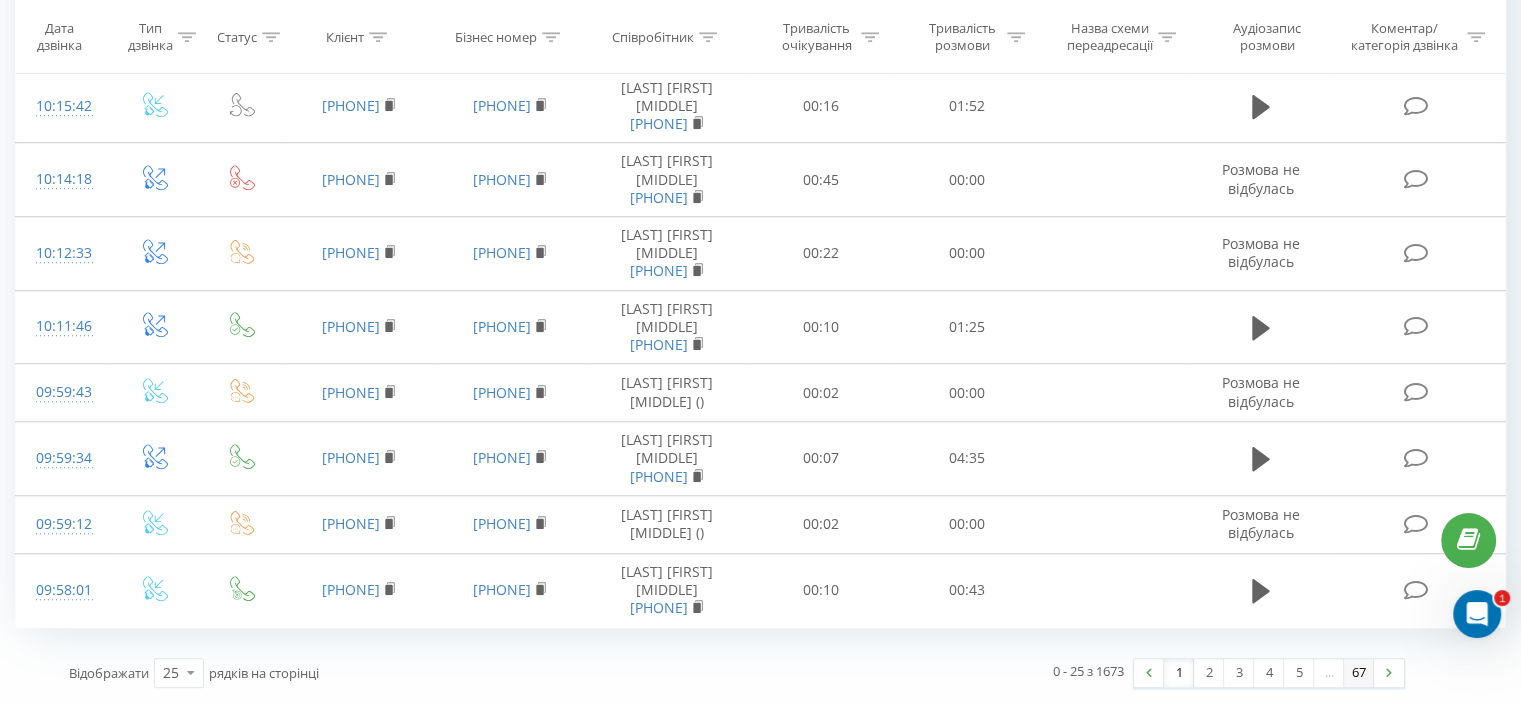 click on "67" at bounding box center [1359, 673] 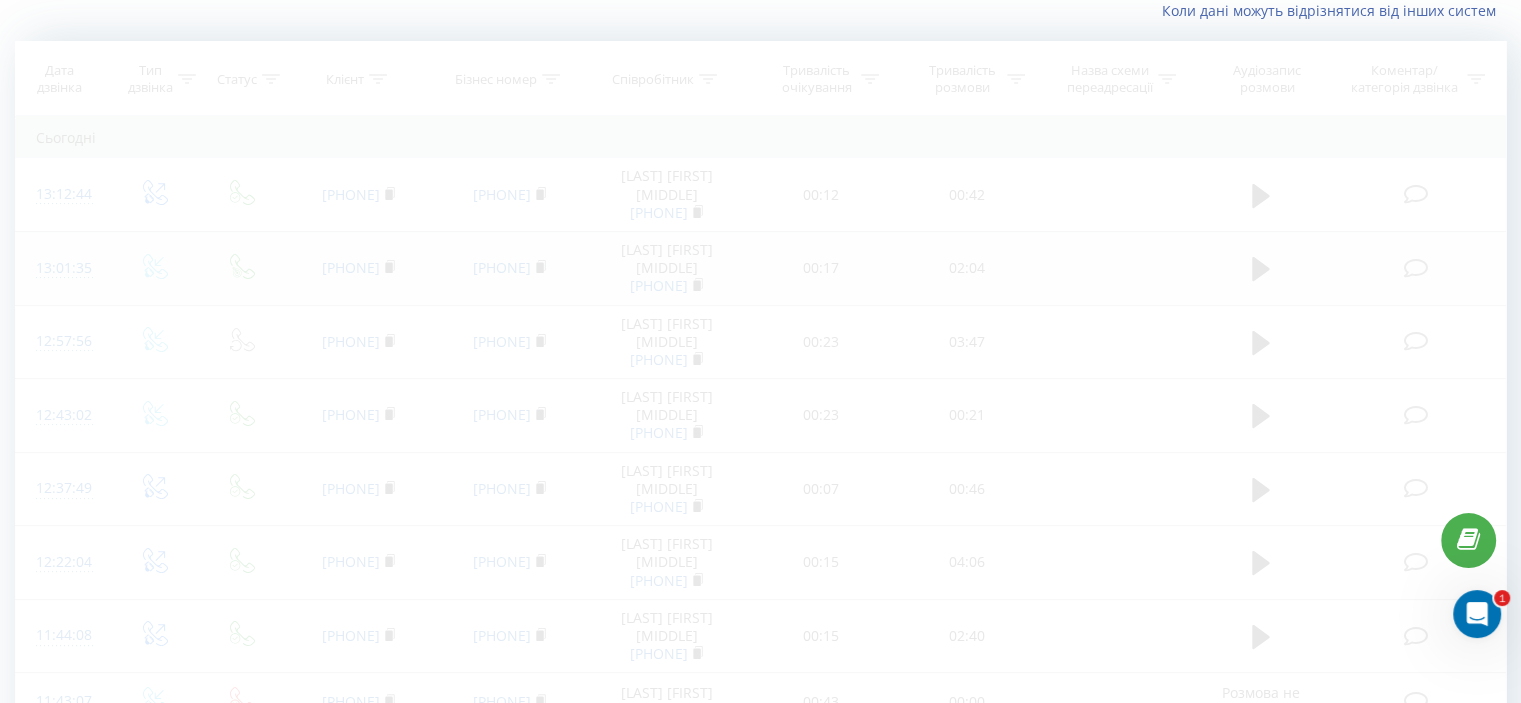 scroll, scrollTop: 132, scrollLeft: 0, axis: vertical 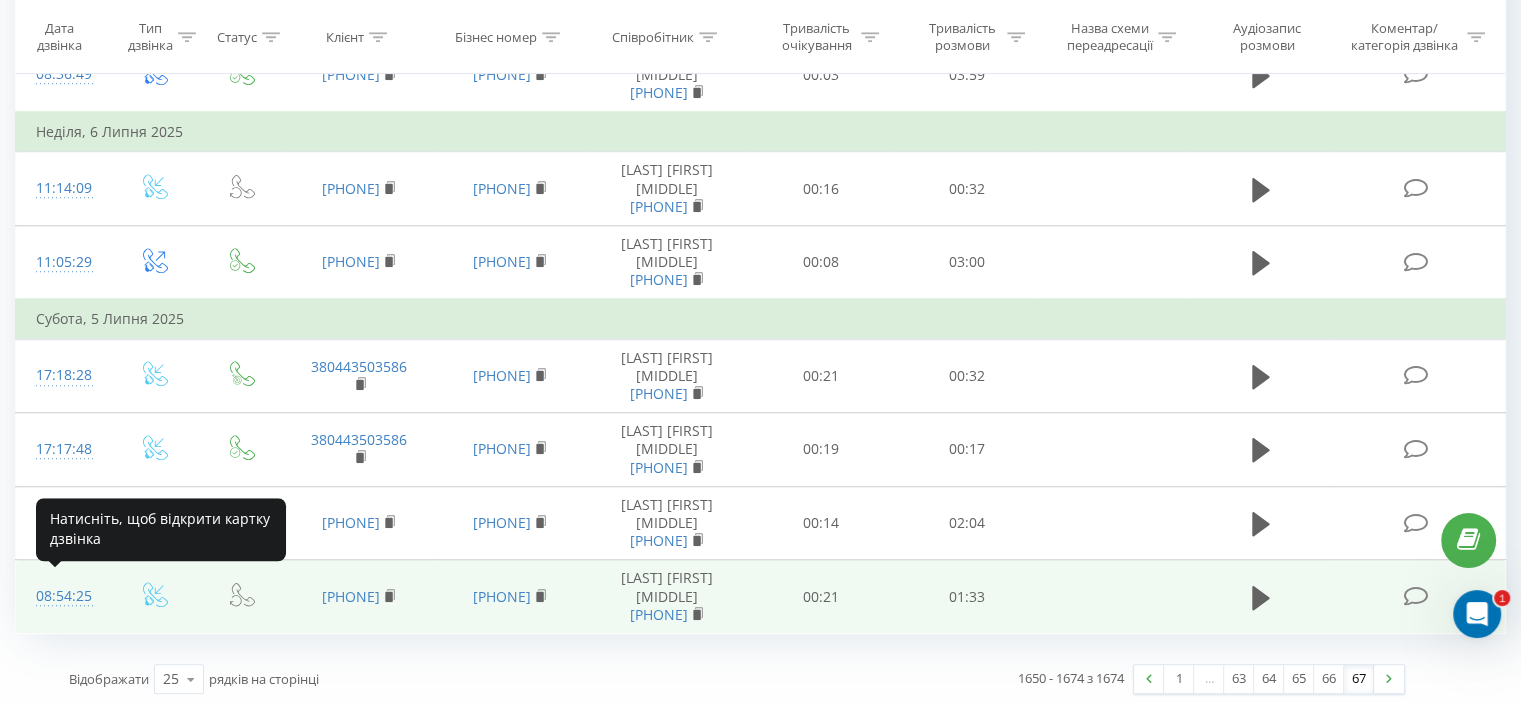 click on "08:54:25" at bounding box center [62, 596] 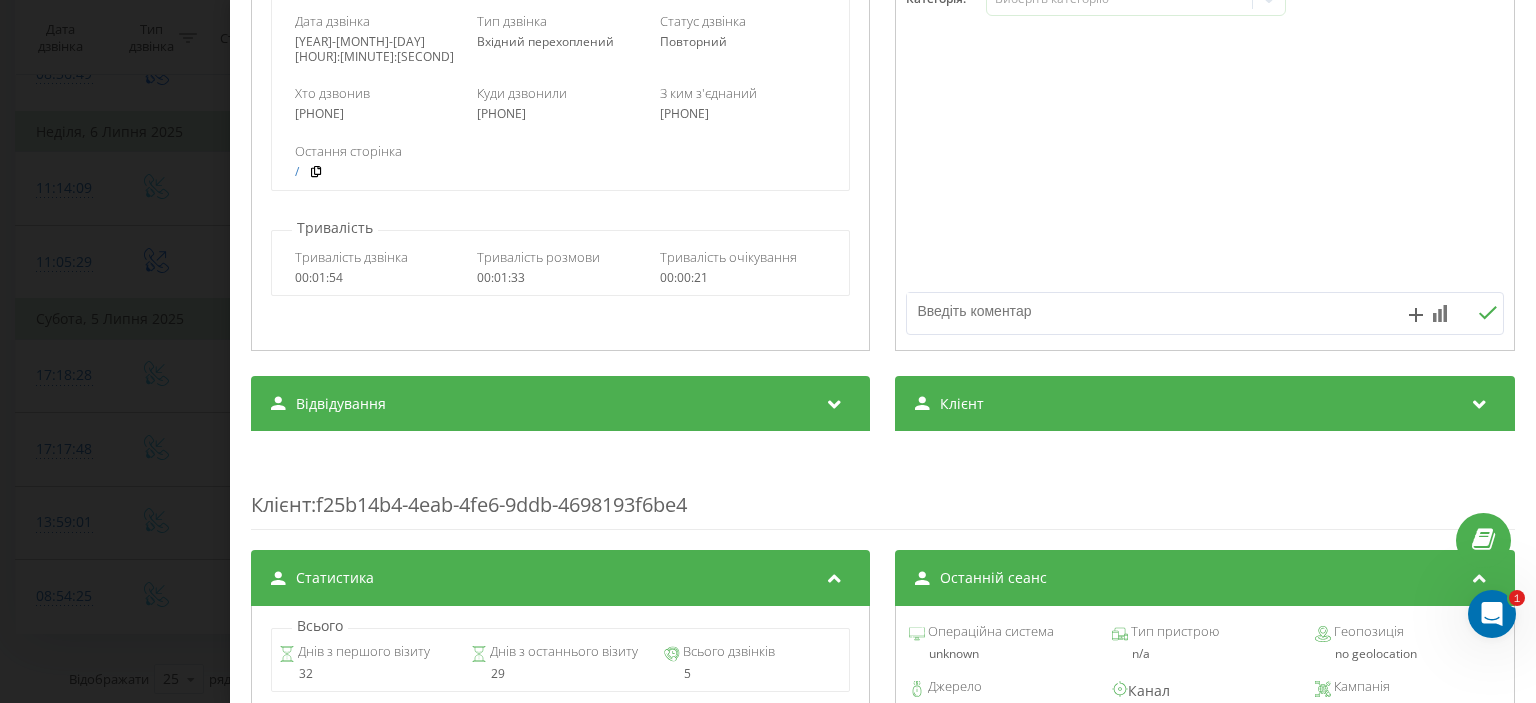 scroll, scrollTop: 0, scrollLeft: 0, axis: both 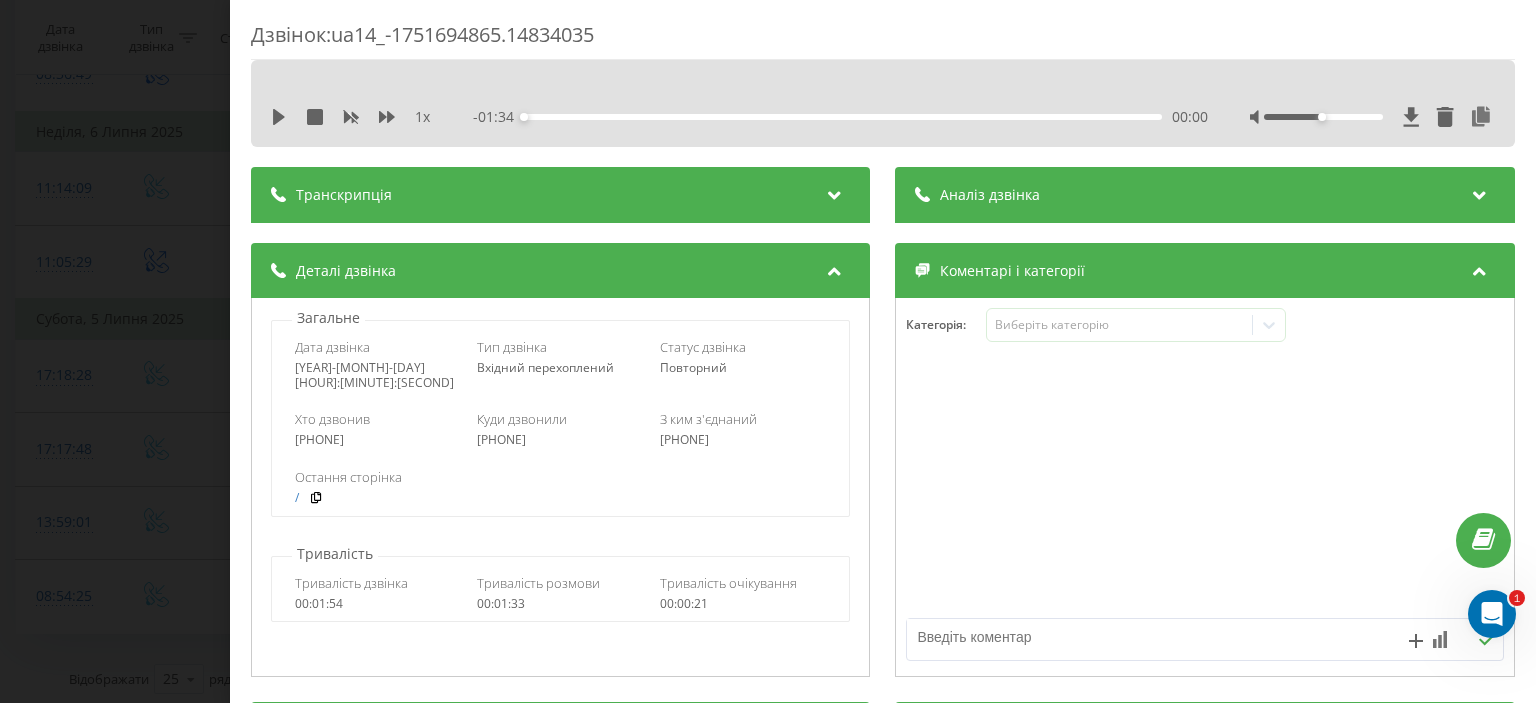 click on "Транскрипція" at bounding box center (560, 195) 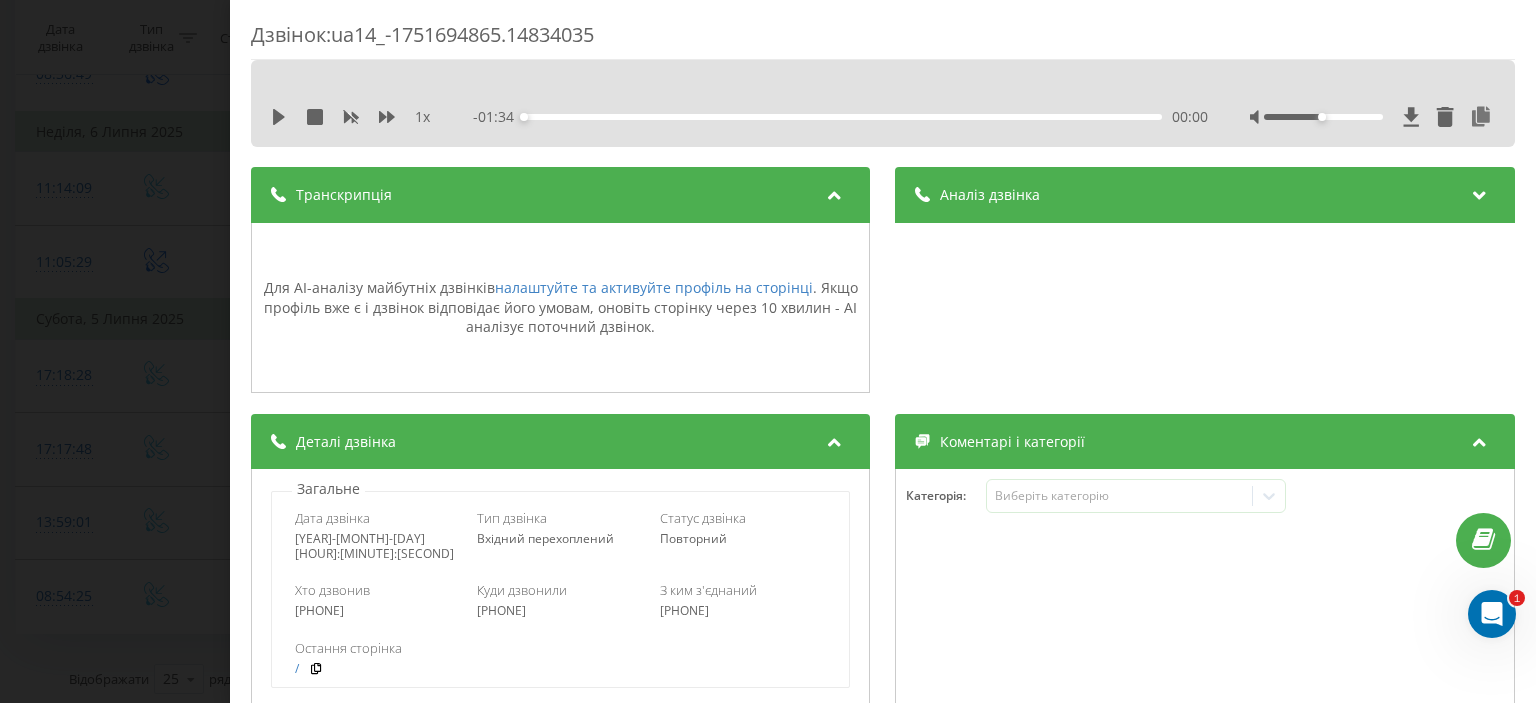 click on "Аналіз дзвінка" at bounding box center (991, 195) 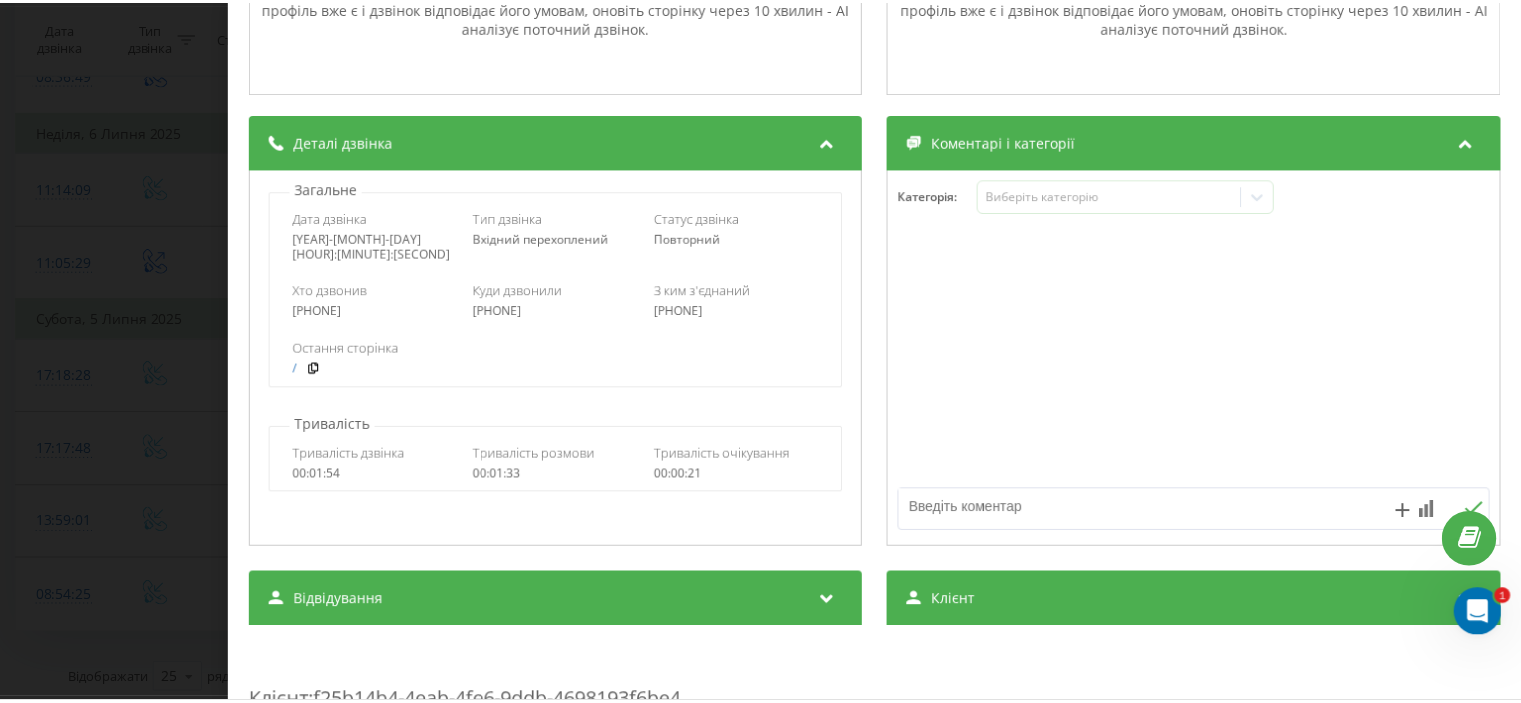 scroll, scrollTop: 0, scrollLeft: 0, axis: both 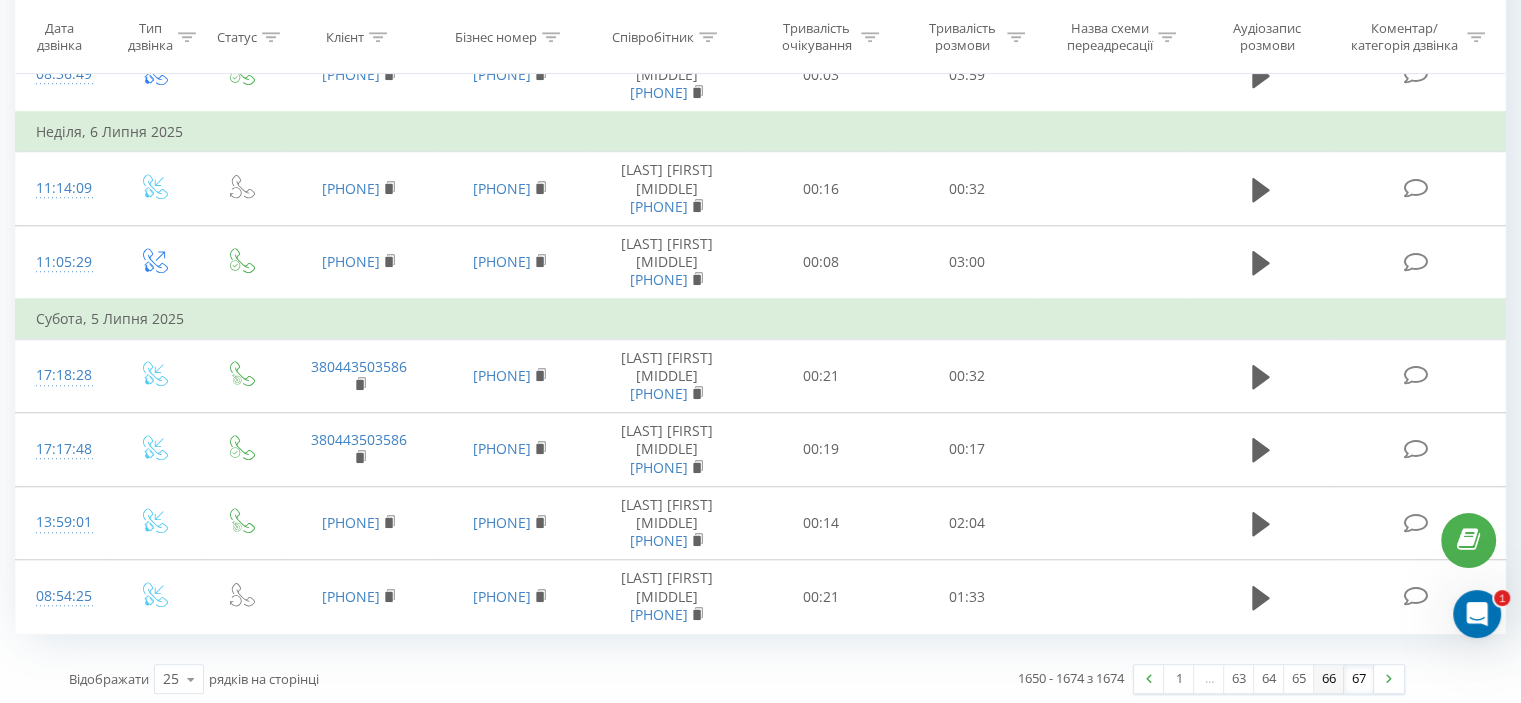 click on "66" at bounding box center (1329, 679) 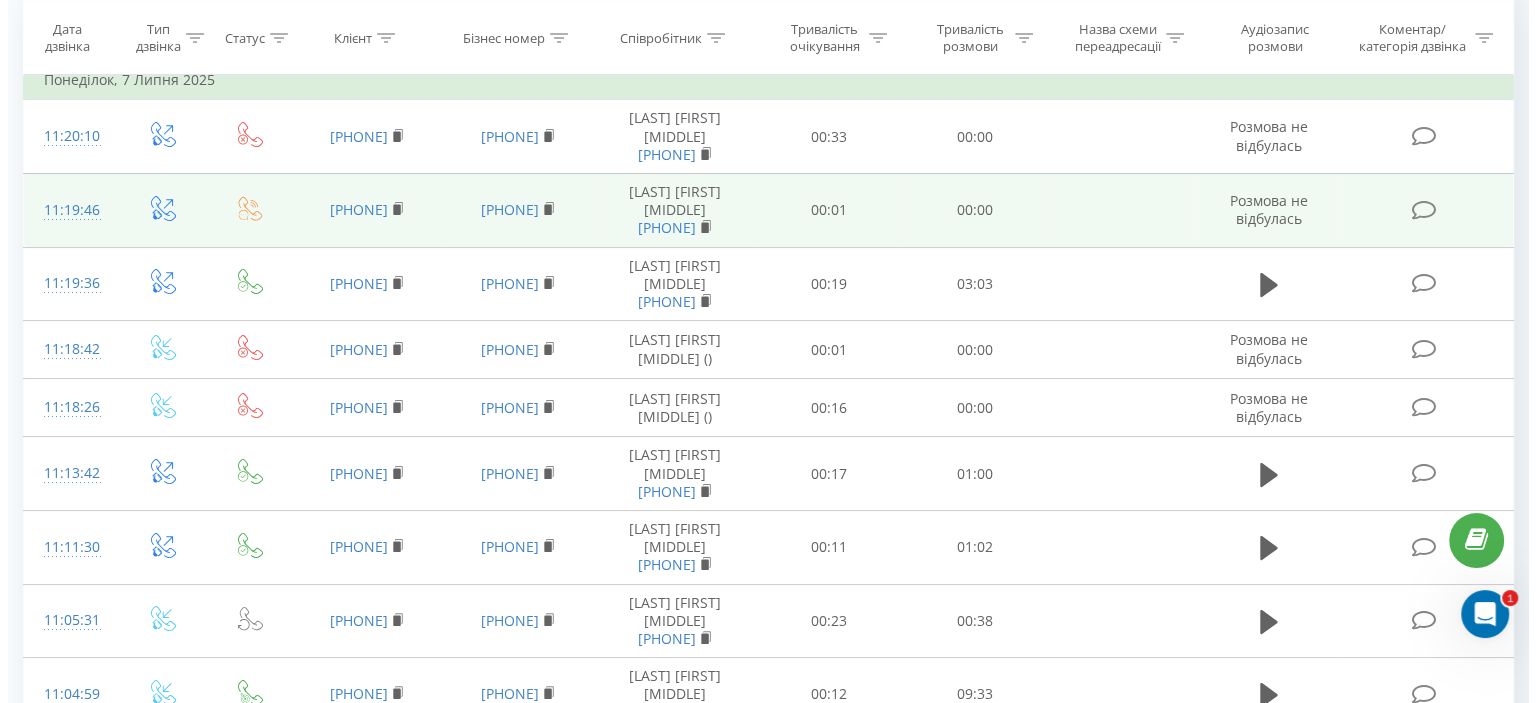 scroll, scrollTop: 232, scrollLeft: 0, axis: vertical 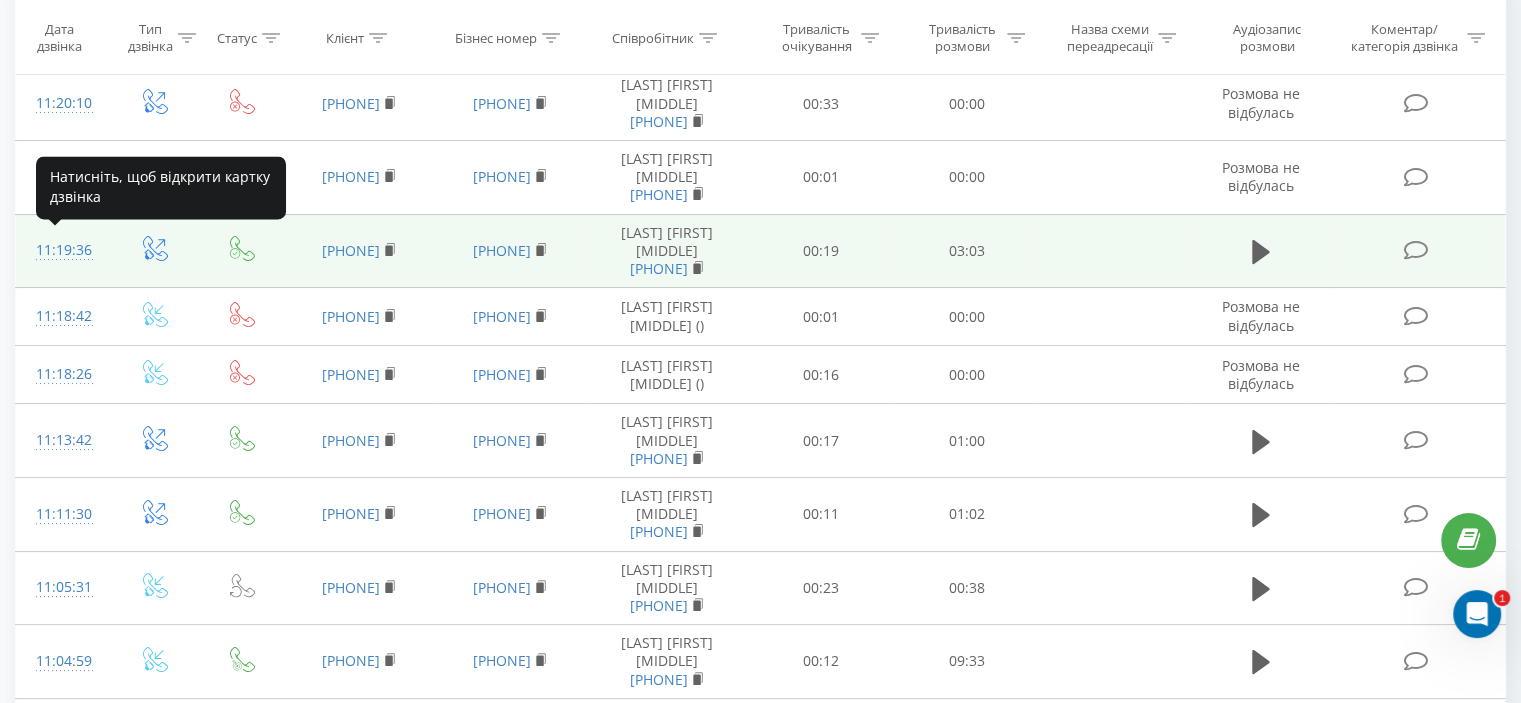 drag, startPoint x: 61, startPoint y: 245, endPoint x: 31, endPoint y: 246, distance: 30.016663 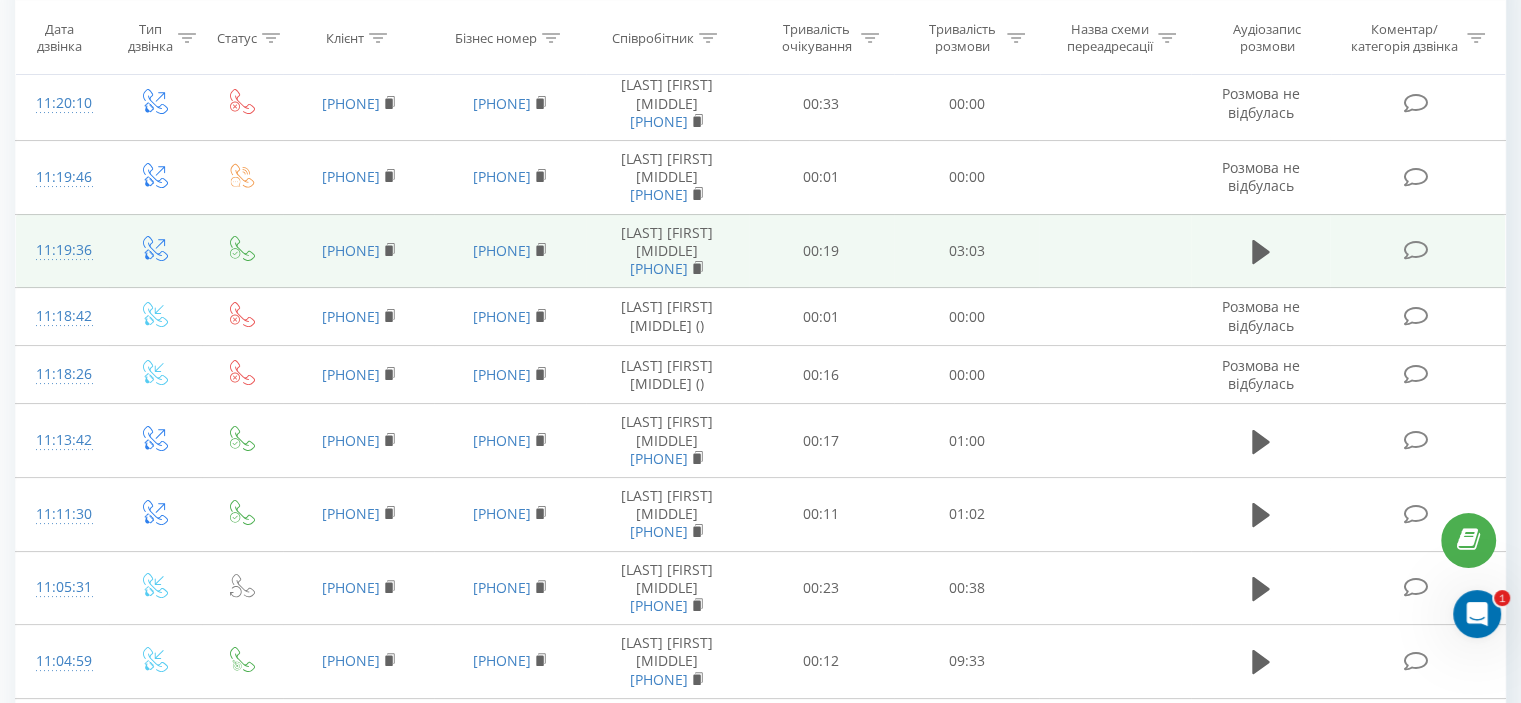 drag, startPoint x: 31, startPoint y: 246, endPoint x: 448, endPoint y: 235, distance: 417.14505 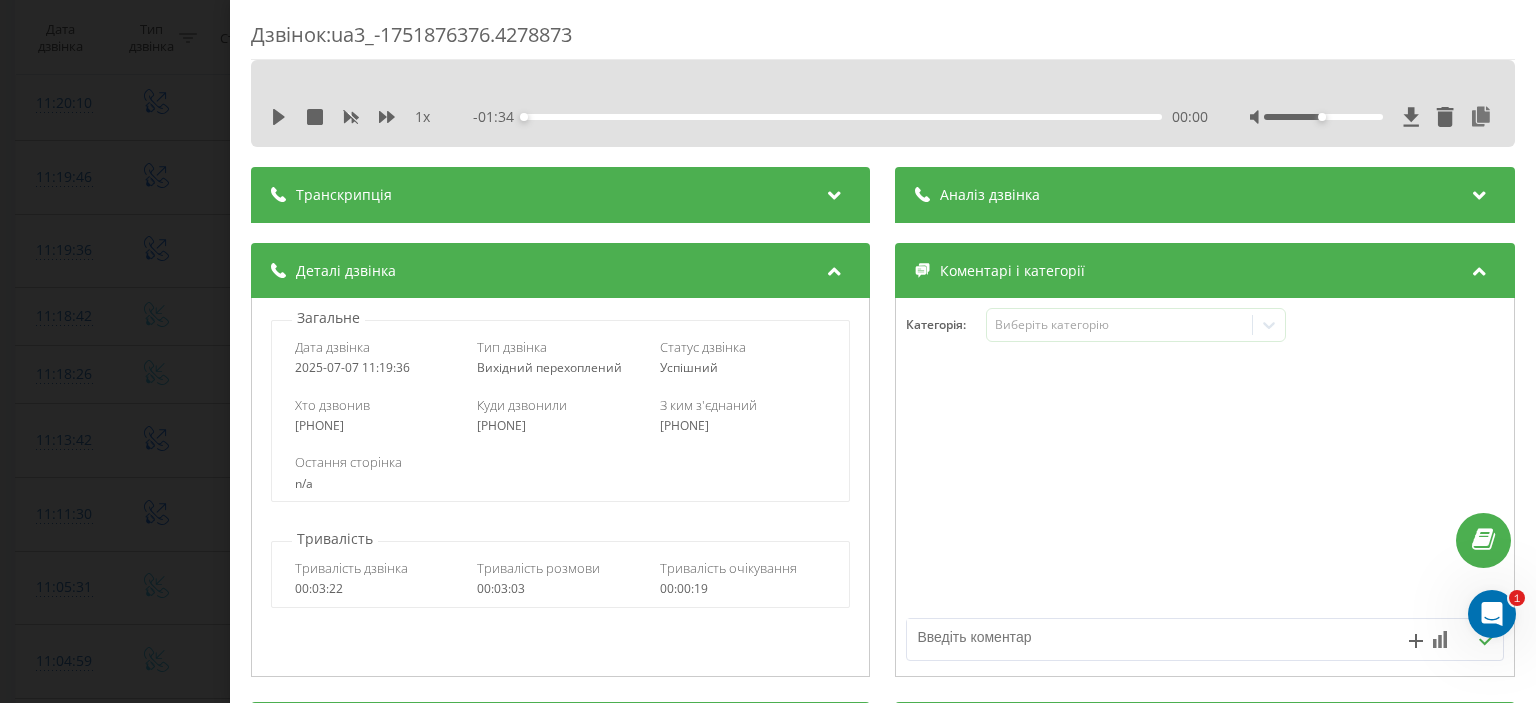click at bounding box center (835, 192) 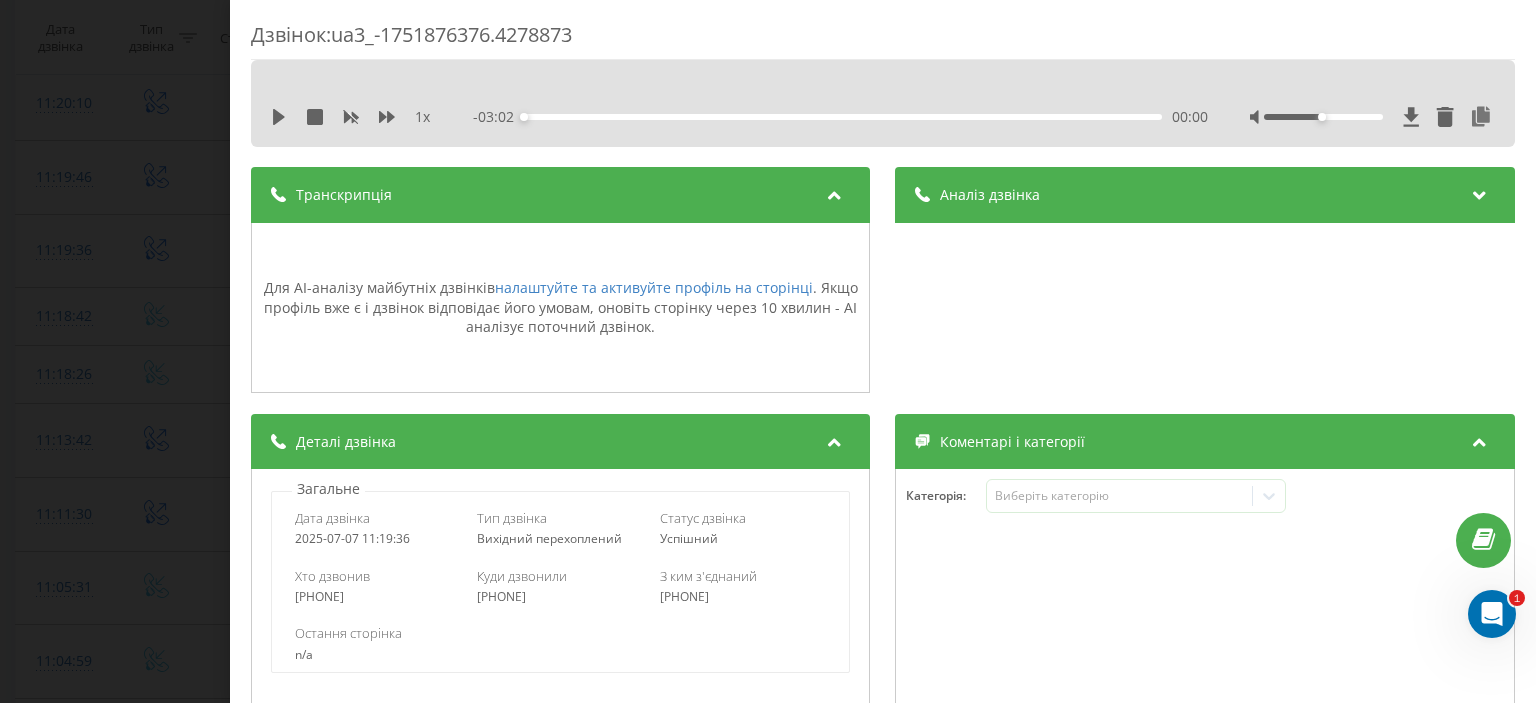 click on "Аналіз дзвінка" at bounding box center [1205, 195] 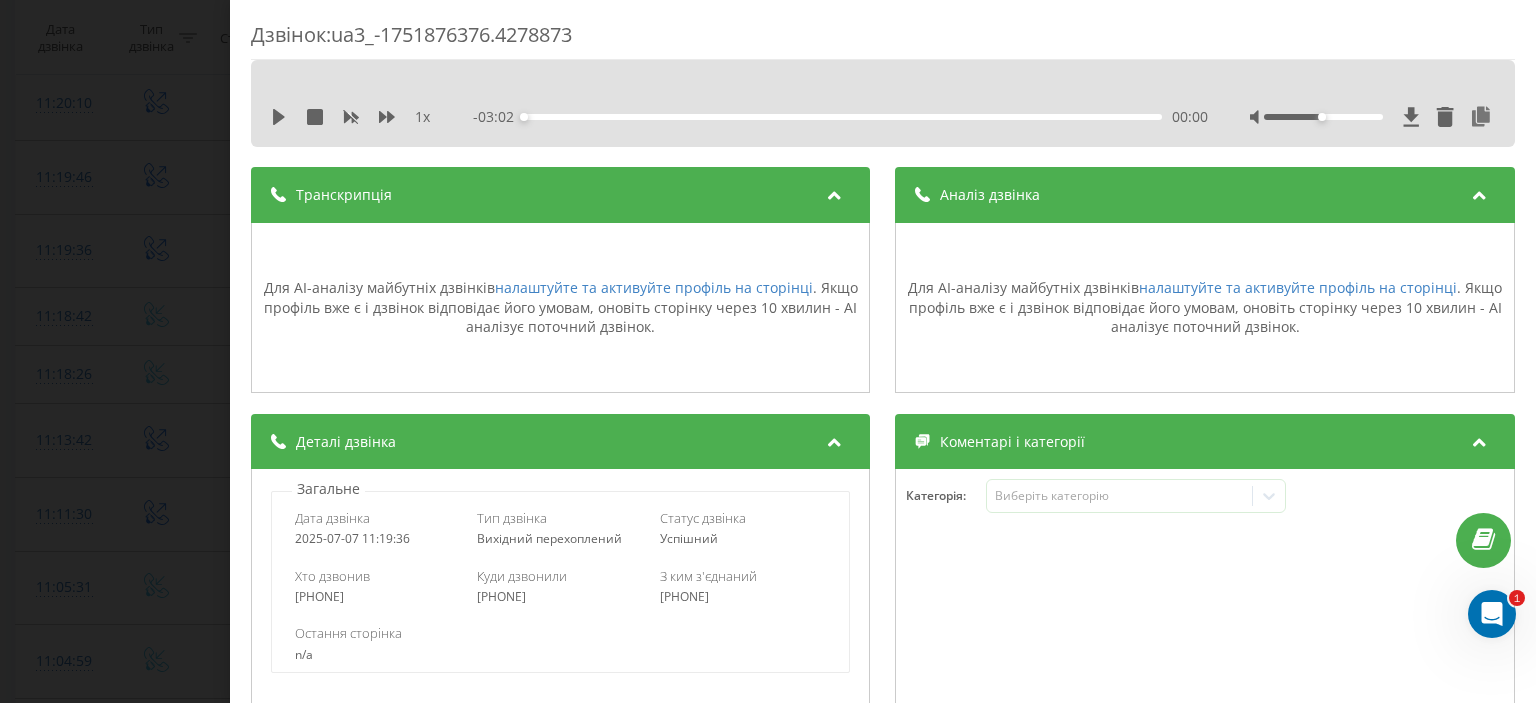 scroll, scrollTop: 0, scrollLeft: 0, axis: both 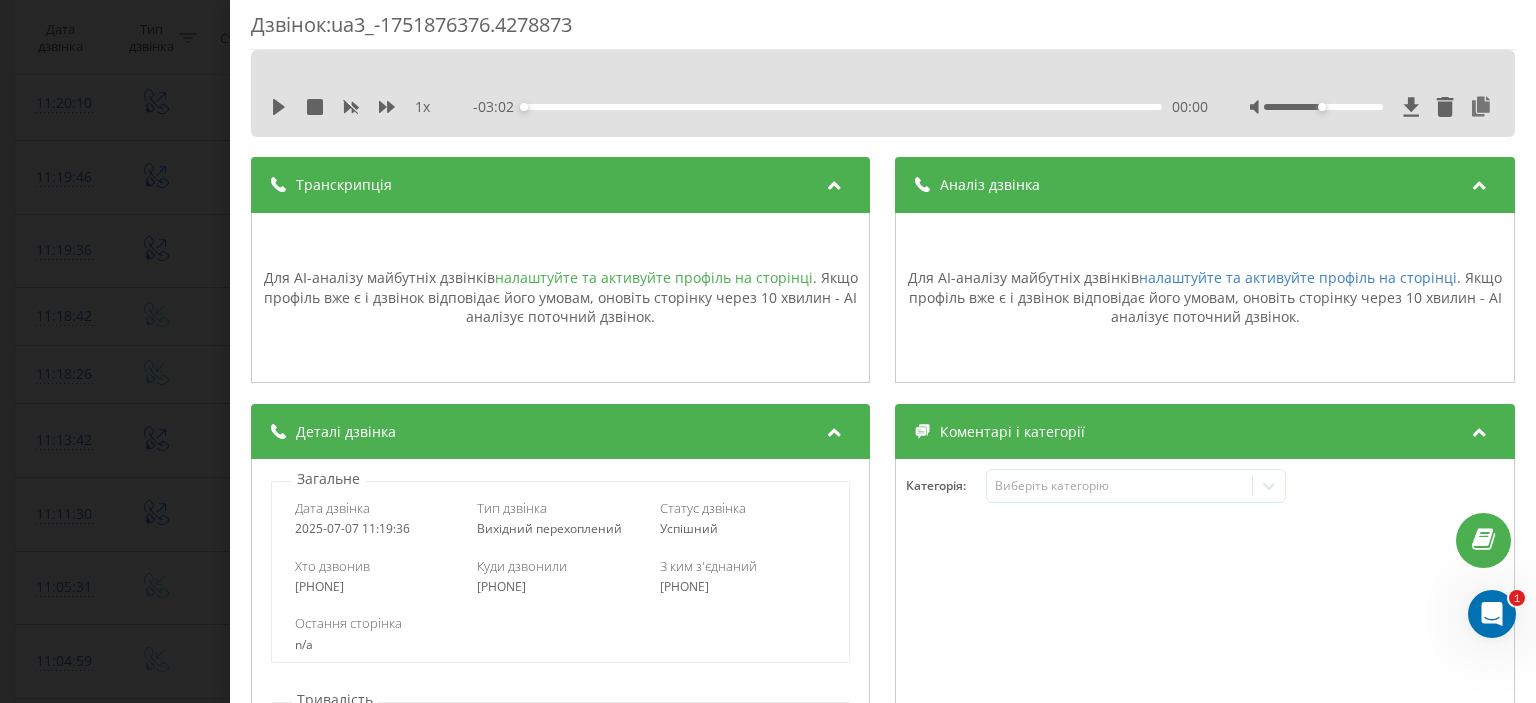 click on "налаштуйте та активуйте профіль на сторінці" at bounding box center (654, 277) 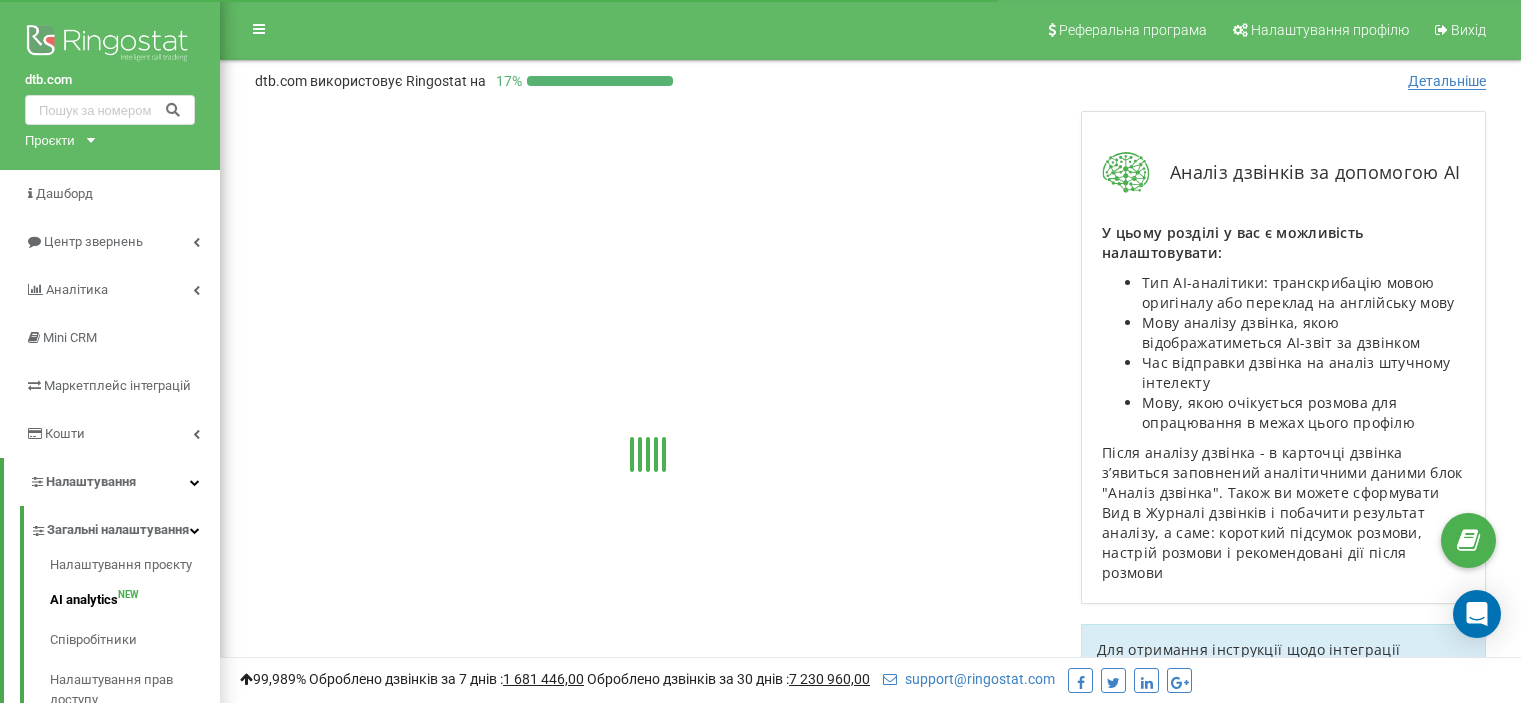 scroll, scrollTop: 0, scrollLeft: 0, axis: both 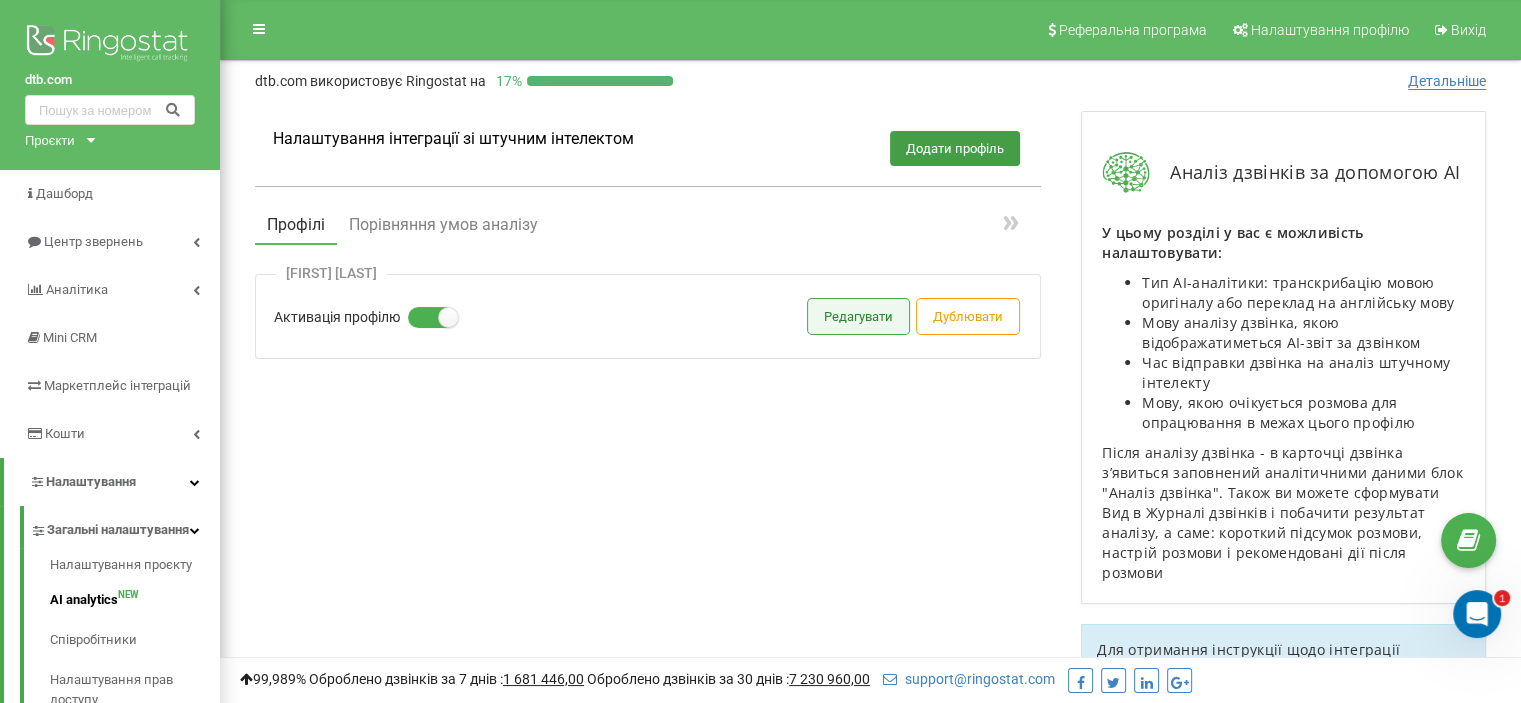 click on "Редагувати" at bounding box center (858, 316) 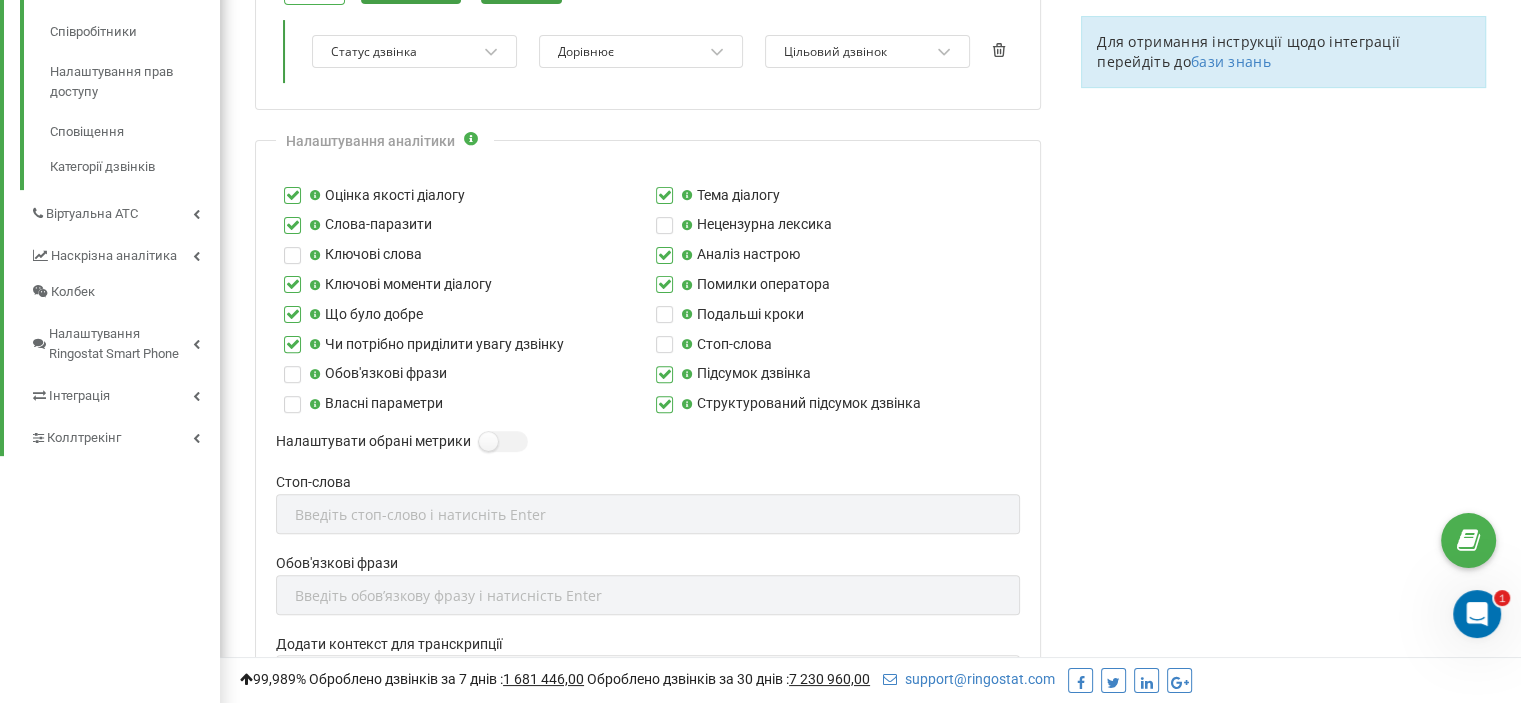 scroll, scrollTop: 512, scrollLeft: 0, axis: vertical 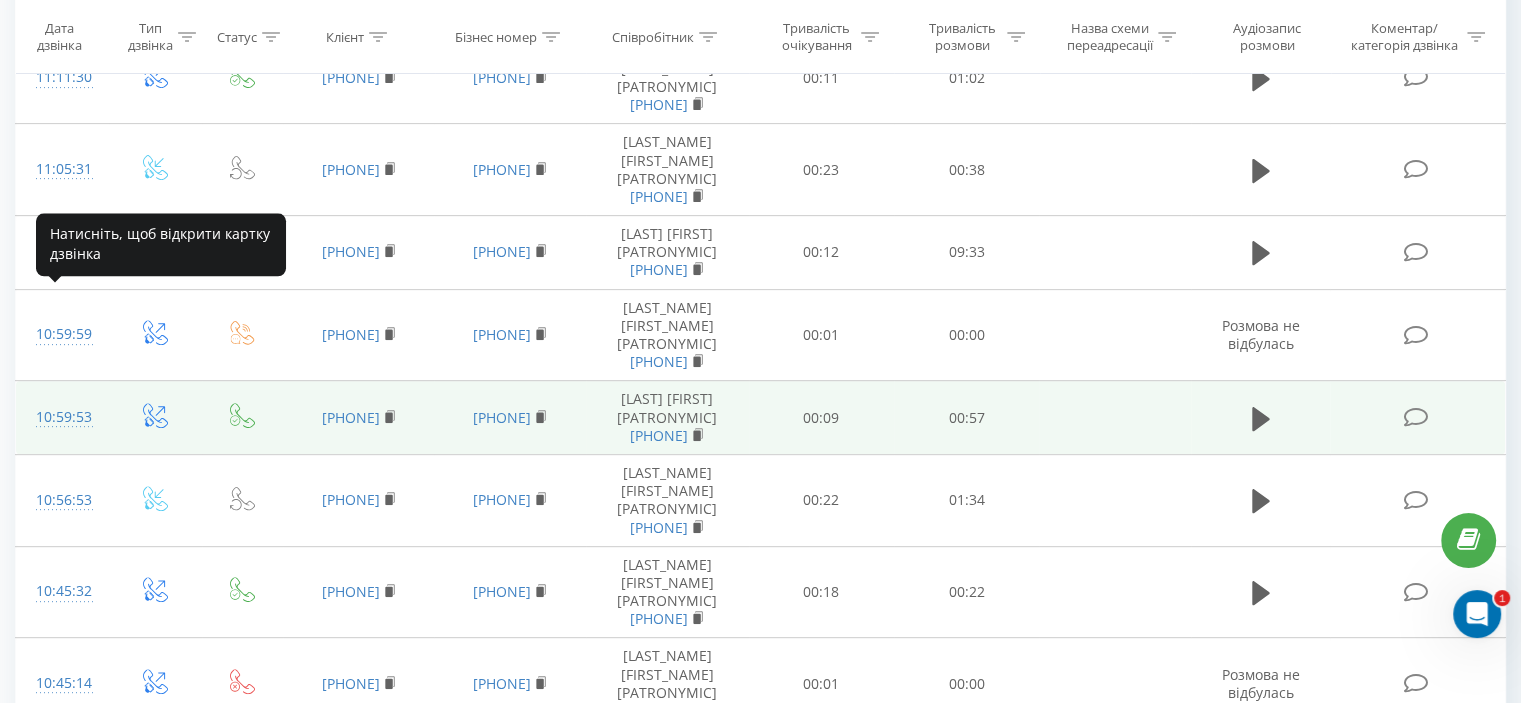 click on "10:59:53" at bounding box center (62, 417) 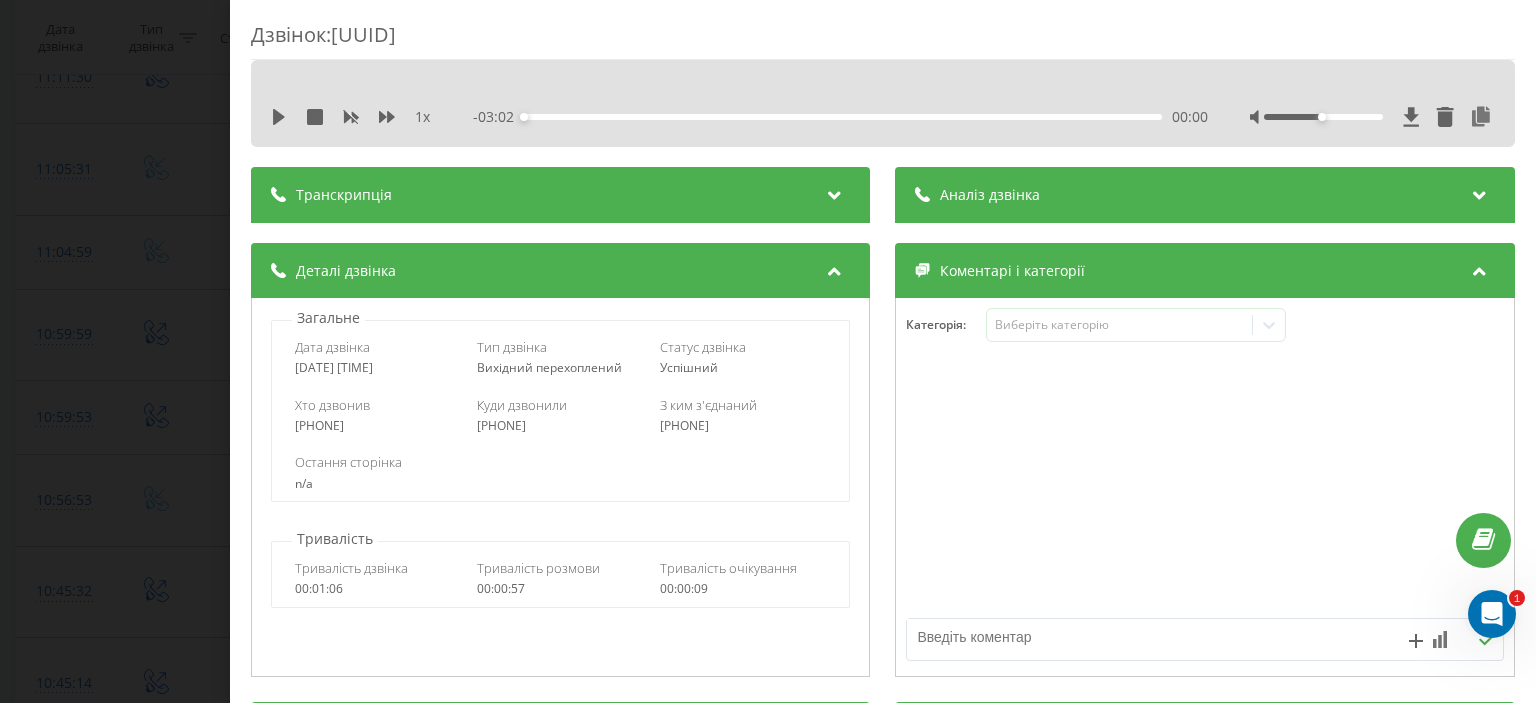 click at bounding box center [835, 192] 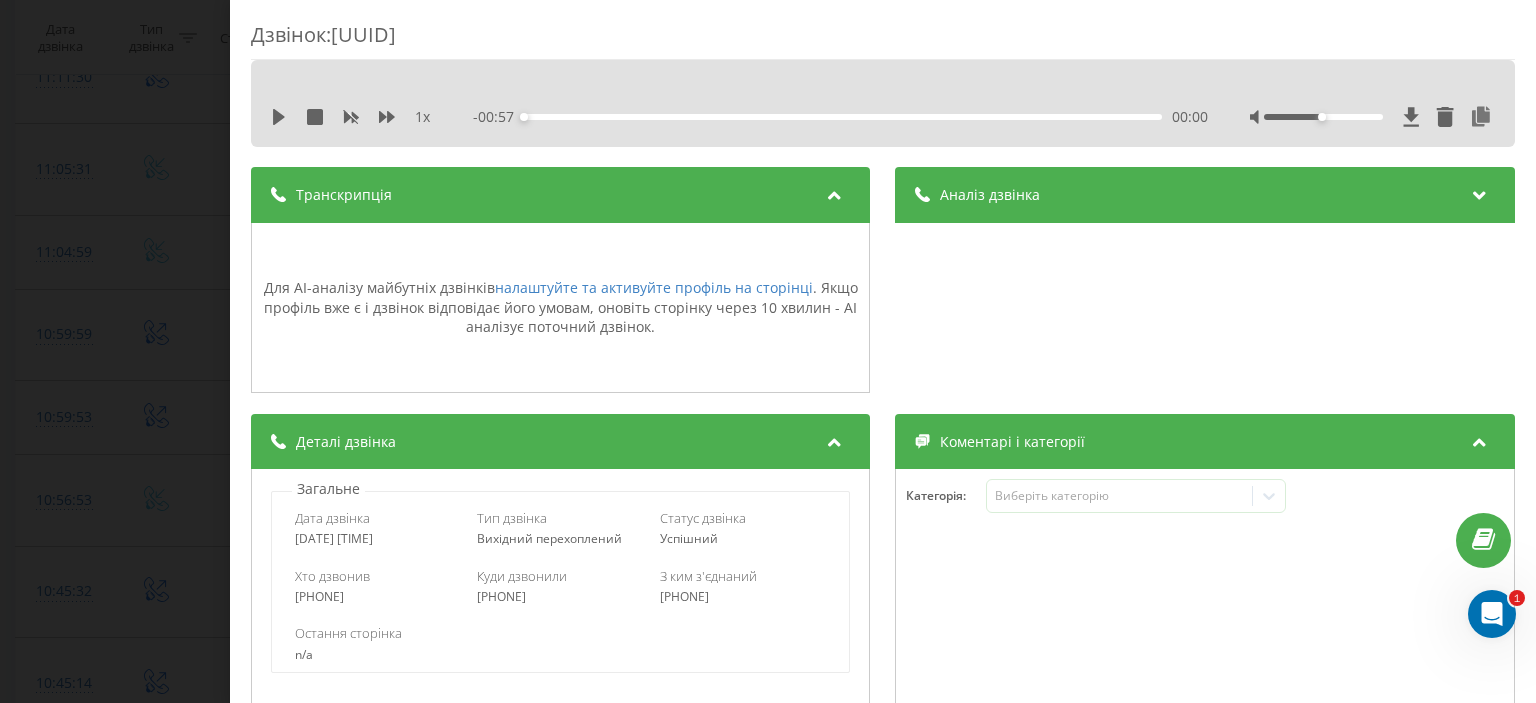 click at bounding box center [835, 192] 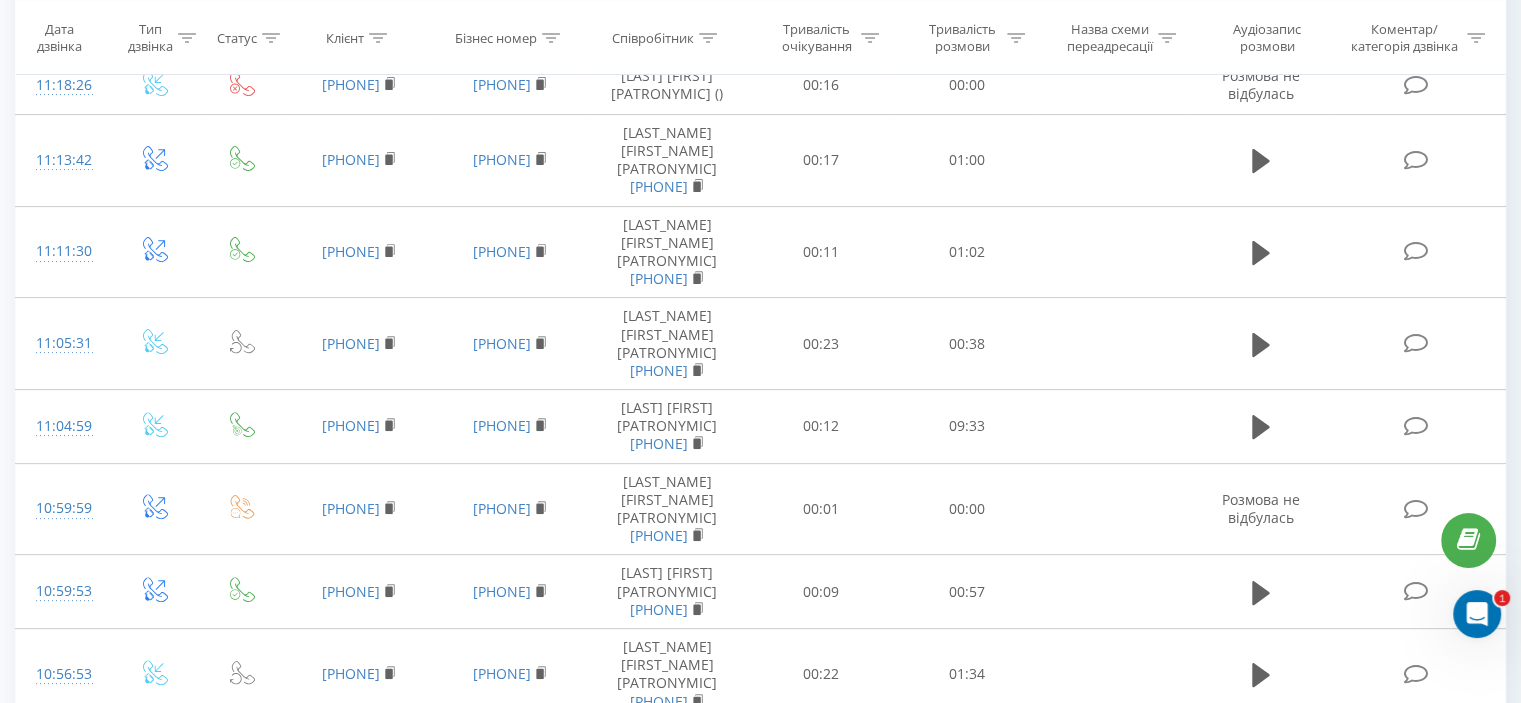 scroll, scrollTop: 0, scrollLeft: 0, axis: both 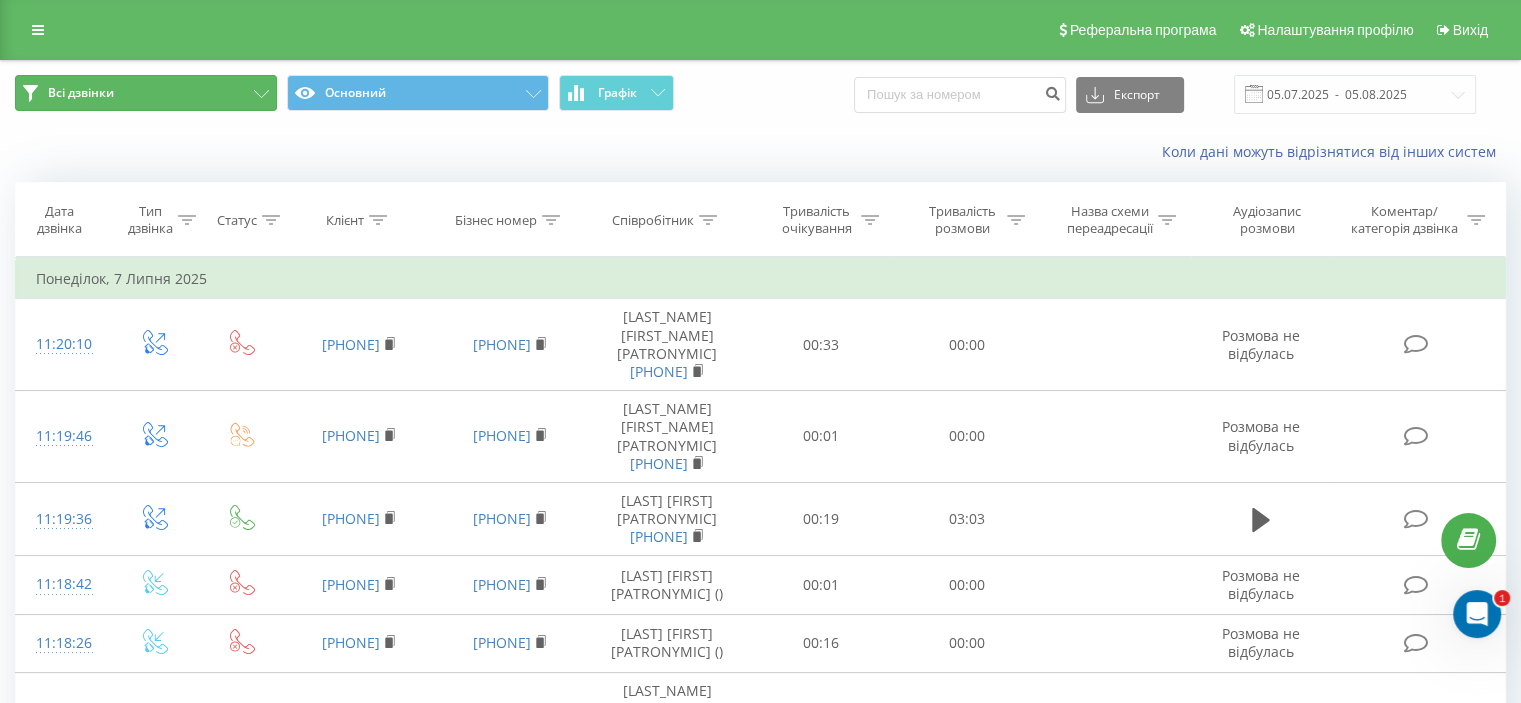 click on "Всі дзвінки" at bounding box center (146, 93) 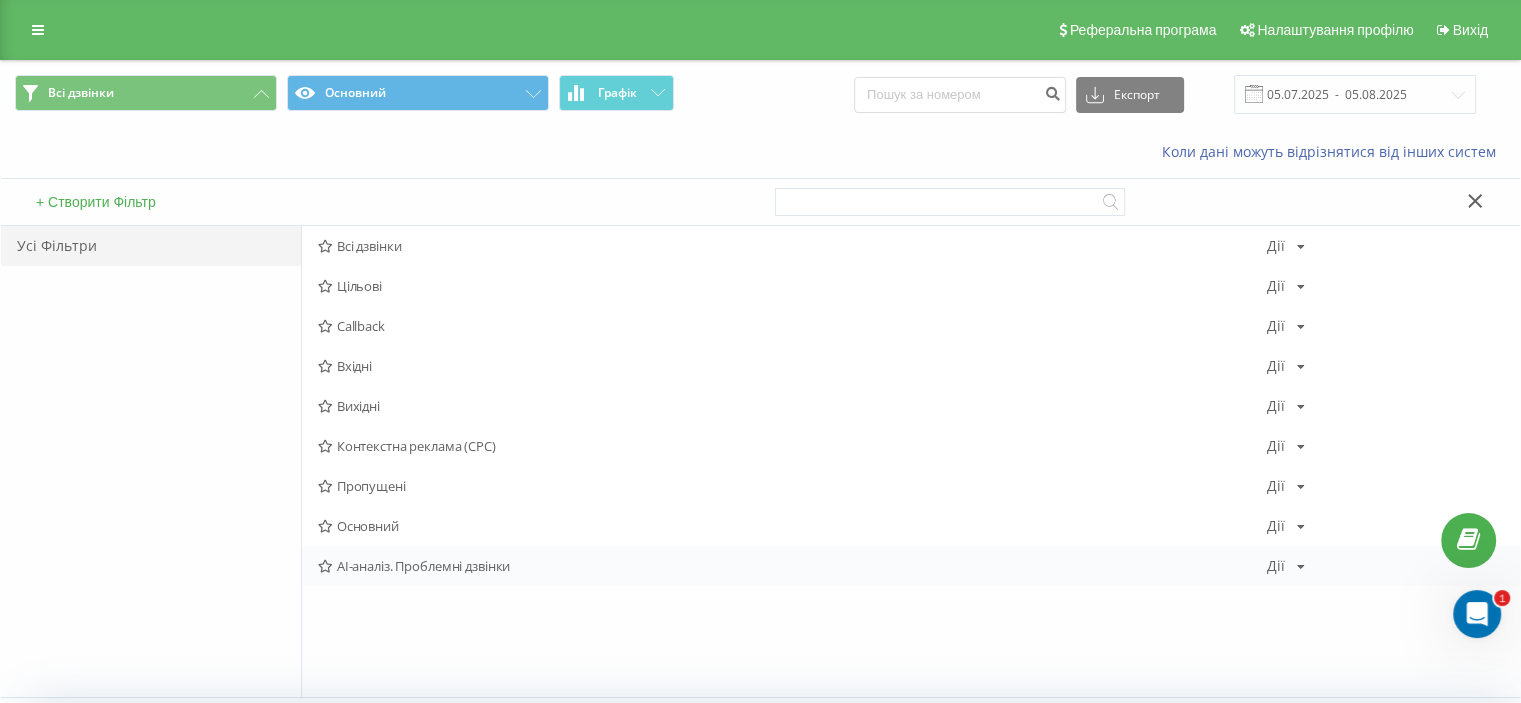 click on "AI-аналіз. Проблемні дзвінки" at bounding box center (792, 566) 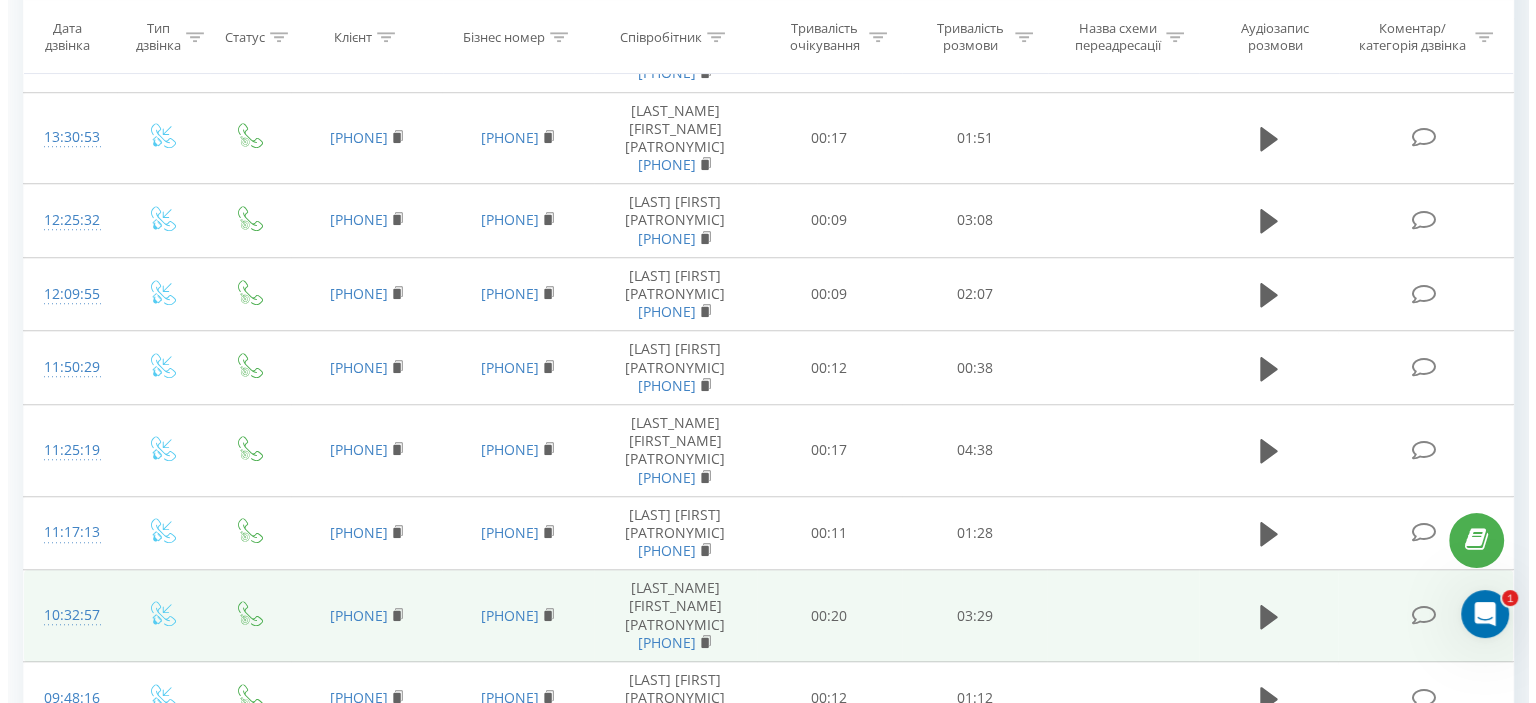 scroll, scrollTop: 1544, scrollLeft: 0, axis: vertical 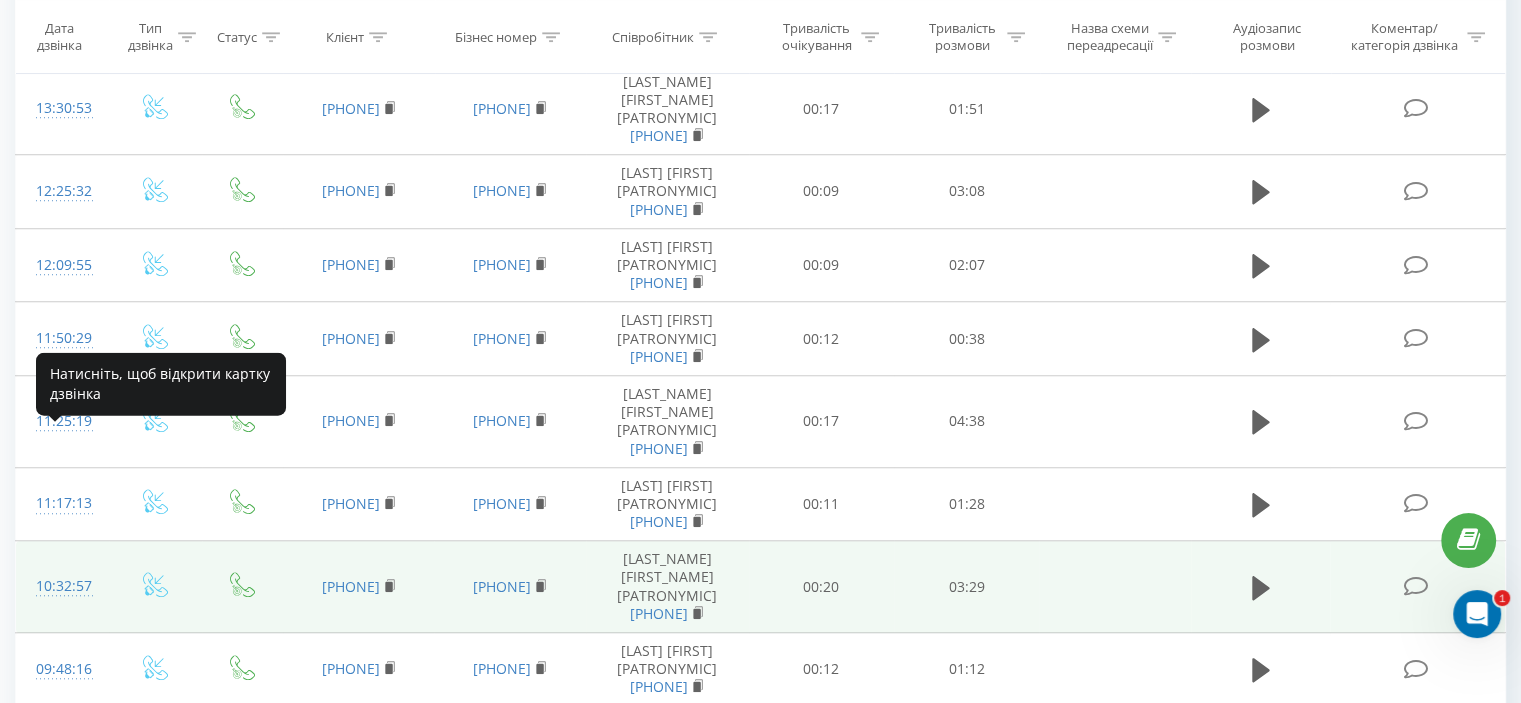 click on "10:32:57" at bounding box center (62, 586) 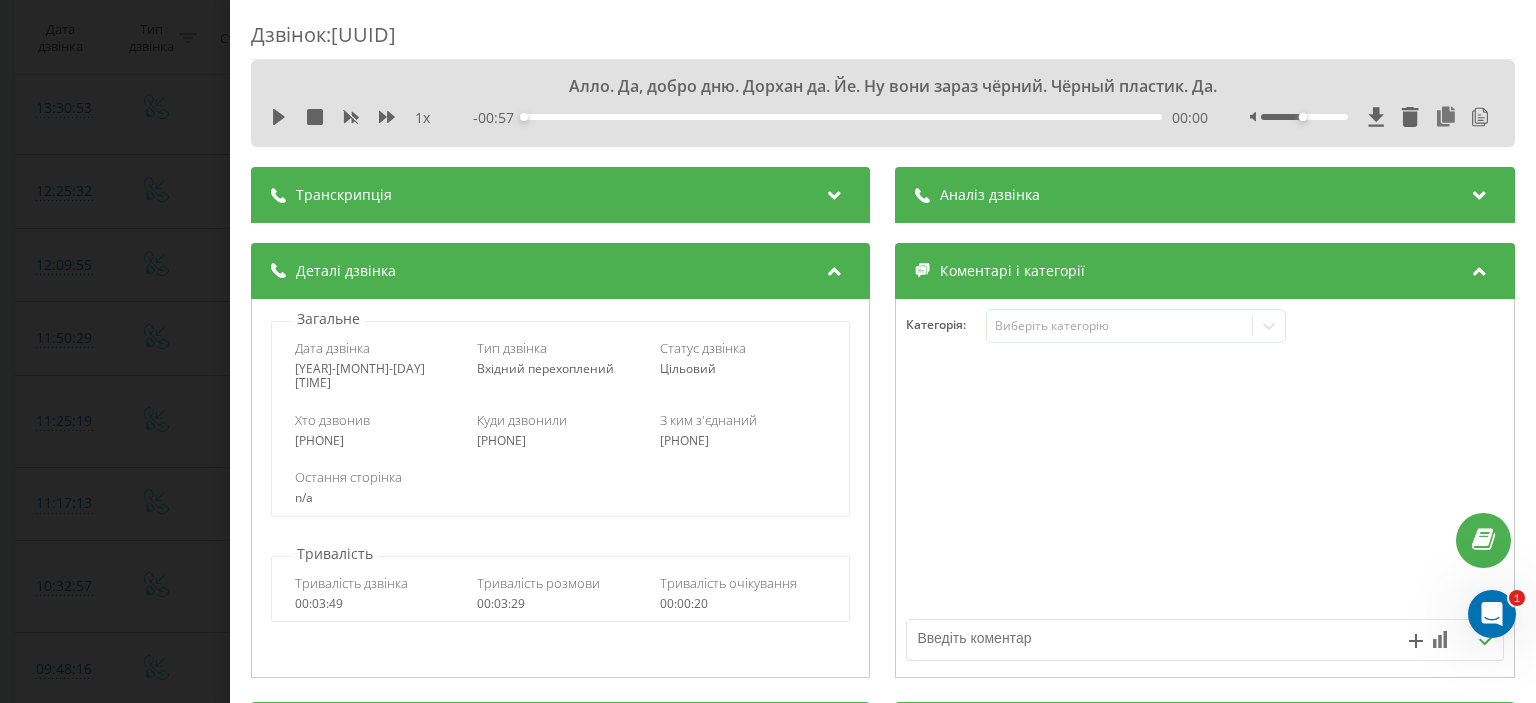 click at bounding box center [835, 192] 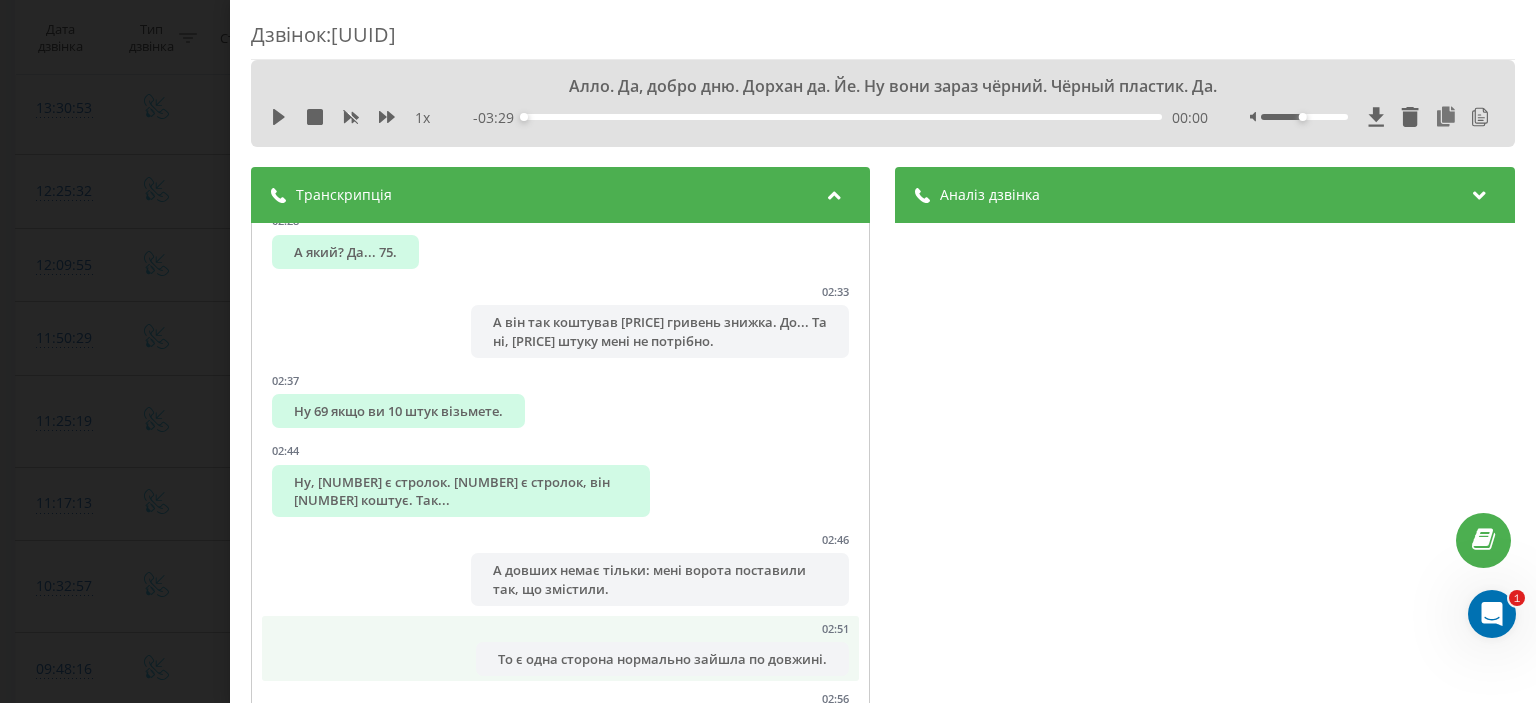 scroll, scrollTop: 1836, scrollLeft: 0, axis: vertical 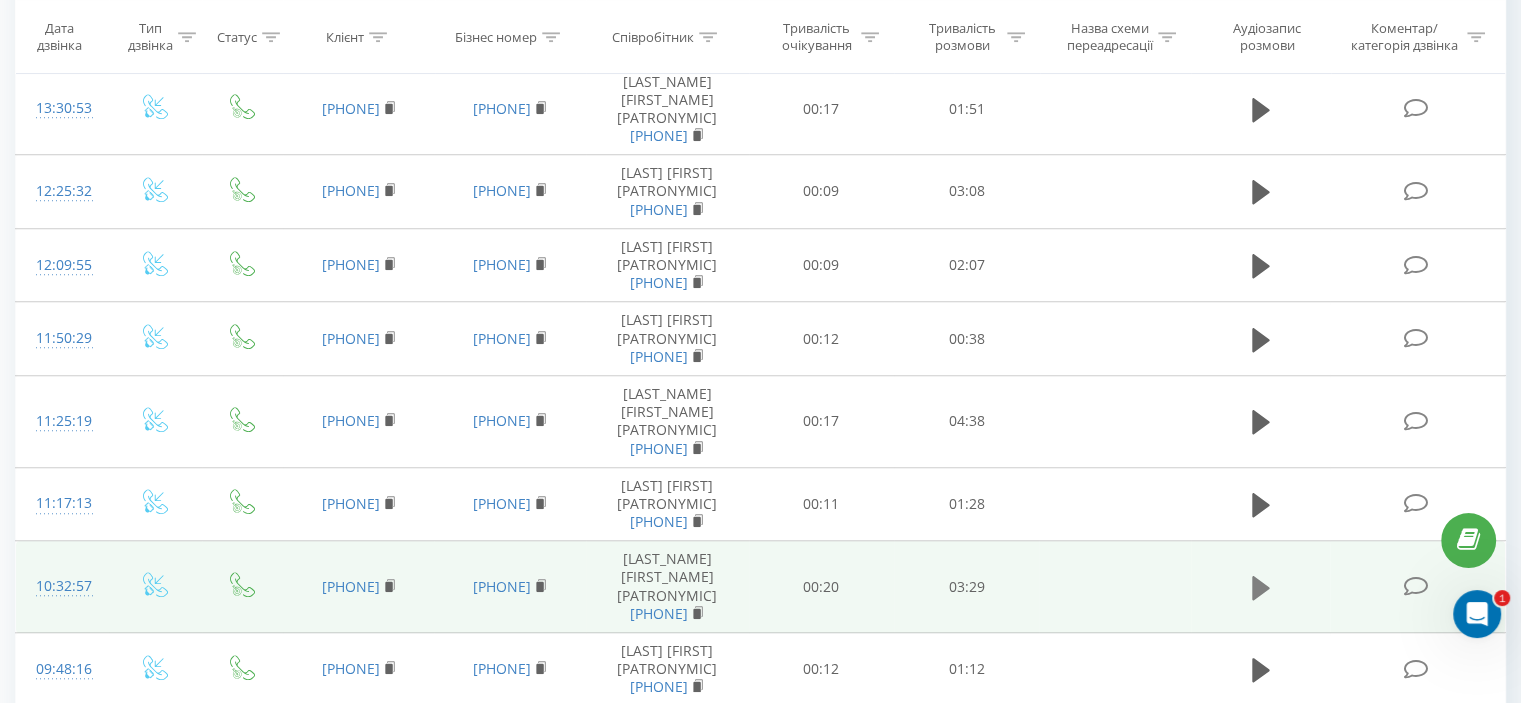 click 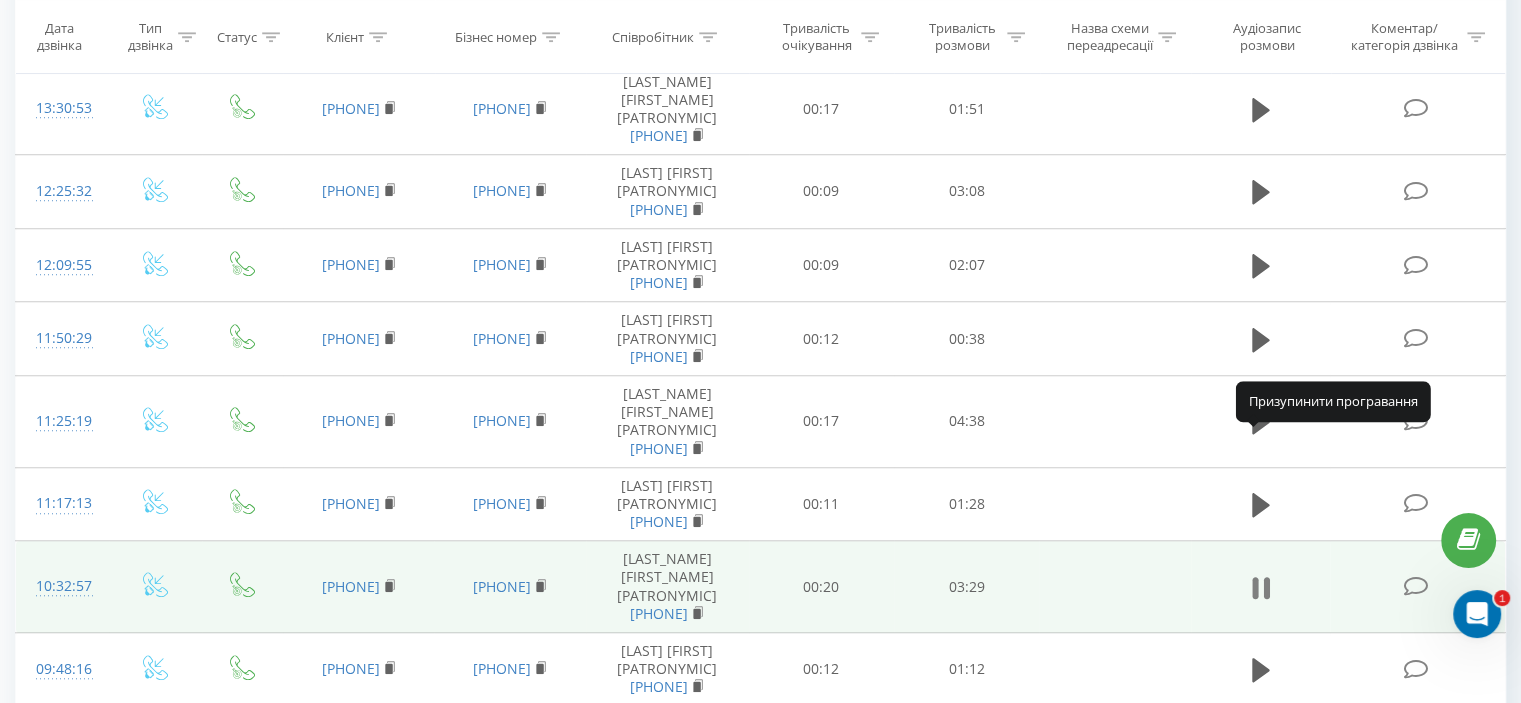 click 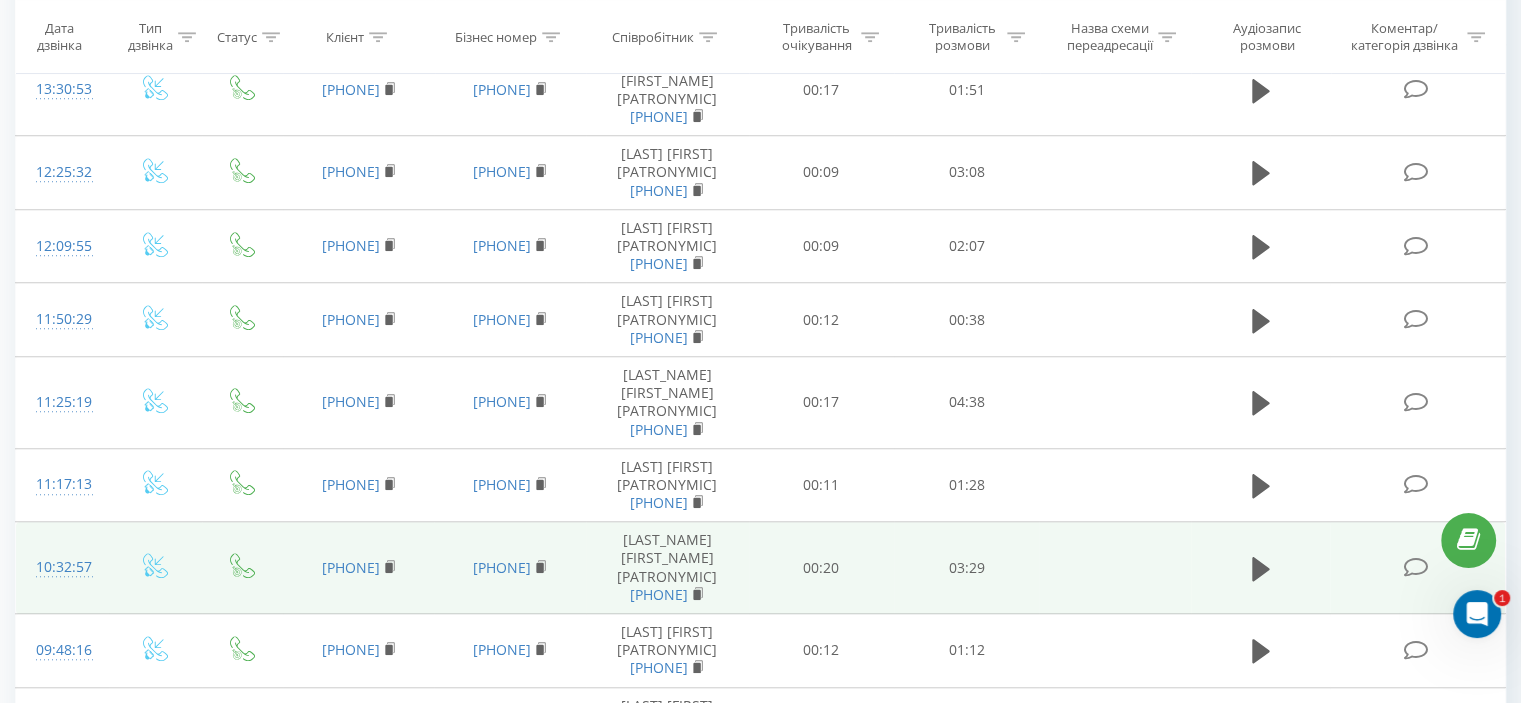 scroll, scrollTop: 1621, scrollLeft: 0, axis: vertical 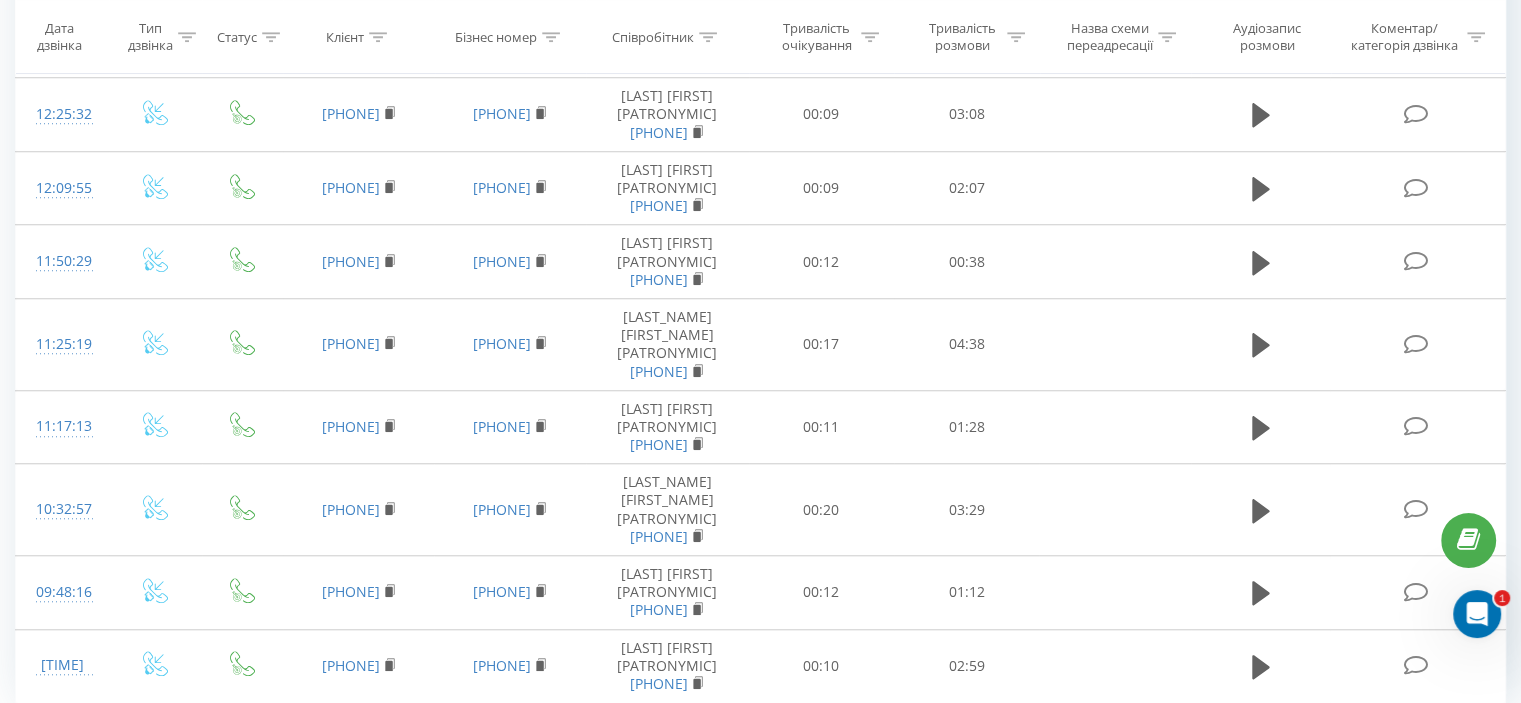 click on "11" at bounding box center [1359, 825] 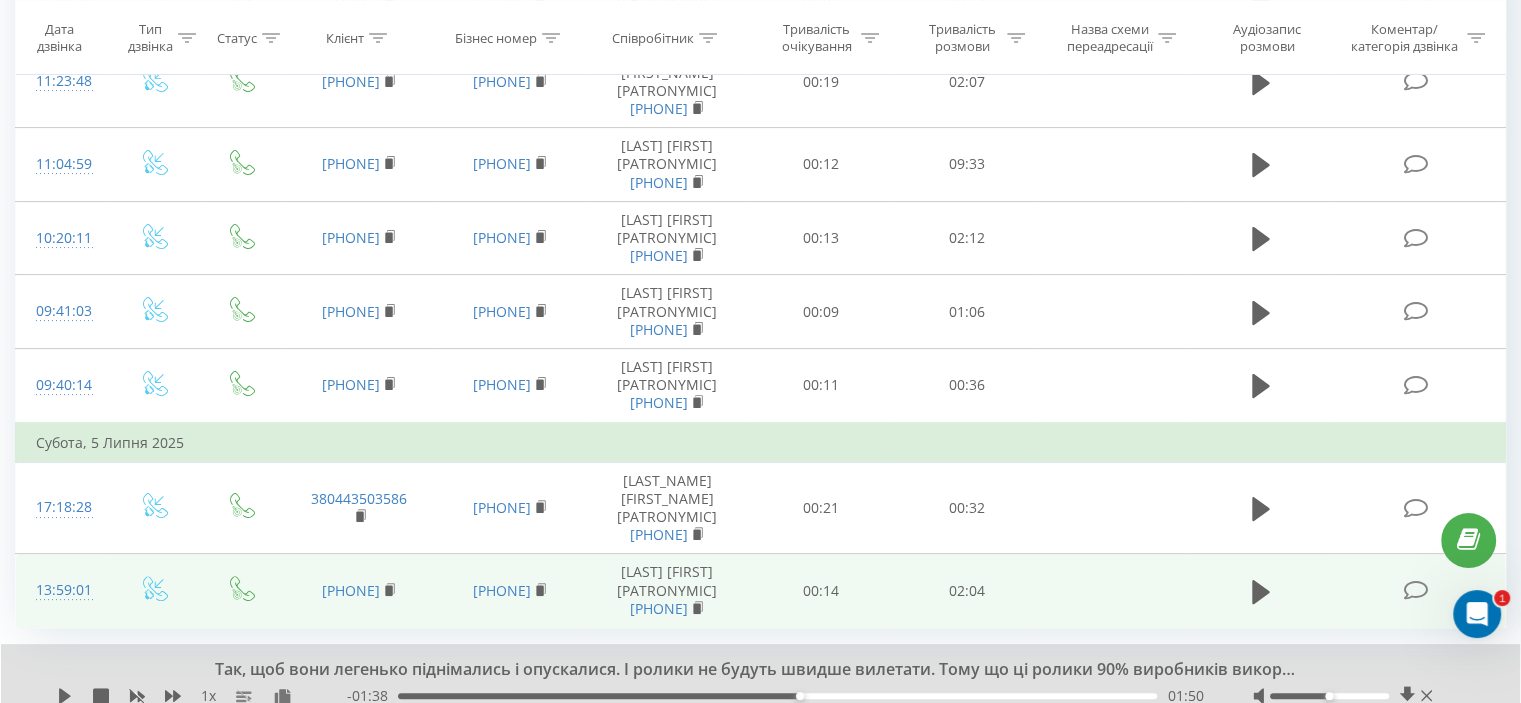 scroll, scrollTop: 447, scrollLeft: 0, axis: vertical 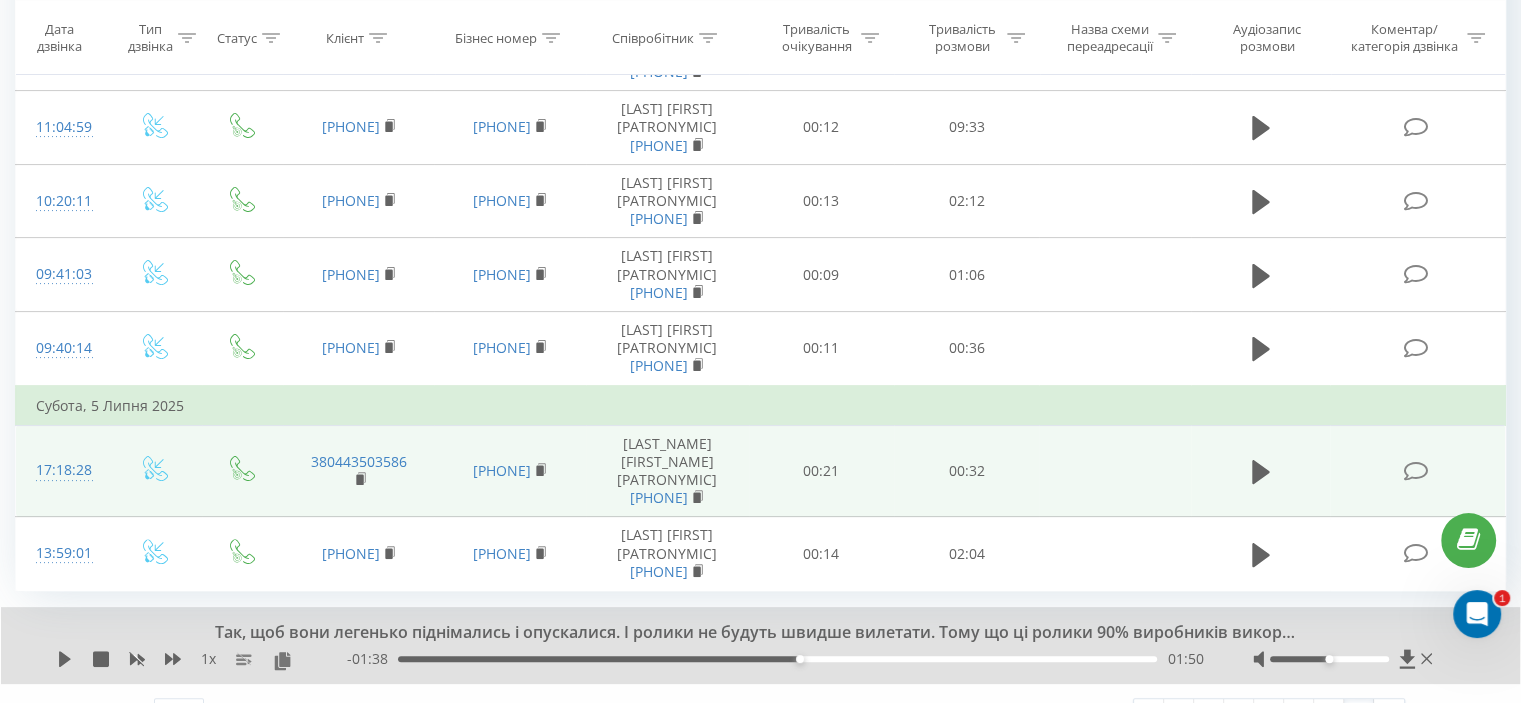 click on "17:18:28" at bounding box center [62, 471] 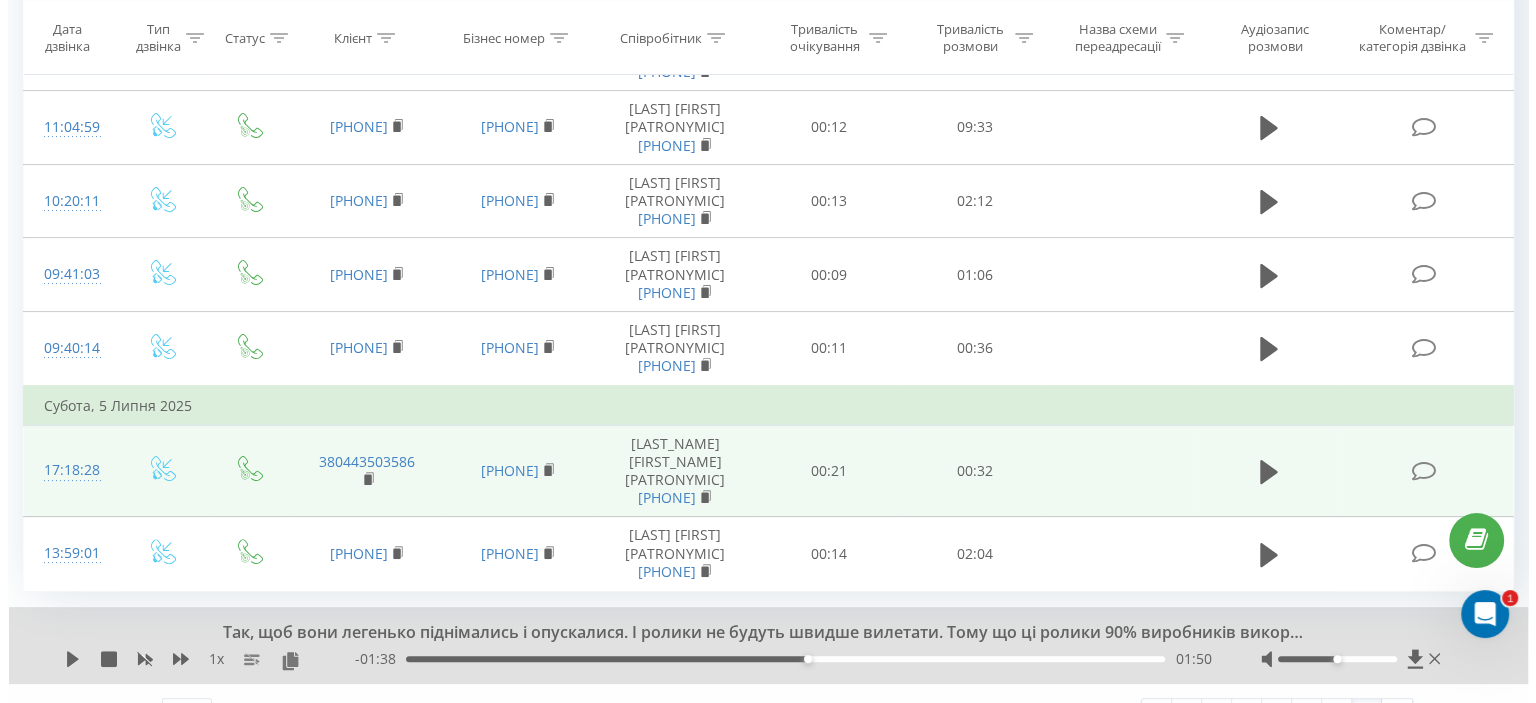 scroll, scrollTop: 370, scrollLeft: 0, axis: vertical 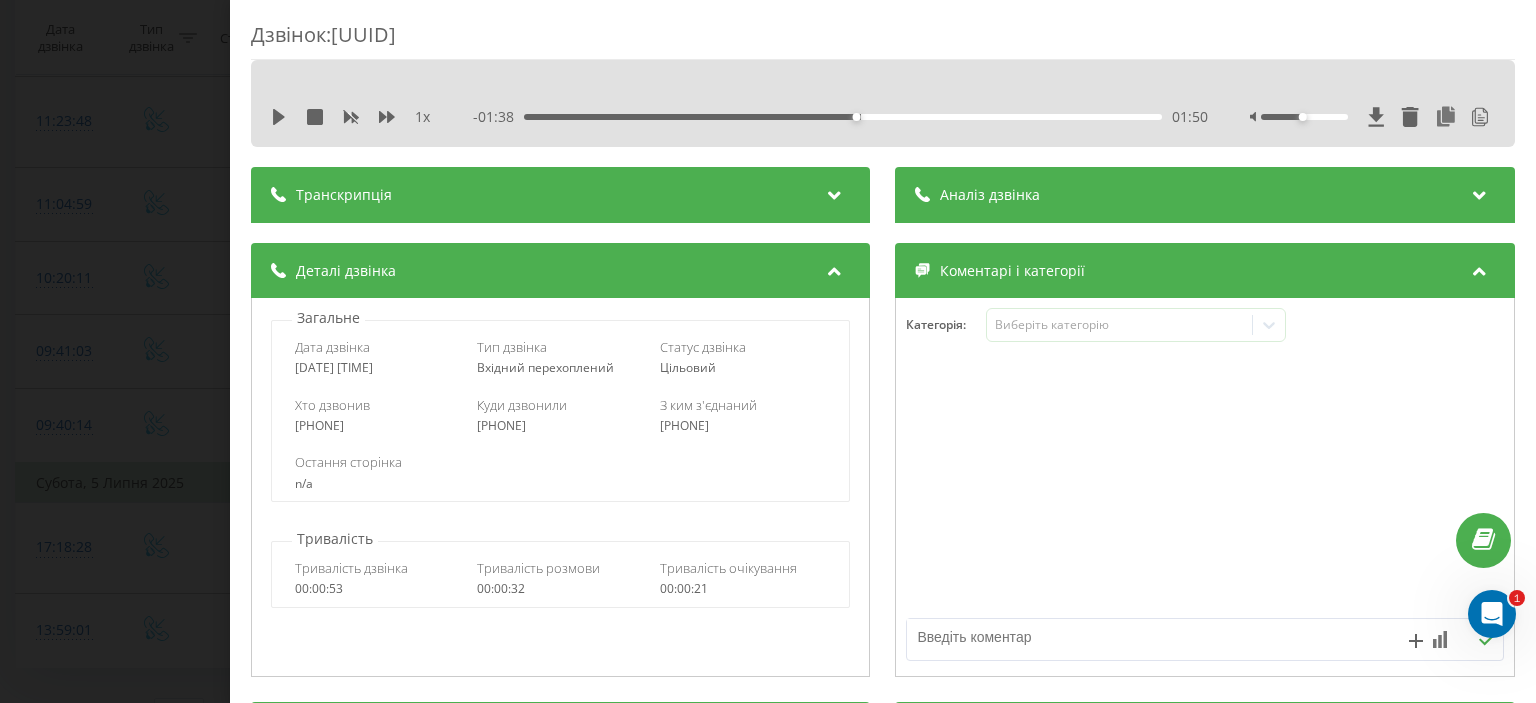 click on "Аналіз дзвінка" at bounding box center [1205, 195] 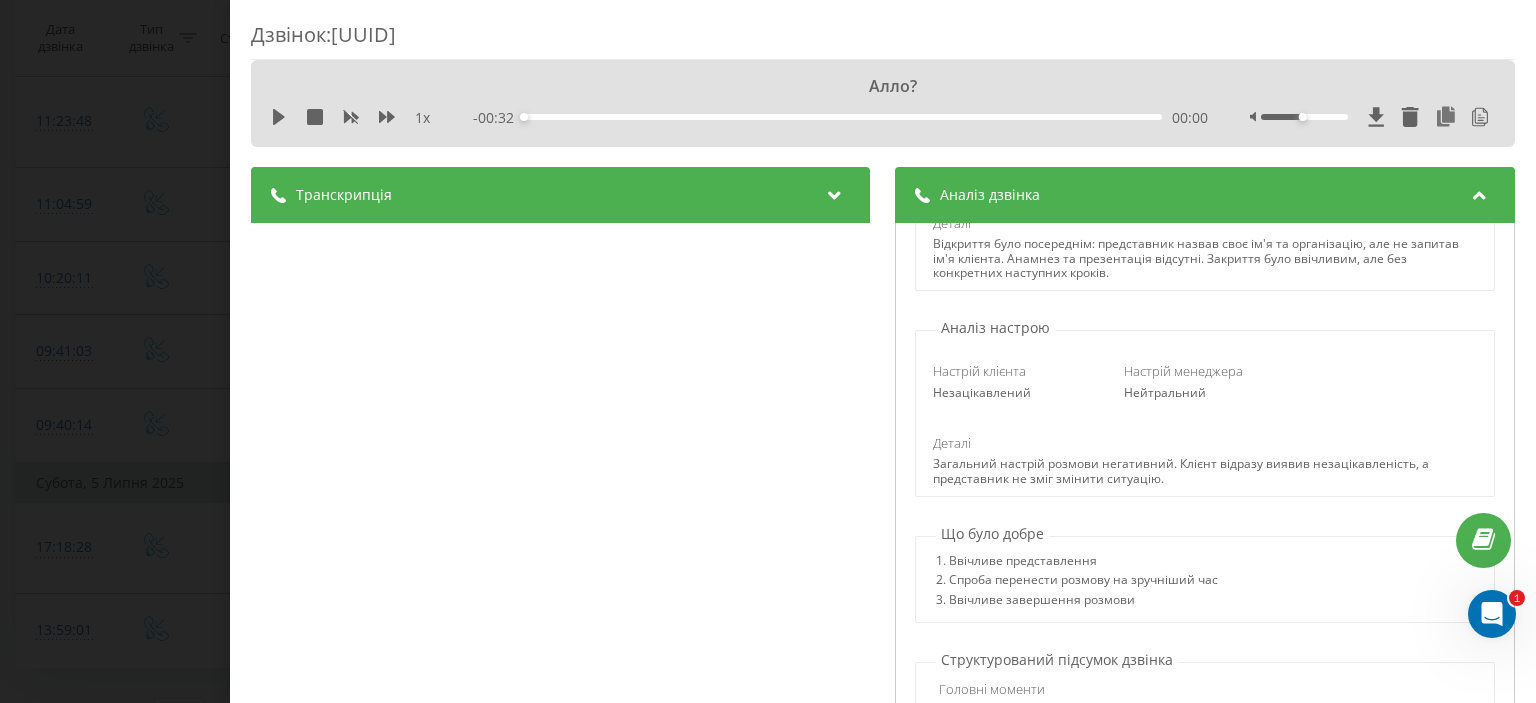 scroll, scrollTop: 600, scrollLeft: 0, axis: vertical 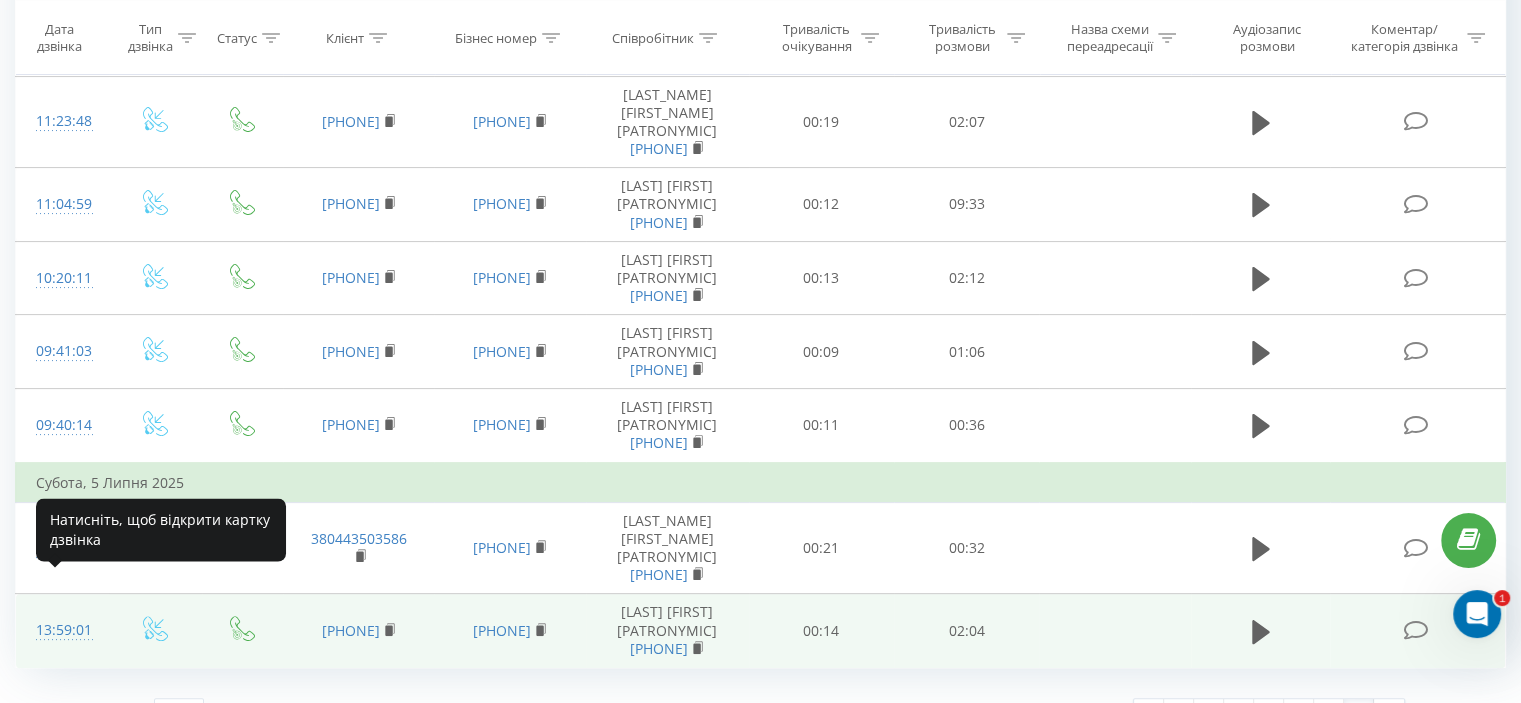 click on "13:59:01" at bounding box center (62, 630) 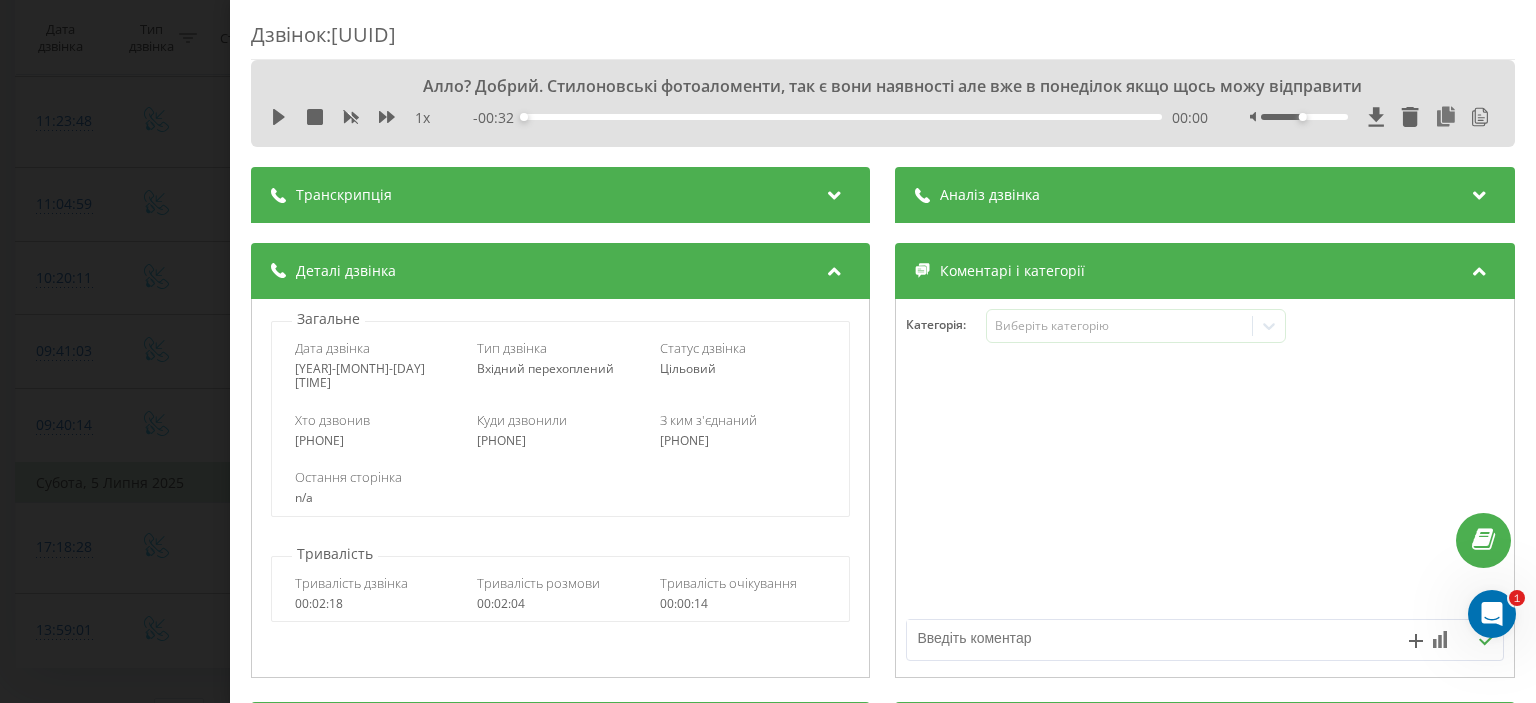 click on "Аналіз дзвінка" at bounding box center (1205, 195) 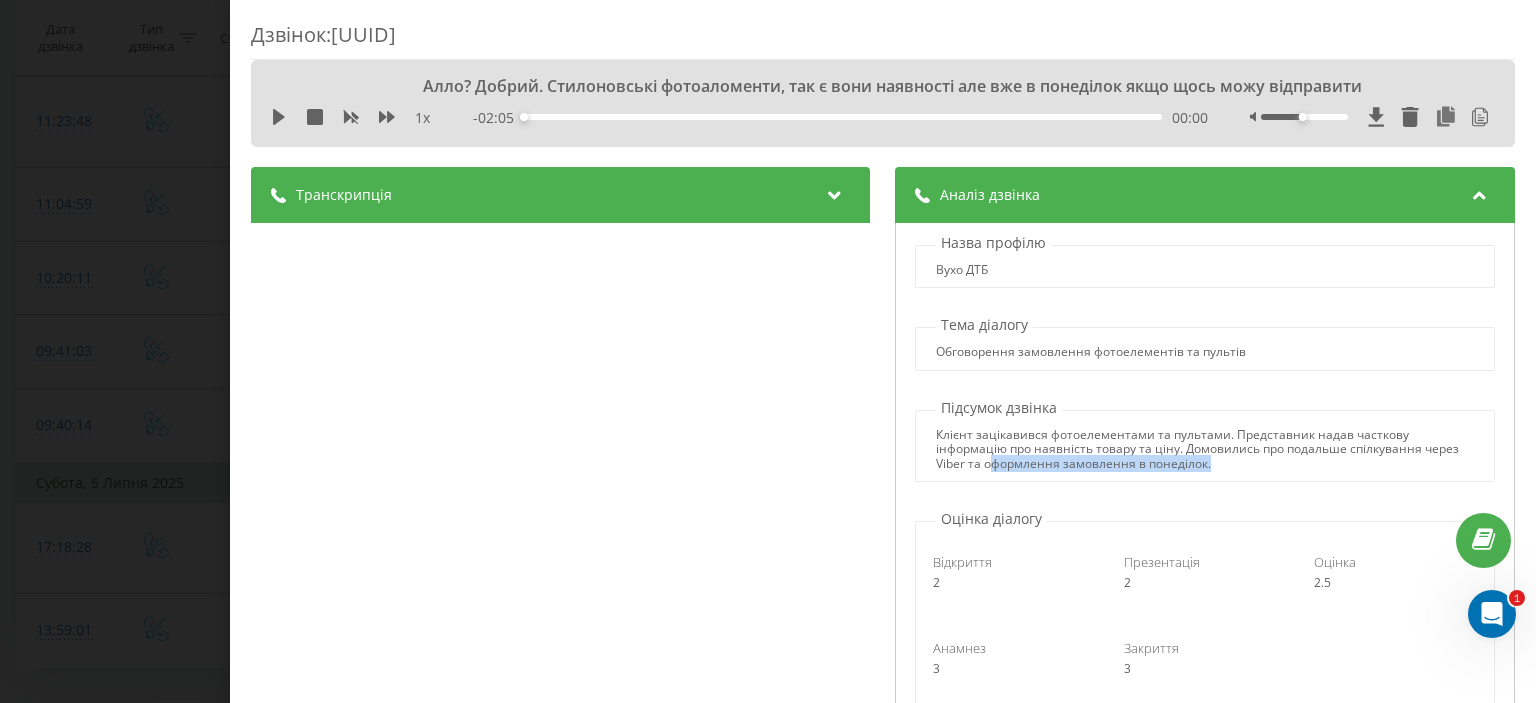 drag, startPoint x: 1016, startPoint y: 463, endPoint x: 1279, endPoint y: 458, distance: 263.04752 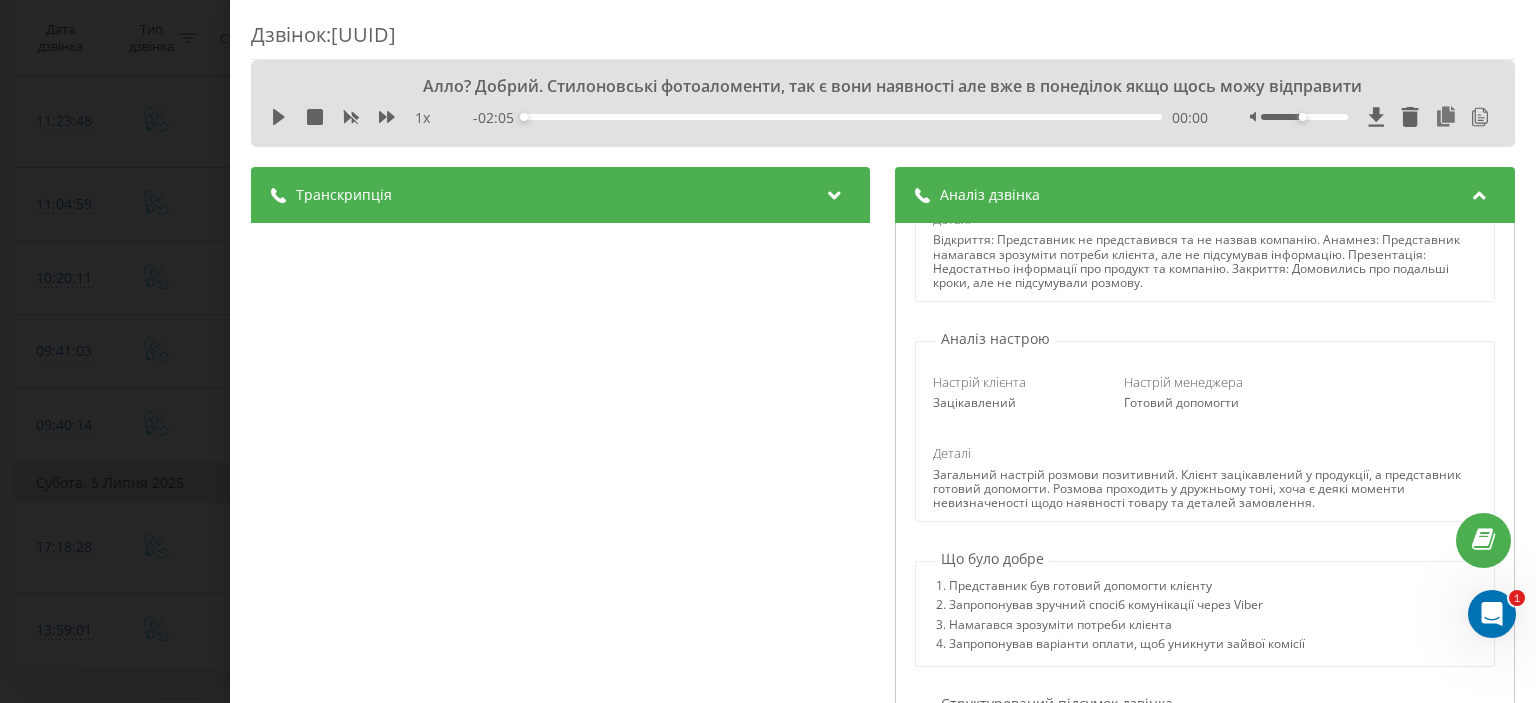 scroll, scrollTop: 400, scrollLeft: 0, axis: vertical 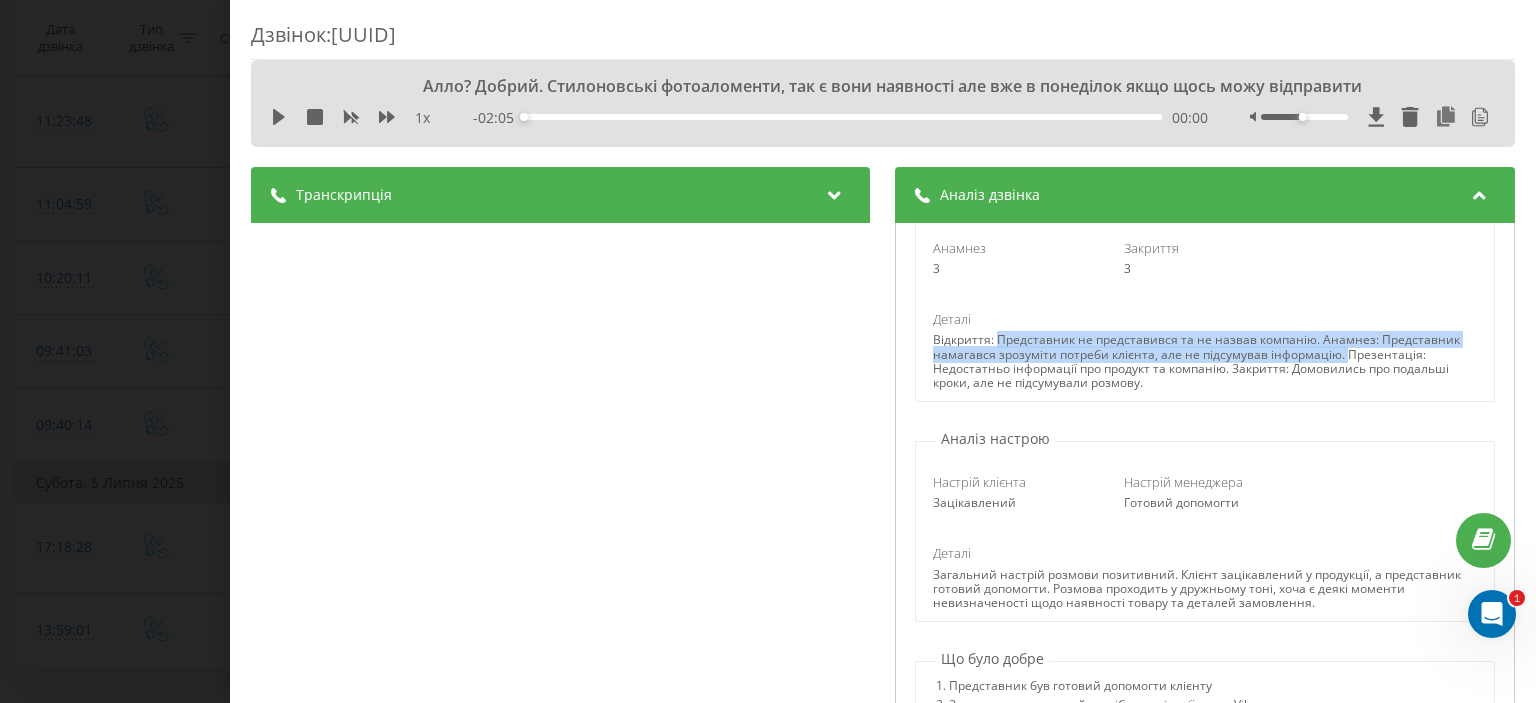 drag, startPoint x: 988, startPoint y: 337, endPoint x: 1334, endPoint y: 355, distance: 346.4679 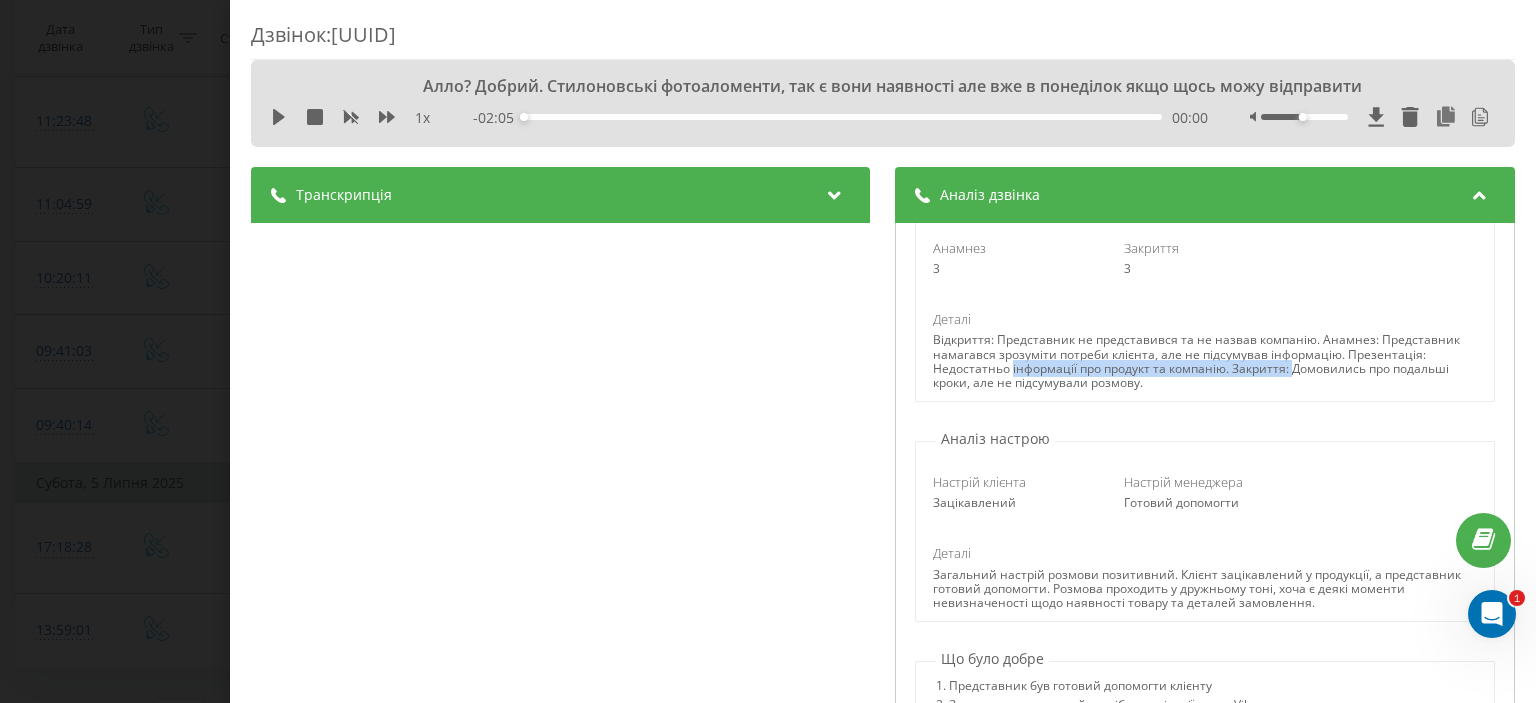 drag, startPoint x: 1004, startPoint y: 368, endPoint x: 1286, endPoint y: 363, distance: 282.0443 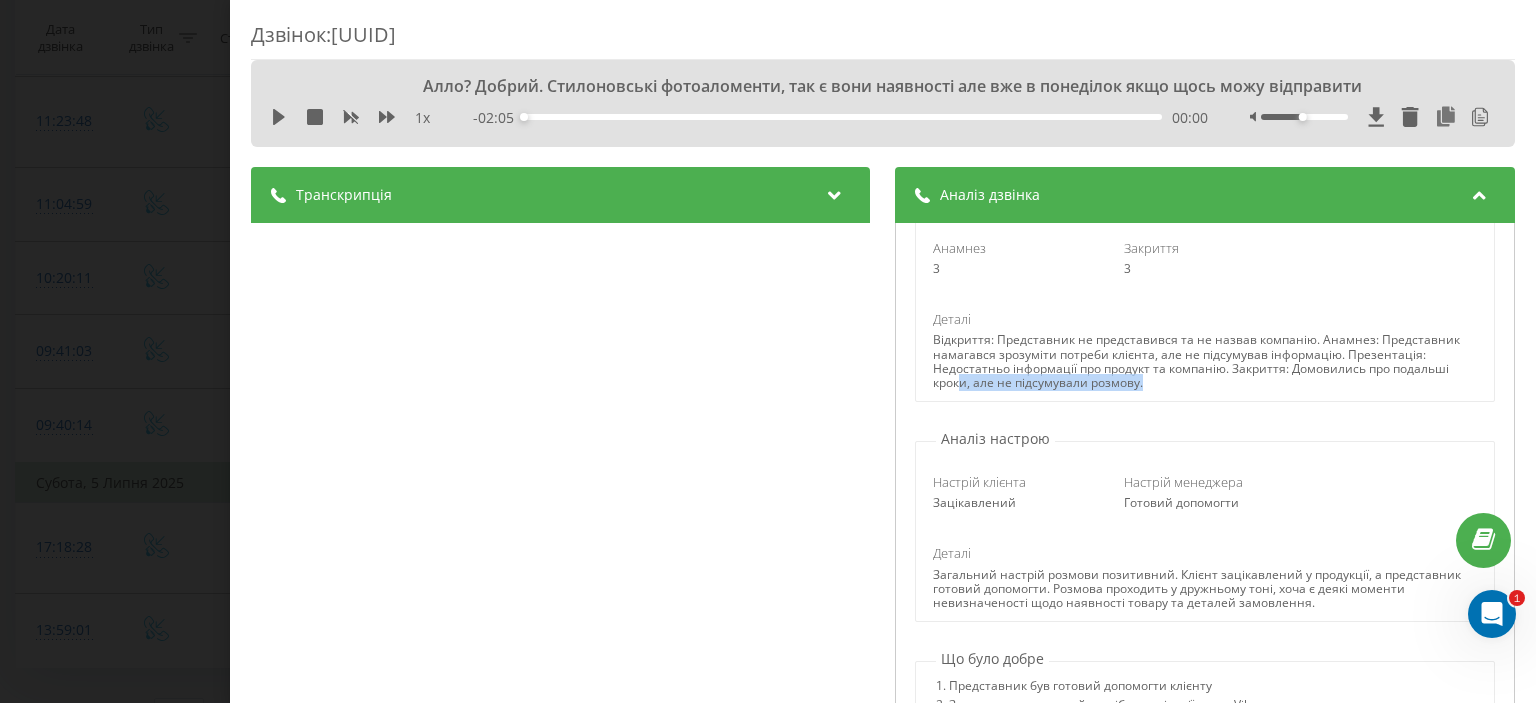 drag, startPoint x: 951, startPoint y: 380, endPoint x: 1176, endPoint y: 379, distance: 225.00223 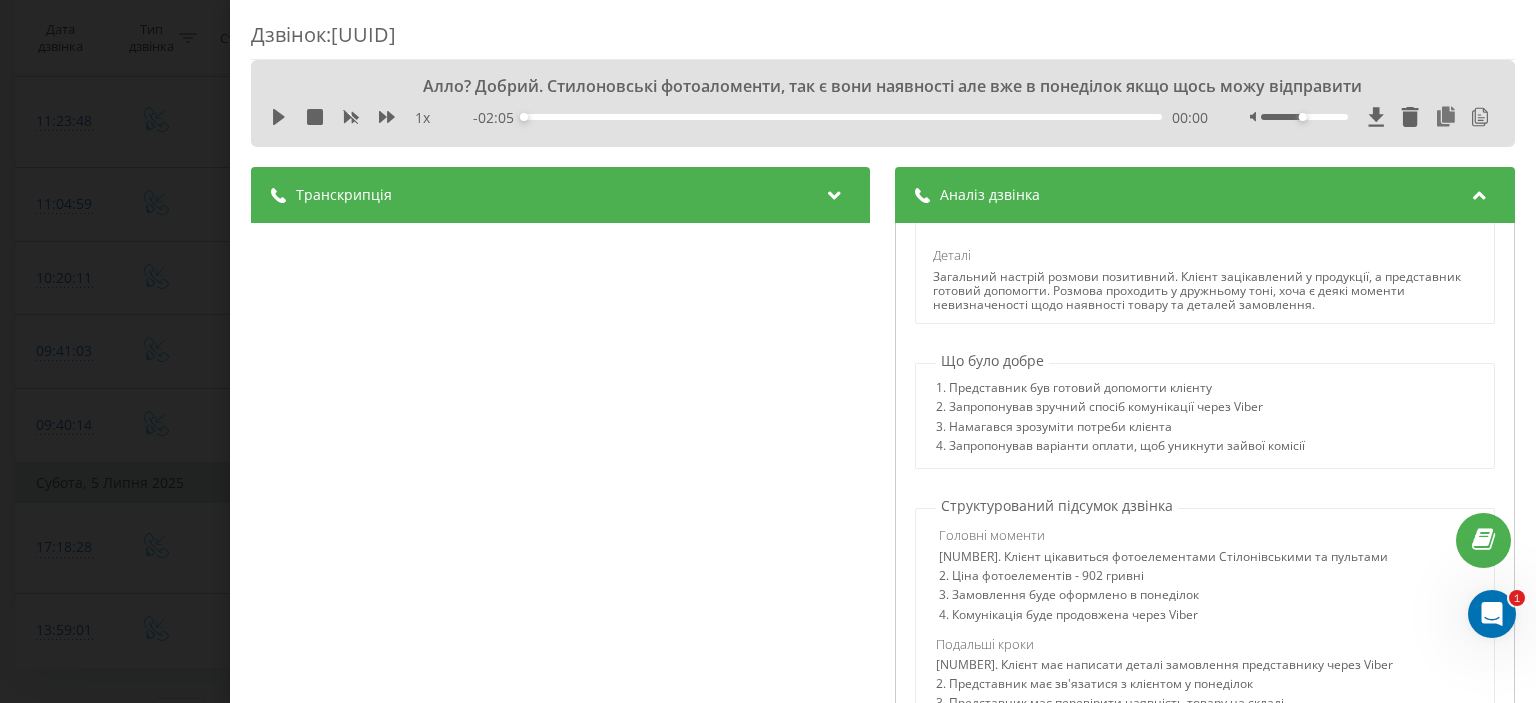scroll, scrollTop: 700, scrollLeft: 0, axis: vertical 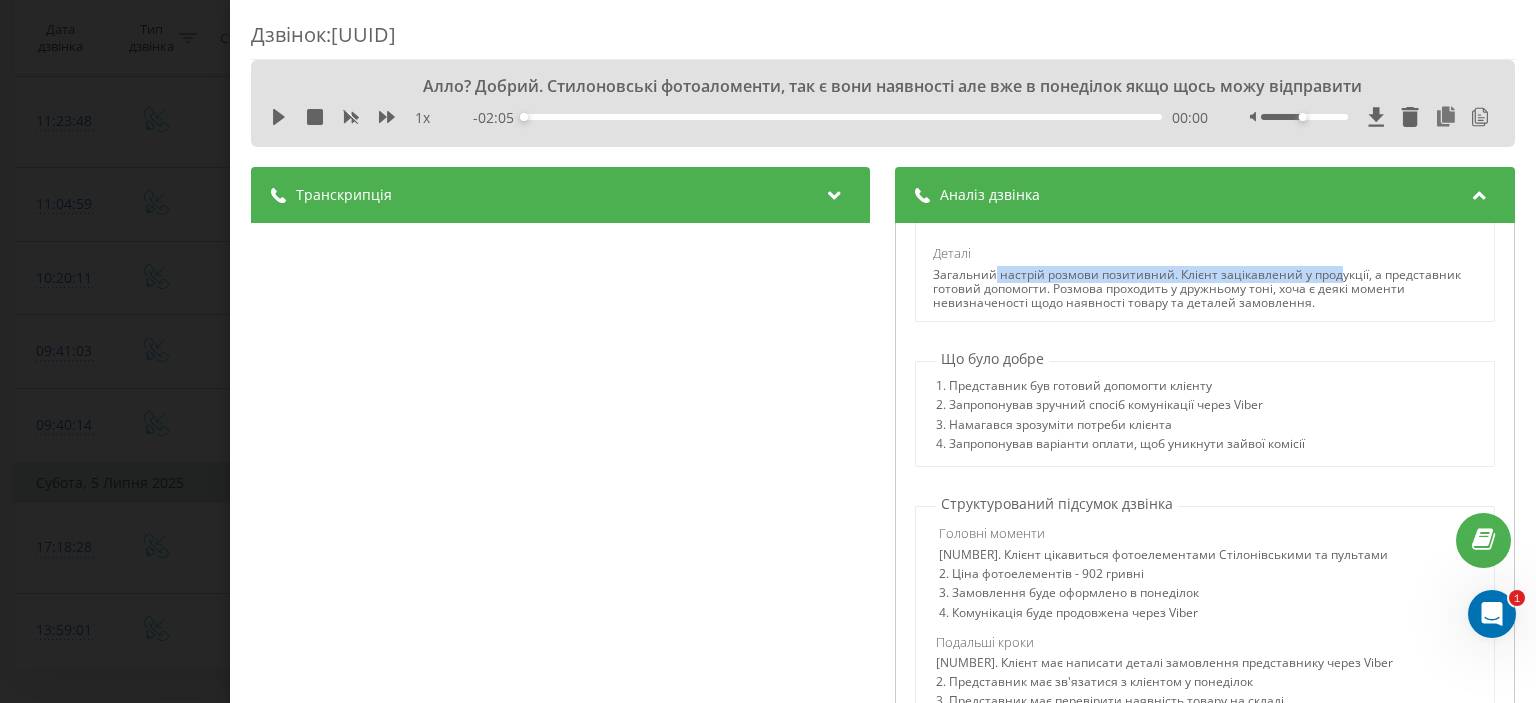 drag, startPoint x: 988, startPoint y: 279, endPoint x: 1331, endPoint y: 278, distance: 343.00146 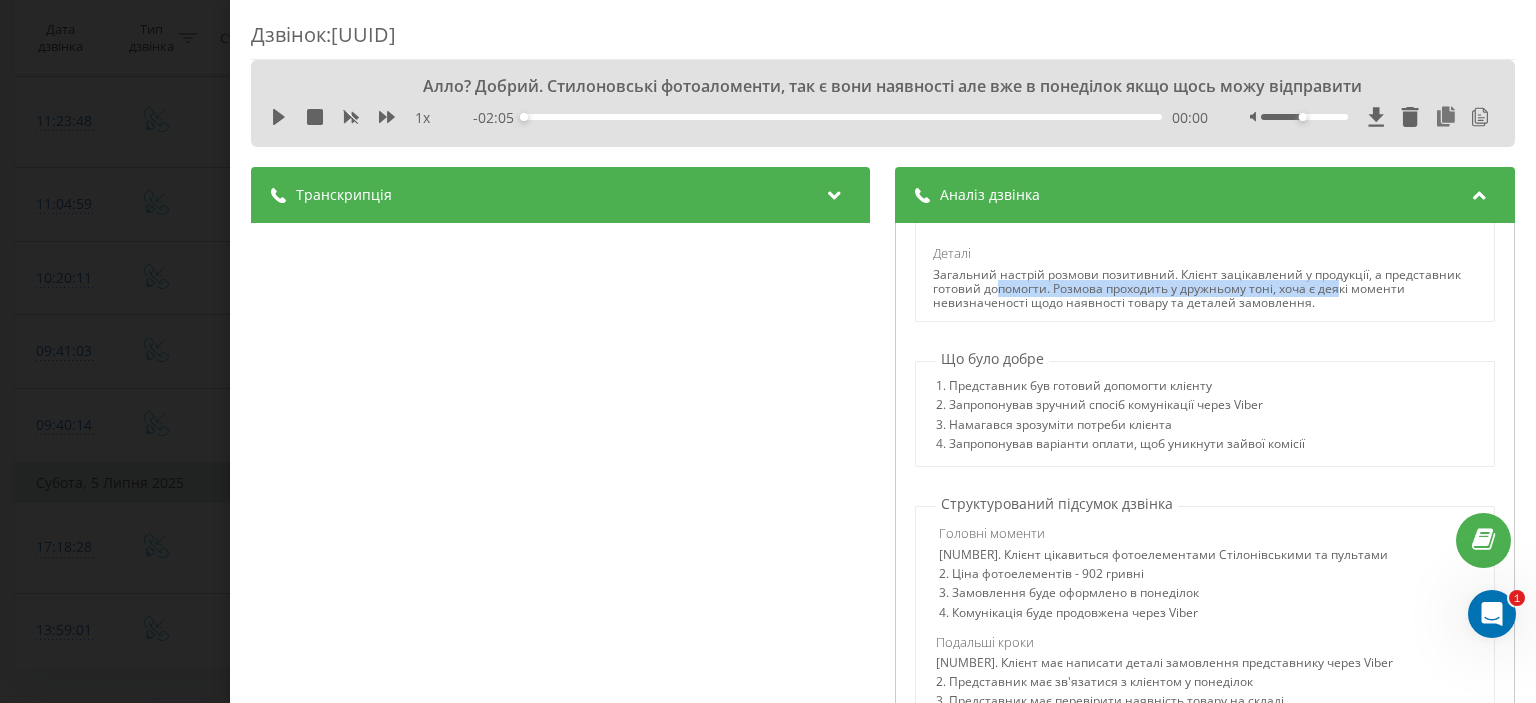 drag, startPoint x: 990, startPoint y: 291, endPoint x: 1332, endPoint y: 295, distance: 342.02338 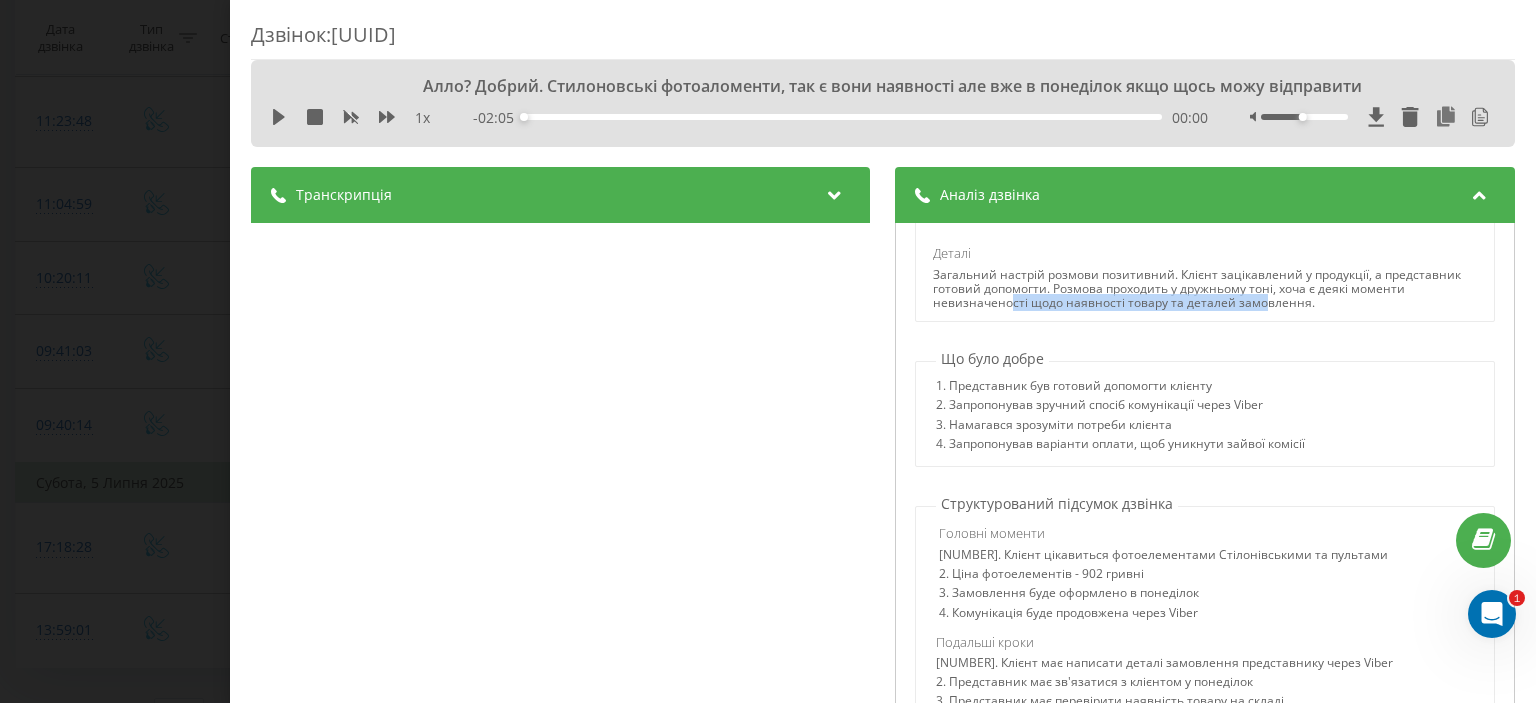 drag, startPoint x: 1000, startPoint y: 305, endPoint x: 1252, endPoint y: 296, distance: 252.16066 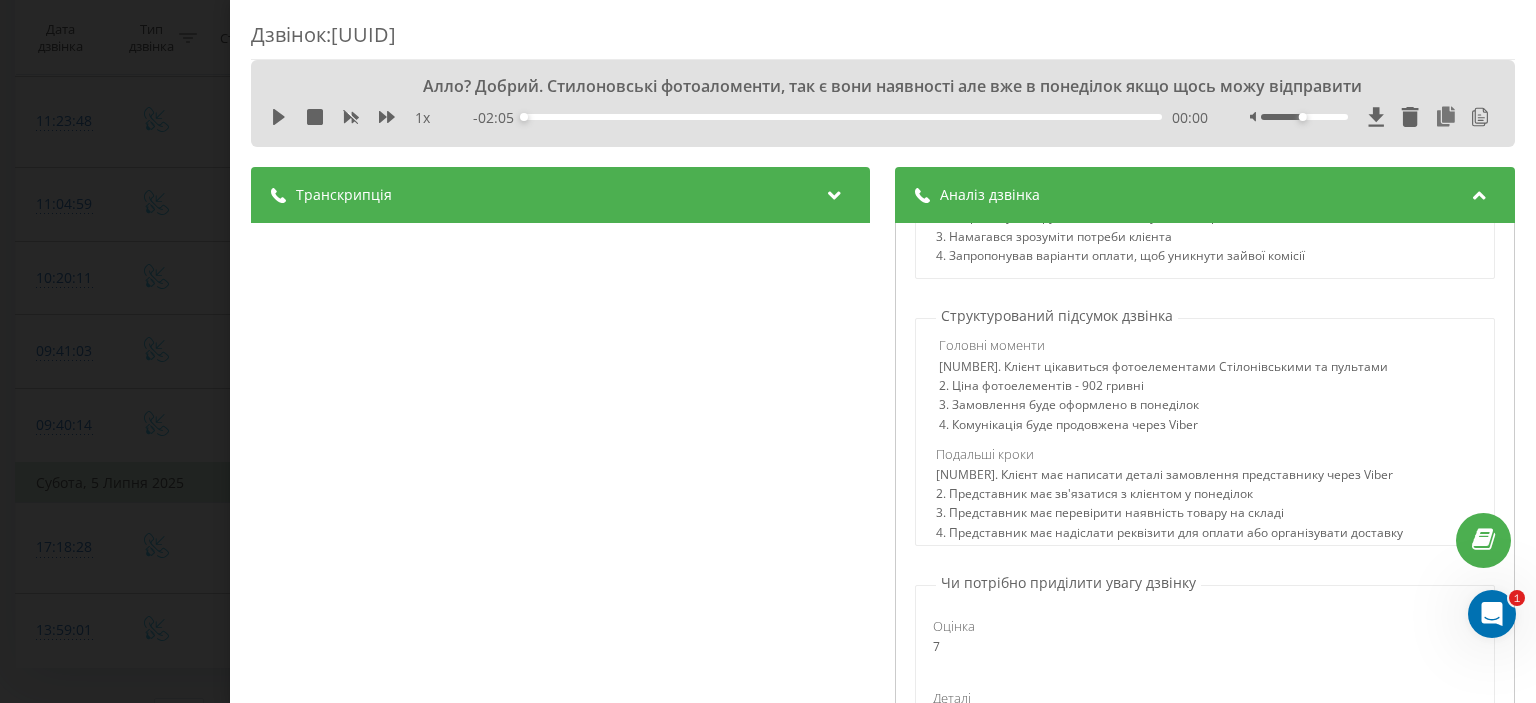 scroll, scrollTop: 900, scrollLeft: 0, axis: vertical 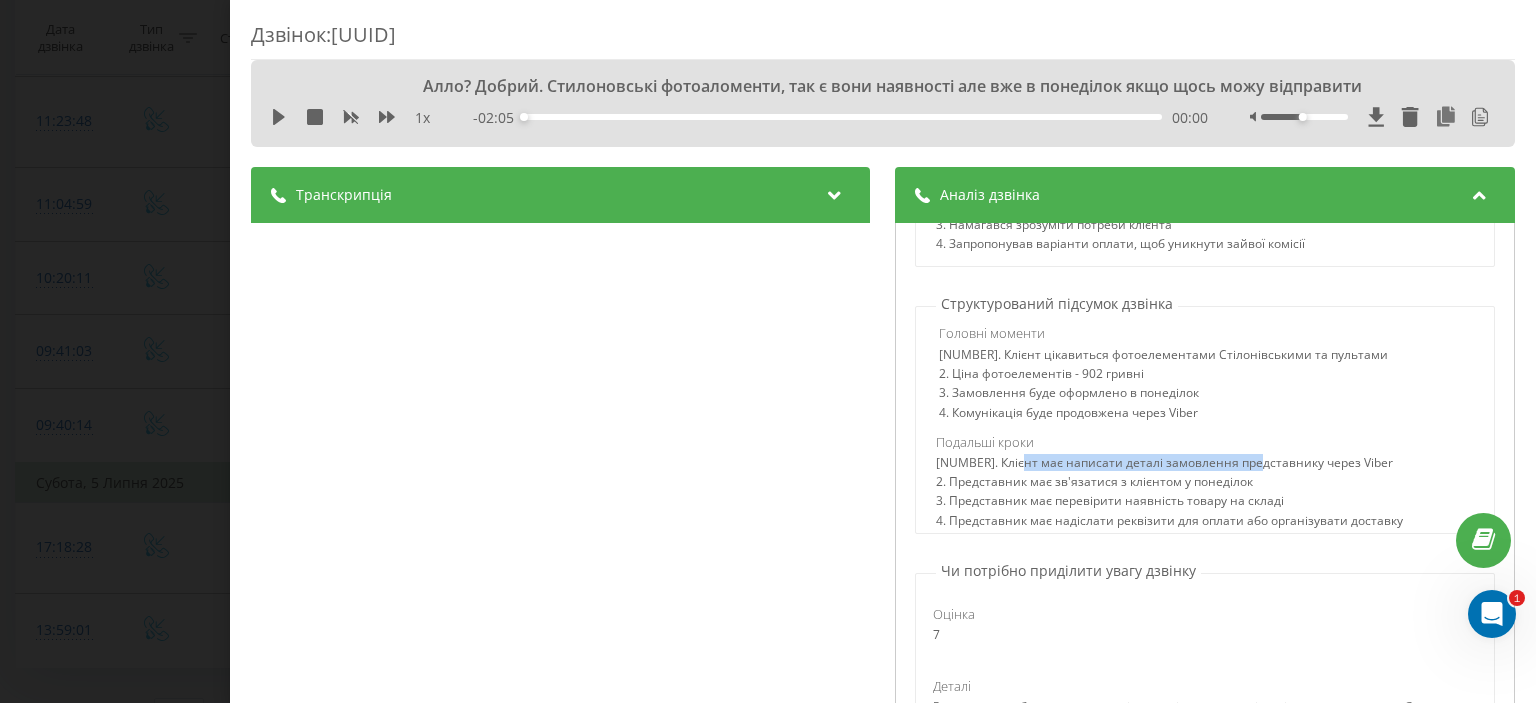 drag, startPoint x: 1008, startPoint y: 466, endPoint x: 1247, endPoint y: 463, distance: 239.01883 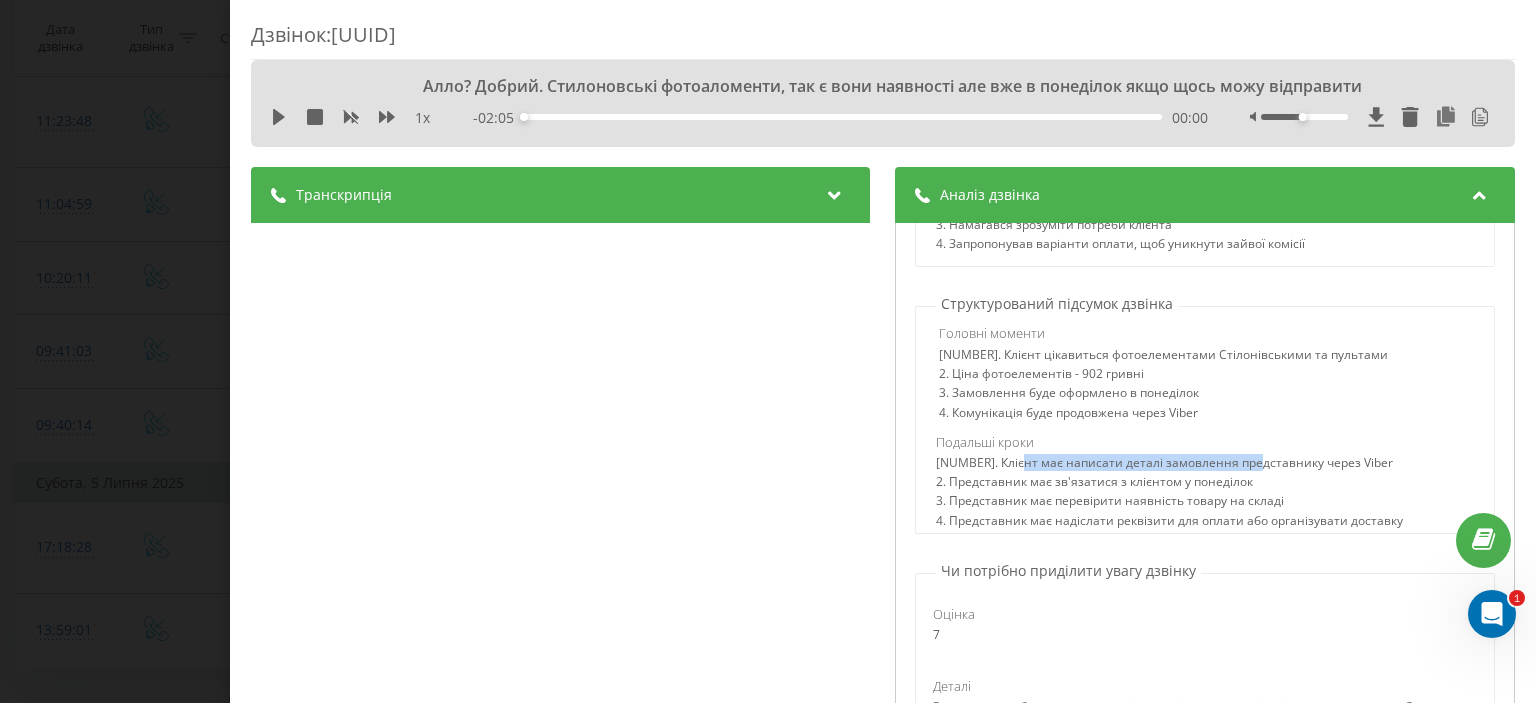 scroll, scrollTop: 1000, scrollLeft: 0, axis: vertical 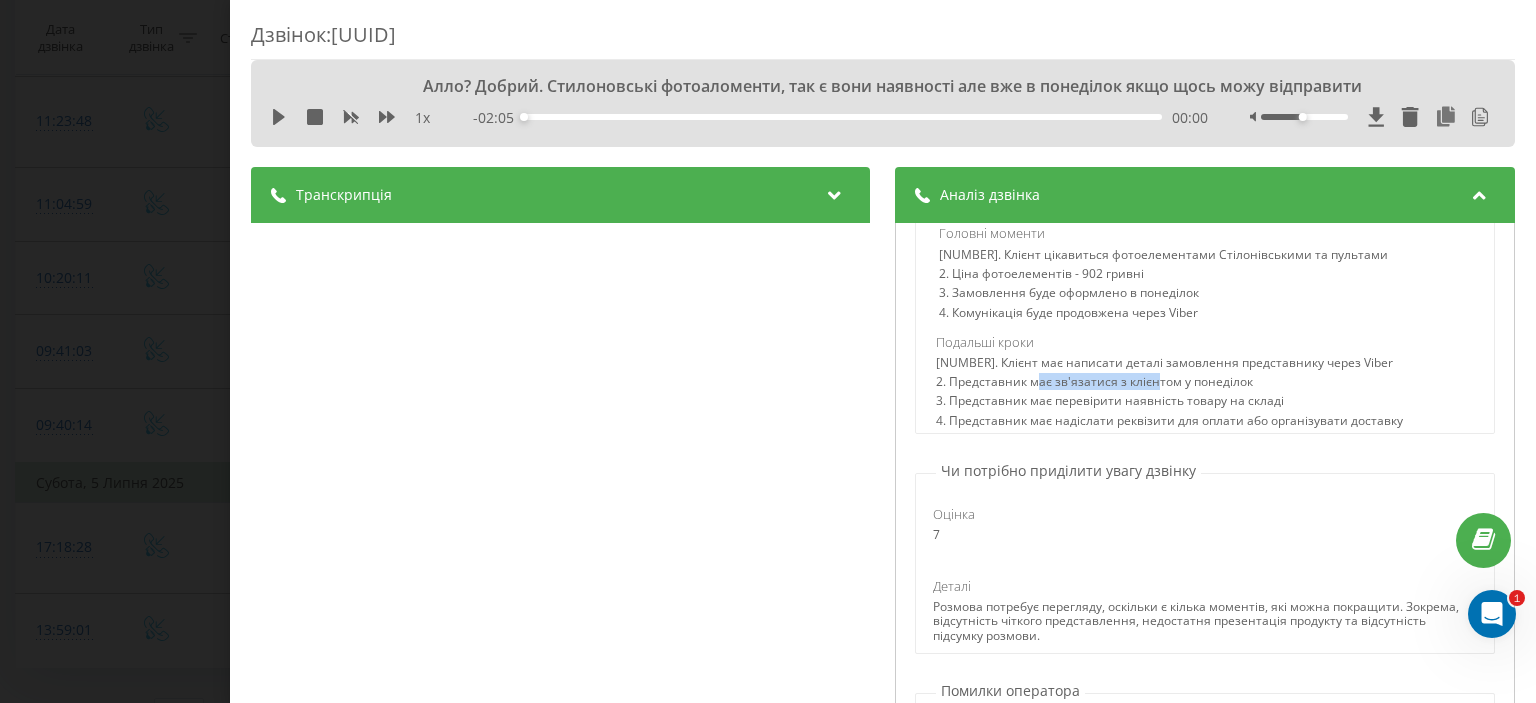 drag, startPoint x: 1032, startPoint y: 383, endPoint x: 1145, endPoint y: 383, distance: 113 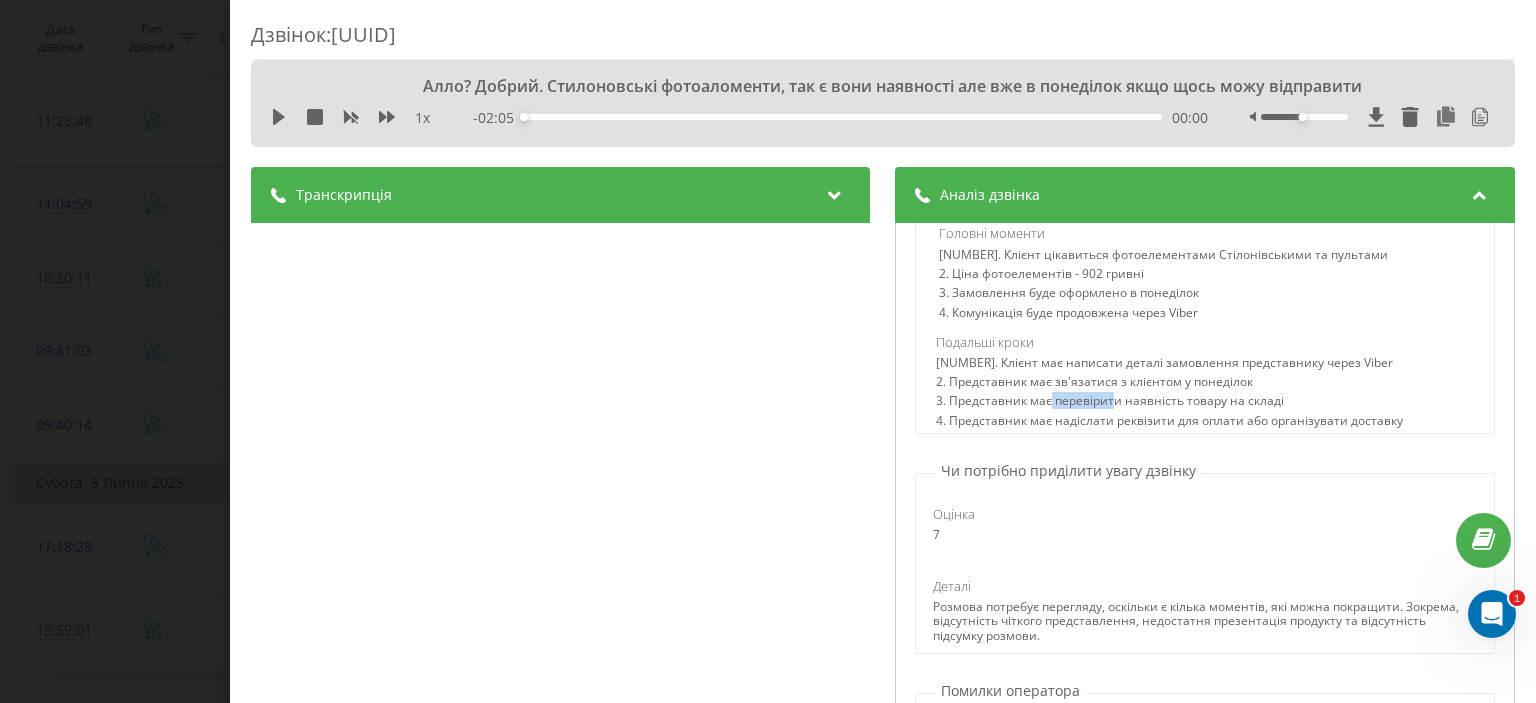 drag, startPoint x: 1040, startPoint y: 407, endPoint x: 1104, endPoint y: 407, distance: 64 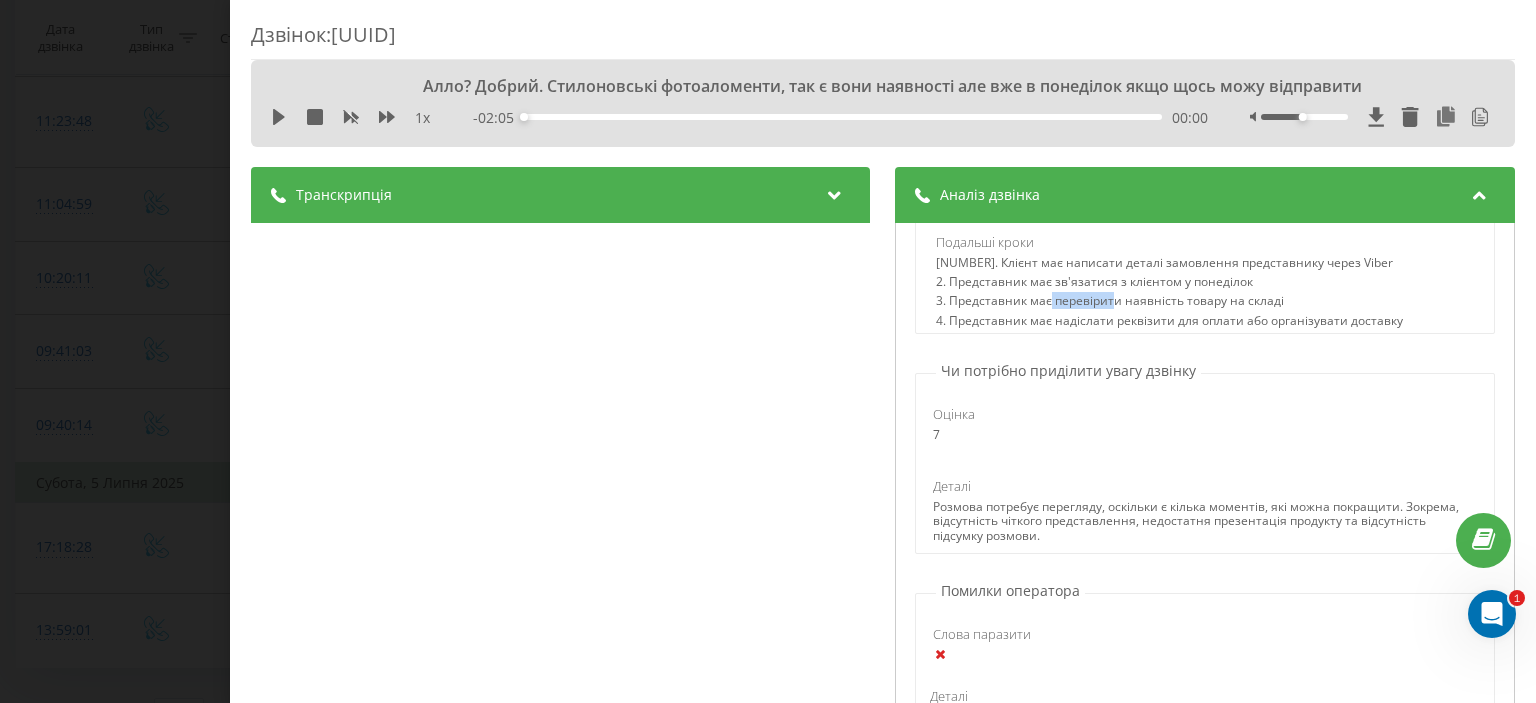 scroll, scrollTop: 1197, scrollLeft: 0, axis: vertical 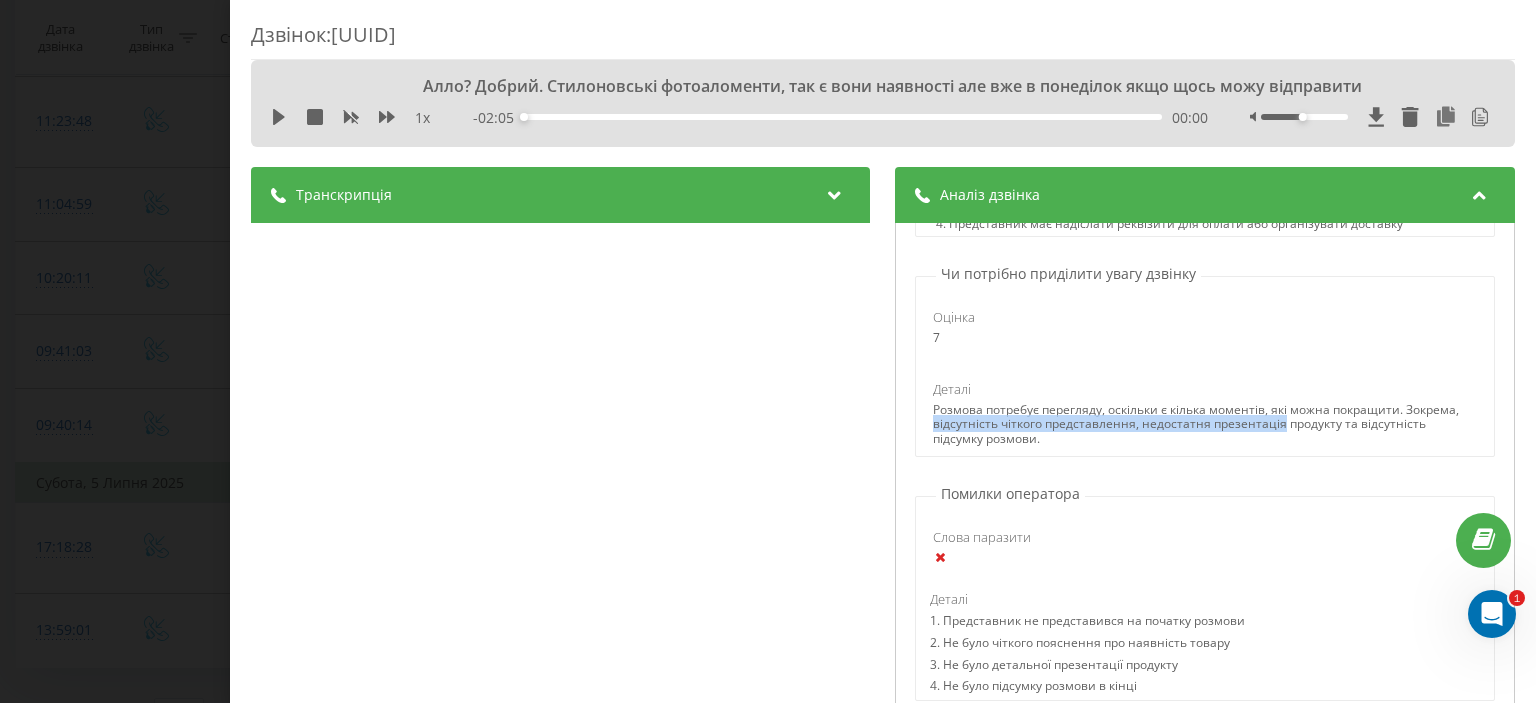 drag, startPoint x: 978, startPoint y: 420, endPoint x: 1328, endPoint y: 419, distance: 350.00143 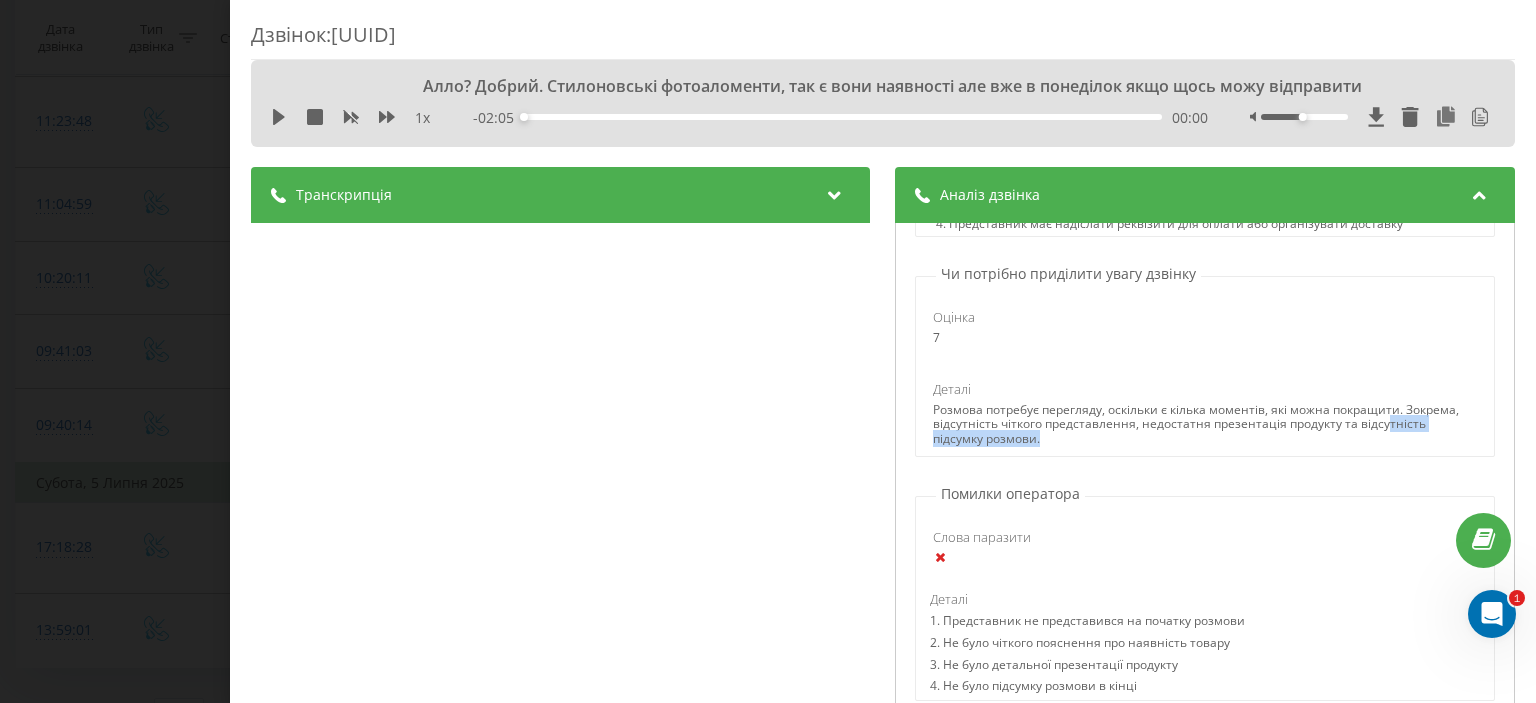 drag, startPoint x: 955, startPoint y: 435, endPoint x: 1191, endPoint y: 431, distance: 236.03389 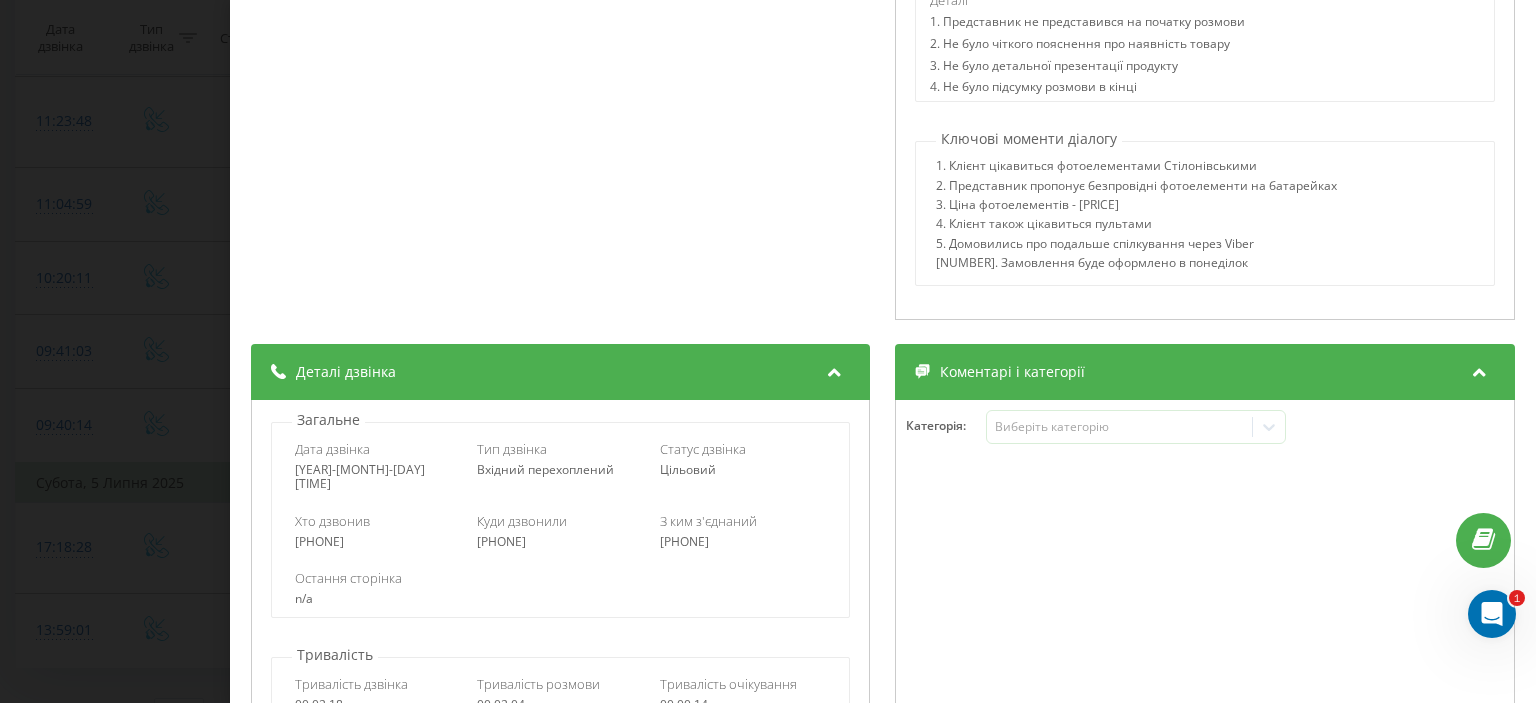 scroll, scrollTop: 600, scrollLeft: 0, axis: vertical 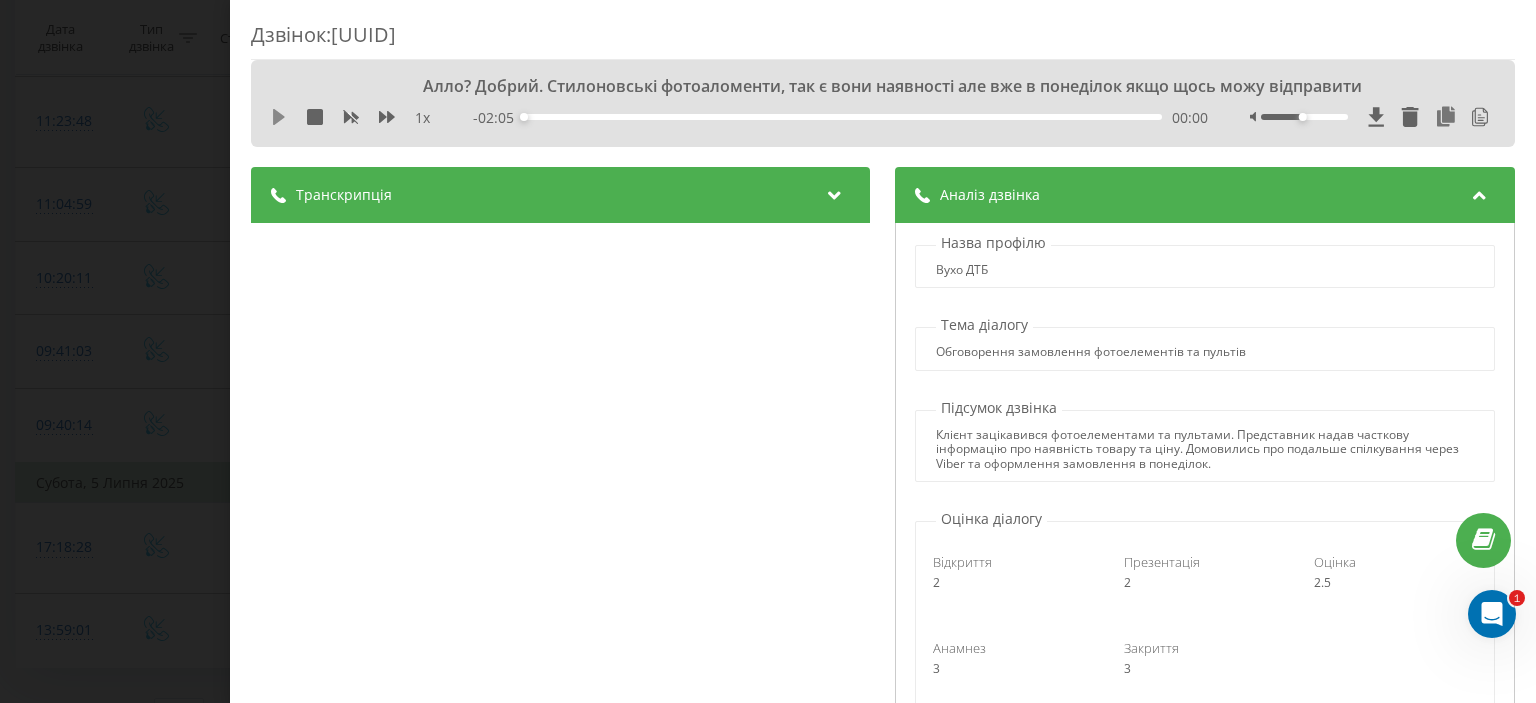 click 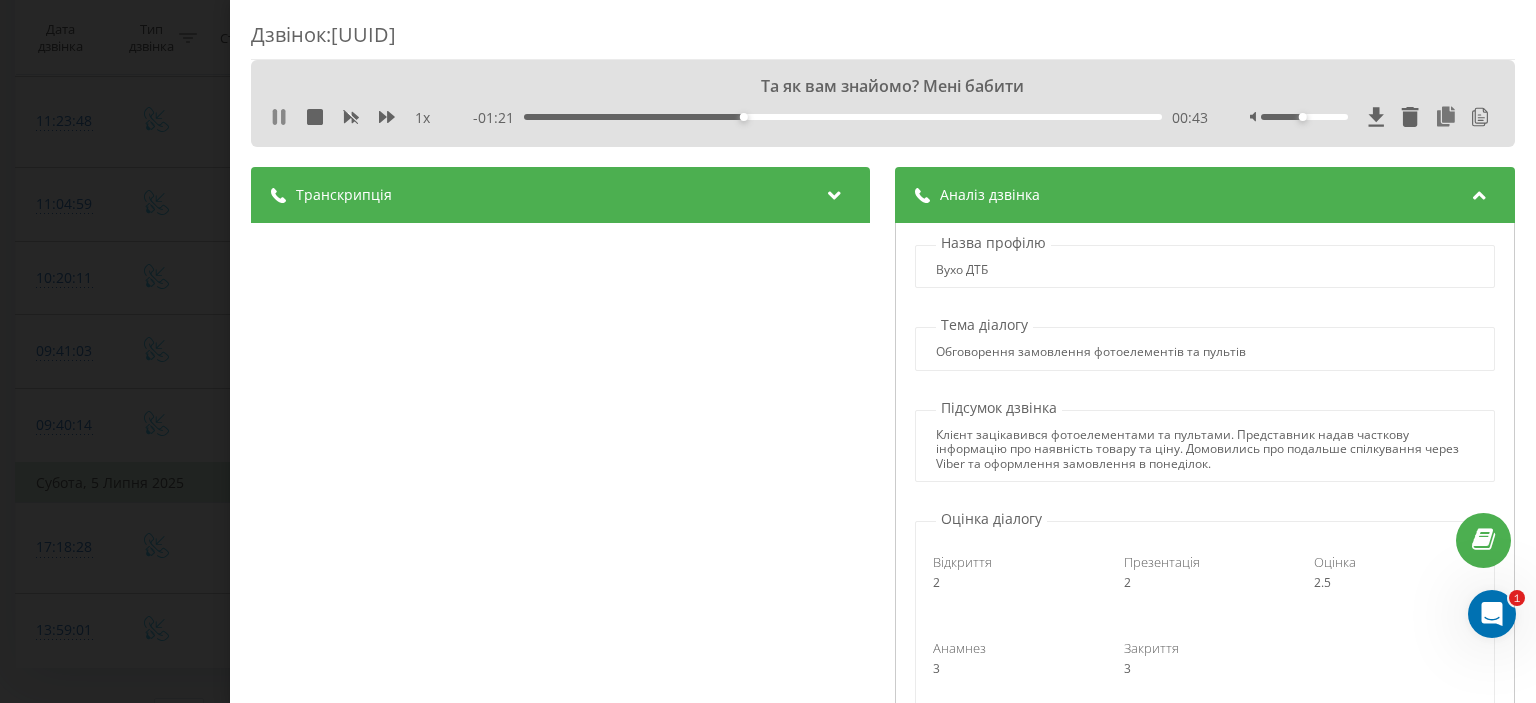 click 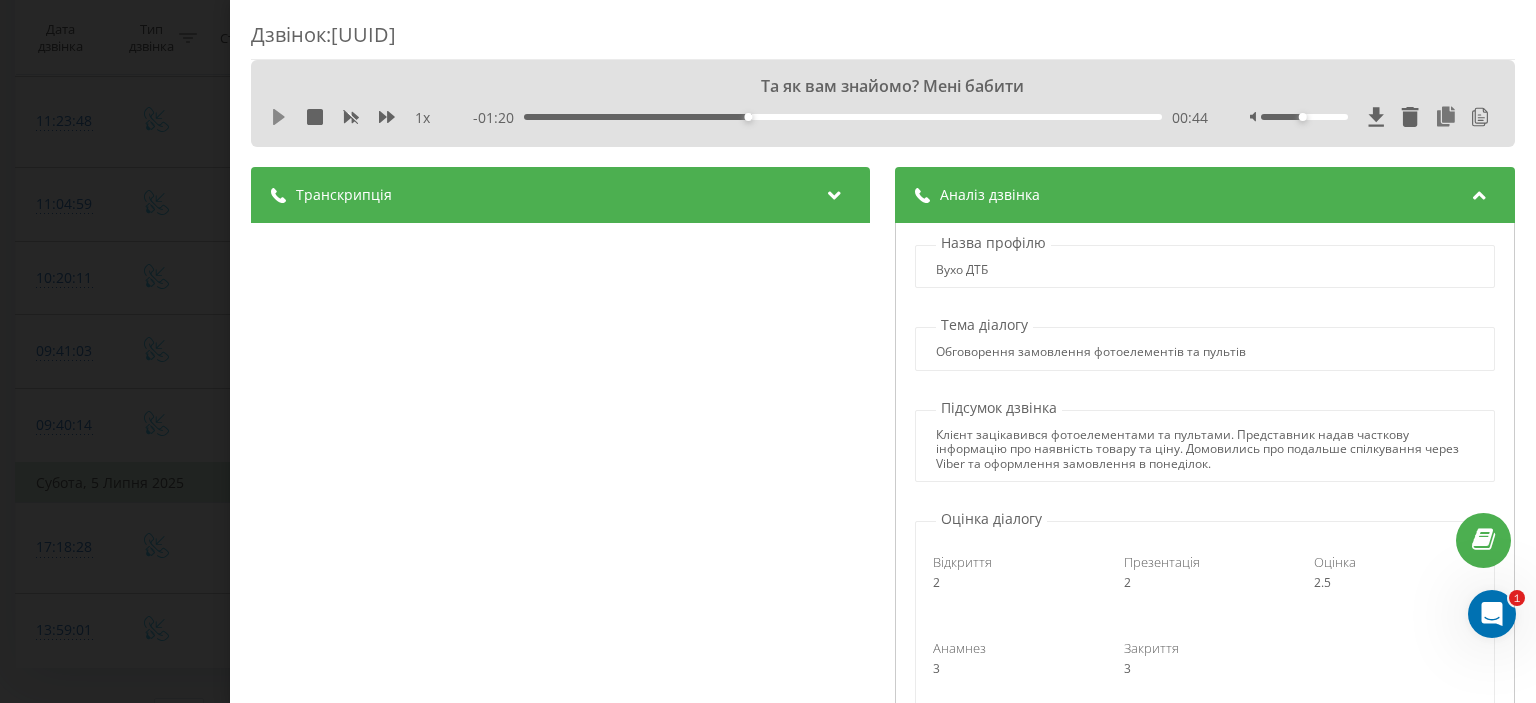 click 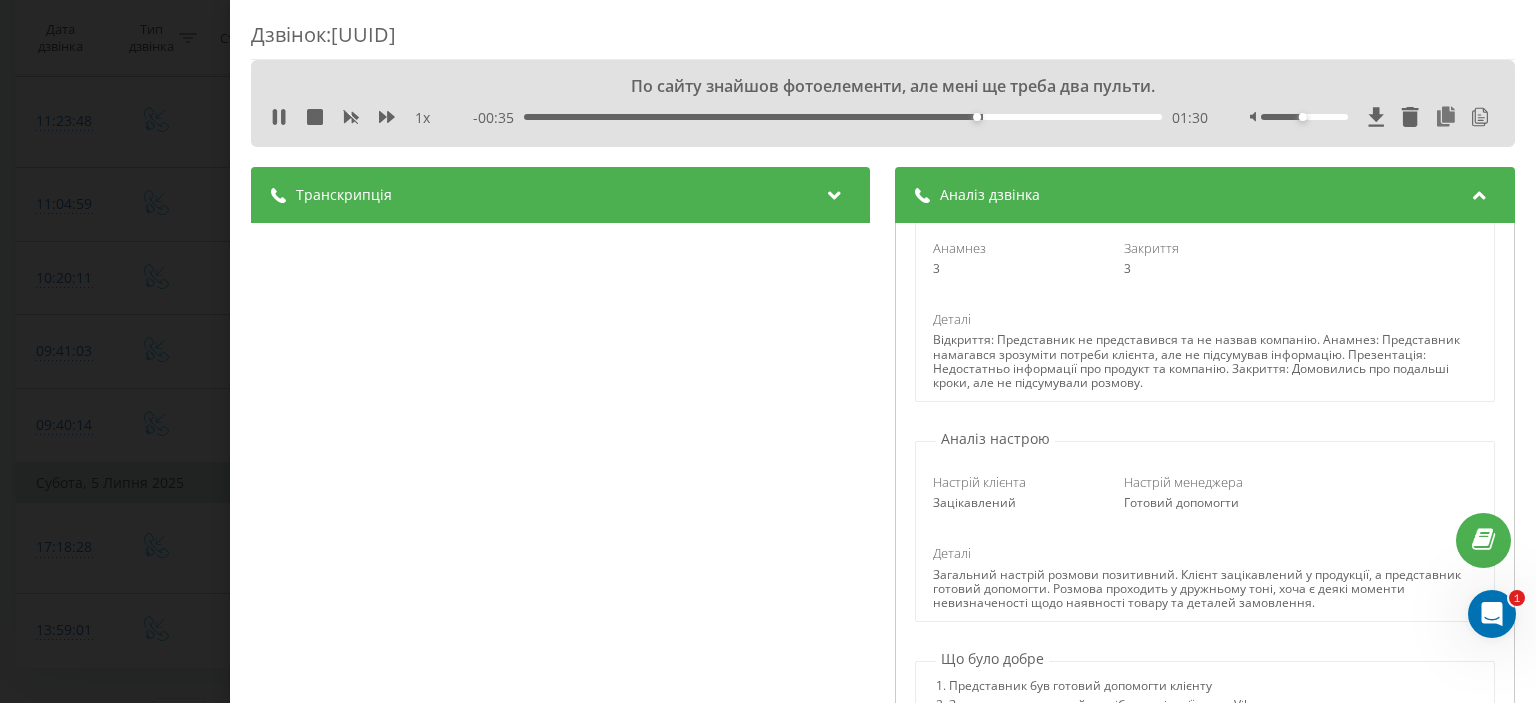 scroll, scrollTop: 0, scrollLeft: 0, axis: both 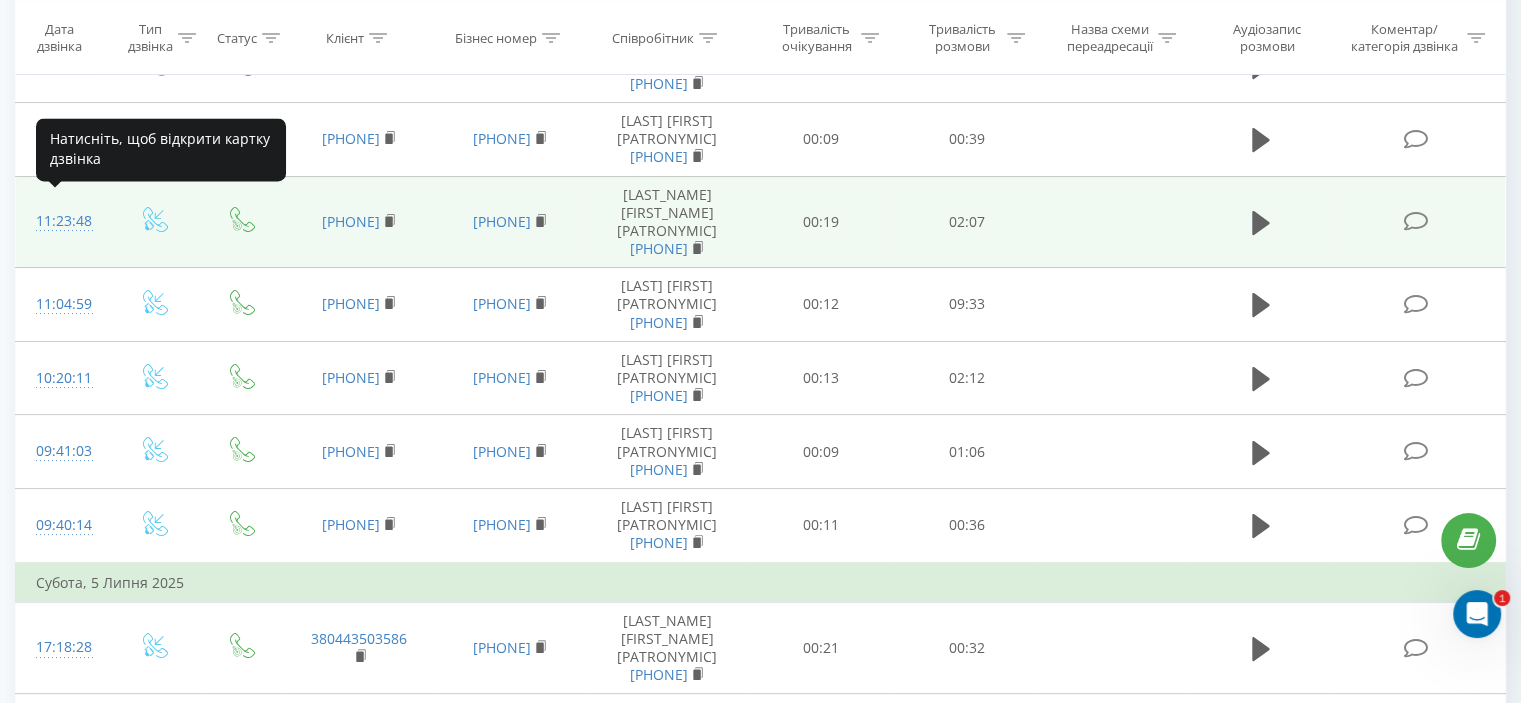 click on "11:23:48" at bounding box center [62, 221] 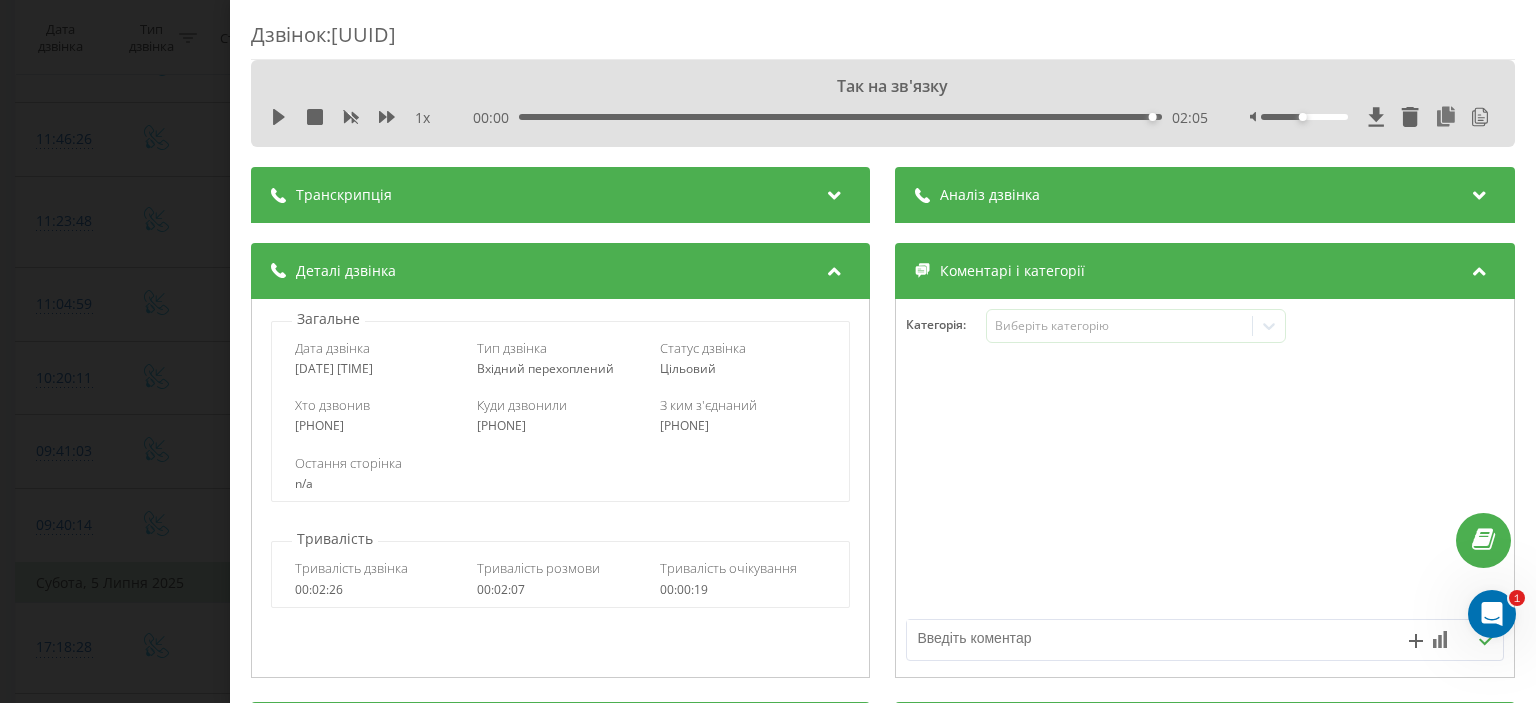 click on "Транскрипція" at bounding box center [560, 195] 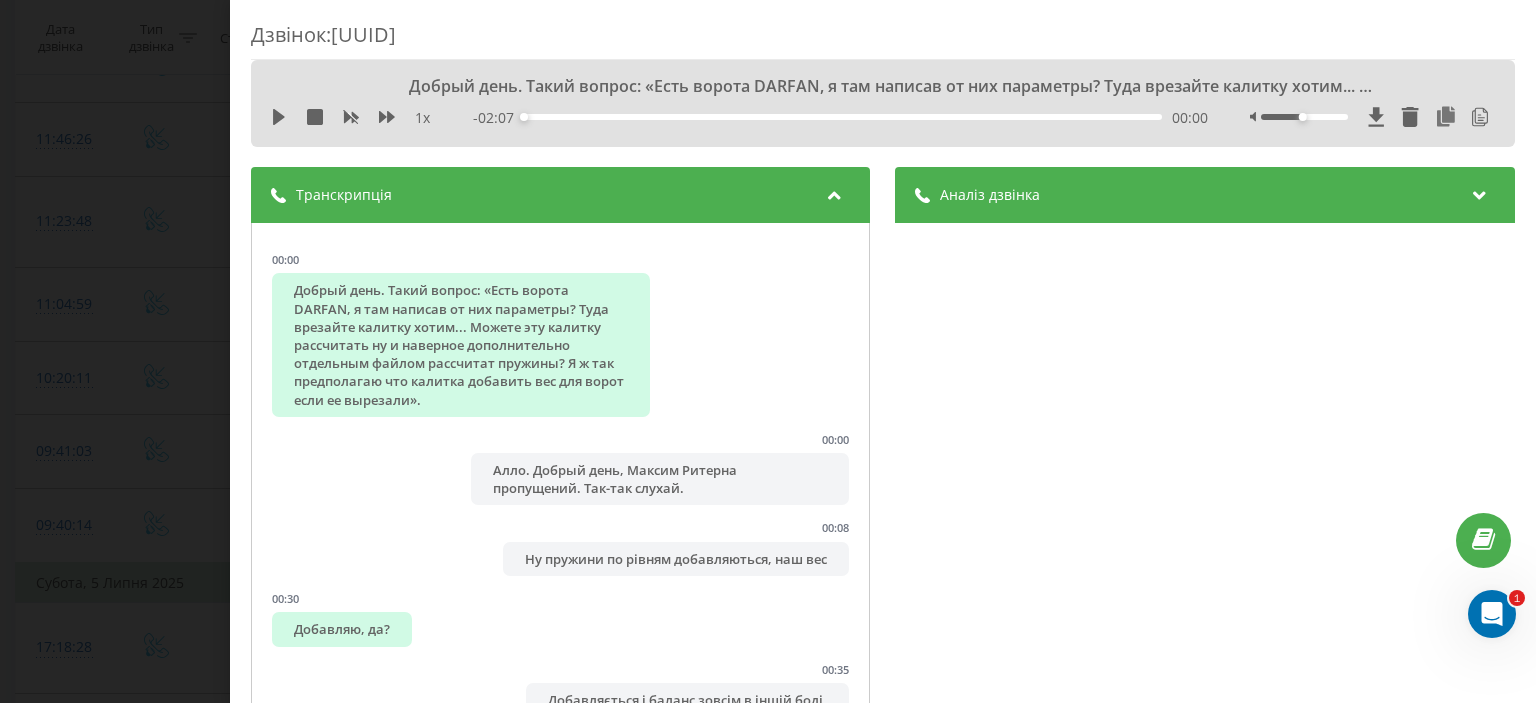 click on "Транскрипція" at bounding box center [560, 195] 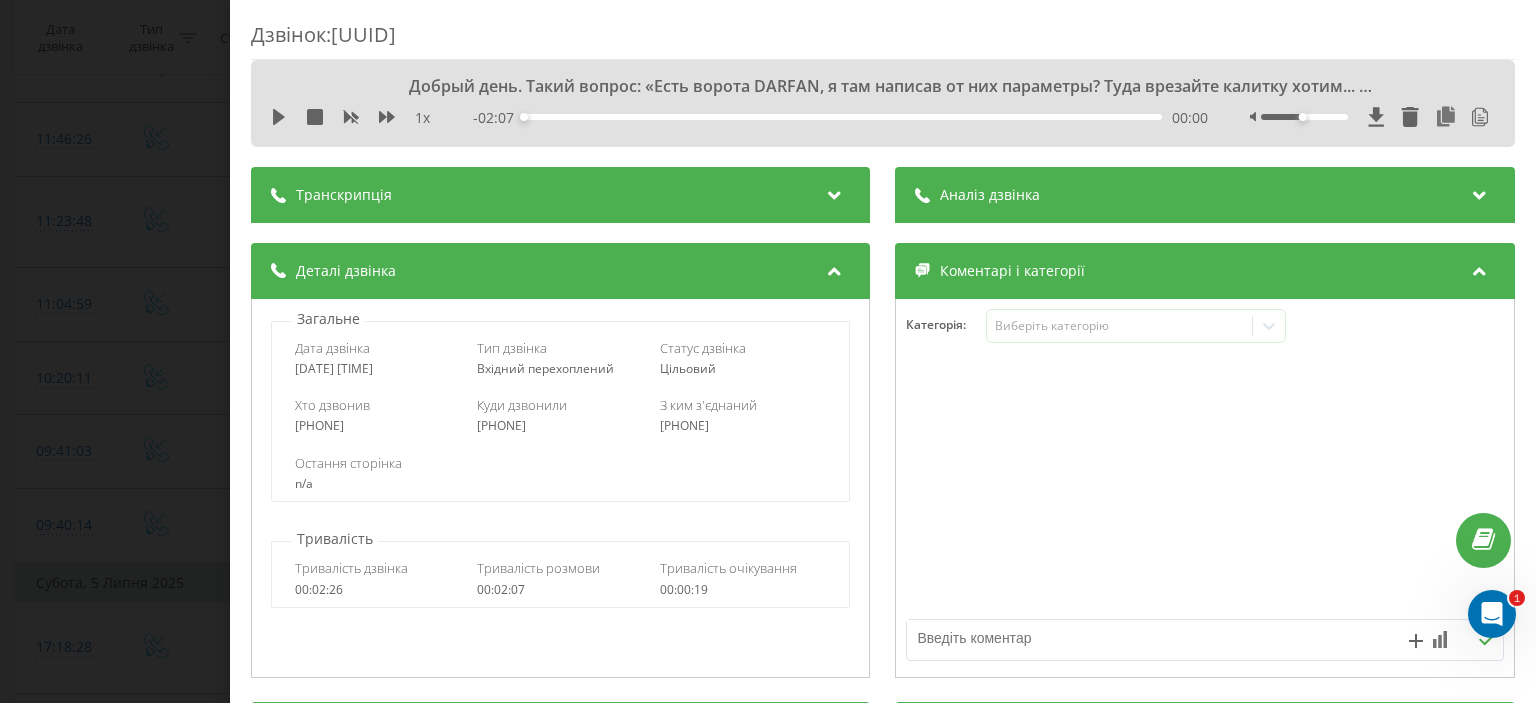 click on "Аналіз дзвінка" at bounding box center [1205, 195] 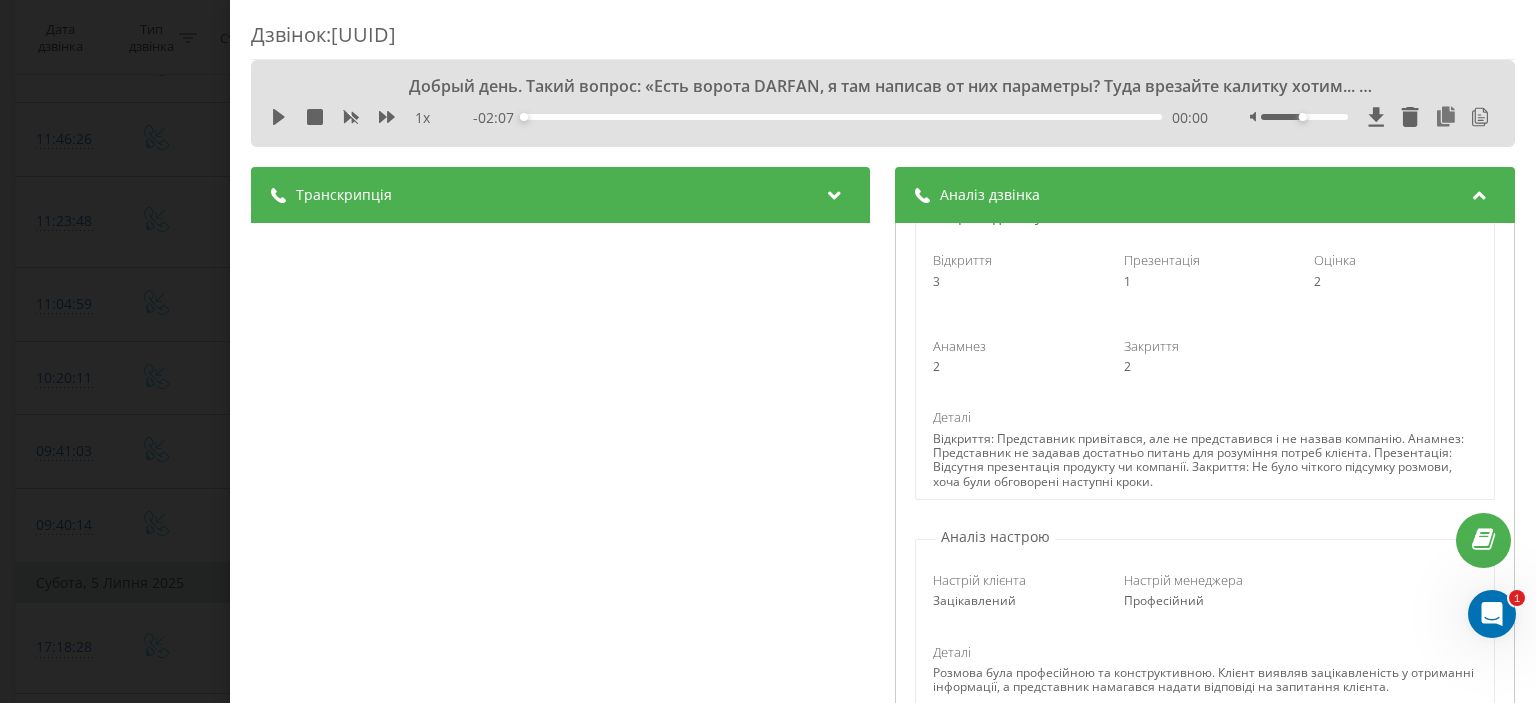 scroll, scrollTop: 400, scrollLeft: 0, axis: vertical 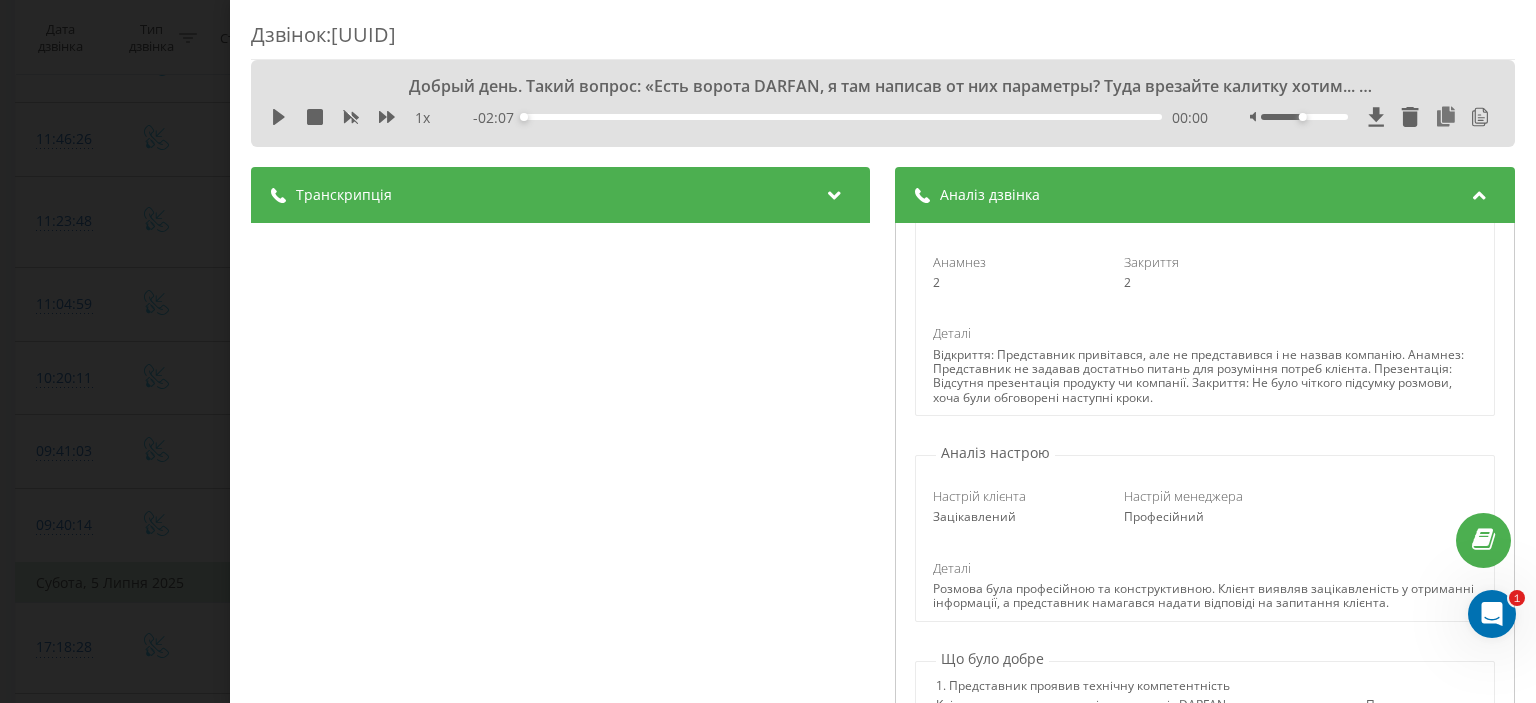 drag, startPoint x: 972, startPoint y: 391, endPoint x: 1180, endPoint y: 394, distance: 208.02164 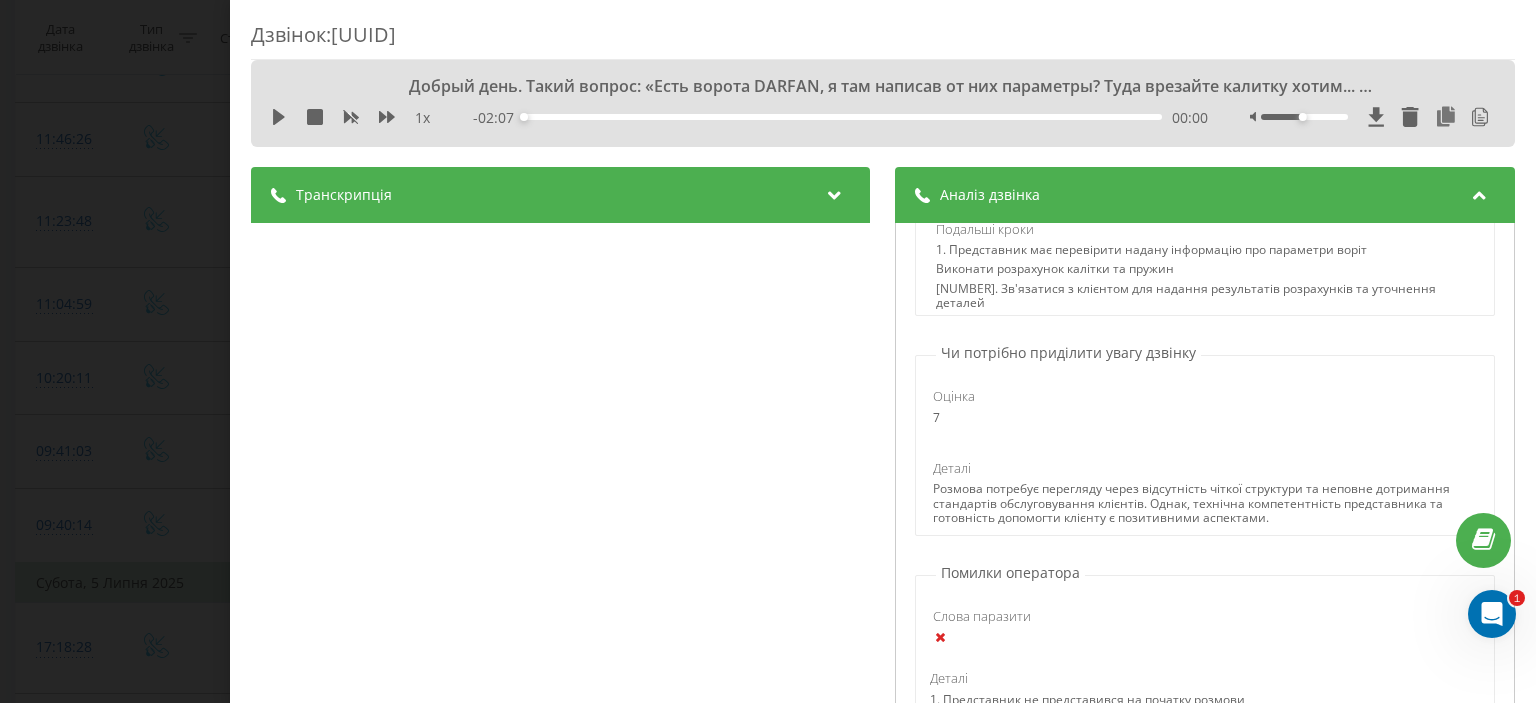 scroll, scrollTop: 1159, scrollLeft: 0, axis: vertical 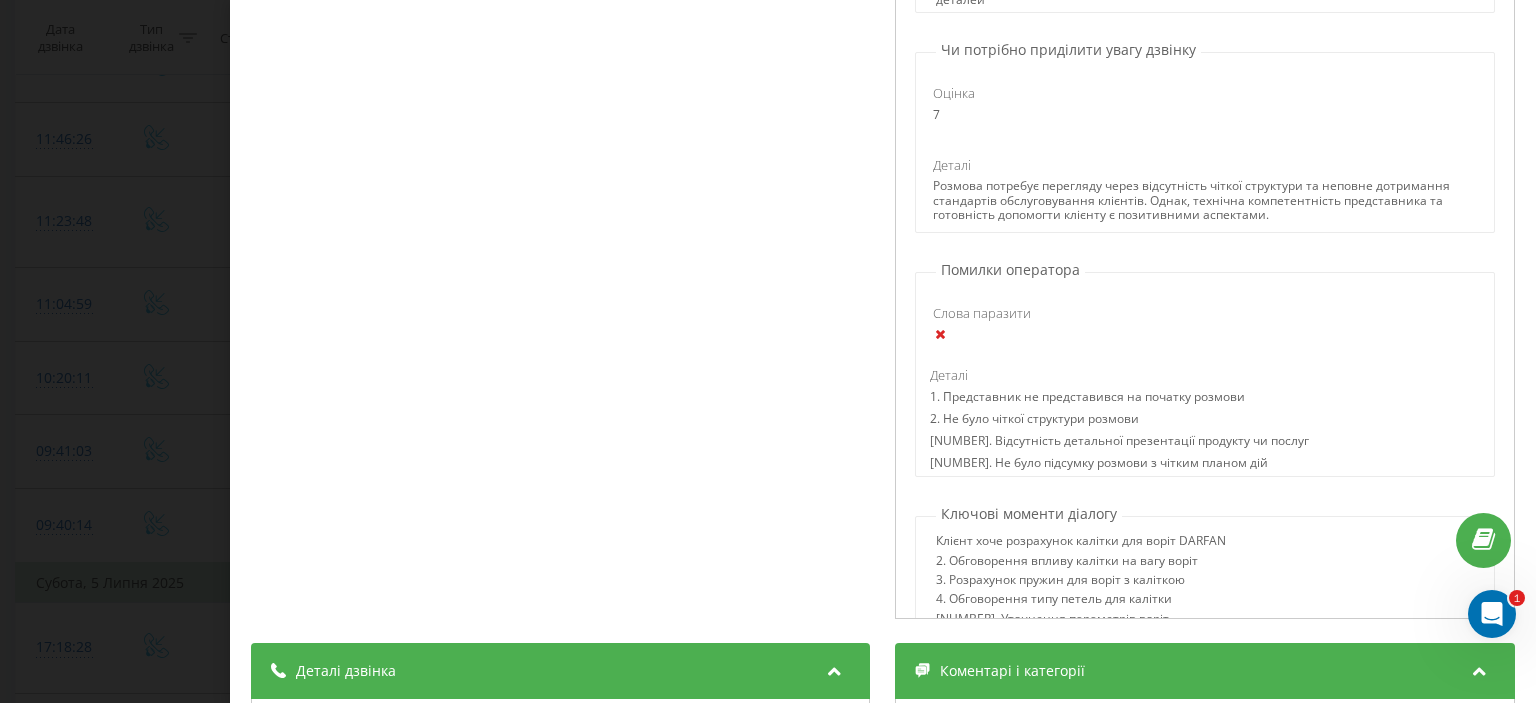 click on "2. Не було чіткої структури розмови" at bounding box center [1120, 422] 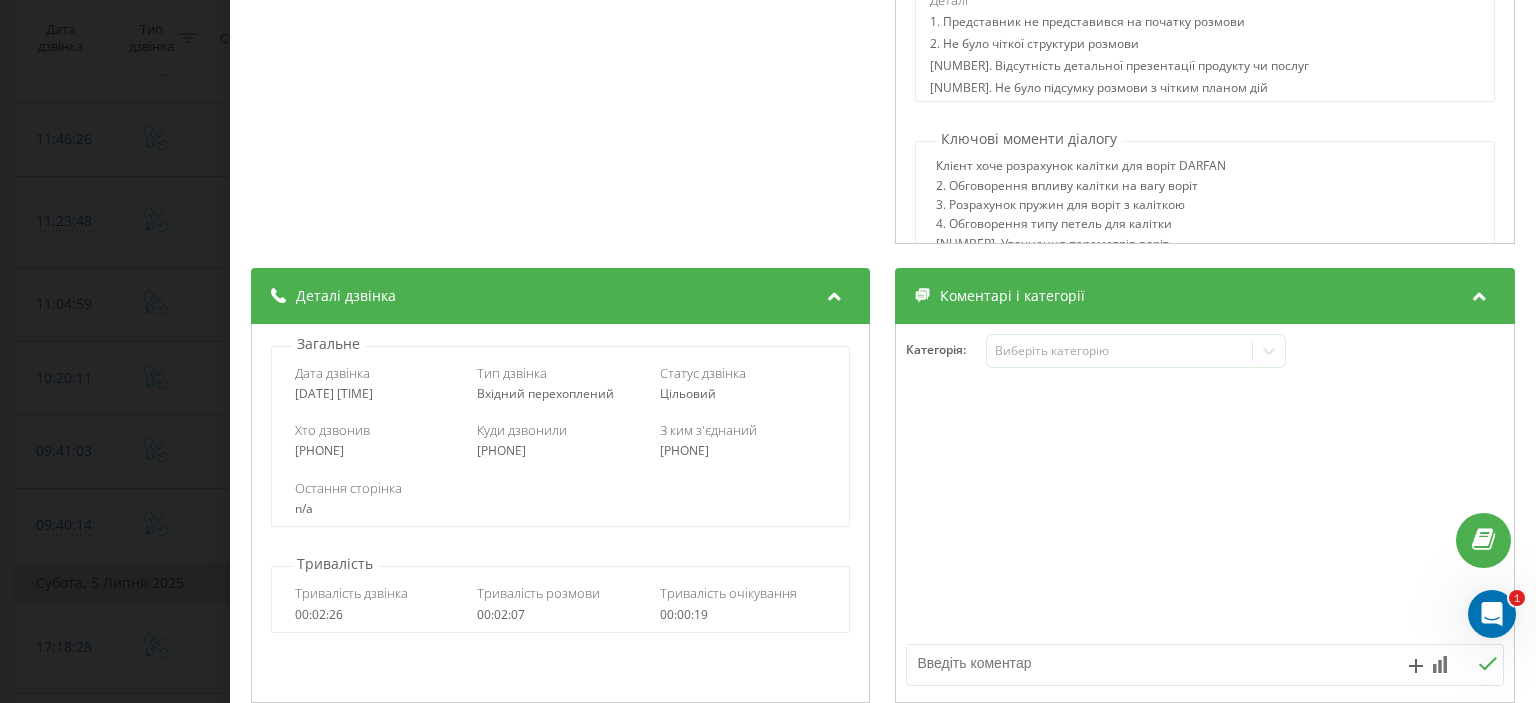 scroll, scrollTop: 1339, scrollLeft: 0, axis: vertical 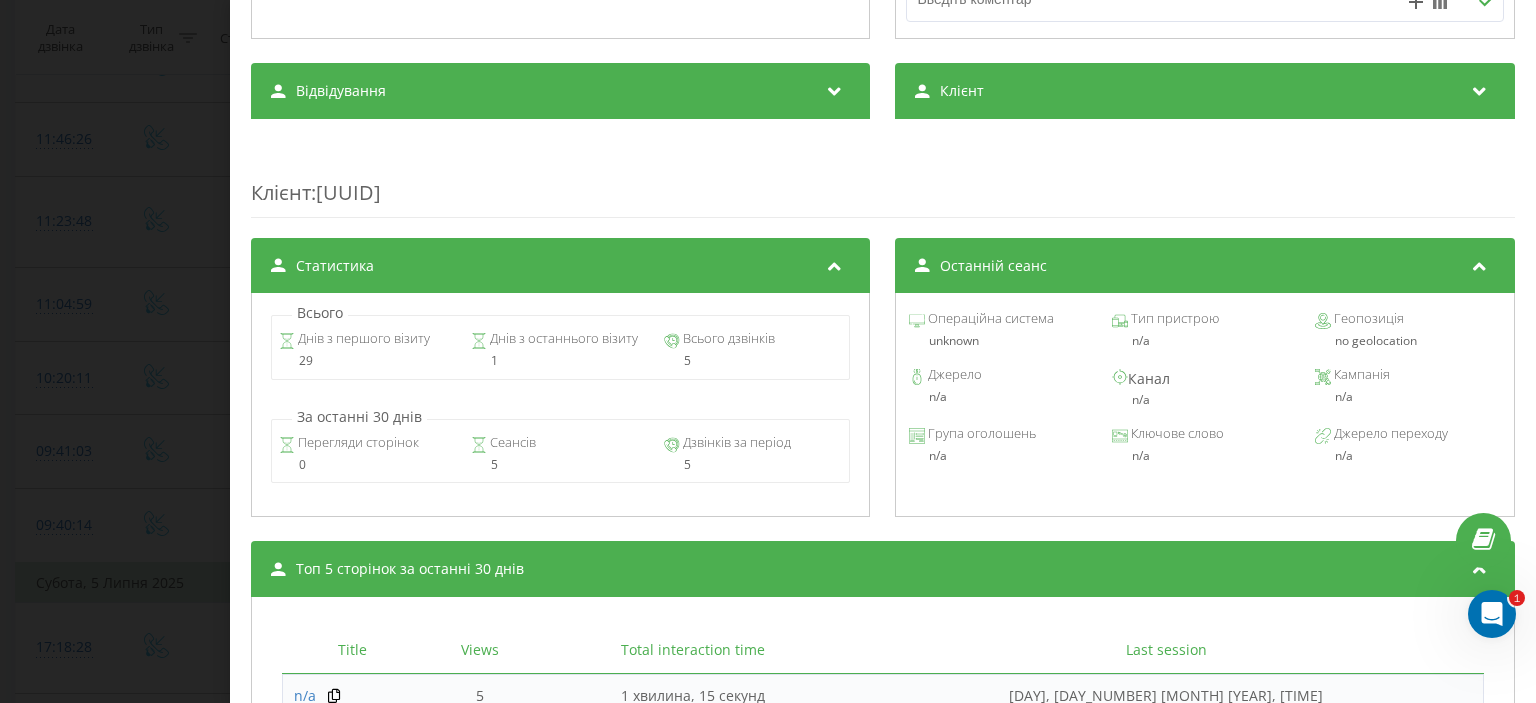 click on "Всього Днів з першого візиту [NUMBER] Днів з останнього візиту [NUMBER] Всього дзвінків [NUMBER]" at bounding box center (560, 341) 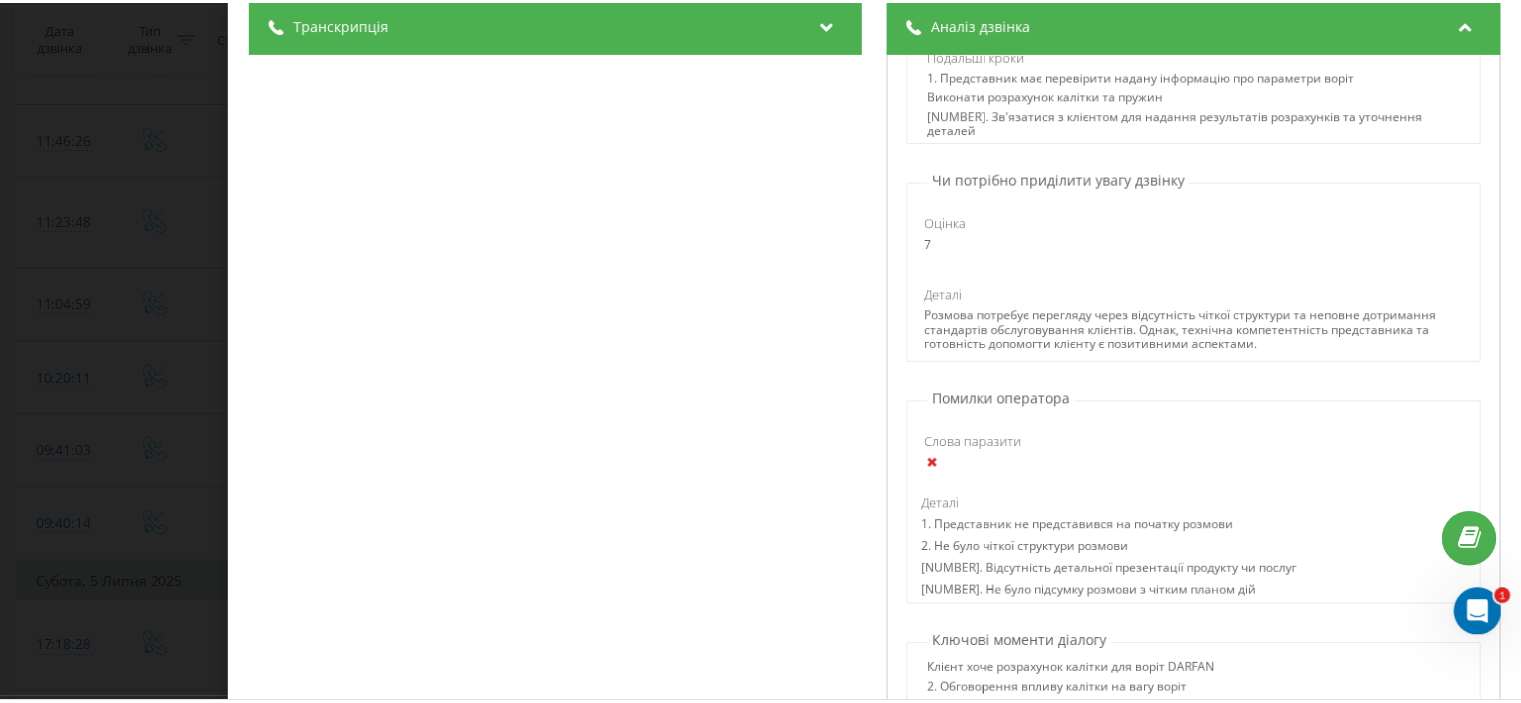 scroll, scrollTop: 0, scrollLeft: 0, axis: both 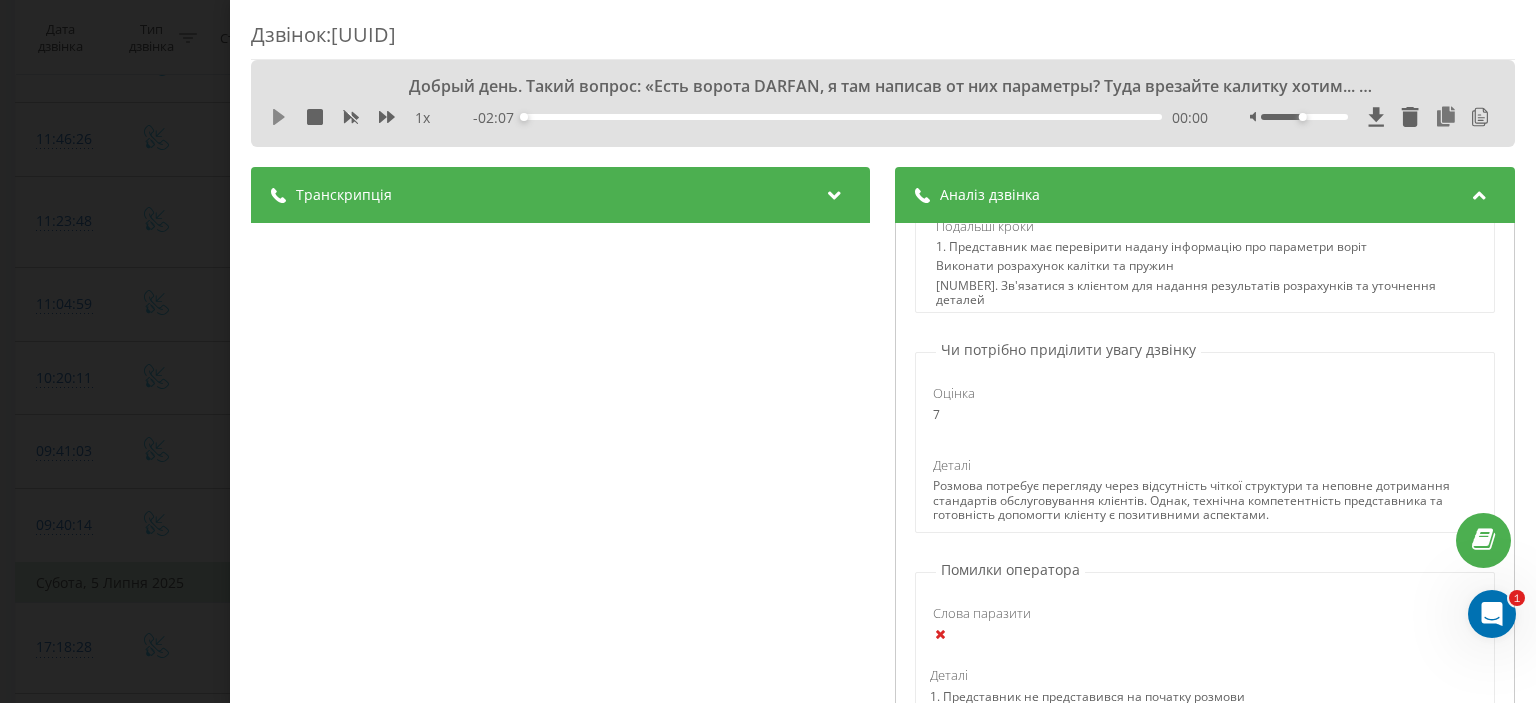 click 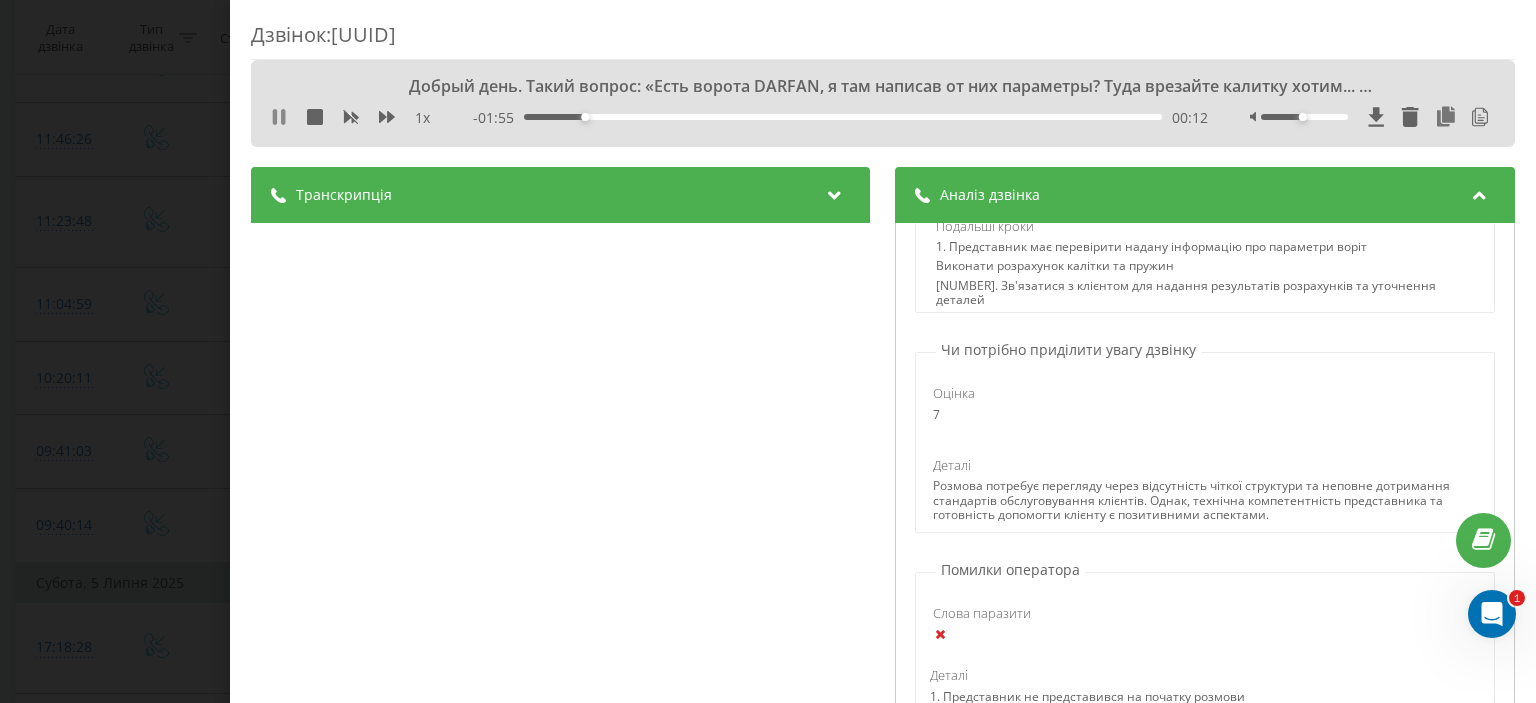 click 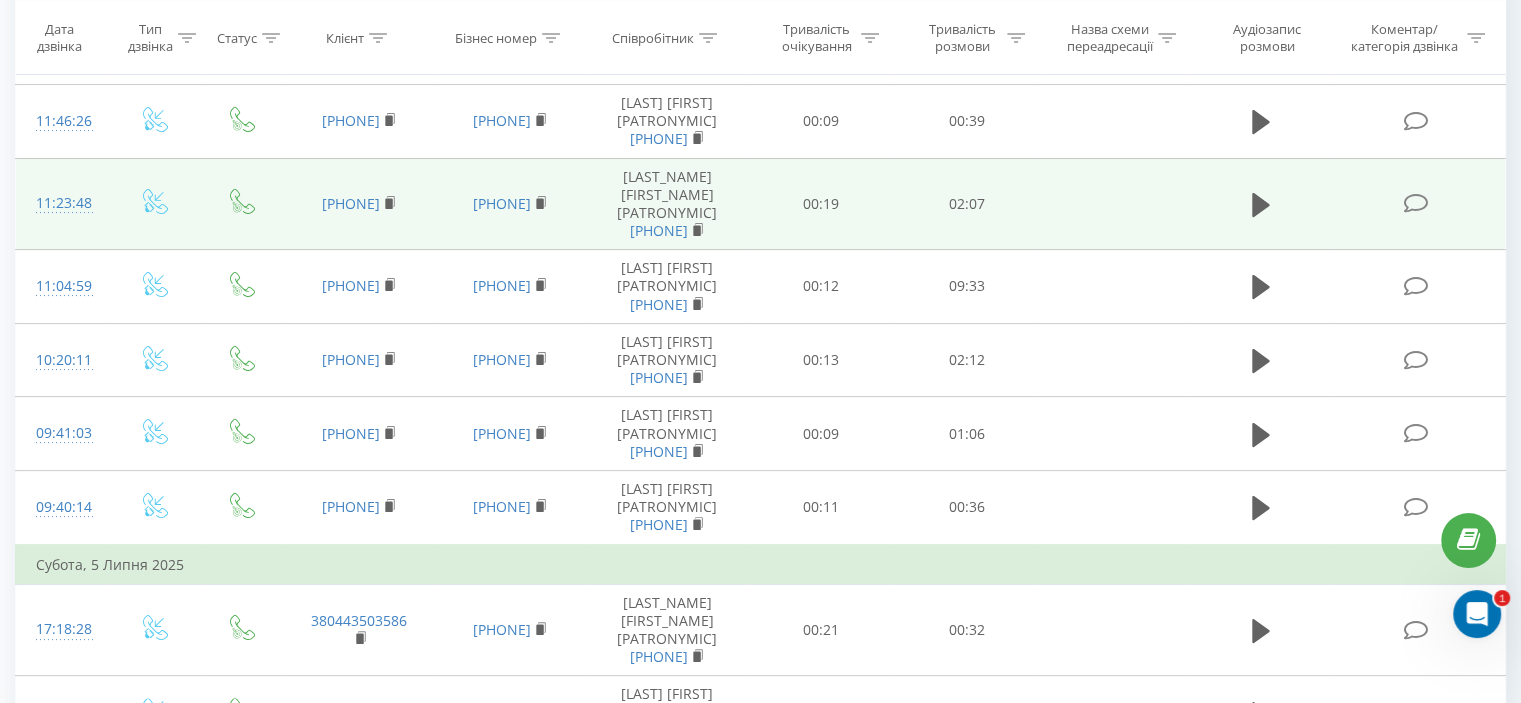 scroll, scrollTop: 370, scrollLeft: 0, axis: vertical 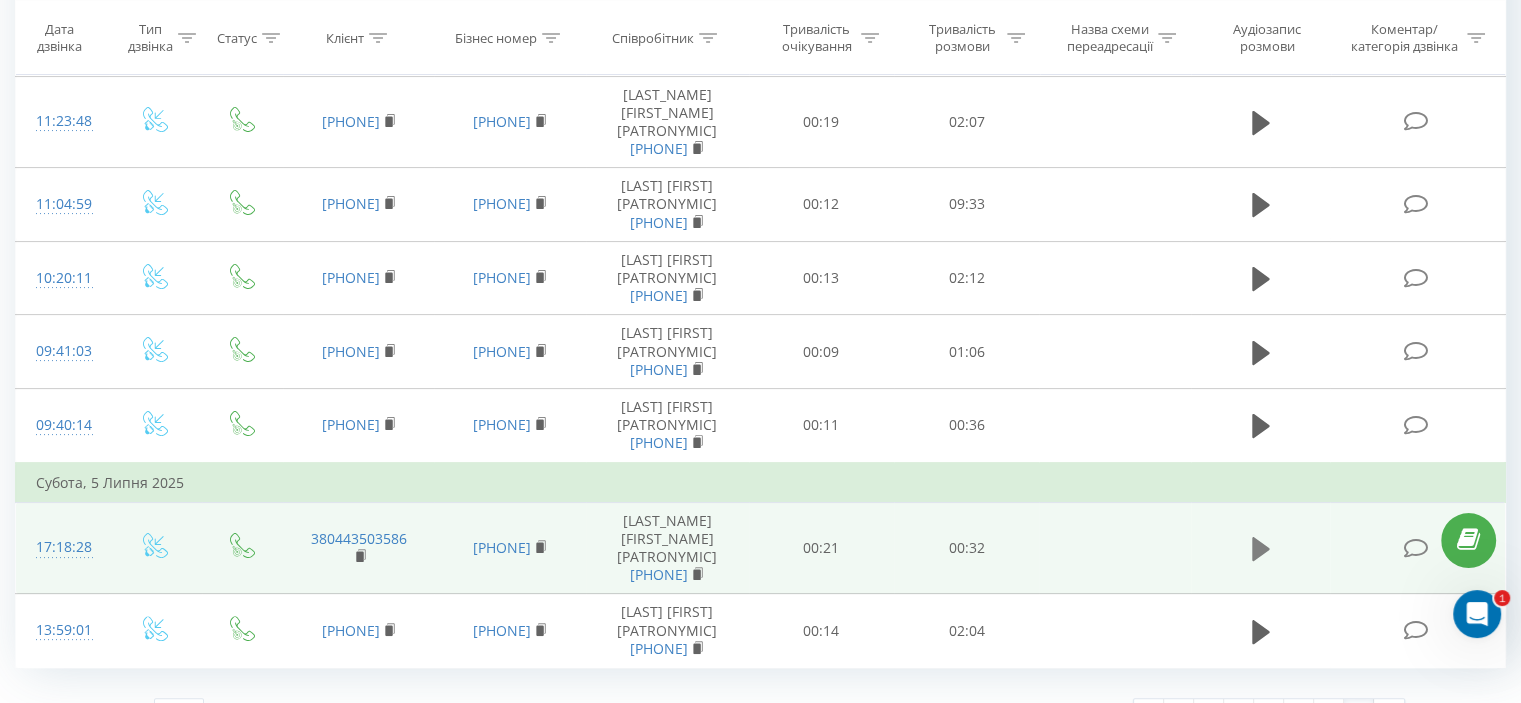 click 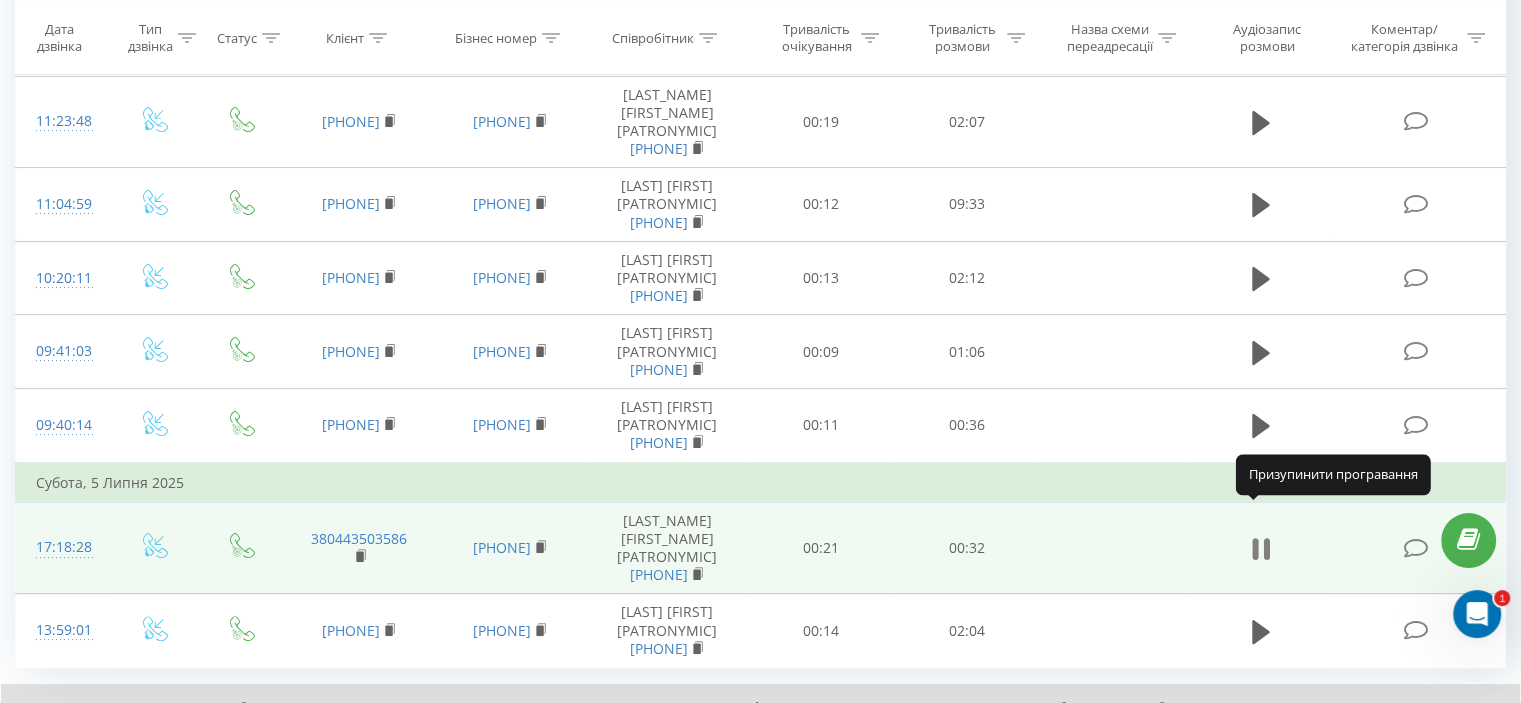 click 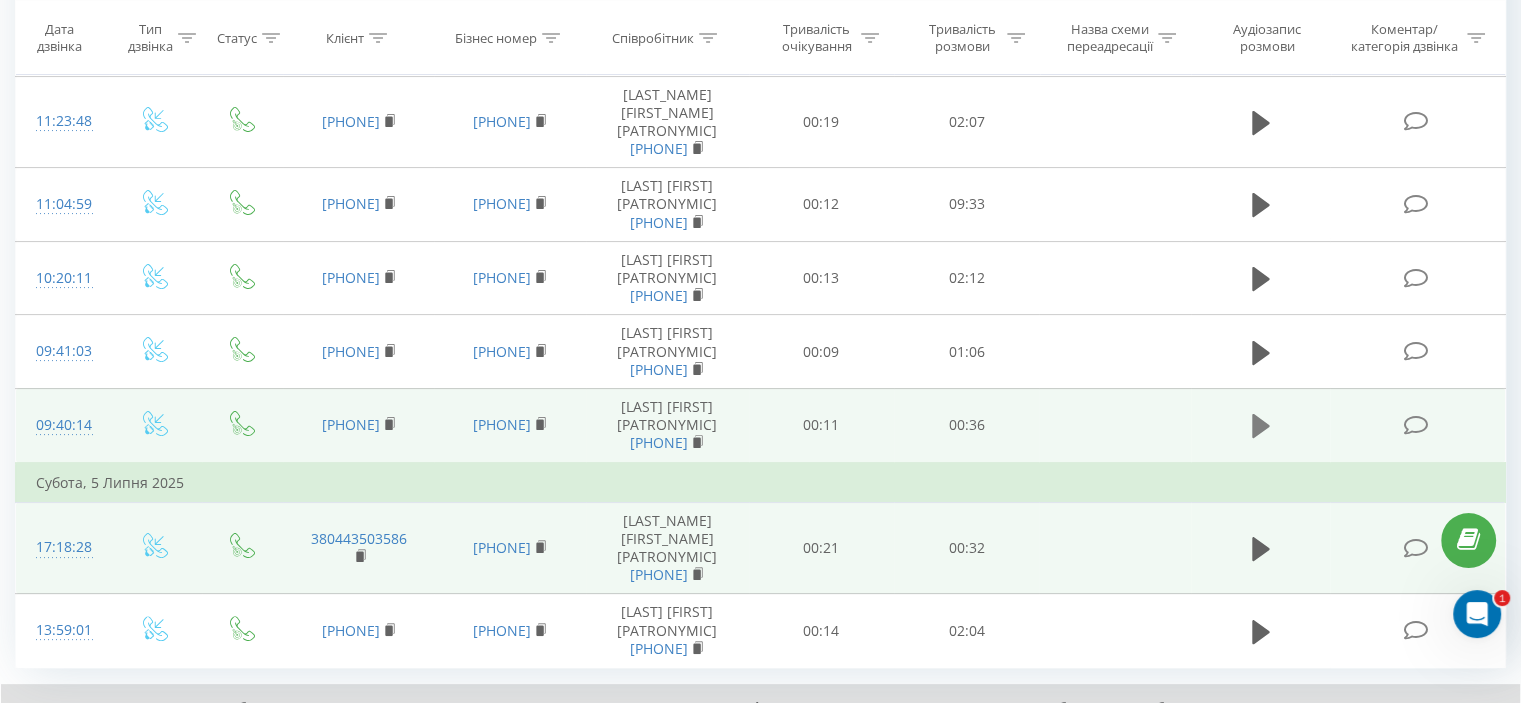 click 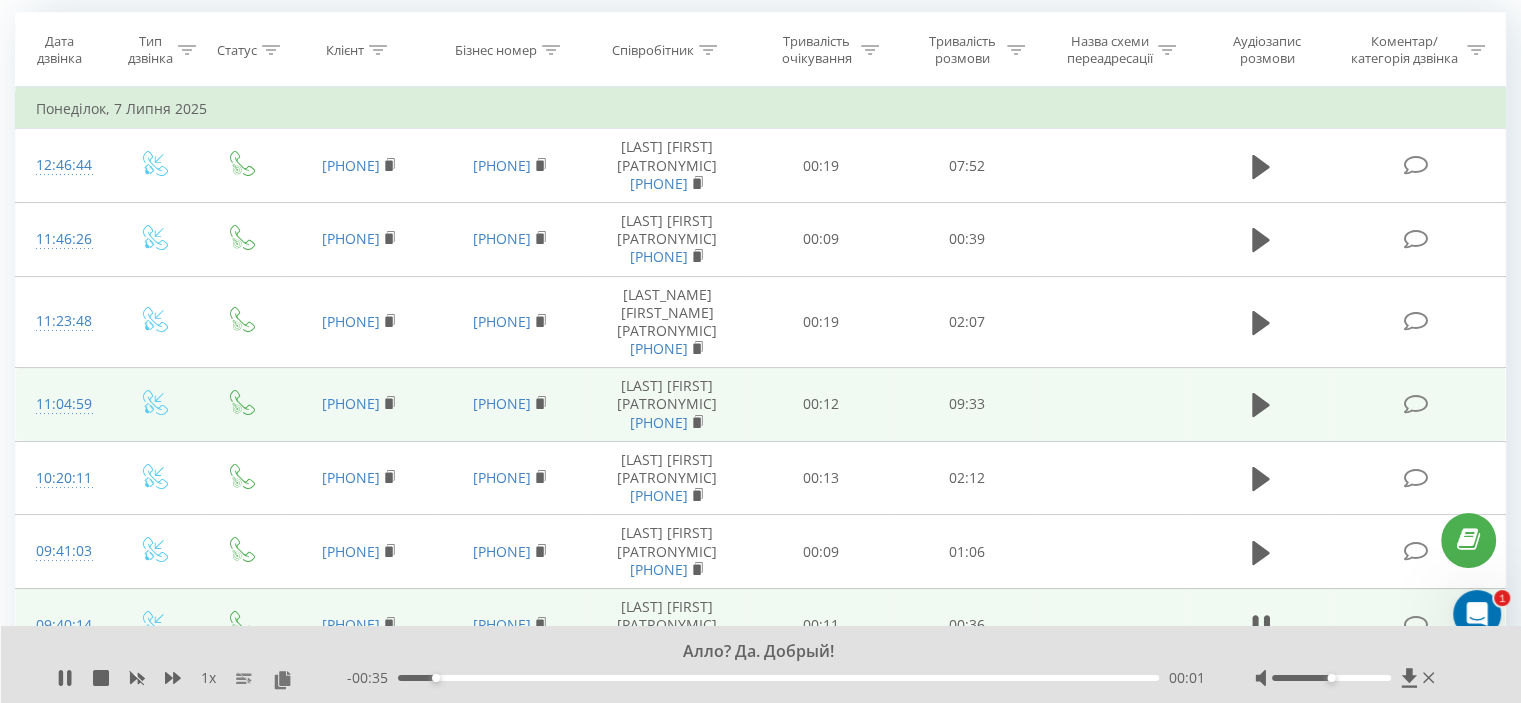 scroll, scrollTop: 270, scrollLeft: 0, axis: vertical 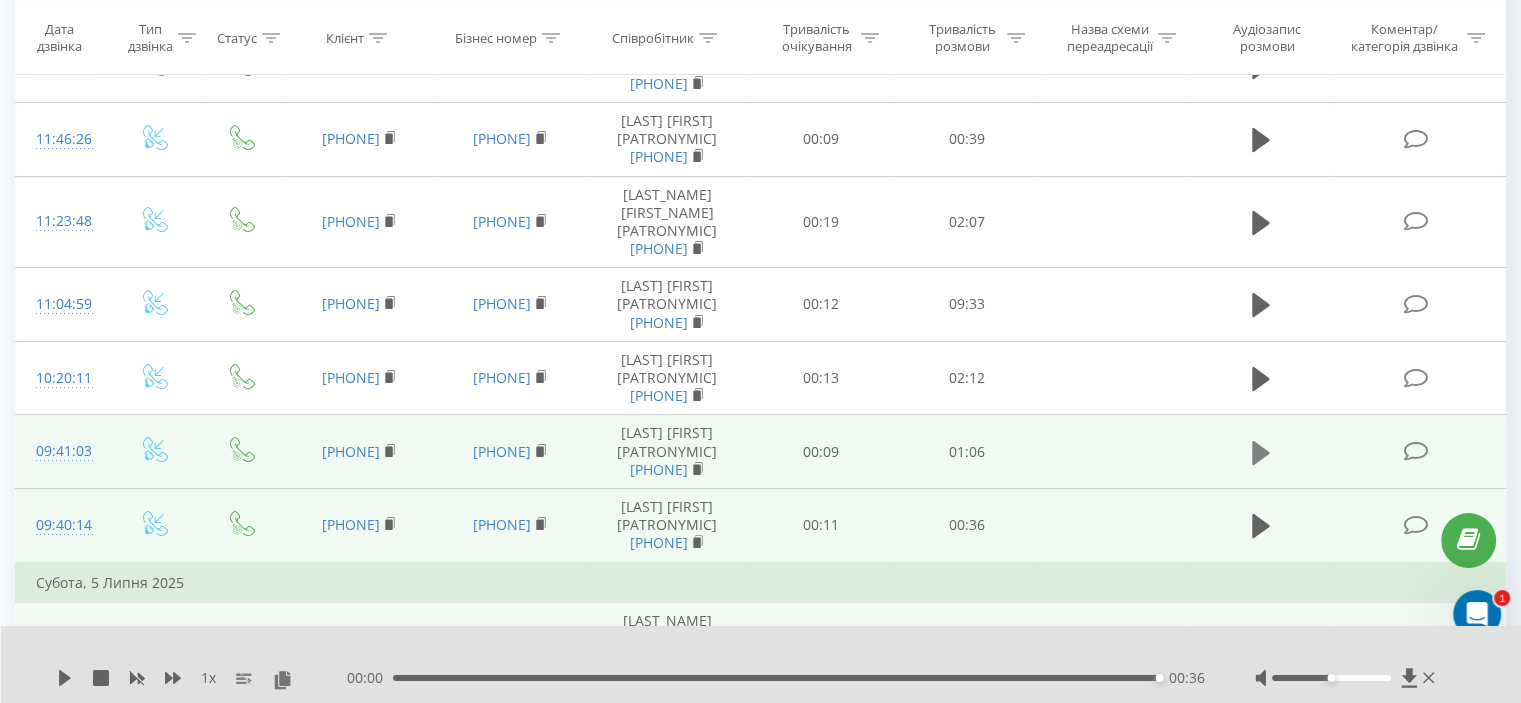 click at bounding box center [1261, 453] 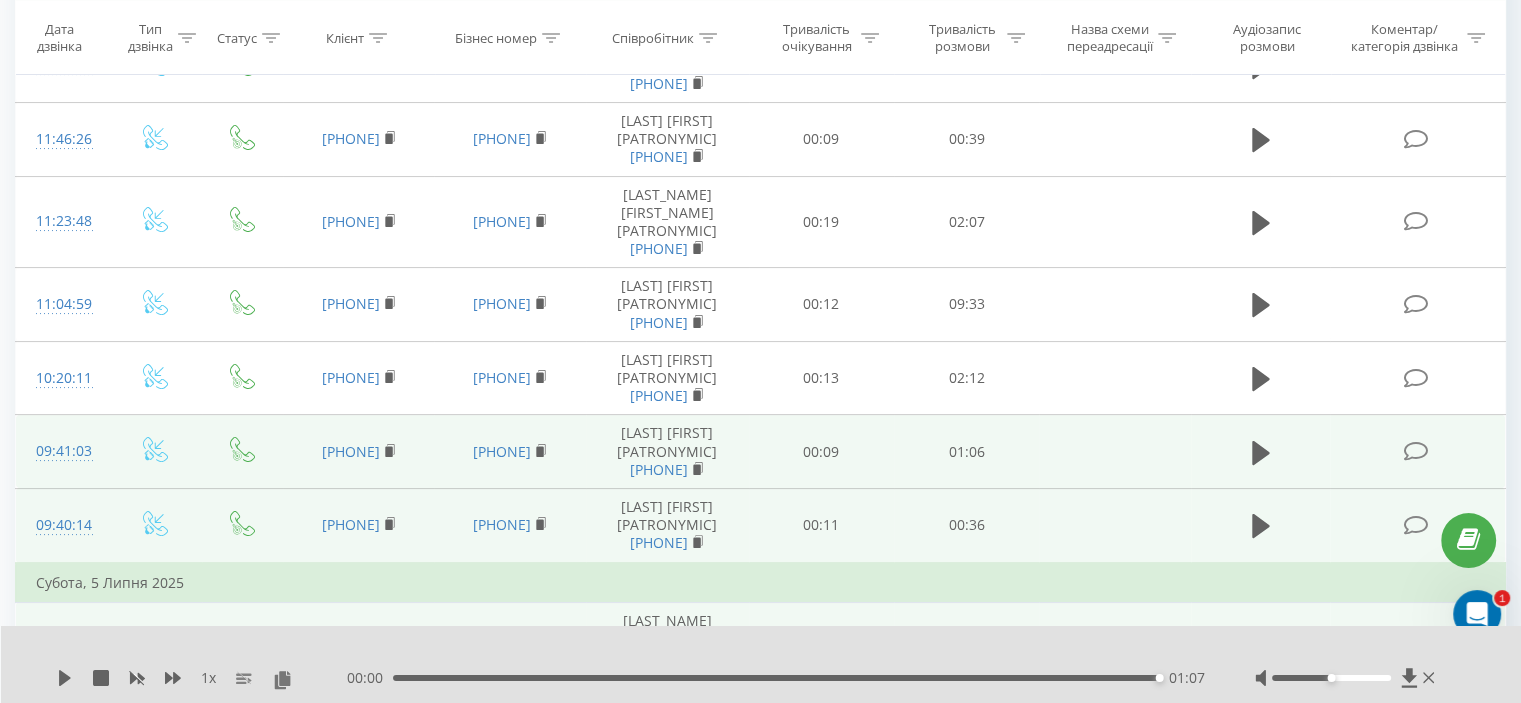 drag, startPoint x: 415, startPoint y: 423, endPoint x: 307, endPoint y: 418, distance: 108.11568 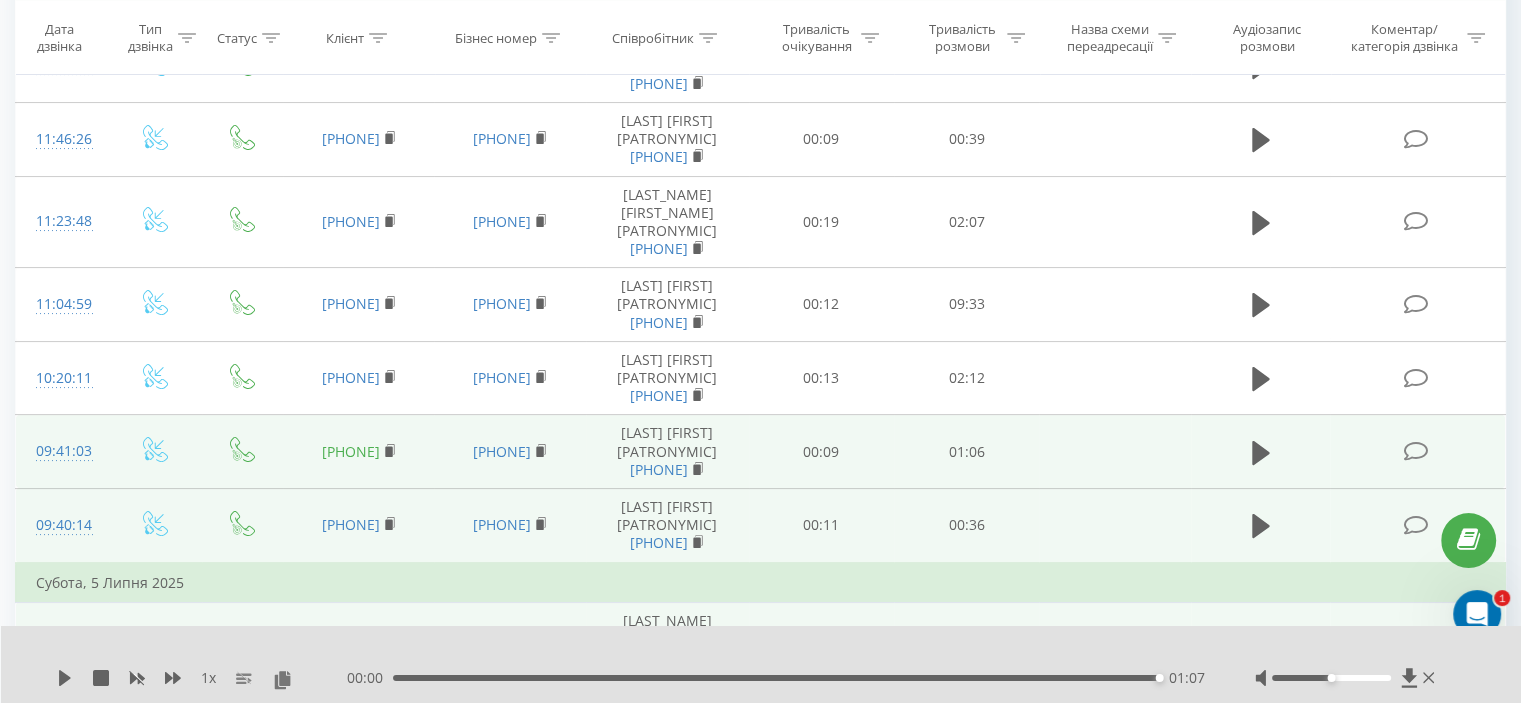 copy on "[PHONE]" 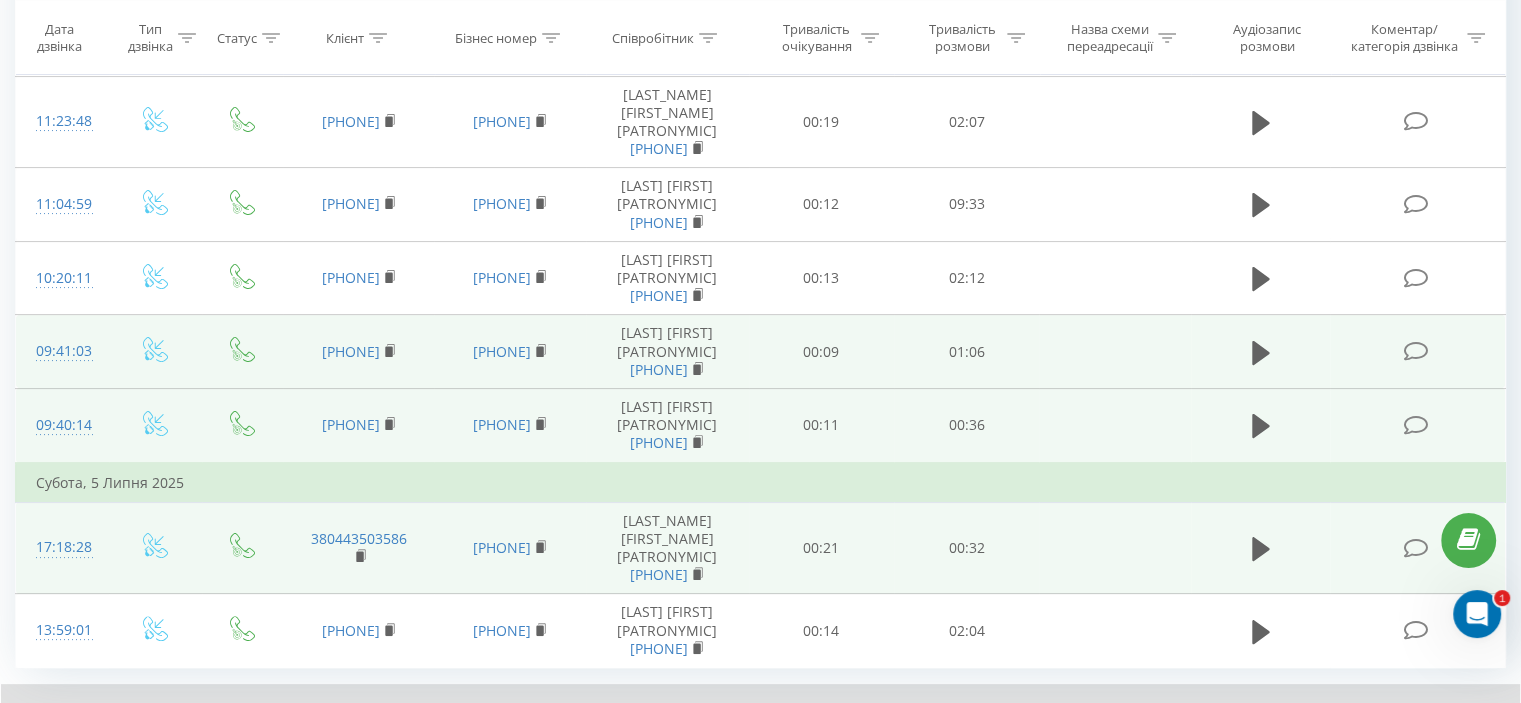 scroll, scrollTop: 270, scrollLeft: 0, axis: vertical 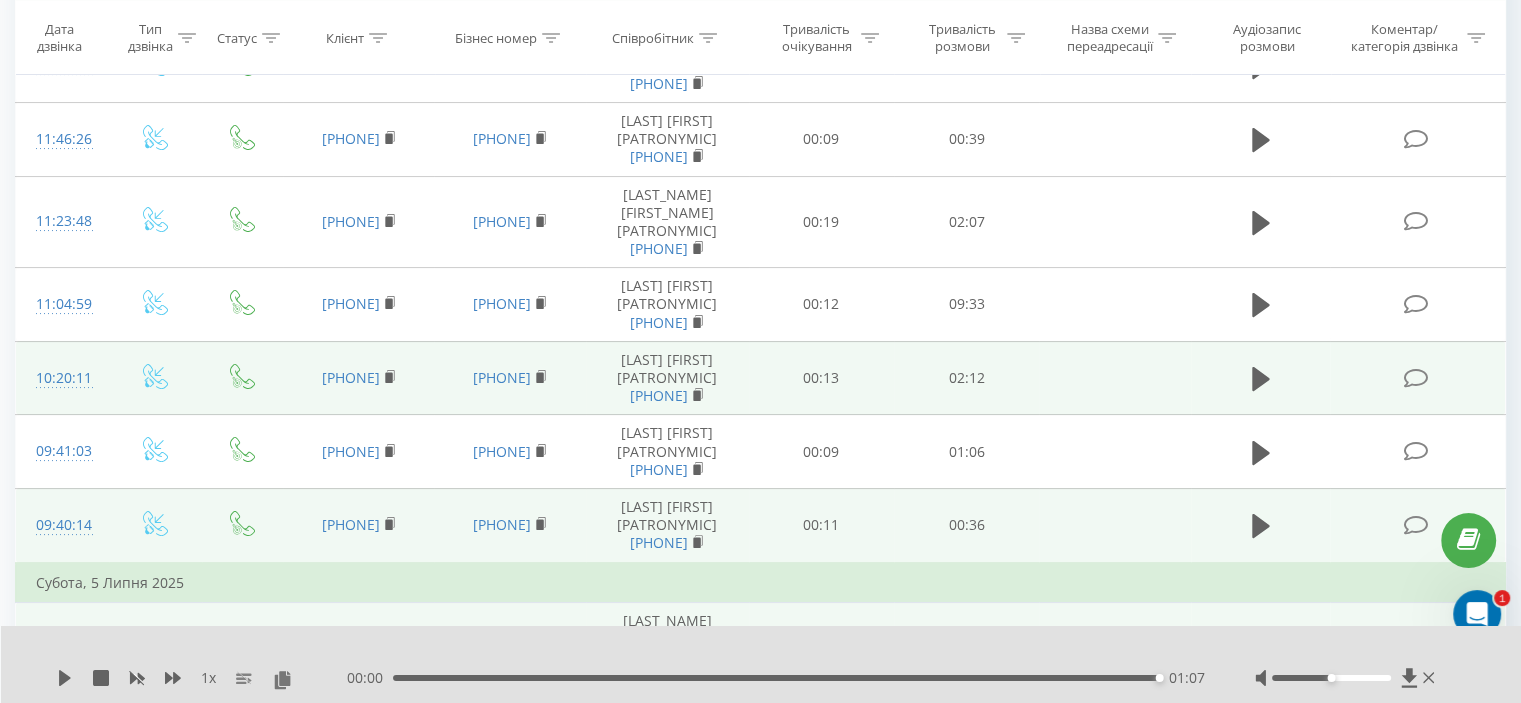 click at bounding box center [1114, 378] 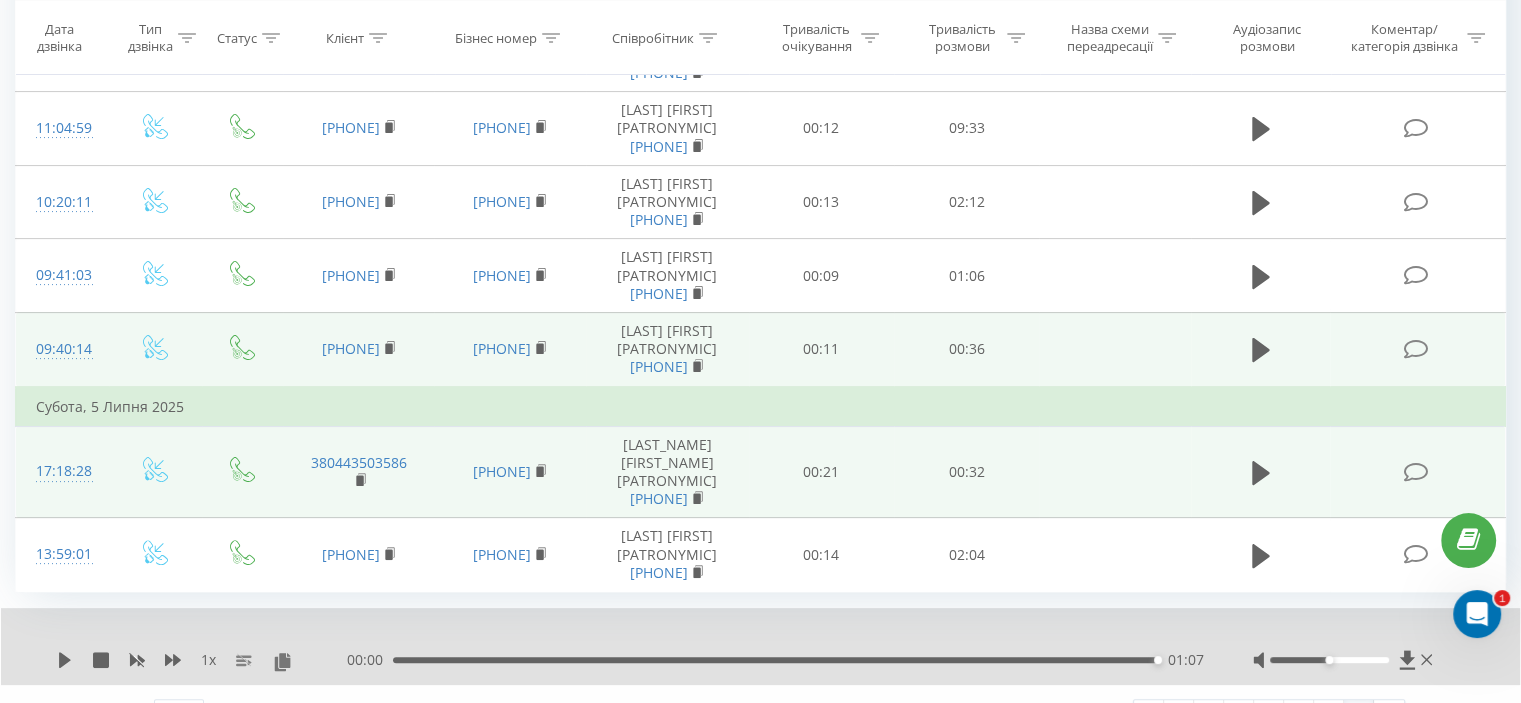 scroll, scrollTop: 447, scrollLeft: 0, axis: vertical 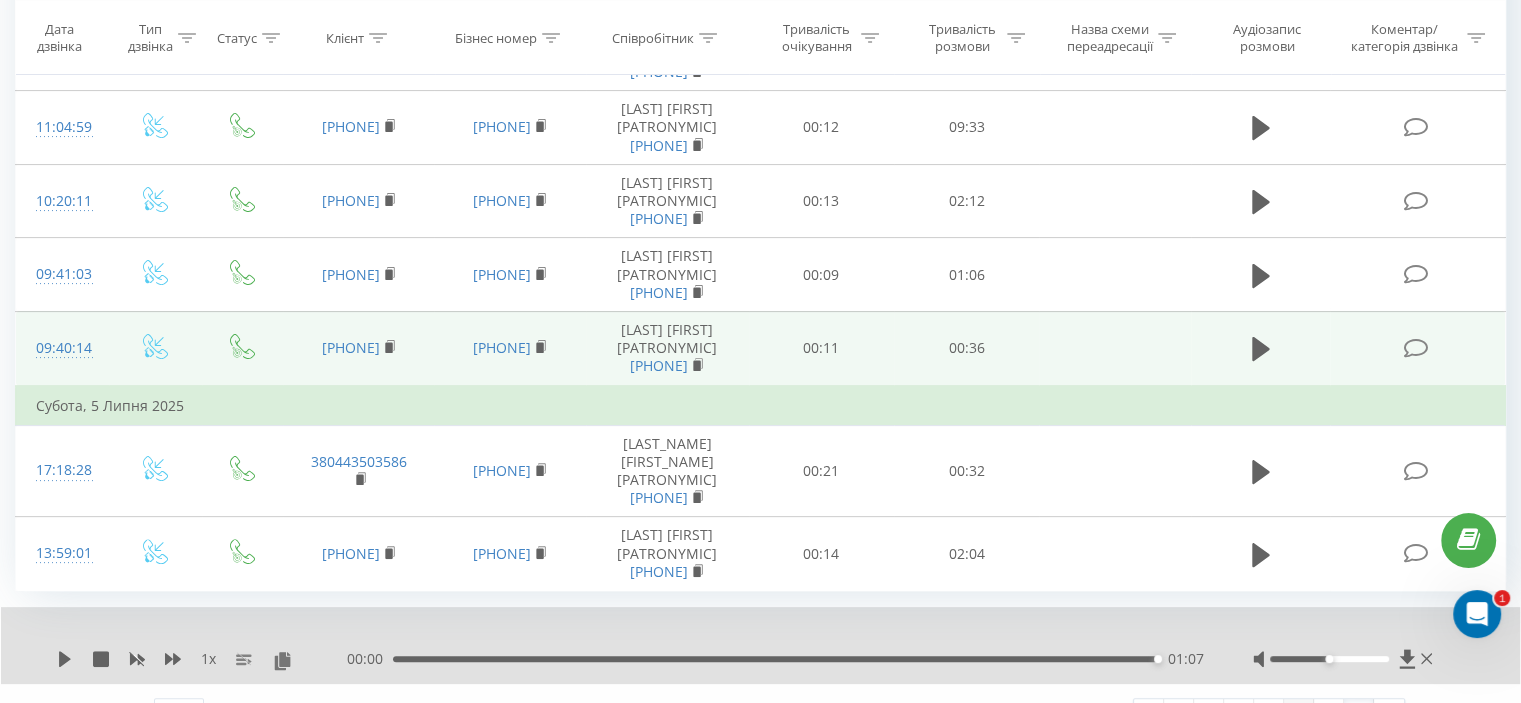 click on "9" at bounding box center (1299, 713) 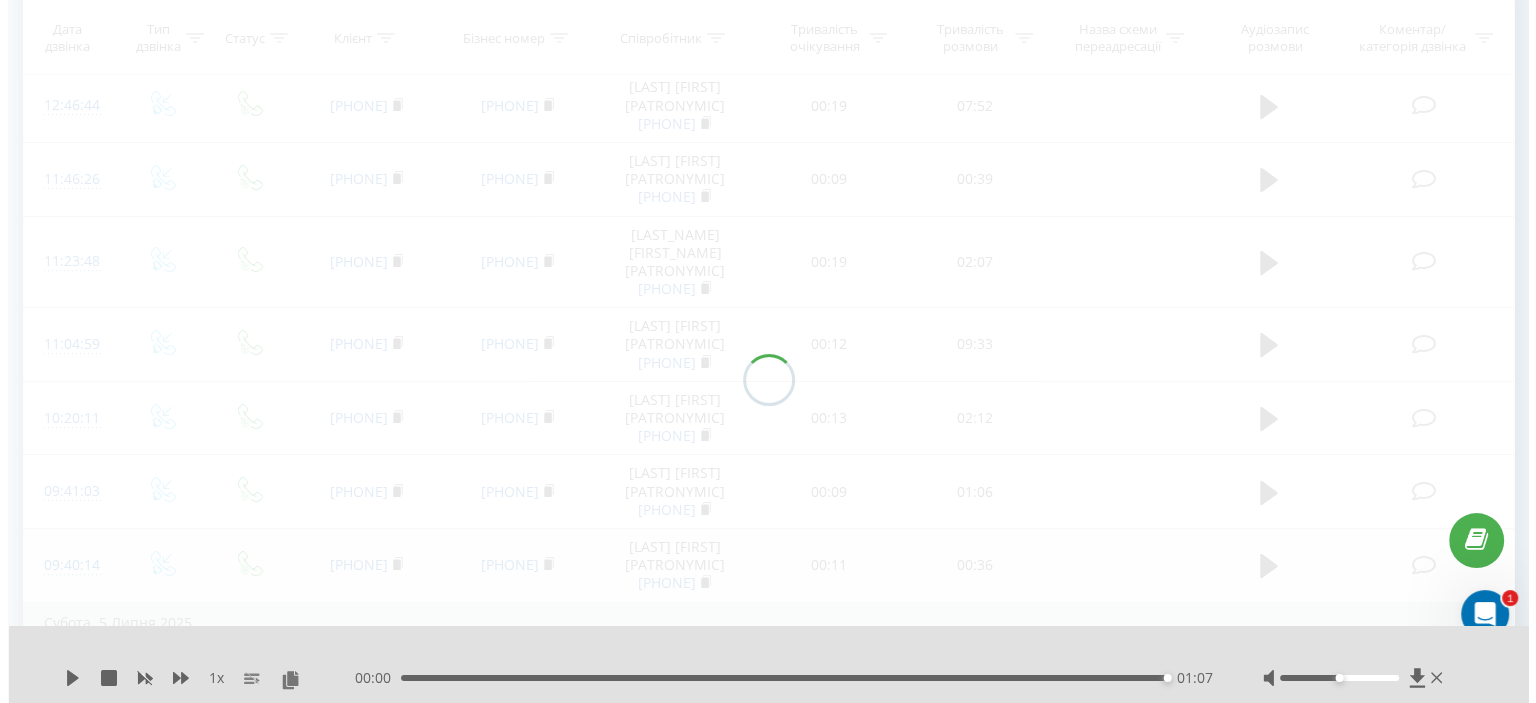scroll, scrollTop: 132, scrollLeft: 0, axis: vertical 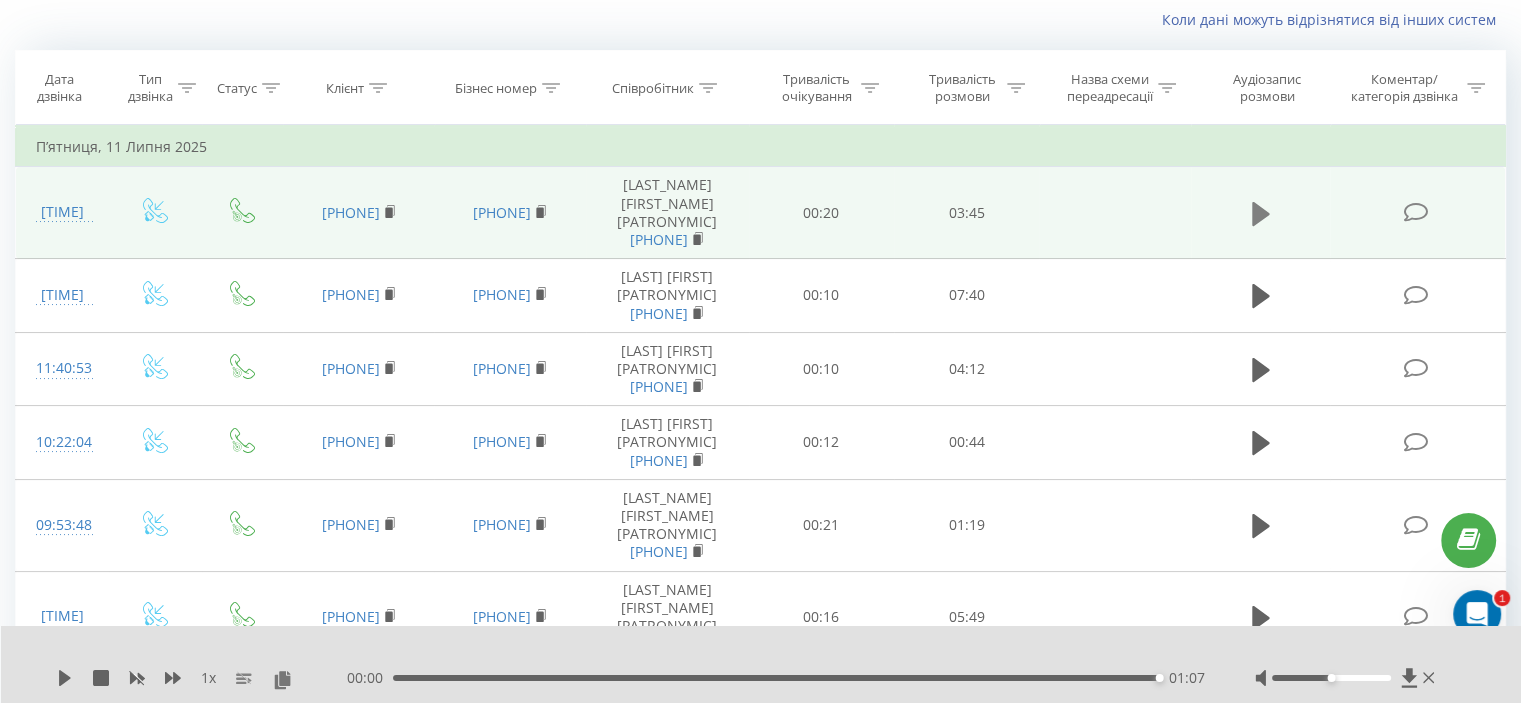 click 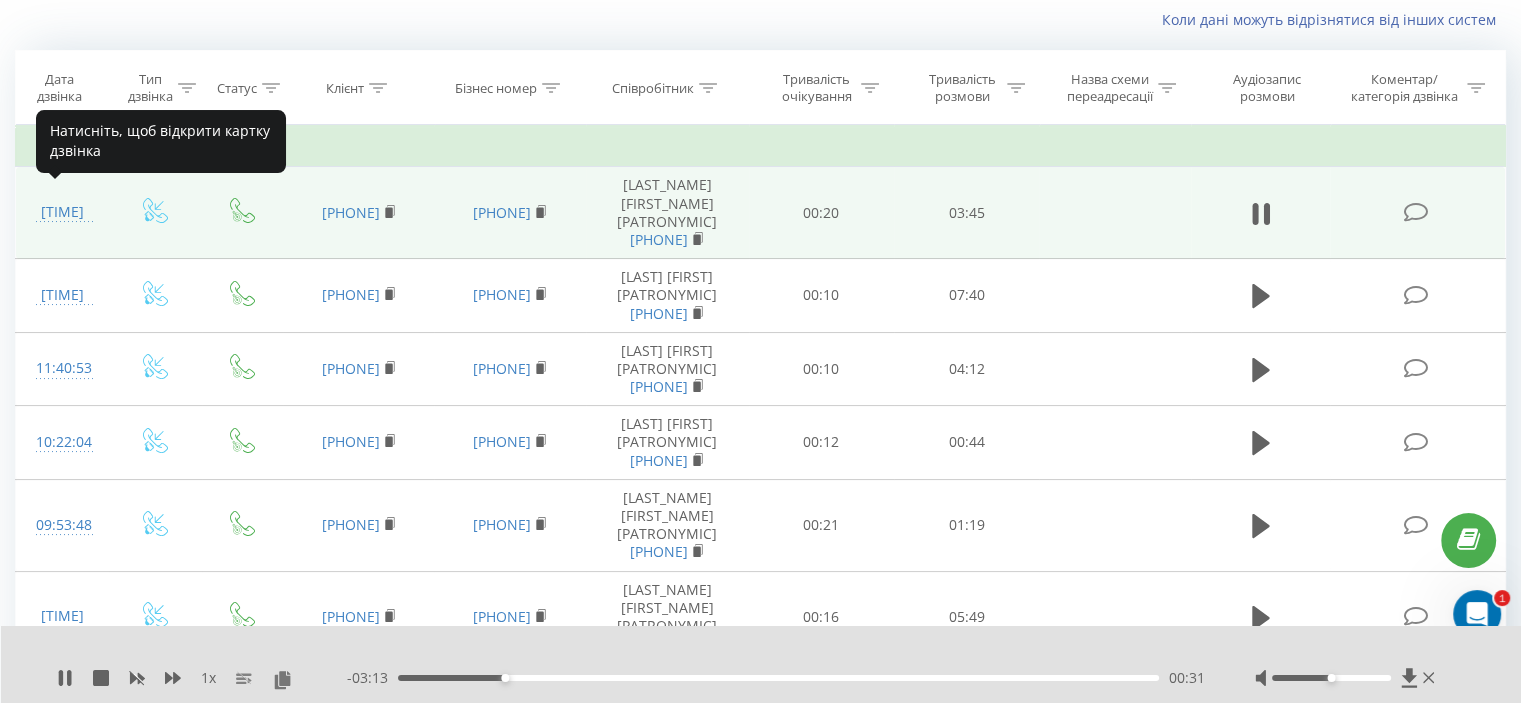 click on "[TIME]" at bounding box center [62, 212] 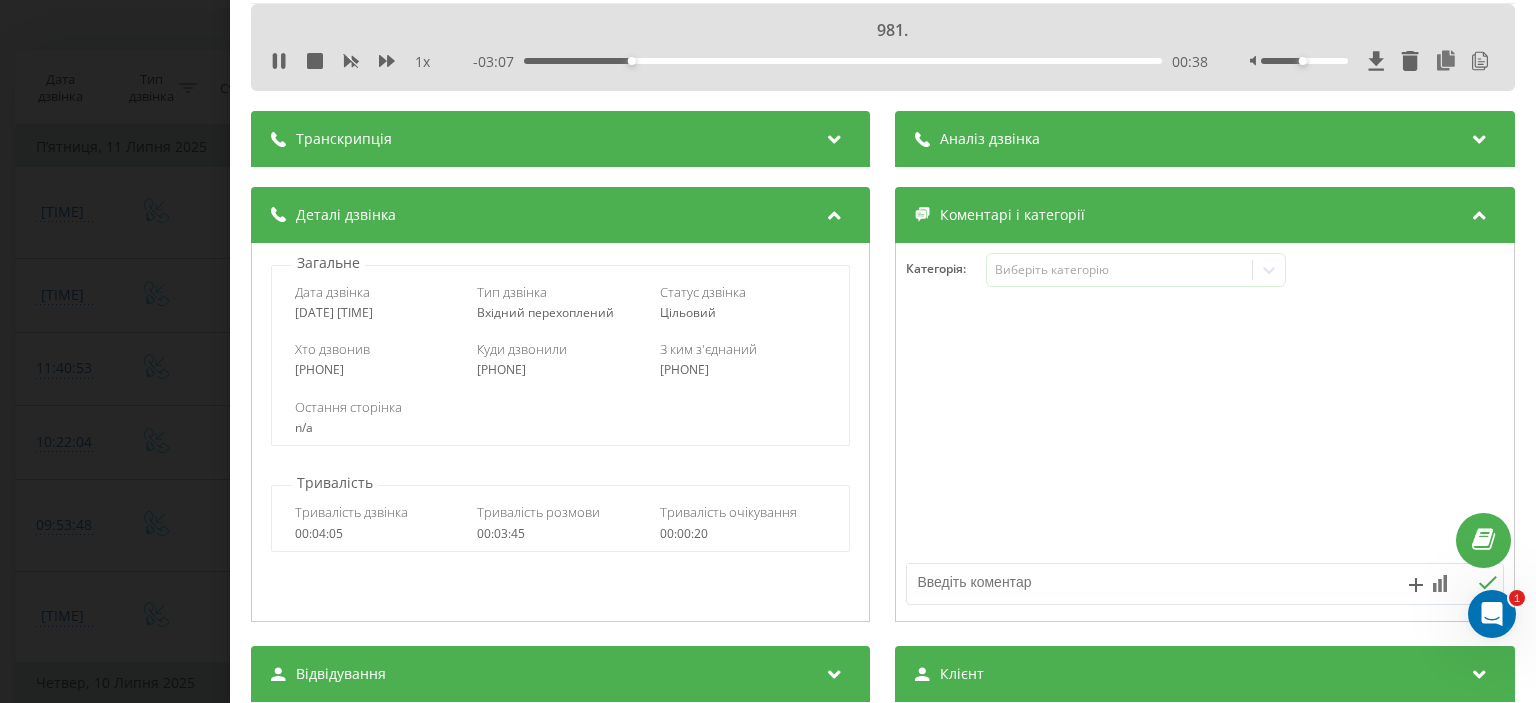 scroll, scrollTop: 0, scrollLeft: 0, axis: both 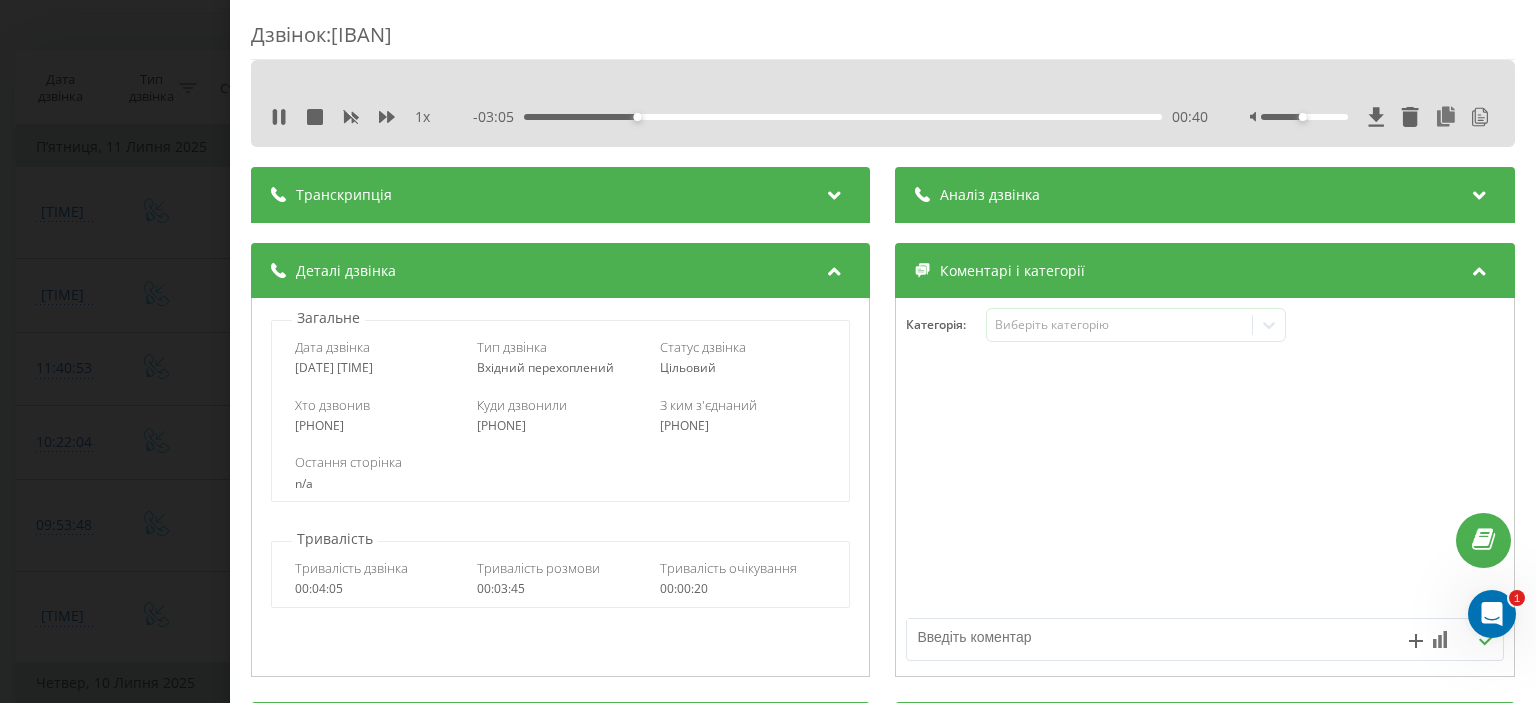 click on "Аналіз дзвінка" at bounding box center [991, 195] 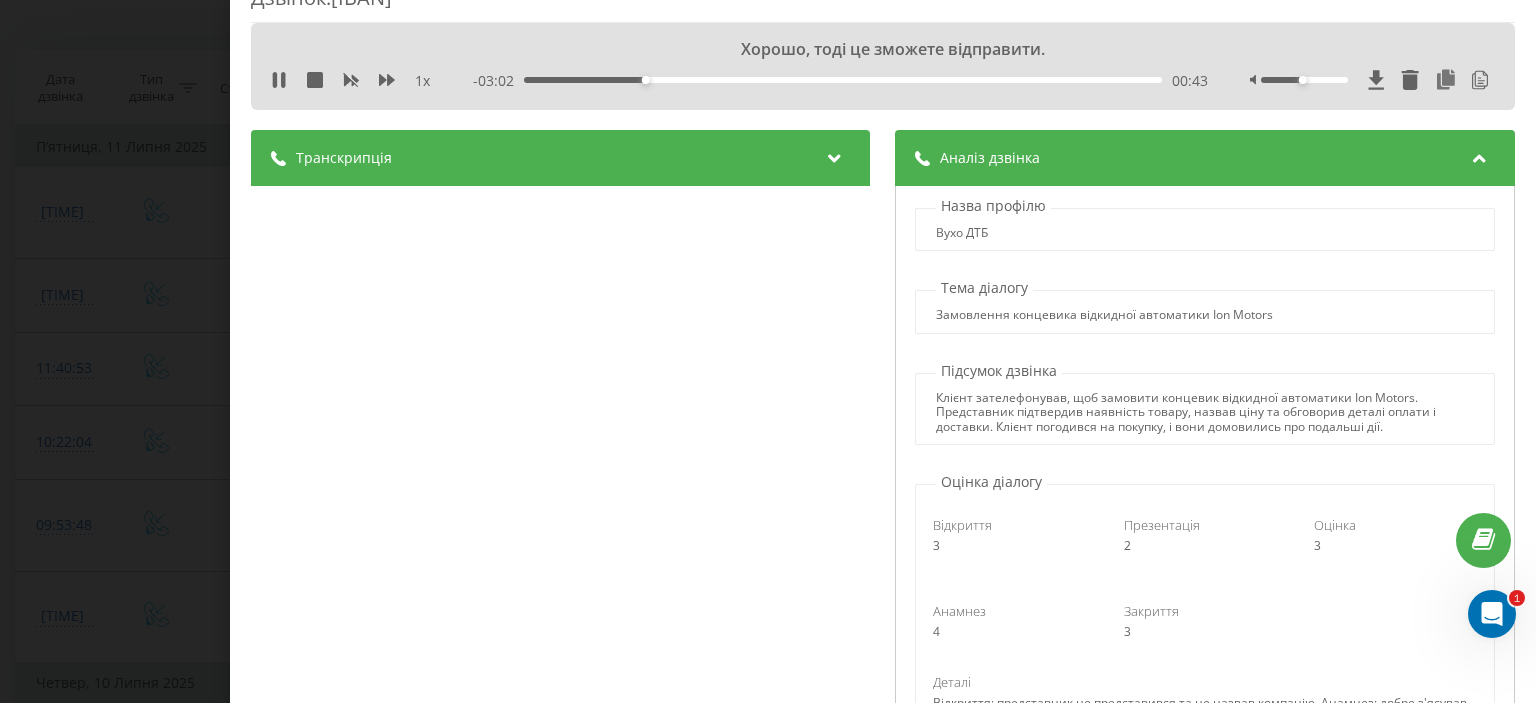 scroll, scrollTop: 0, scrollLeft: 0, axis: both 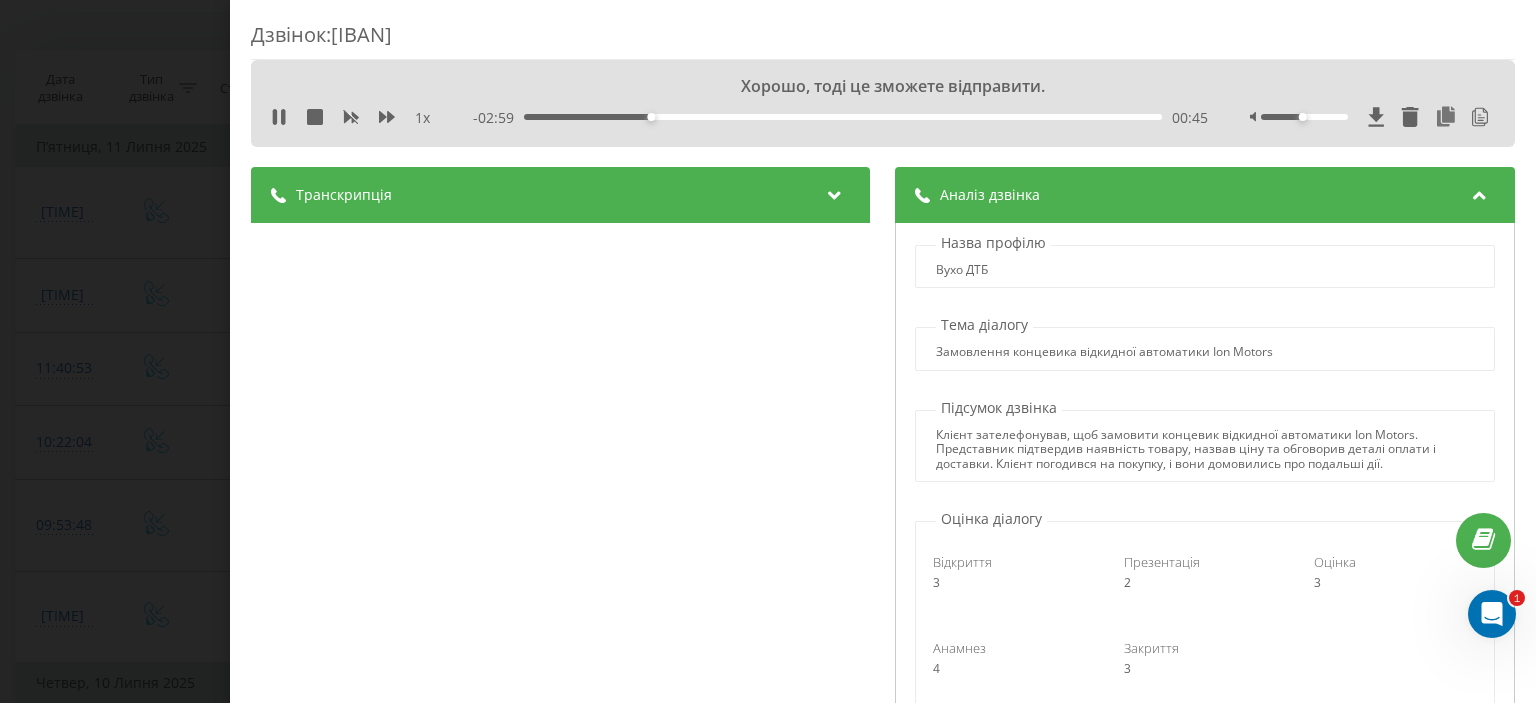 click on "Транскрипція" at bounding box center [560, 195] 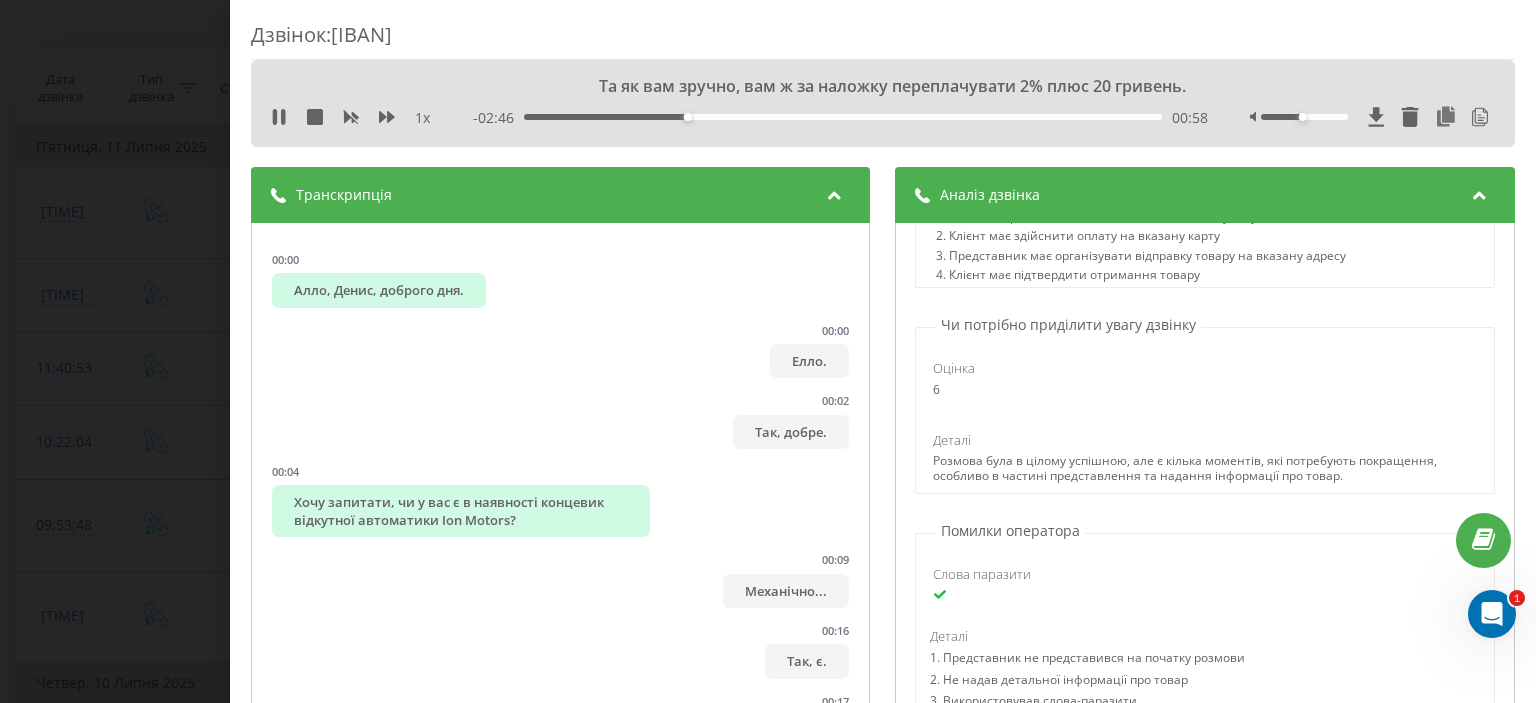 scroll, scrollTop: 1135, scrollLeft: 0, axis: vertical 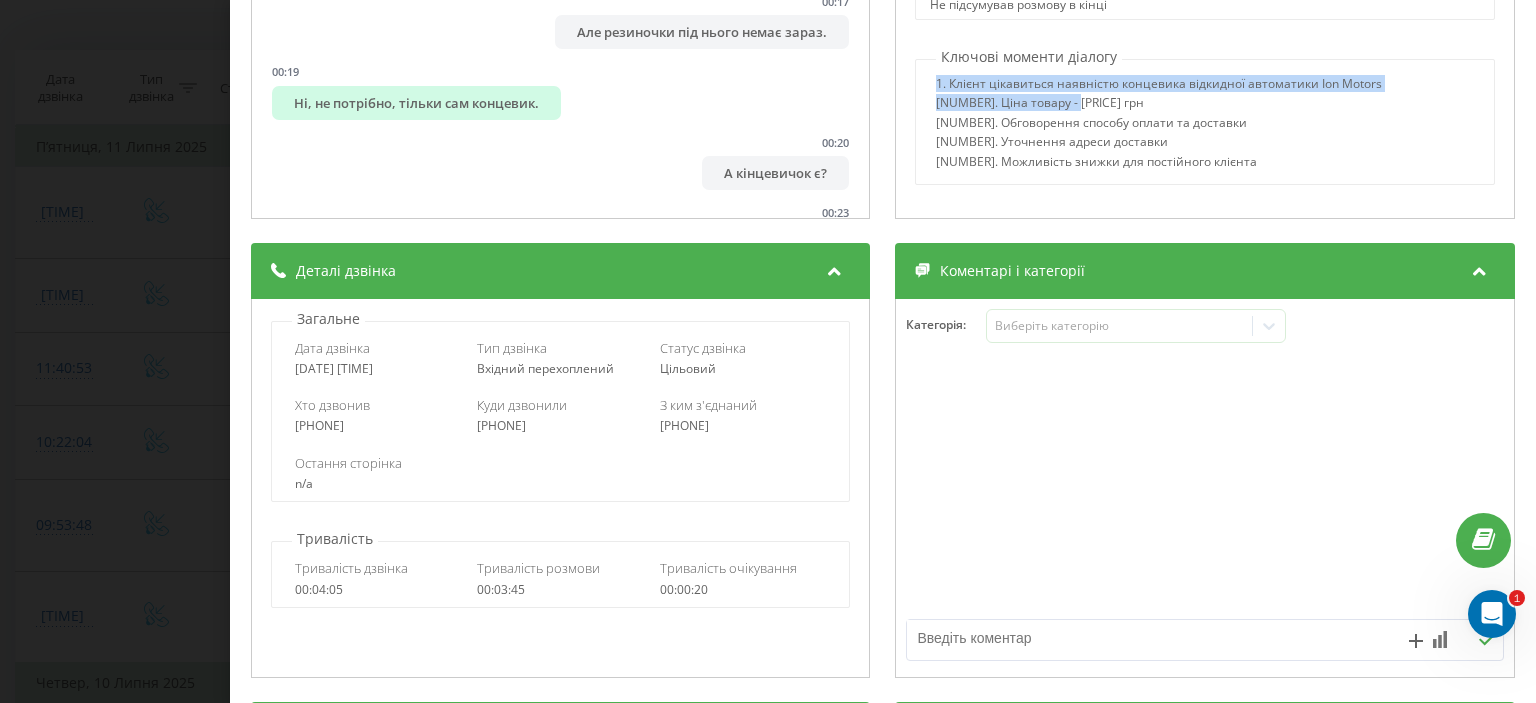 drag, startPoint x: 1080, startPoint y: 102, endPoint x: 927, endPoint y: 74, distance: 155.54099 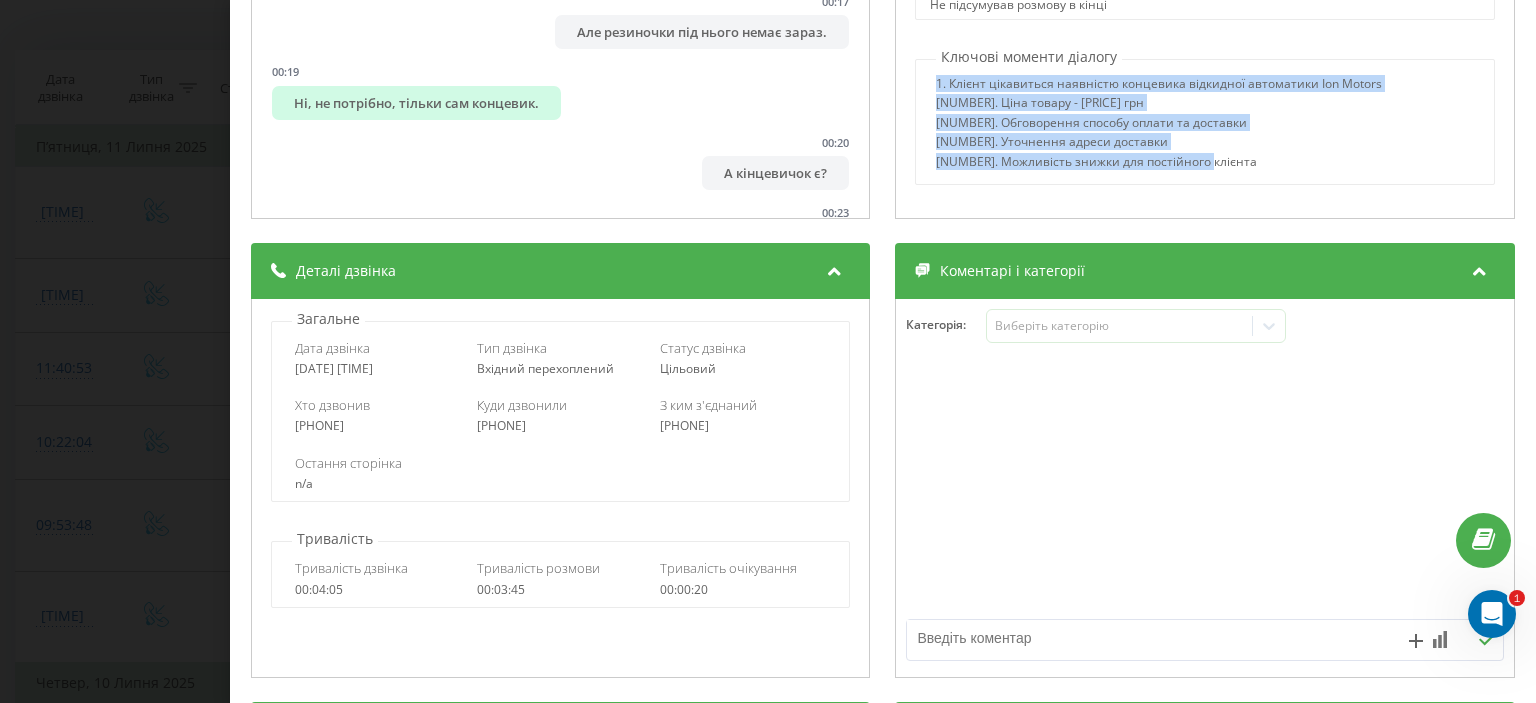 drag, startPoint x: 1196, startPoint y: 157, endPoint x: 924, endPoint y: 79, distance: 282.9629 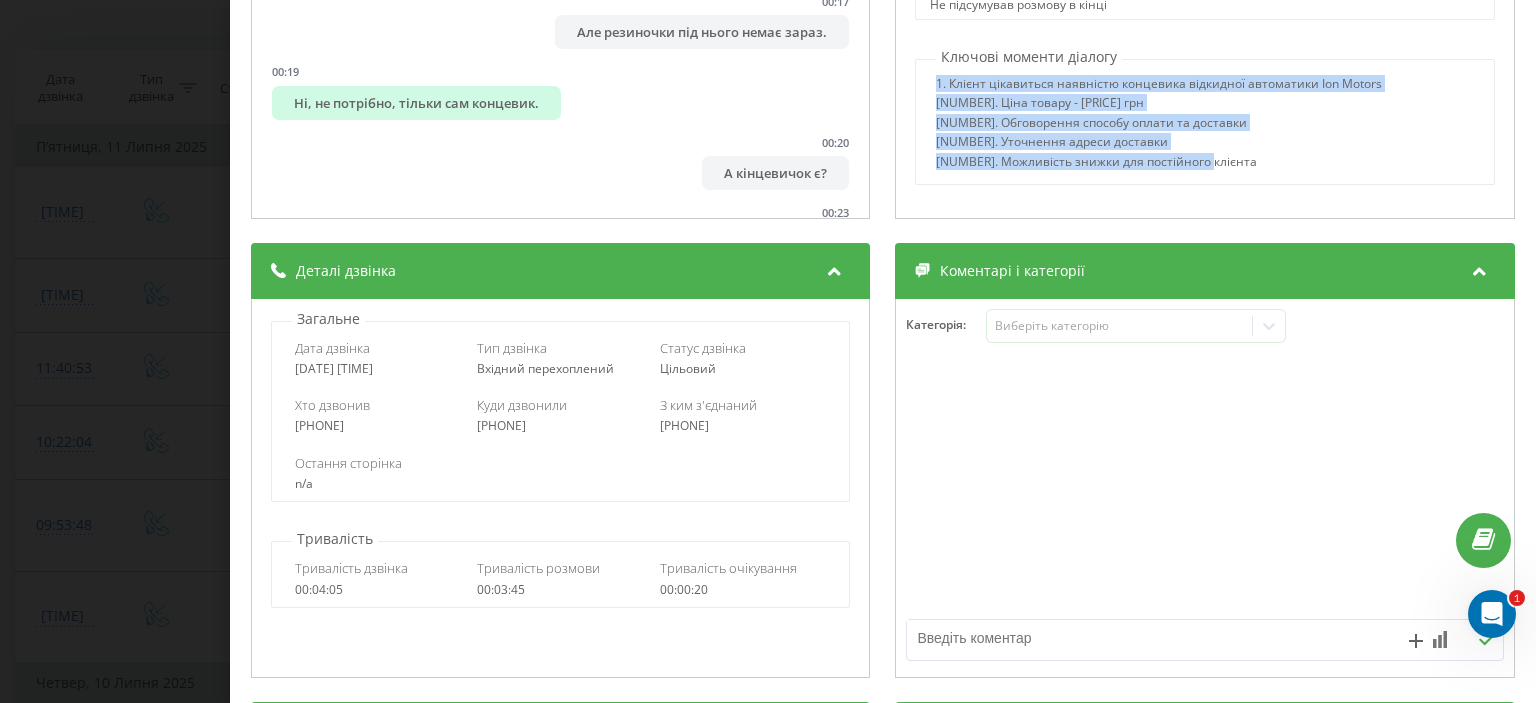 click on "[NUMBER]. Обговорення способу оплати та доставки" at bounding box center [1160, 125] 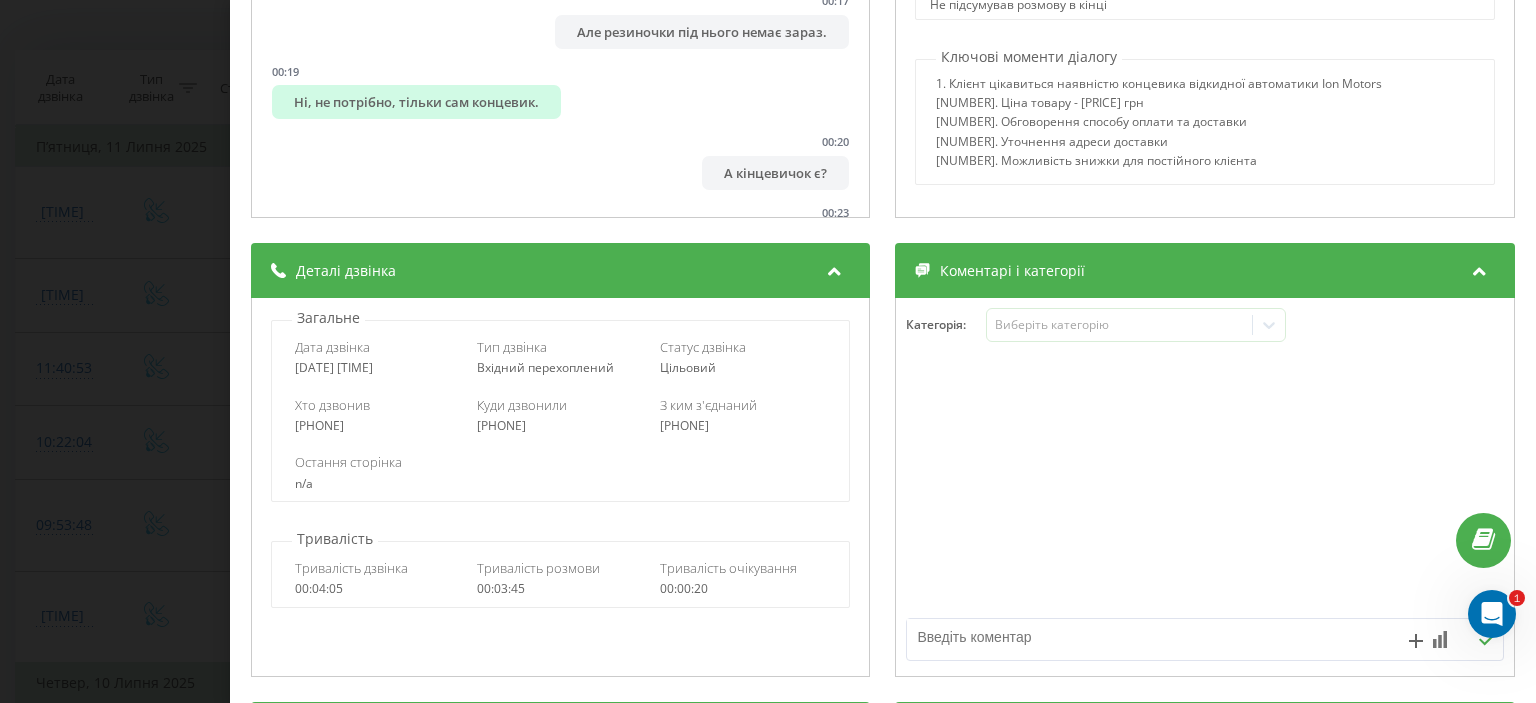 scroll, scrollTop: 699, scrollLeft: 0, axis: vertical 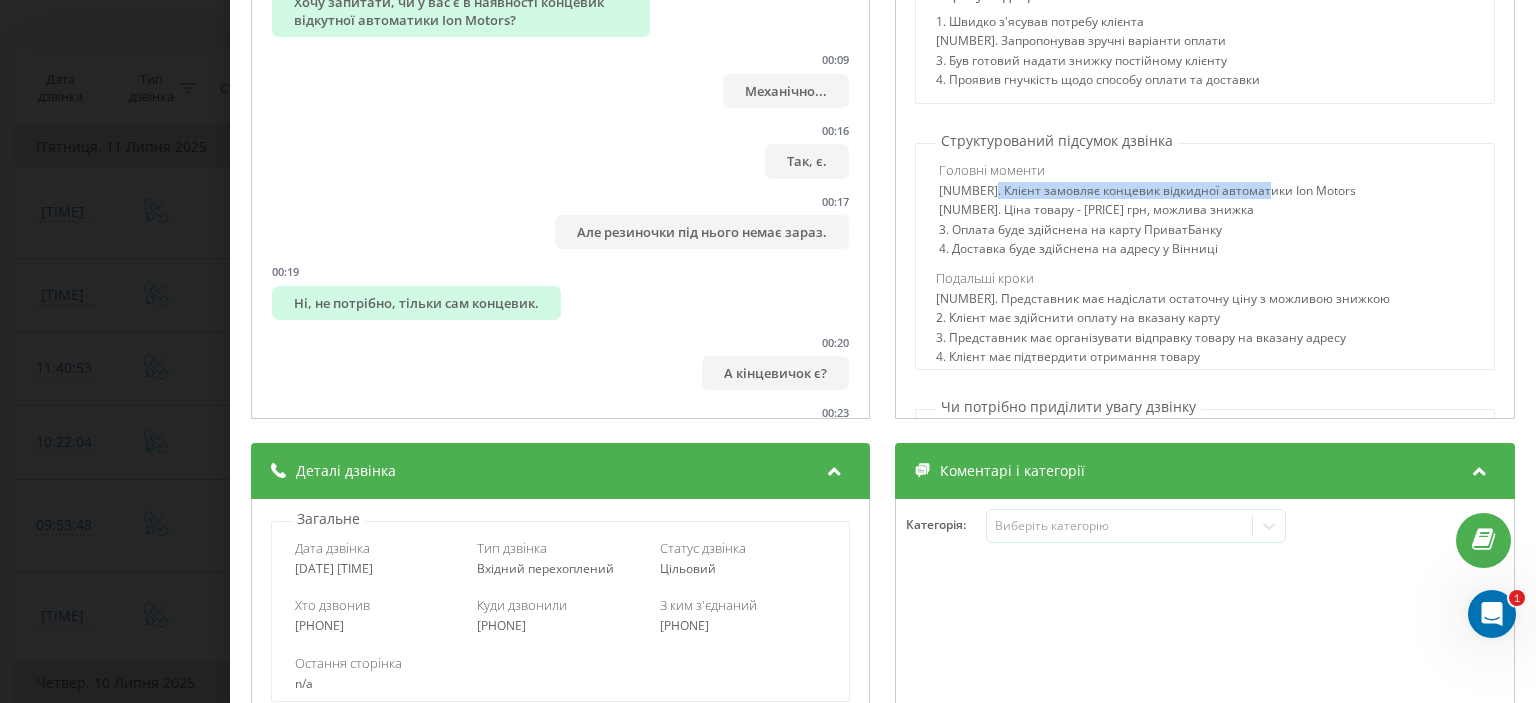 drag, startPoint x: 977, startPoint y: 192, endPoint x: 1248, endPoint y: 192, distance: 271 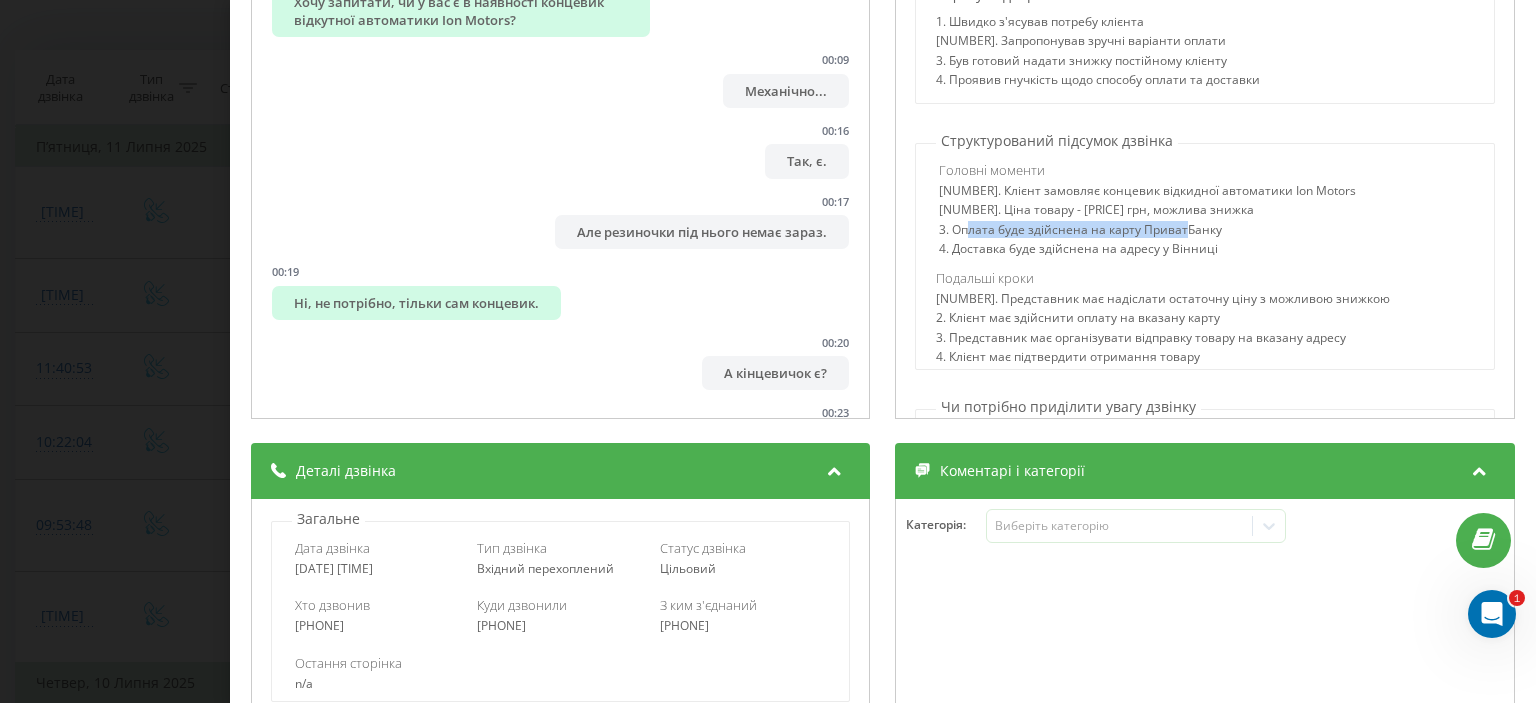drag, startPoint x: 962, startPoint y: 222, endPoint x: 1177, endPoint y: 228, distance: 215.08371 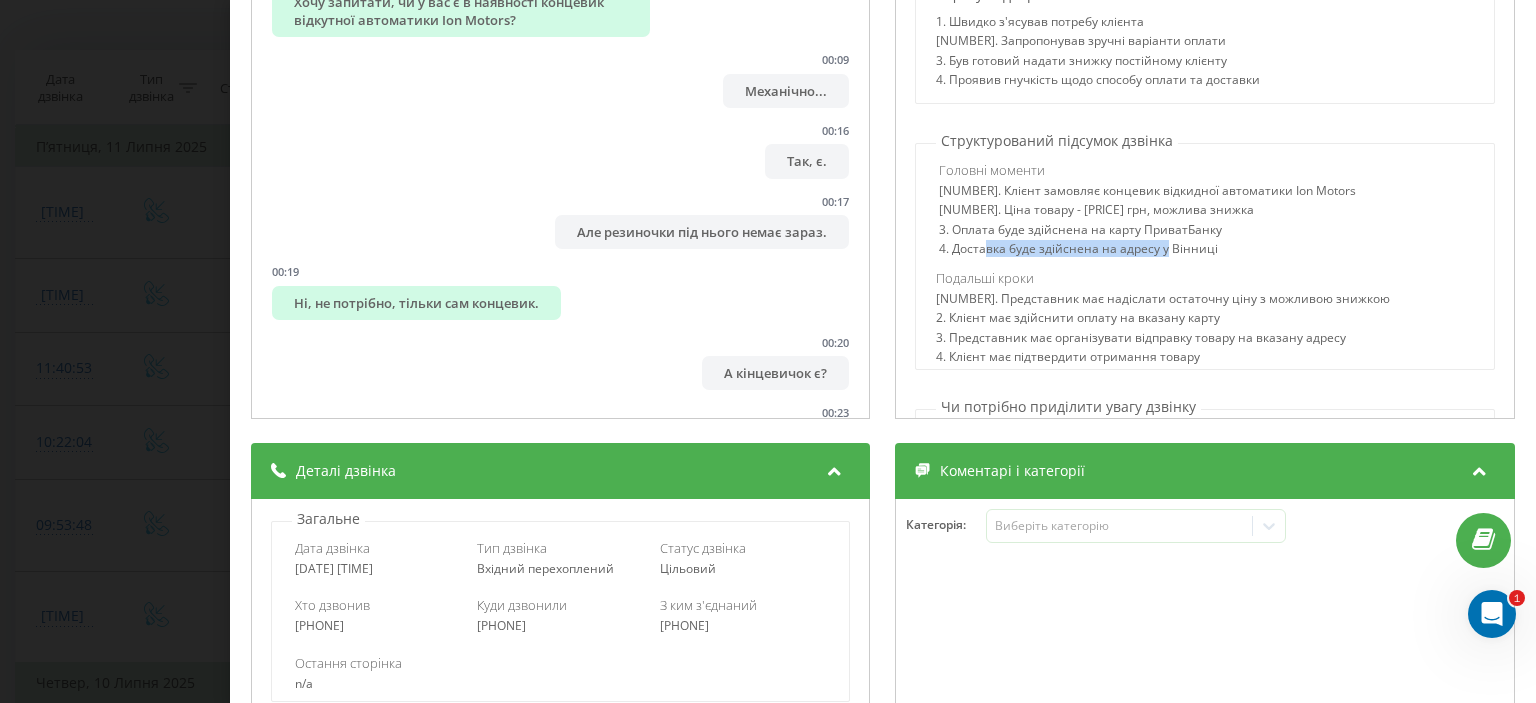 drag, startPoint x: 976, startPoint y: 240, endPoint x: 1155, endPoint y: 247, distance: 179.13683 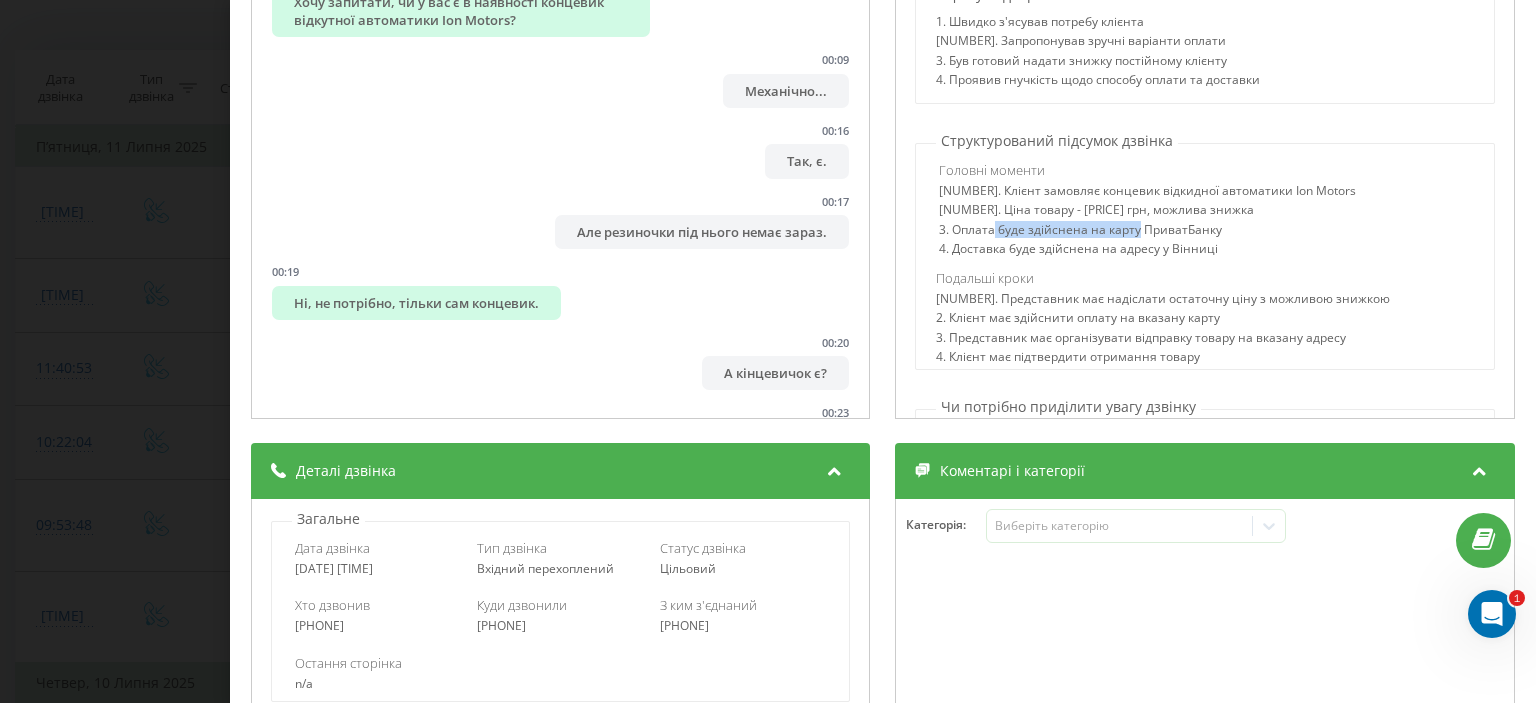 drag, startPoint x: 988, startPoint y: 225, endPoint x: 1130, endPoint y: 229, distance: 142.05632 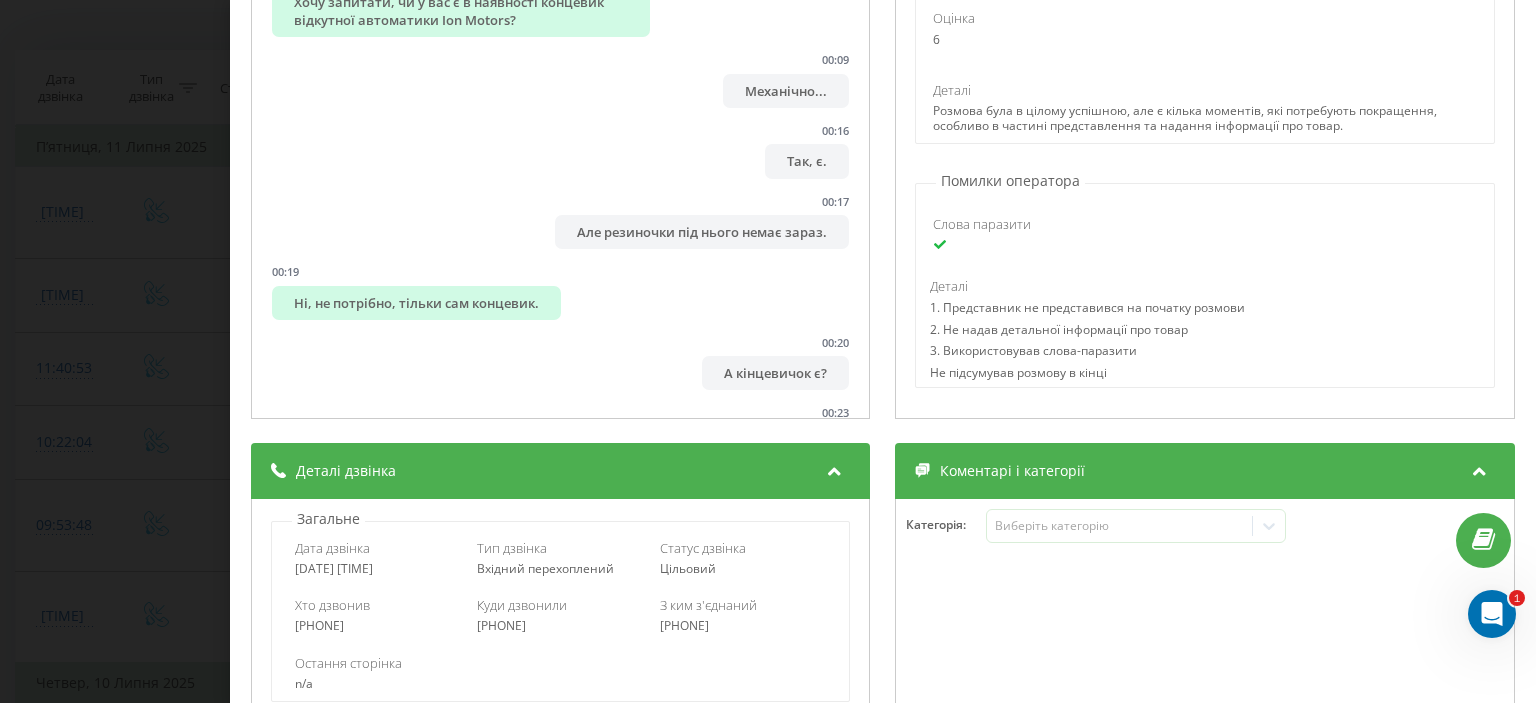 scroll, scrollTop: 1135, scrollLeft: 0, axis: vertical 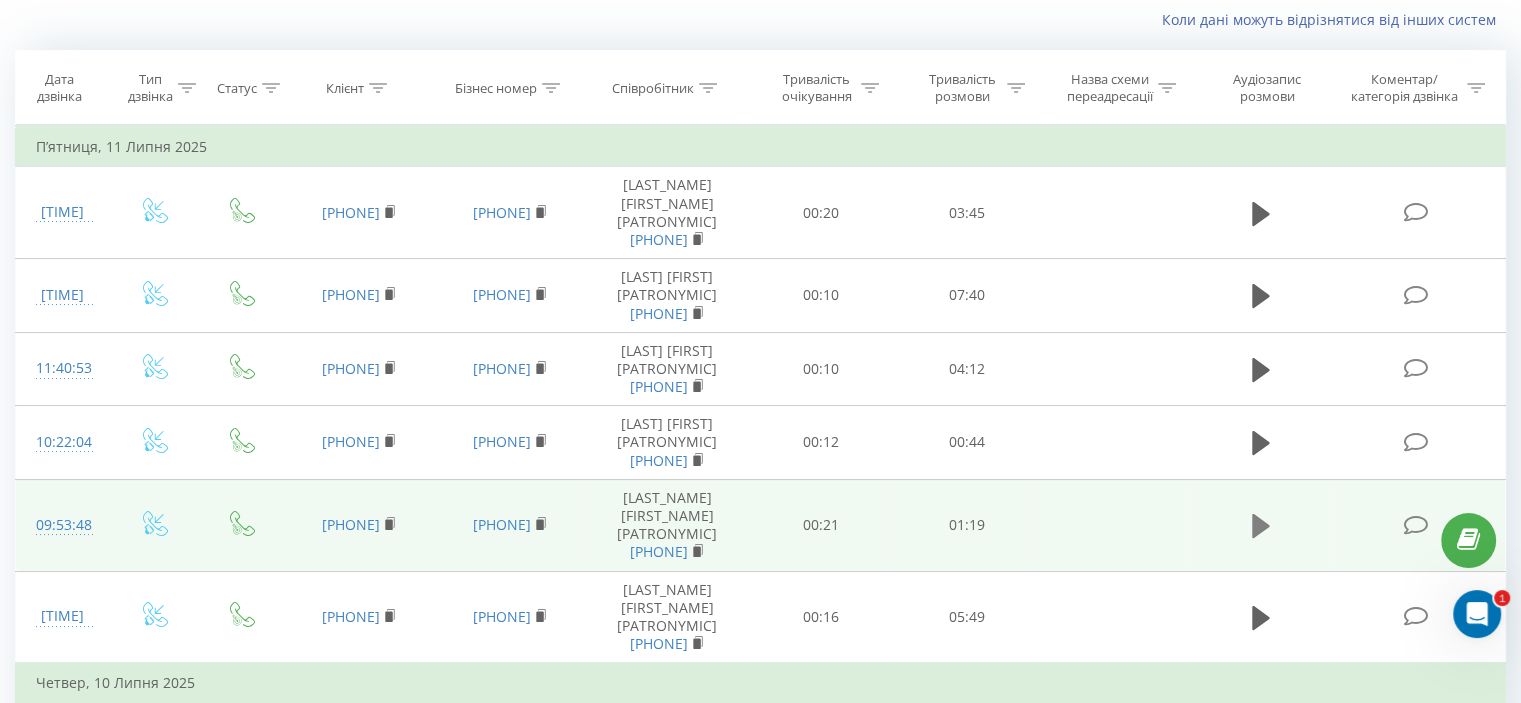 click 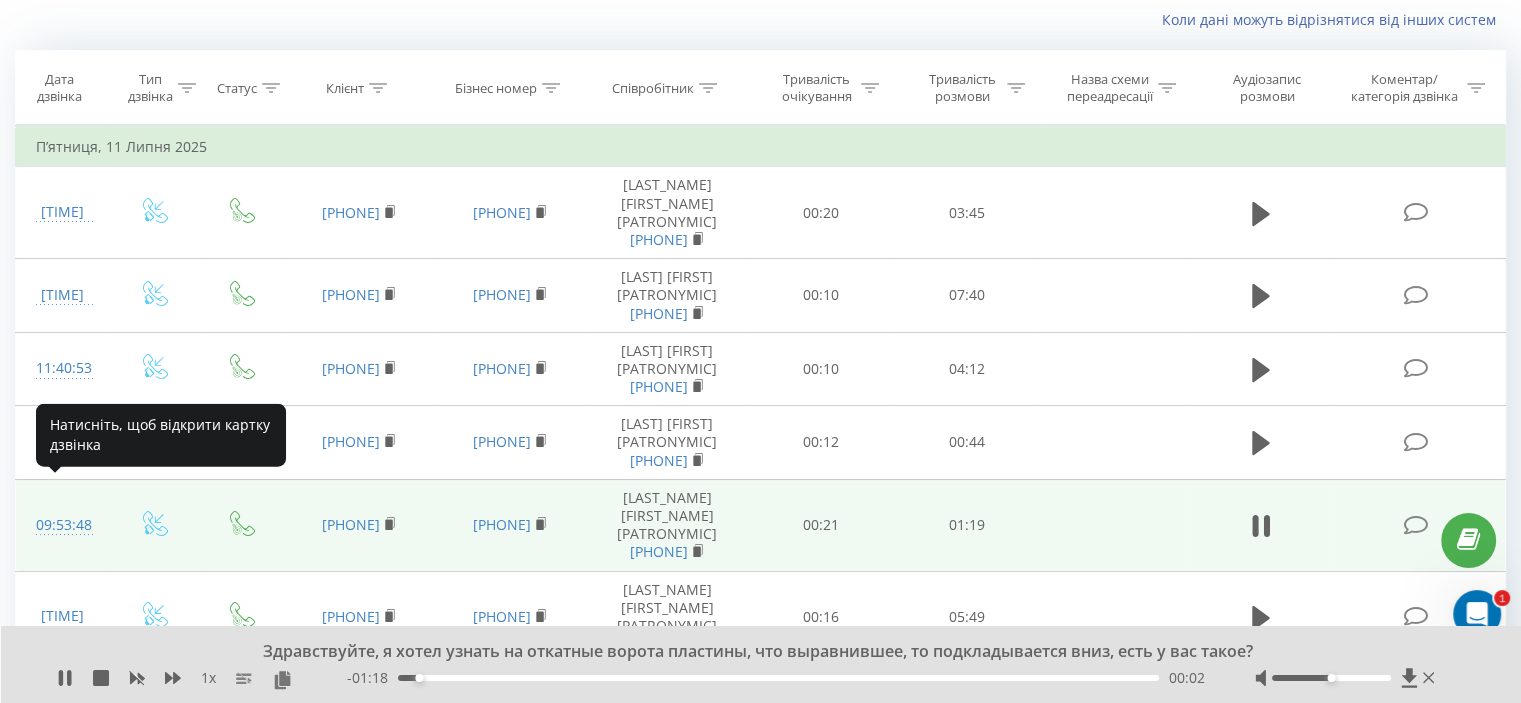 click on "09:53:48" at bounding box center [62, 525] 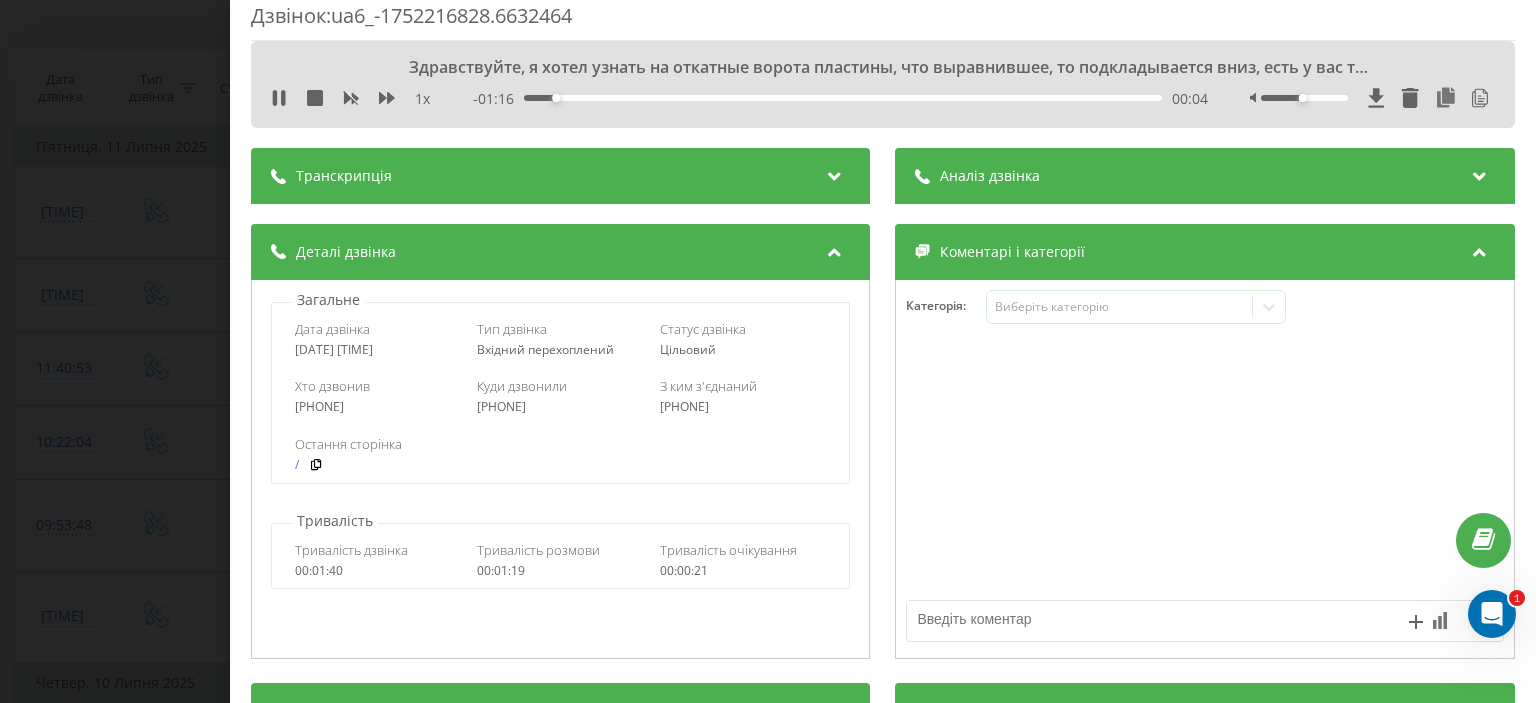 scroll, scrollTop: 0, scrollLeft: 0, axis: both 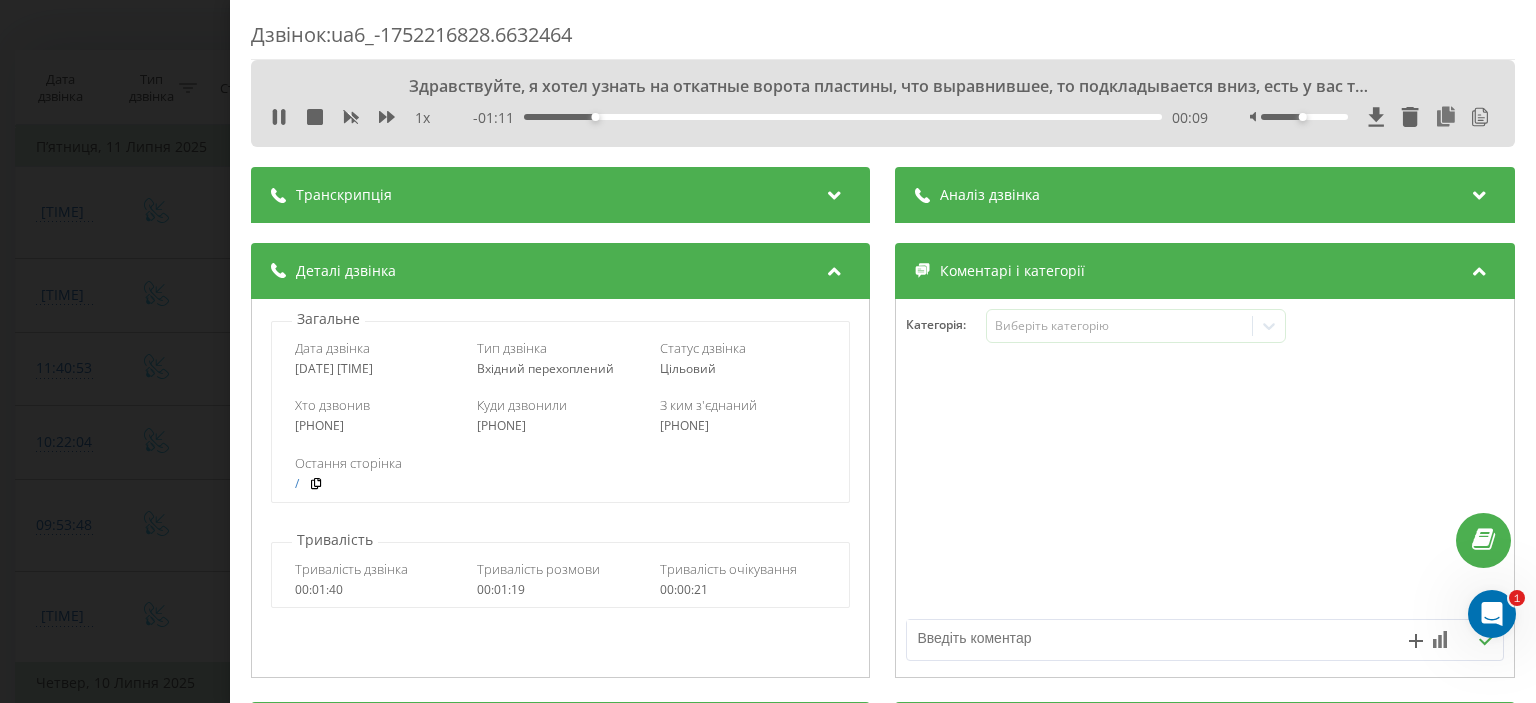 click on "Аналіз дзвінка" at bounding box center [1205, 195] 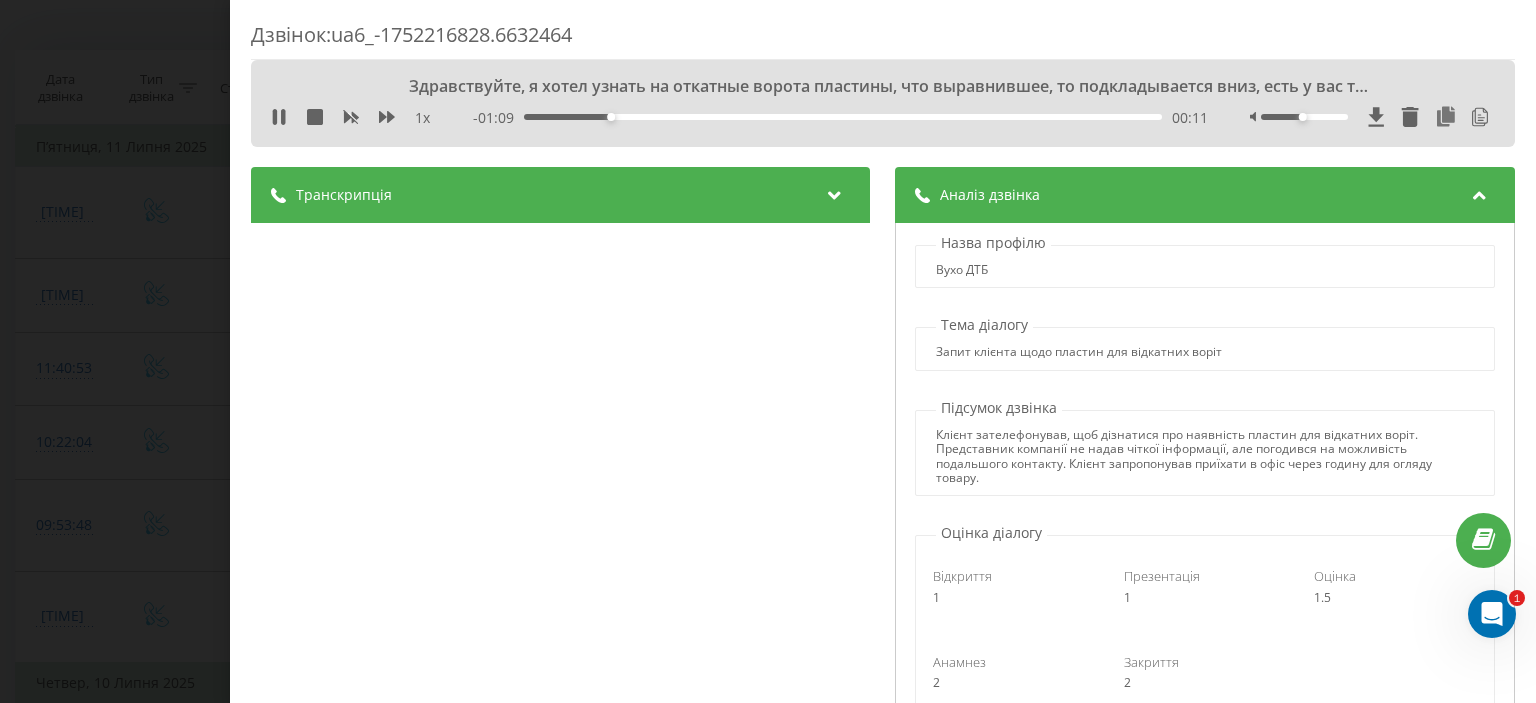 click on "Транскрипція" at bounding box center (560, 195) 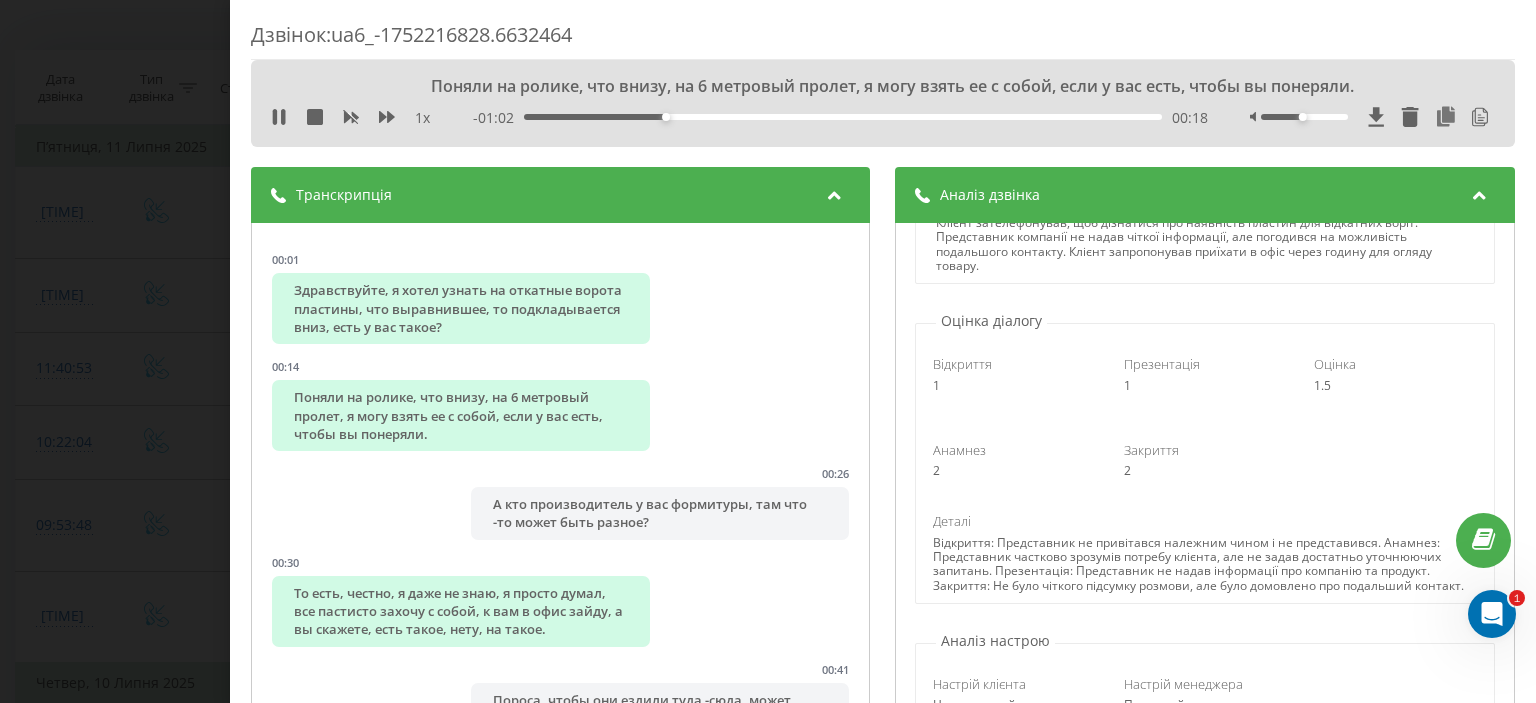 scroll, scrollTop: 300, scrollLeft: 0, axis: vertical 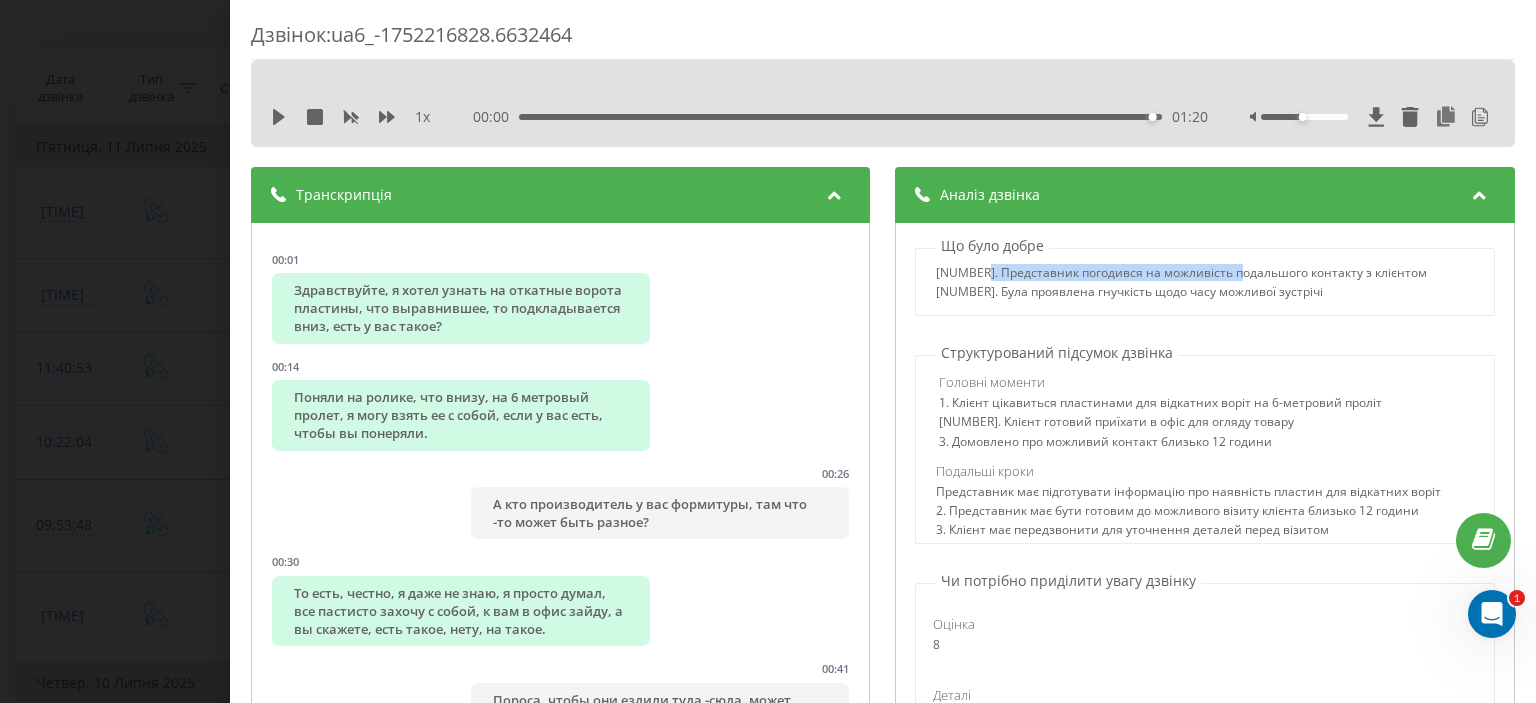 drag, startPoint x: 1004, startPoint y: 291, endPoint x: 1230, endPoint y: 291, distance: 226 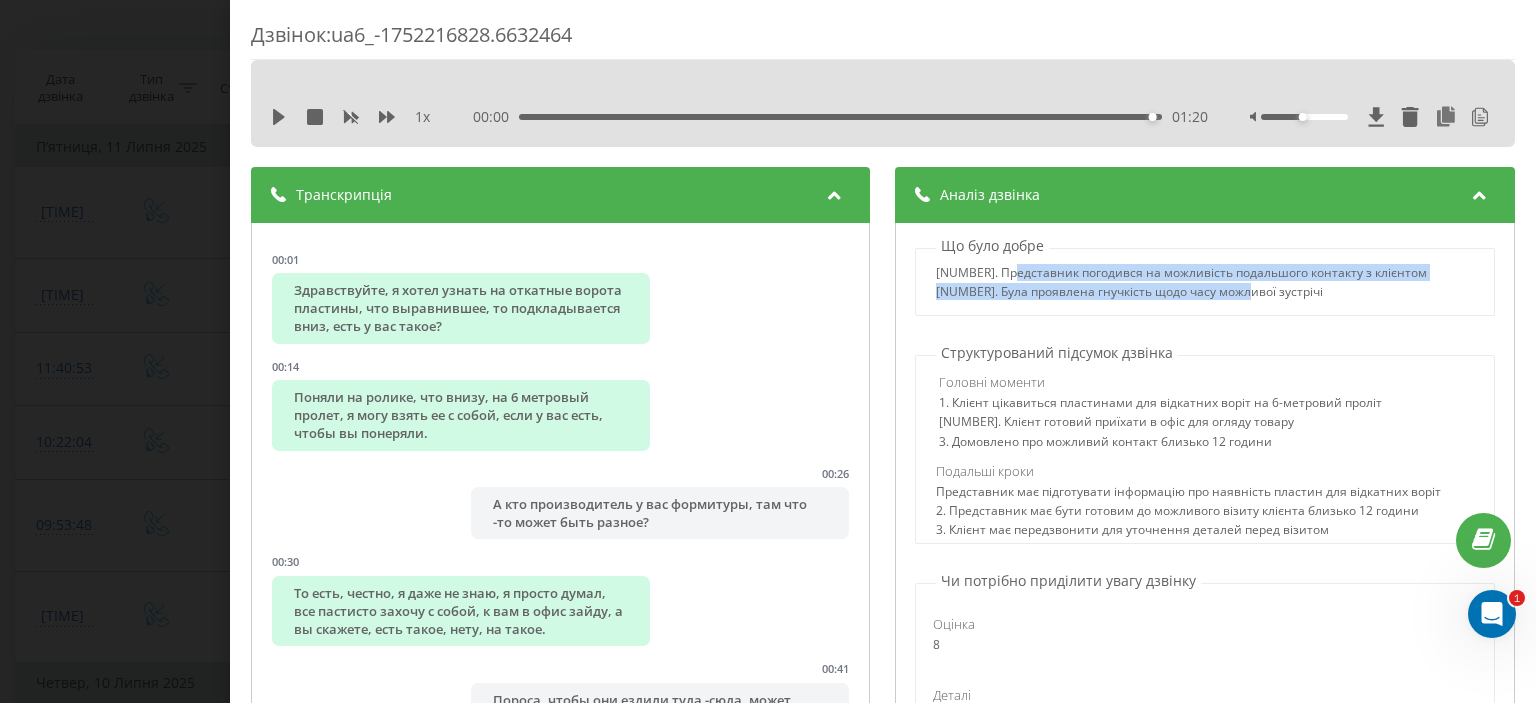drag, startPoint x: 1231, startPoint y: 304, endPoint x: 1000, endPoint y: 295, distance: 231.17526 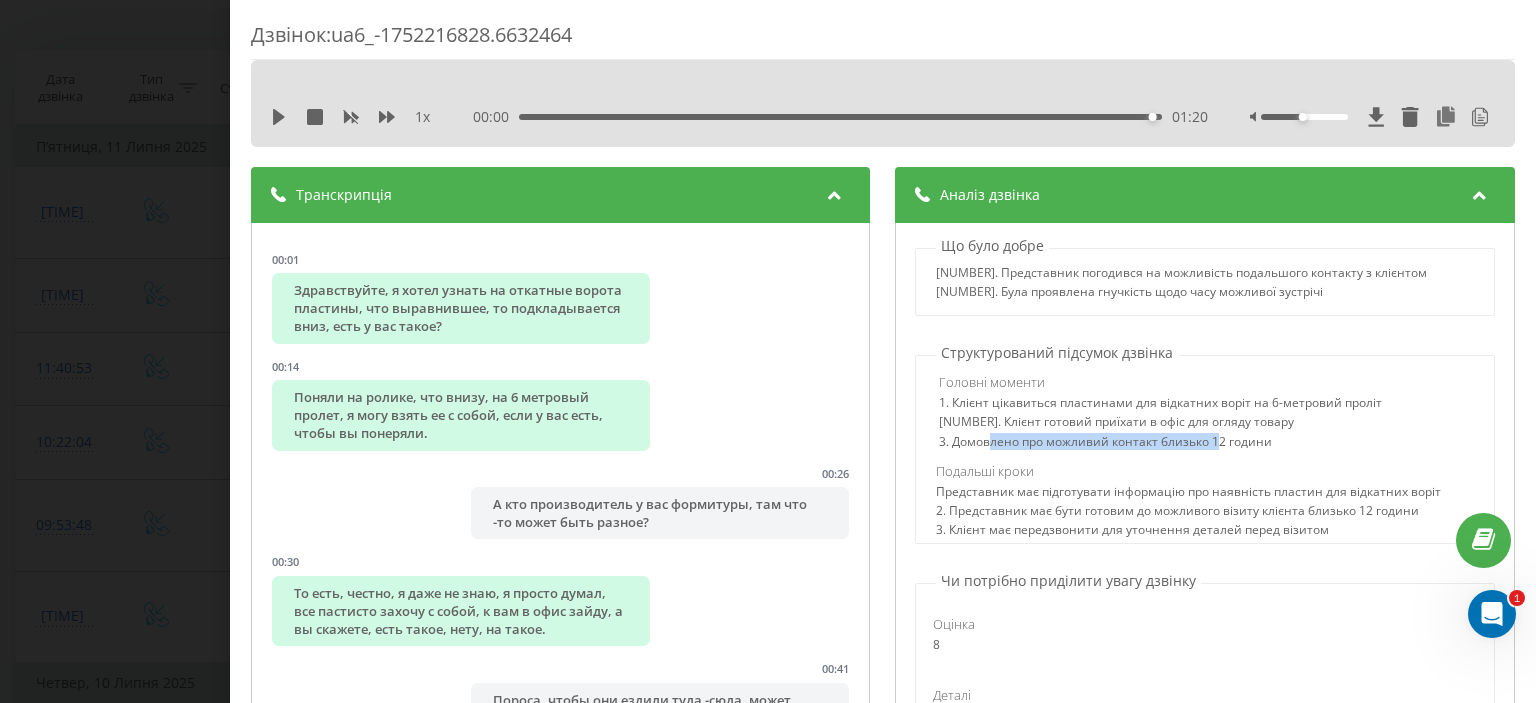 drag, startPoint x: 984, startPoint y: 458, endPoint x: 1211, endPoint y: 456, distance: 227.0088 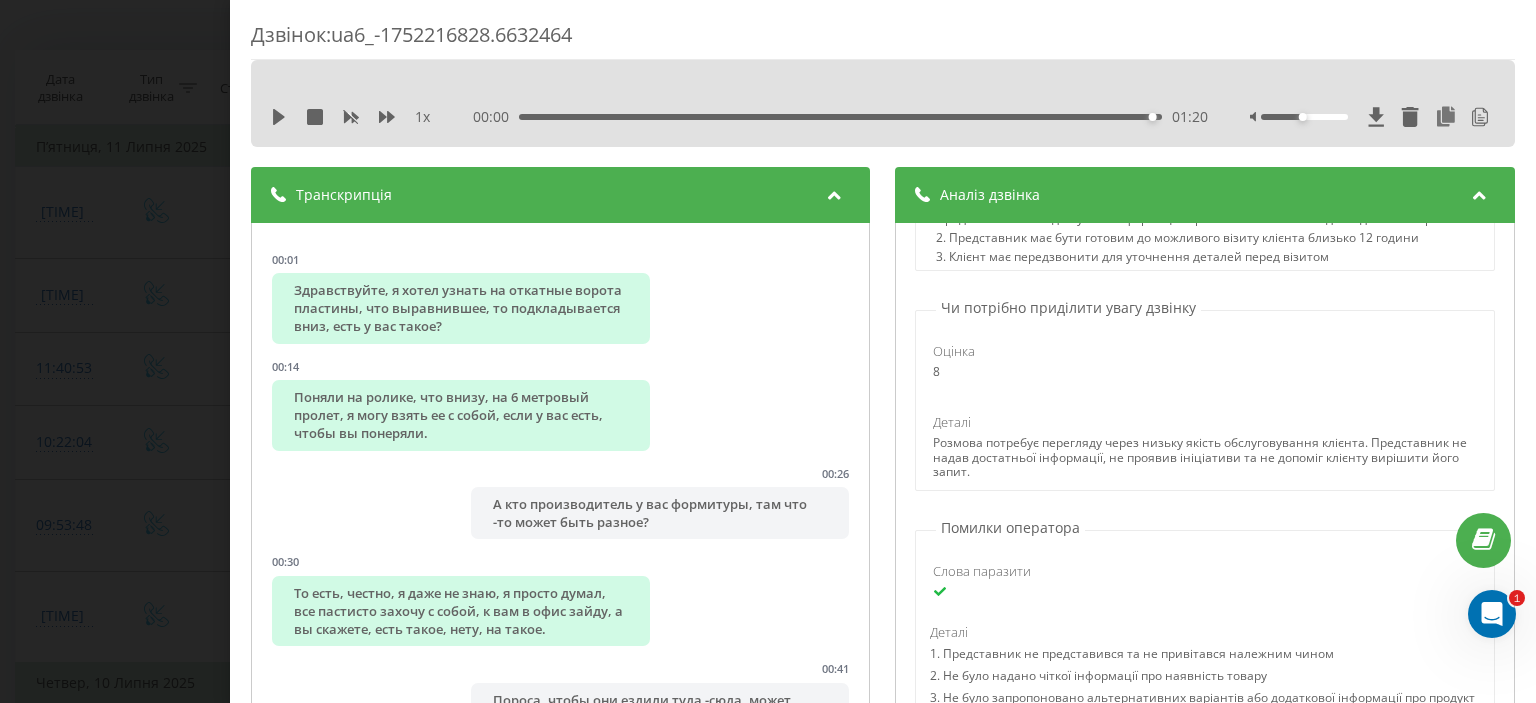 scroll, scrollTop: 1126, scrollLeft: 0, axis: vertical 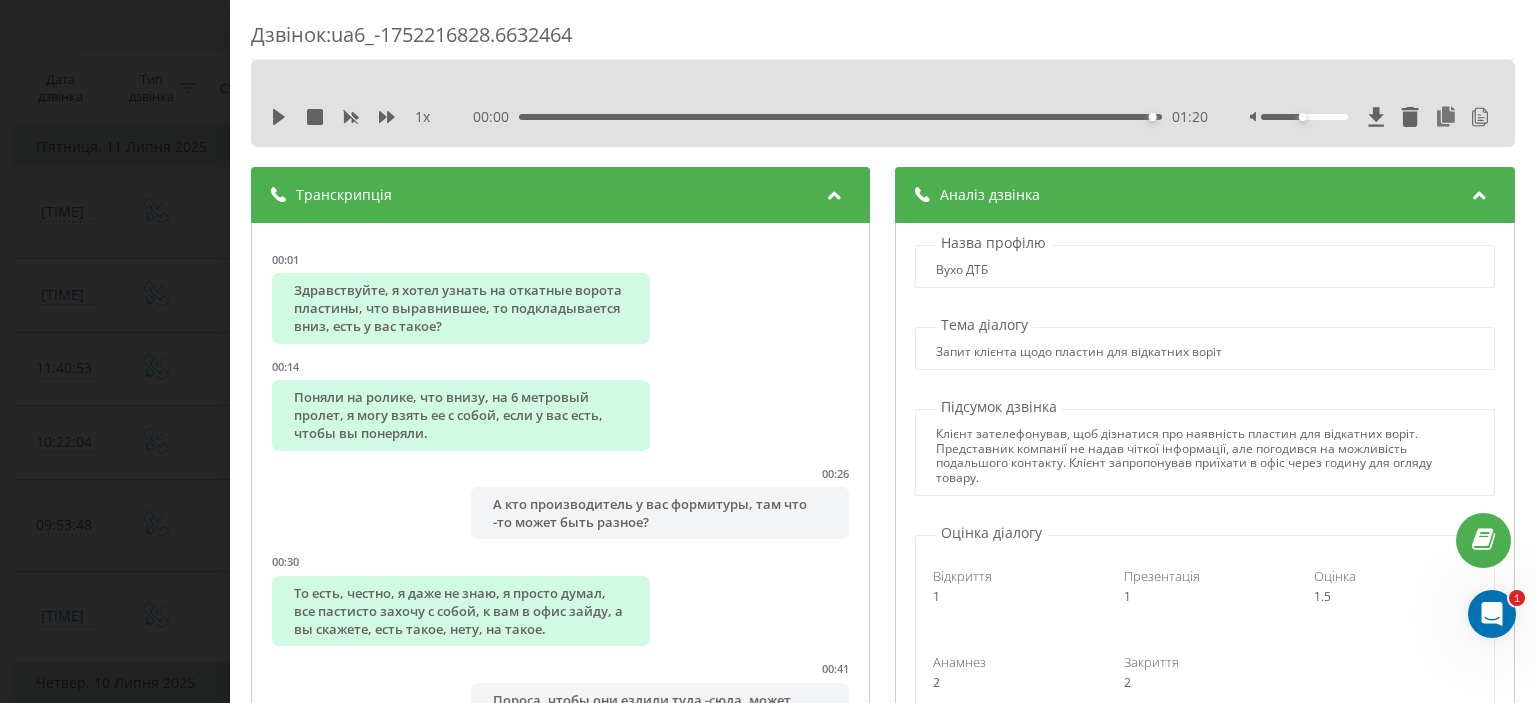 click on "Дзвінок : [UUID] 1 x [TIME] [TIME] Транскрипція 00:01 Здравствуйте, я хотел узнать на откатные ворота пластины, что выравнившее, то подкладывается вниз, есть у вас такое? 00:14 Поняли на ролике, что внизу, на 6 метровый пролет, я могу взять ее с собой, если у вас есть, чтобы вы понеряли. 00:26 А кто производитель у вас формитуры, там что -то может быть разное? 00:30 То есть, честно, я даже не знаю, я просто думал, все пастисто захочу с собой, к вам в офис зайду, а вы скажете, есть такое, нету, на такое. 00:41 Пороса, чтобы они ездили туда -сюда, может легче, 00:44 00:53 00:54 01:04 01:09 01:11 1 1" at bounding box center [883, 351] 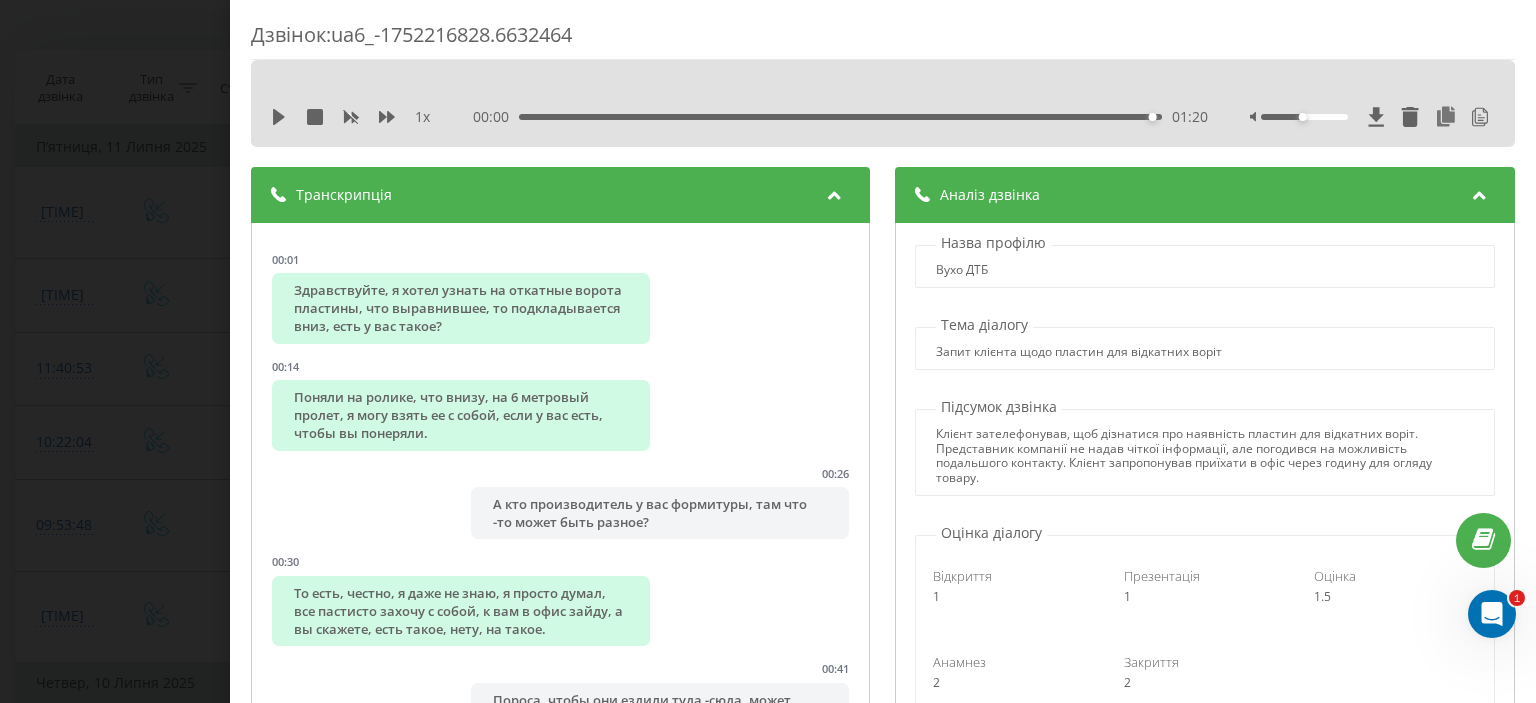 click on "Дзвінок : [UUID] 1 x [TIME] [TIME] Транскрипція 00:01 Здравствуйте, я хотел узнать на откатные ворота пластины, что выравнившее, то подкладывается вниз, есть у вас такое? 00:14 Поняли на ролике, что внизу, на 6 метровый пролет, я могу взять ее с собой, если у вас есть, чтобы вы понеряли. 00:26 А кто производитель у вас формитуры, там что -то может быть разное? 00:30 То есть, честно, я даже не знаю, я просто думал, все пастисто захочу с собой, к вам в офис зайду, а вы скажете, есть такое, нету, на такое. 00:41 Пороса, чтобы они ездили туда -сюда, может легче, 00:44 00:53 00:54 01:04 01:09 01:11 1 1" at bounding box center [768, 351] 